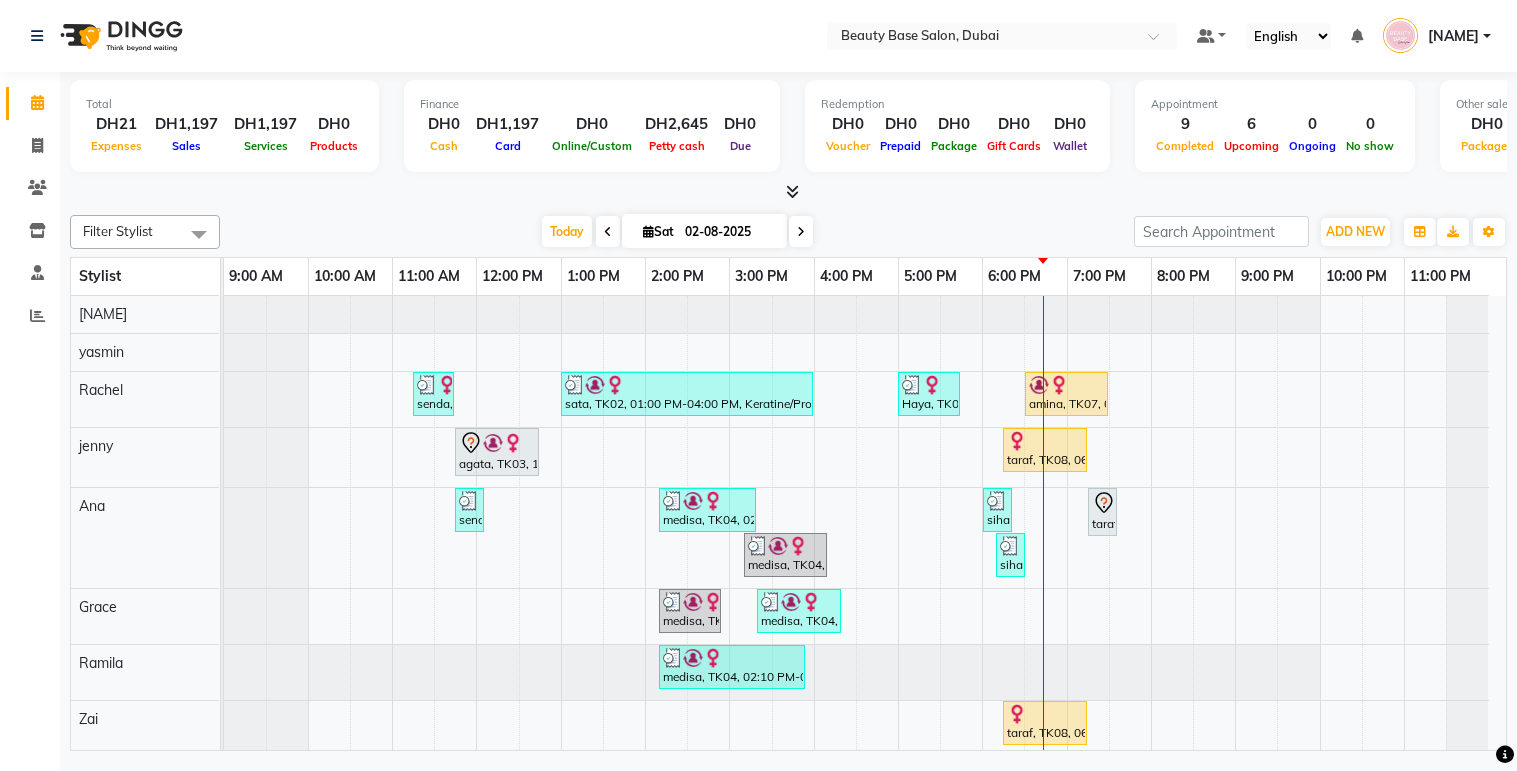 scroll, scrollTop: 0, scrollLeft: 0, axis: both 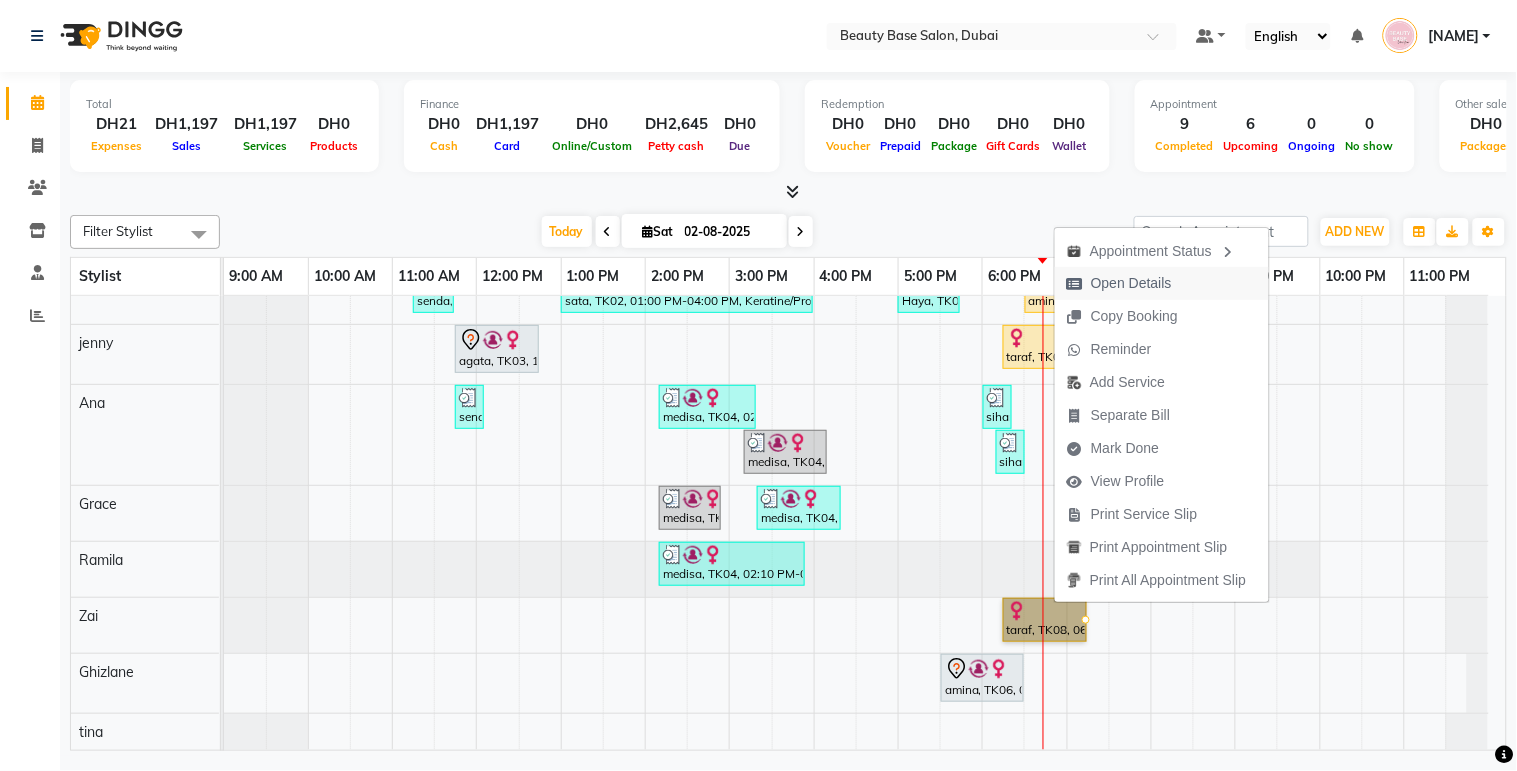 click on "Open Details" at bounding box center (1119, 283) 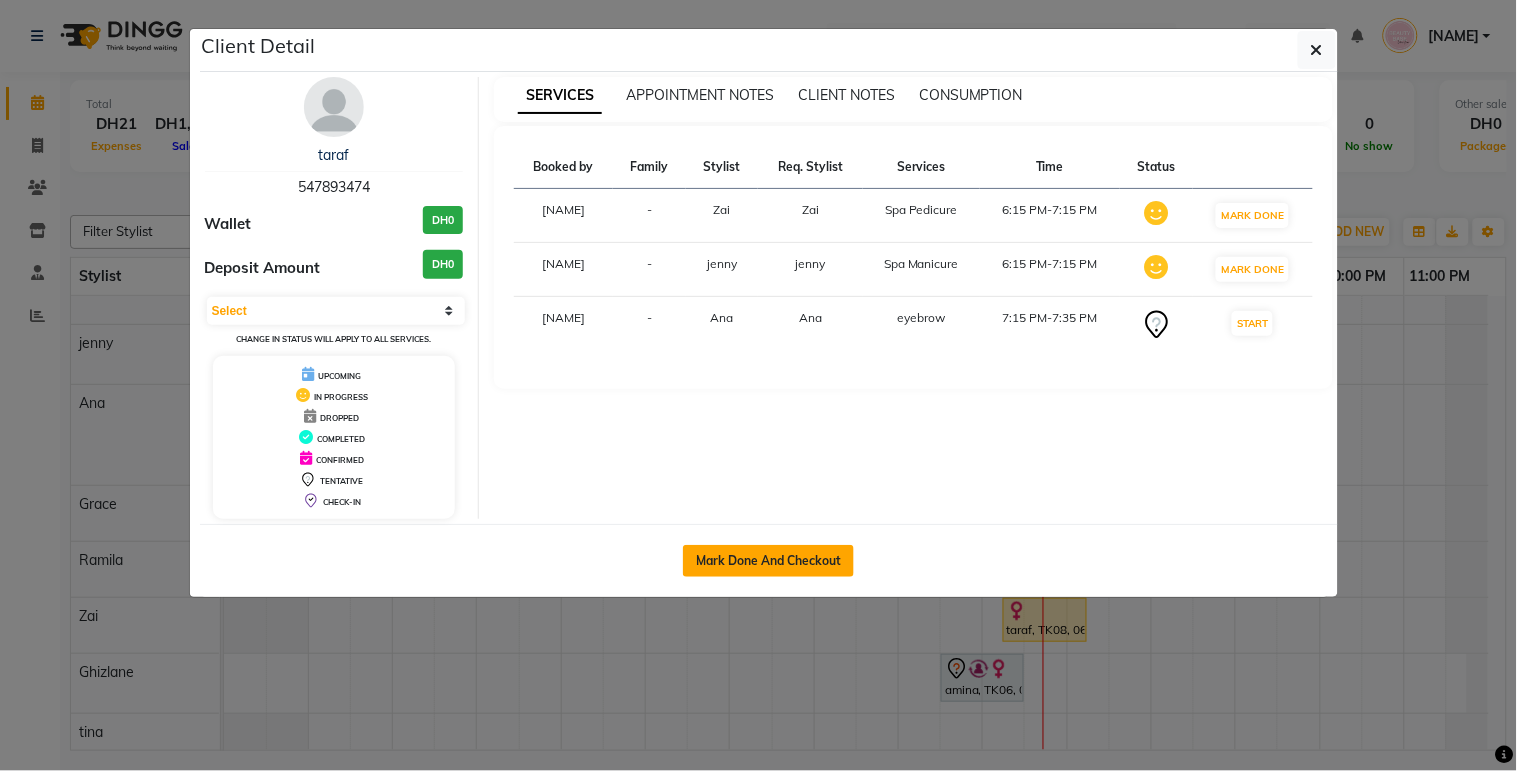 click on "Mark Done And Checkout" 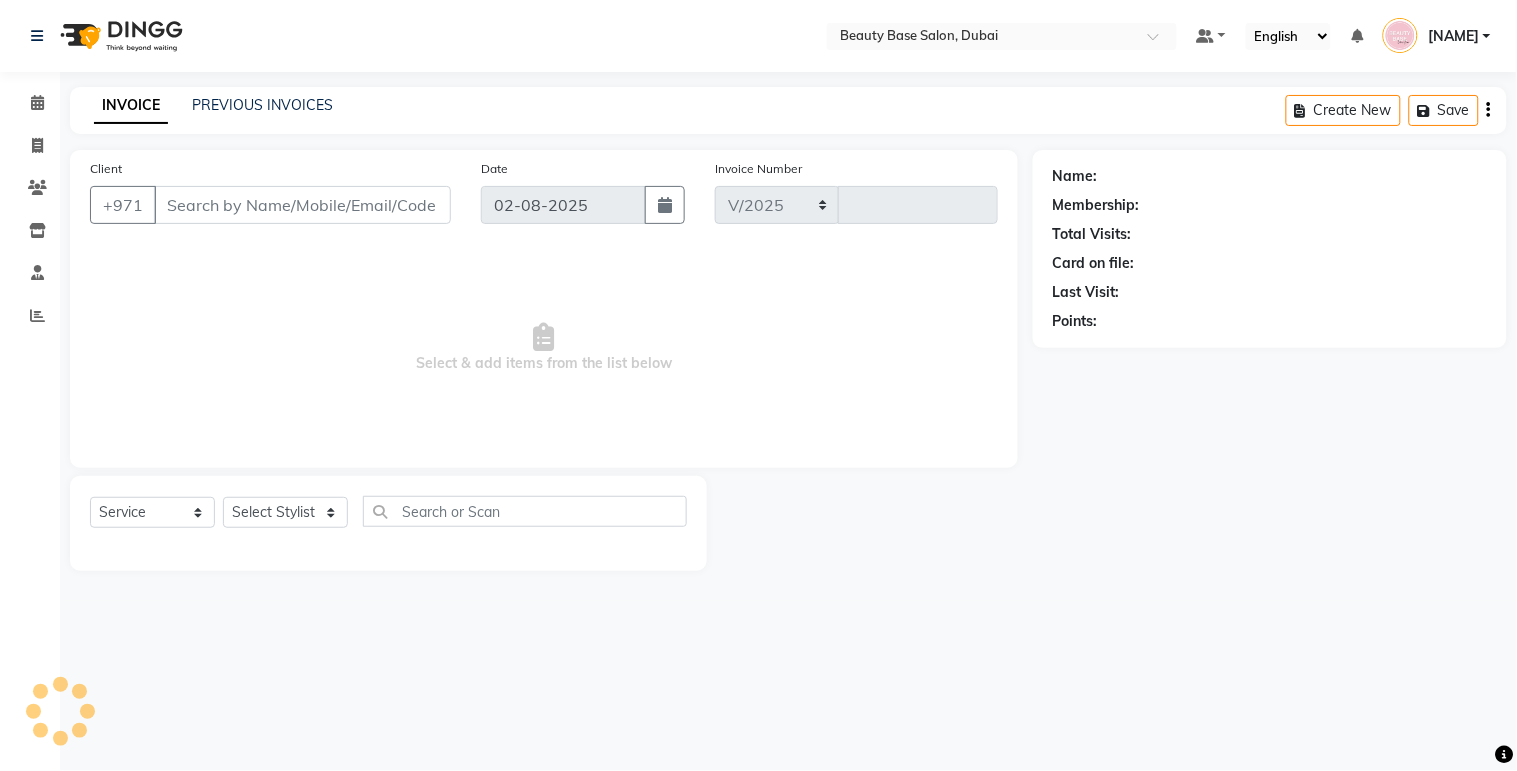 select on "813" 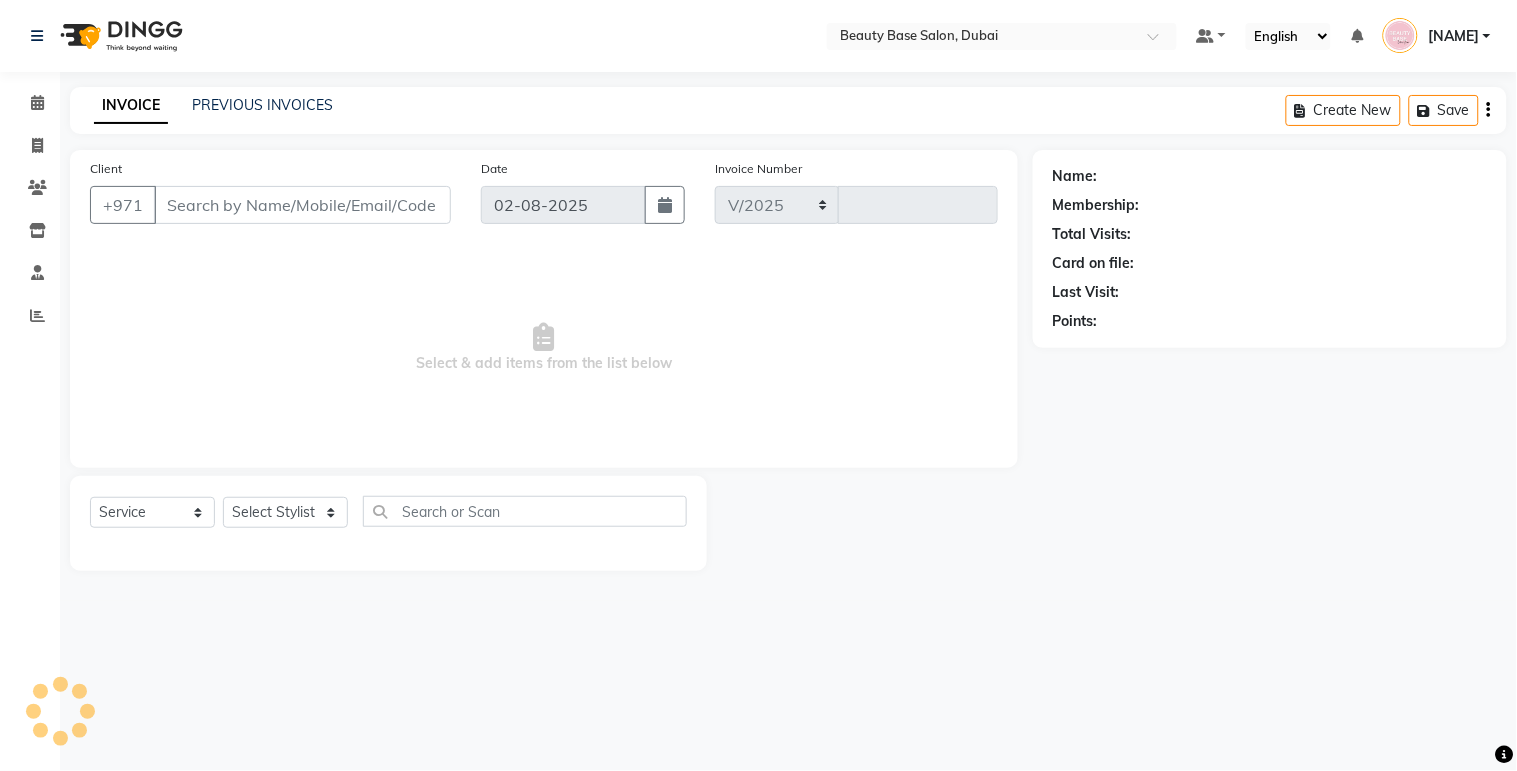 type on "1703" 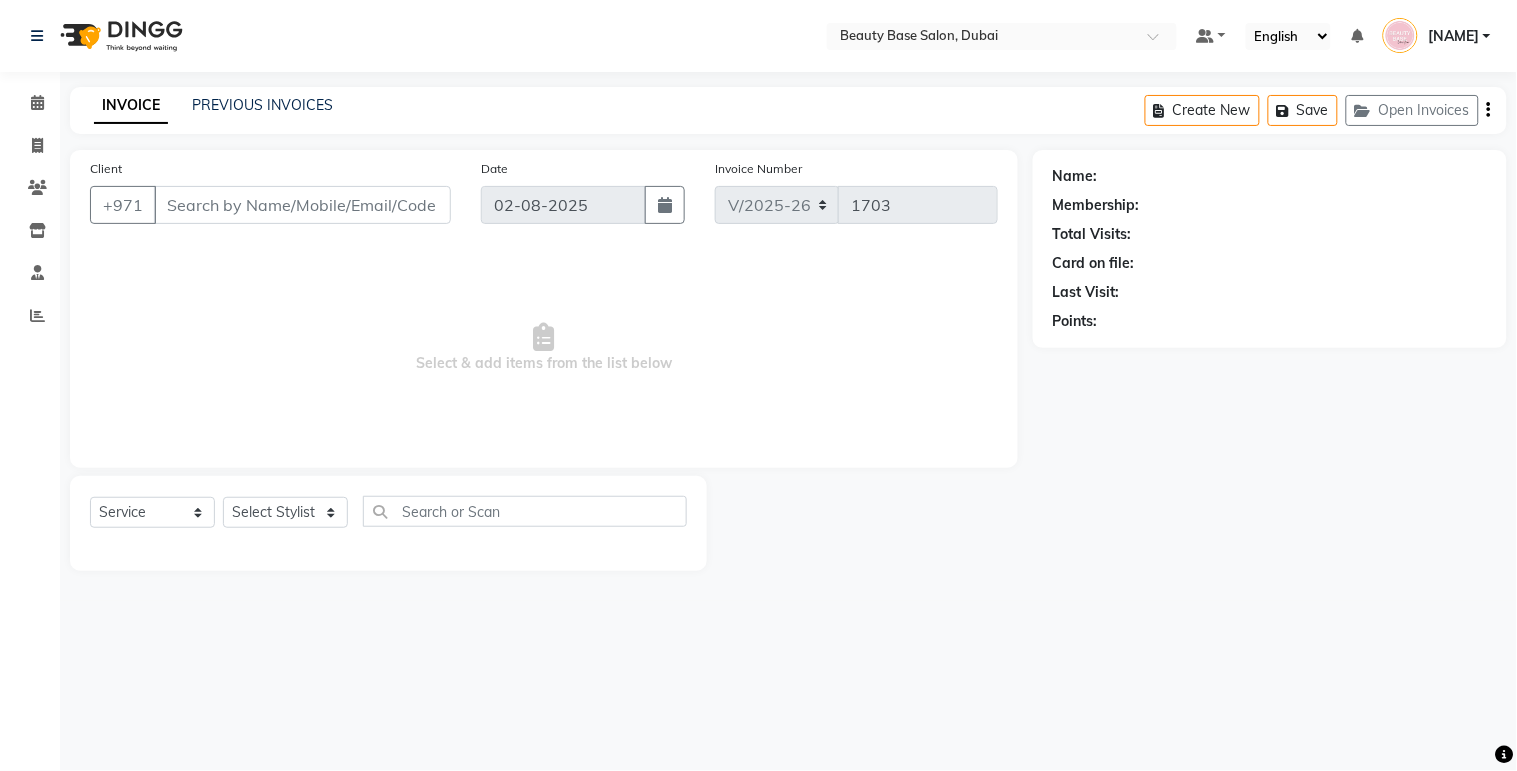 type on "547893474" 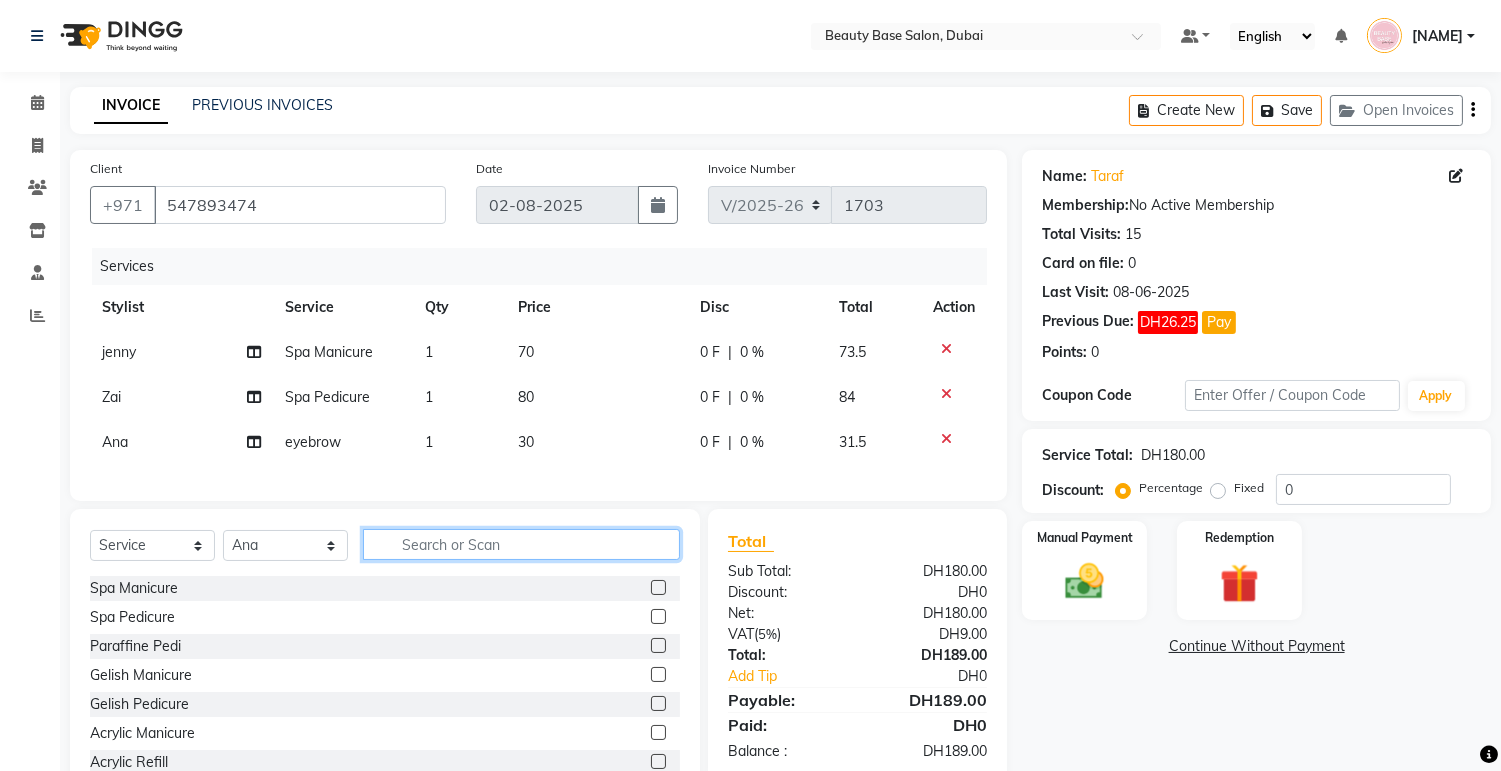 click 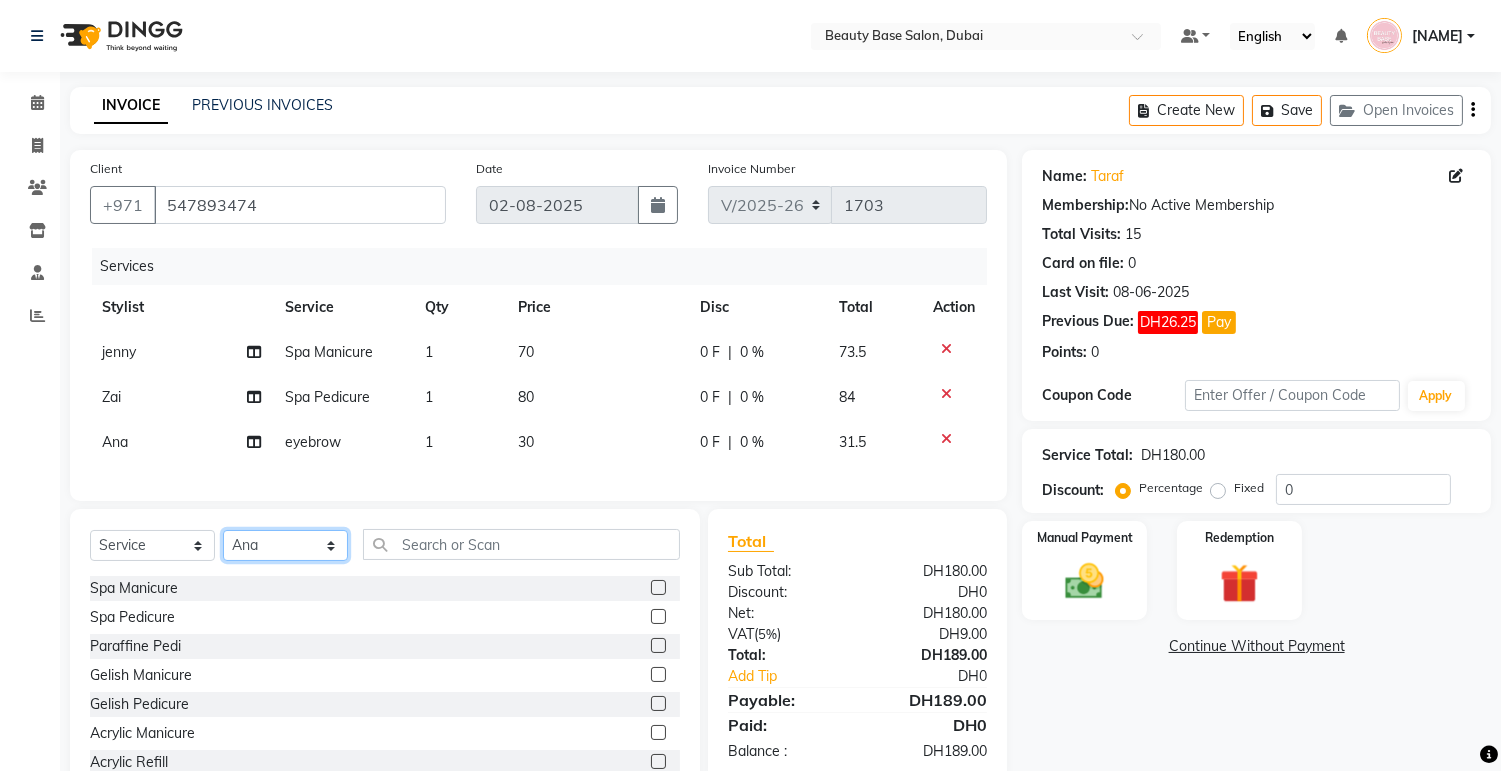 click on "Select Stylist Accounts Afraa Algerim alissa Ana annie Burula Ghizlane Glenny Grace Hang  Ilham lahmoudi  imane jenny John Dyer Julia Smith Julia Smith June kath Lama Marvi Minh phuong Nancy Gill Nassim nouma Rachel Ramila Rana Receptionist tapita tina tutti Vee yasmin Zai zainab" 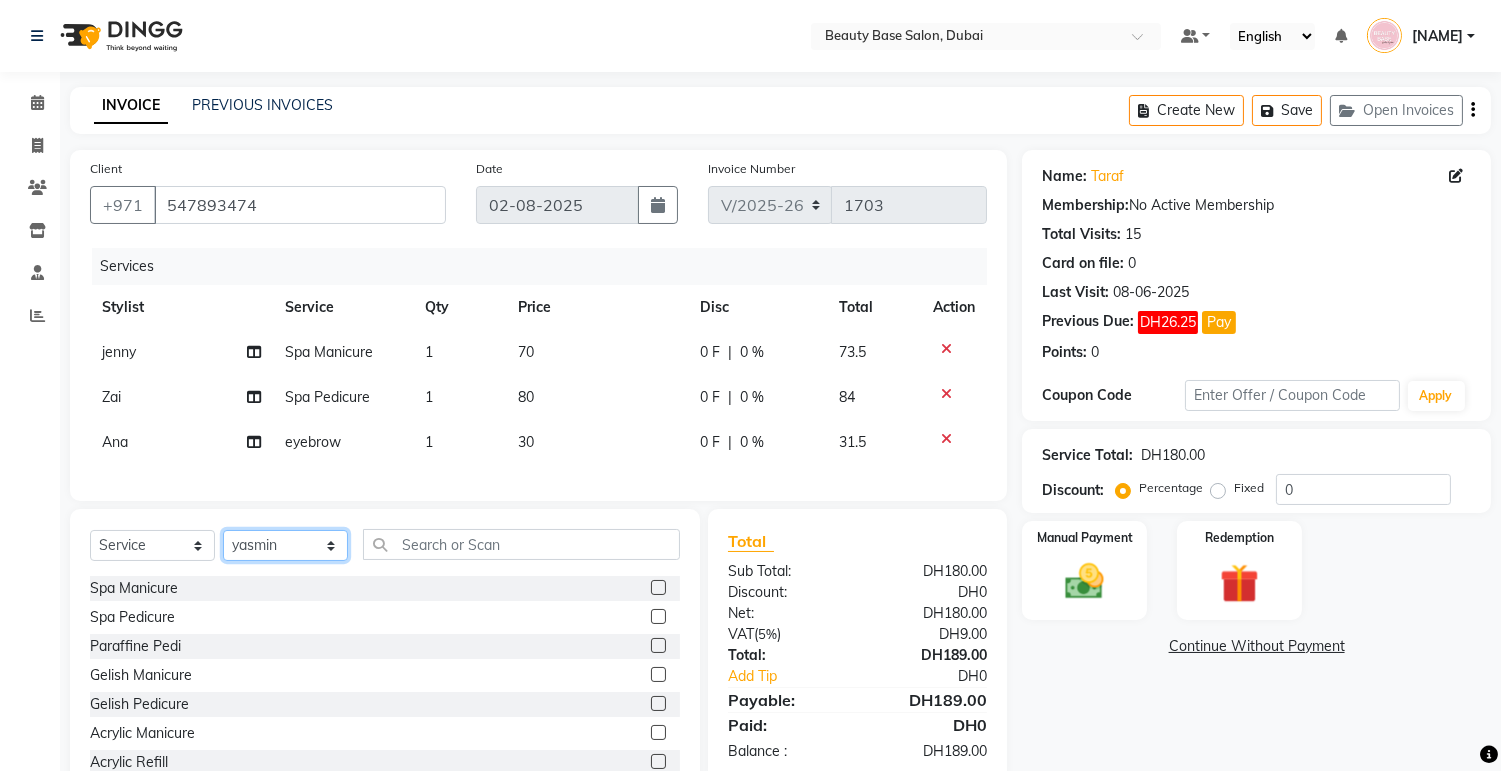 click on "Select Stylist Accounts Afraa Algerim alissa Ana annie Burula Ghizlane Glenny Grace Hang  Ilham lahmoudi  imane jenny John Dyer Julia Smith Julia Smith June kath Lama Marvi Minh phuong Nancy Gill Nassim nouma Rachel Ramila Rana Receptionist tapita tina tutti Vee yasmin Zai zainab" 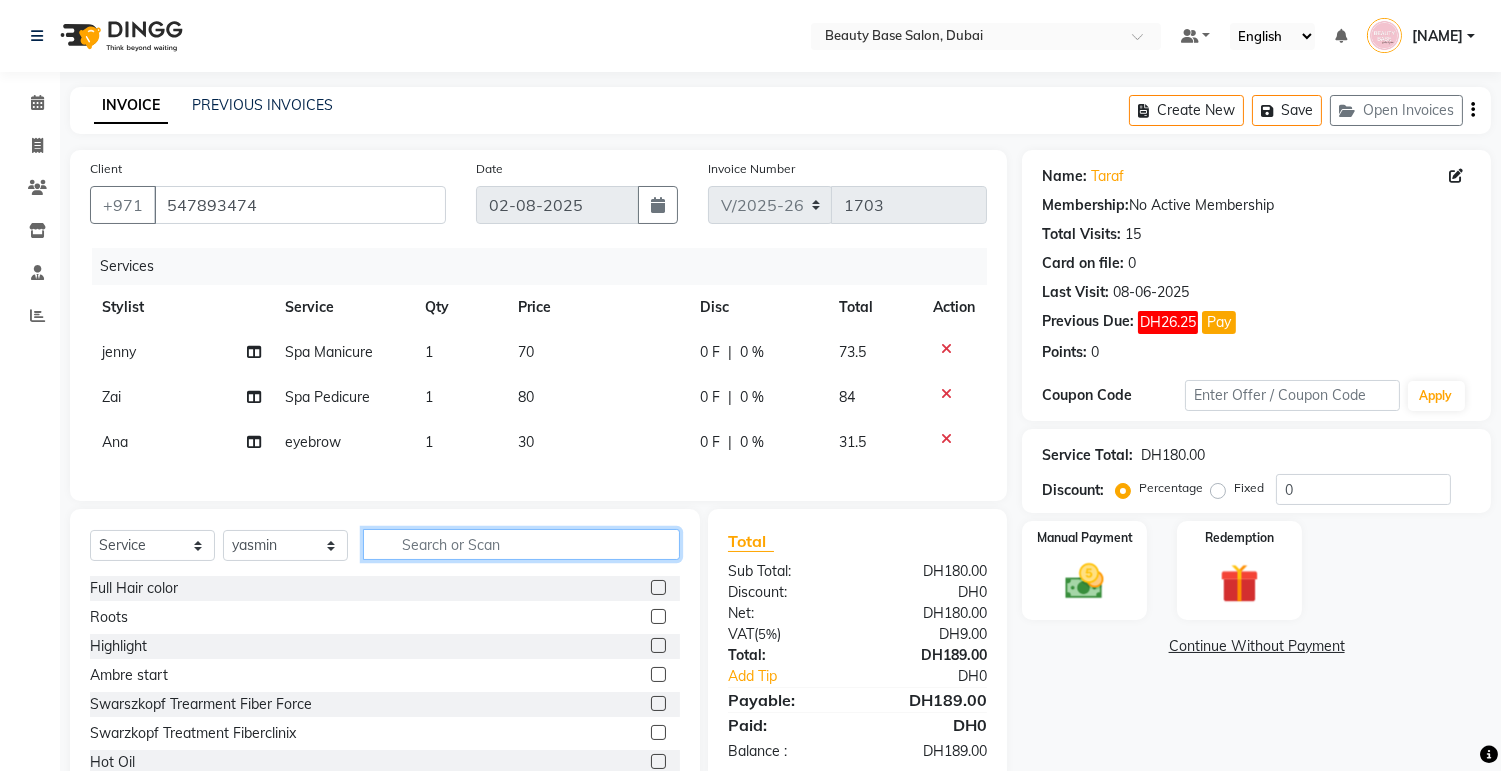 click 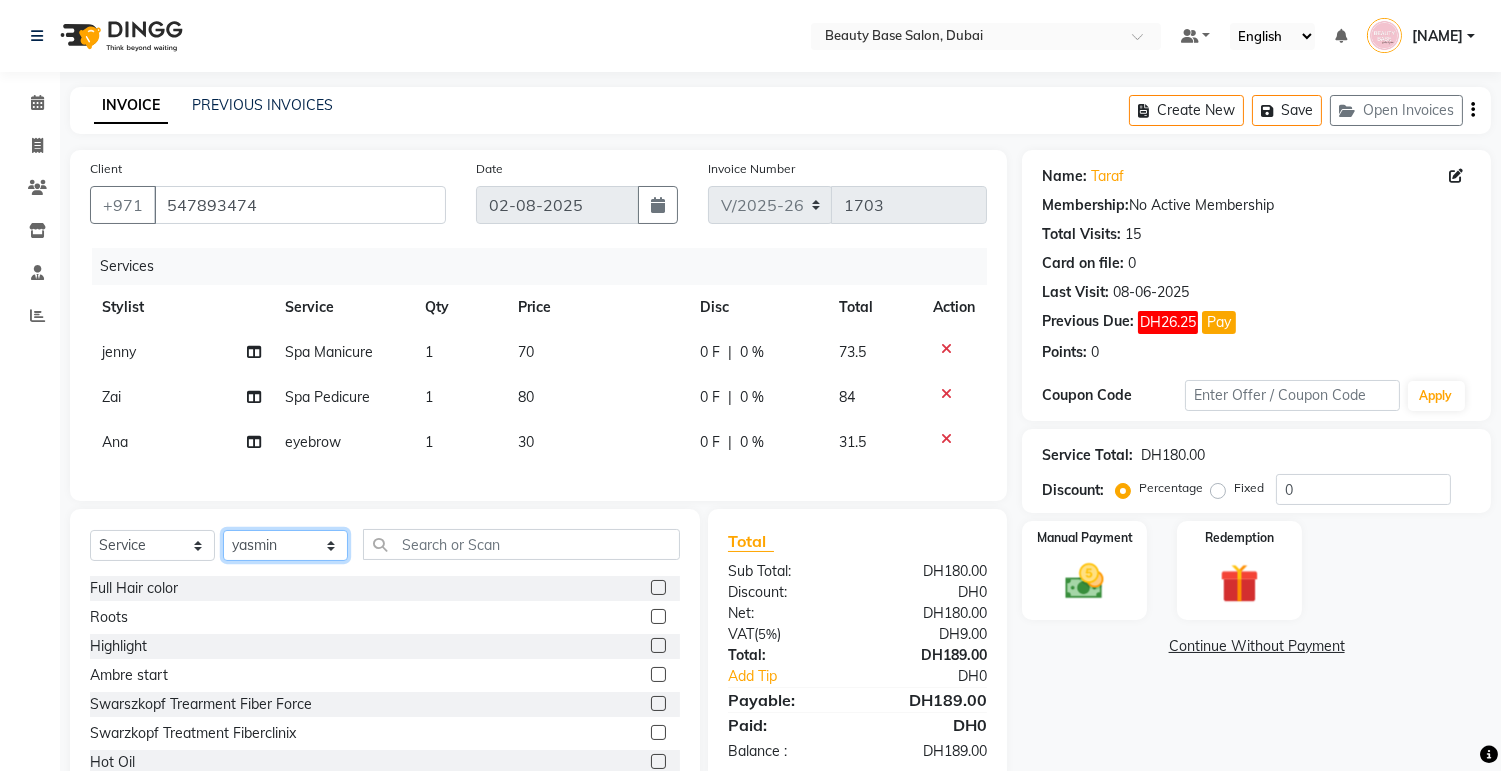 click on "Select Stylist Accounts Afraa Algerim alissa Ana annie Burula Ghizlane Glenny Grace Hang  Ilham lahmoudi  imane jenny John Dyer Julia Smith Julia Smith June kath Lama Marvi Minh phuong Nancy Gill Nassim nouma Rachel Ramila Rana Receptionist tapita tina tutti Vee yasmin Zai zainab" 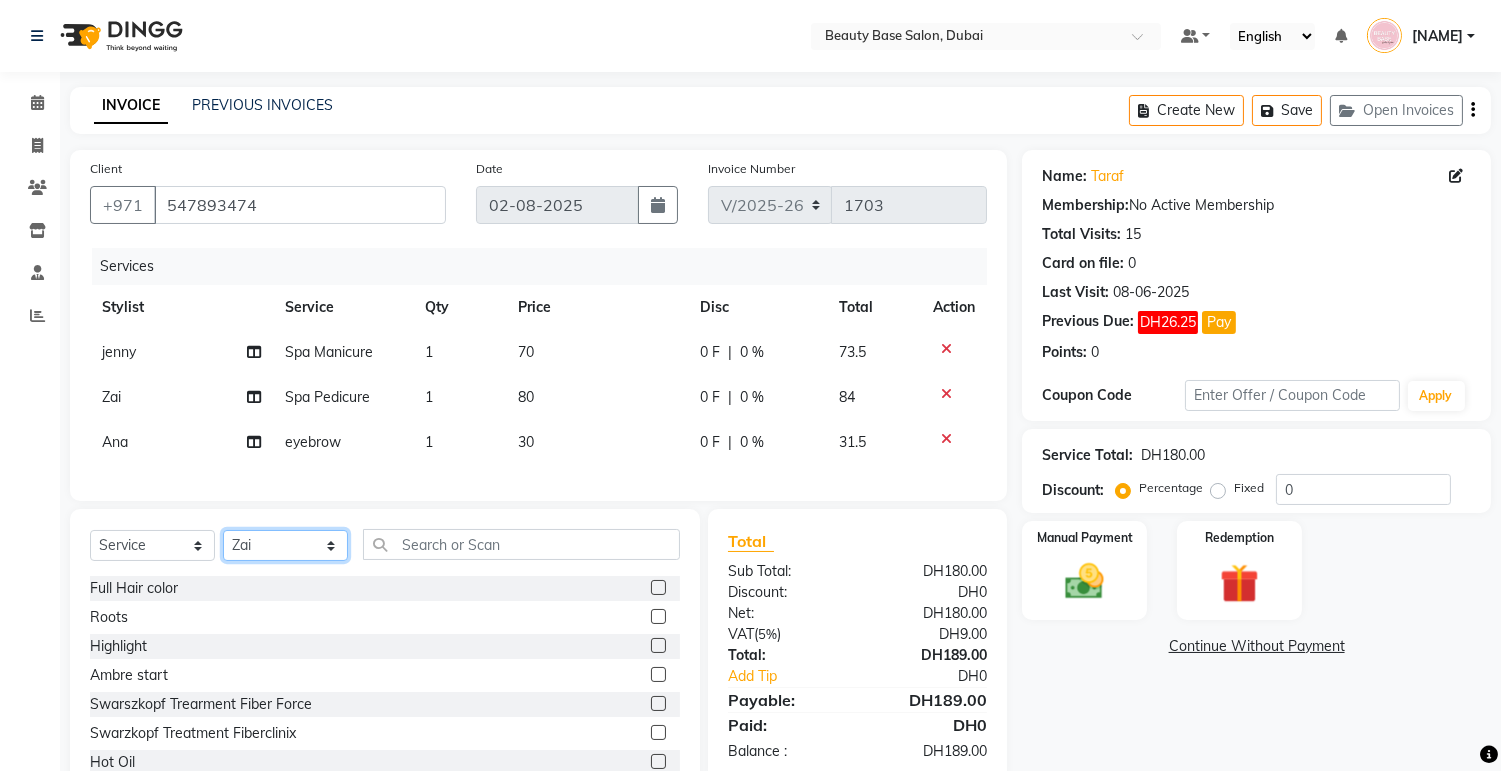 click on "Select Stylist Accounts Afraa Algerim alissa Ana annie Burula Ghizlane Glenny Grace Hang  Ilham lahmoudi  imane jenny John Dyer Julia Smith Julia Smith June kath Lama Marvi Minh phuong Nancy Gill Nassim nouma Rachel Ramila Rana Receptionist tapita tina tutti Vee yasmin Zai zainab" 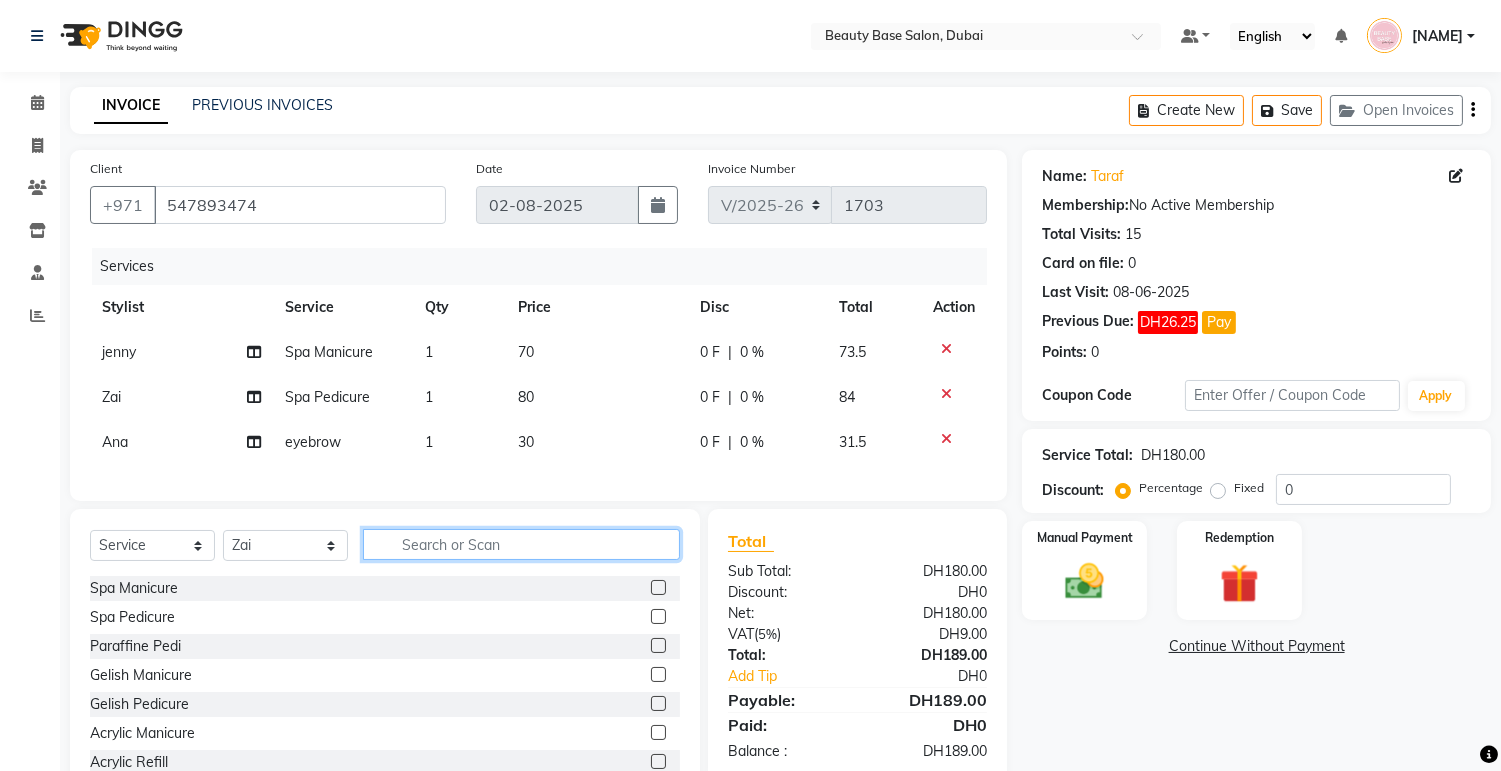 click 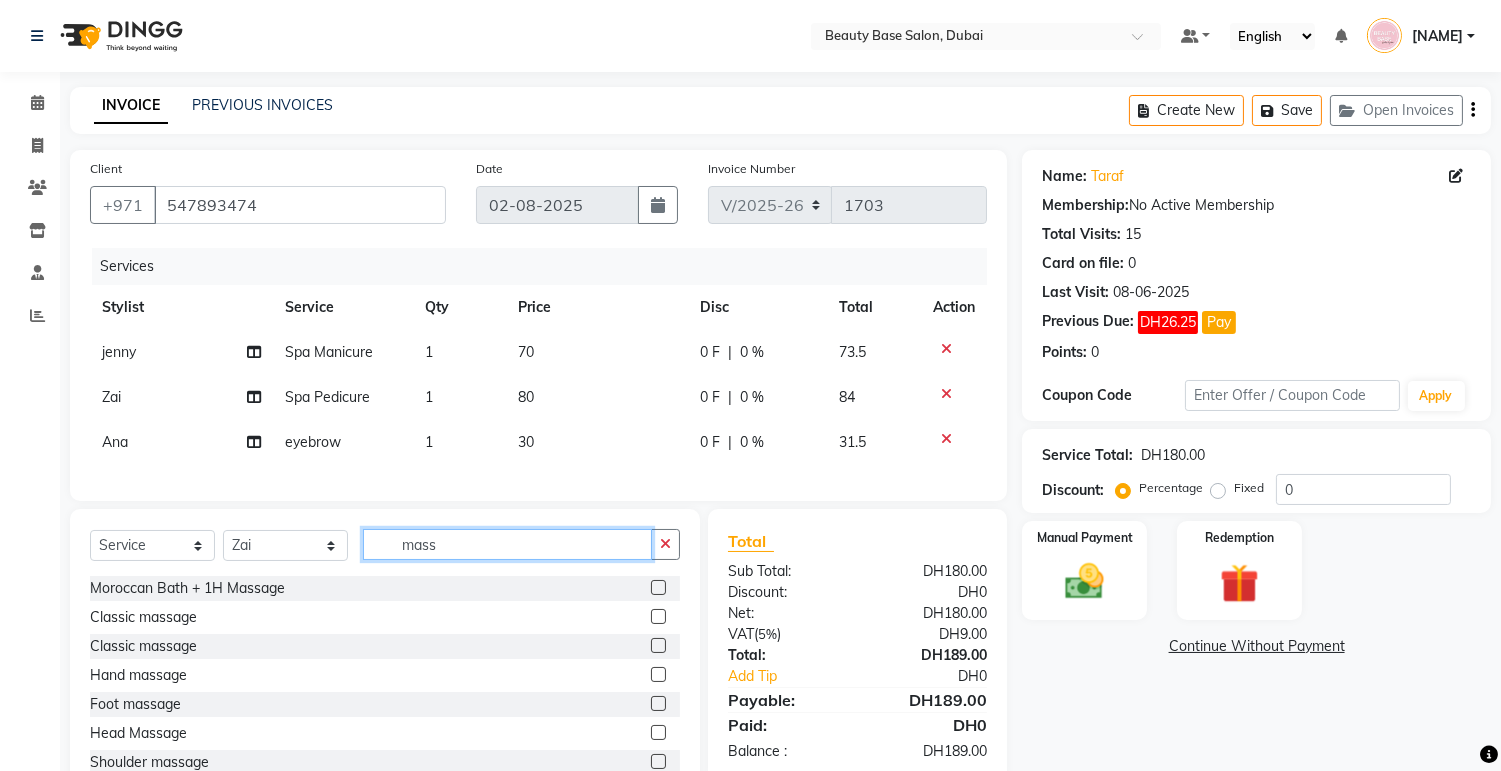 type on "mass" 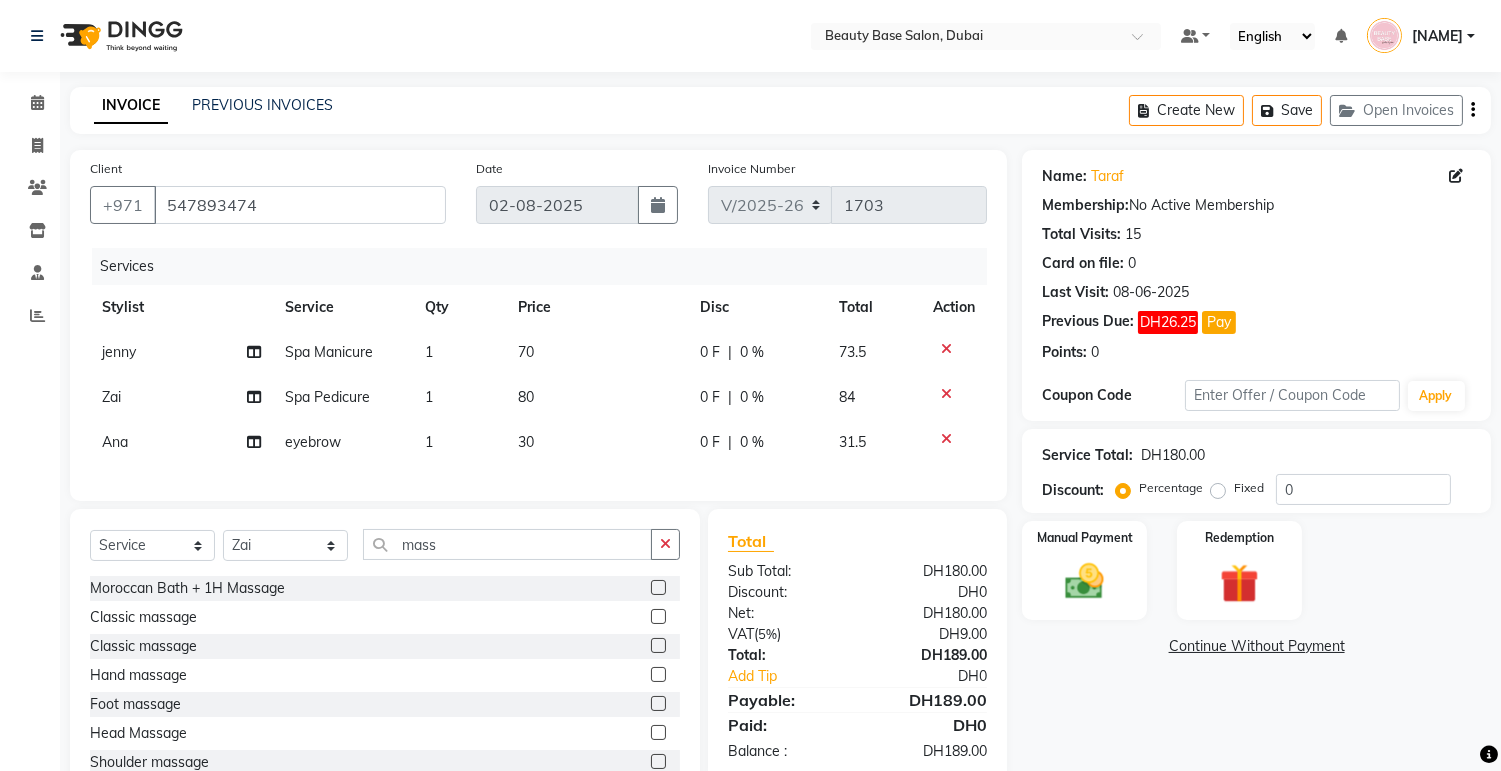 click 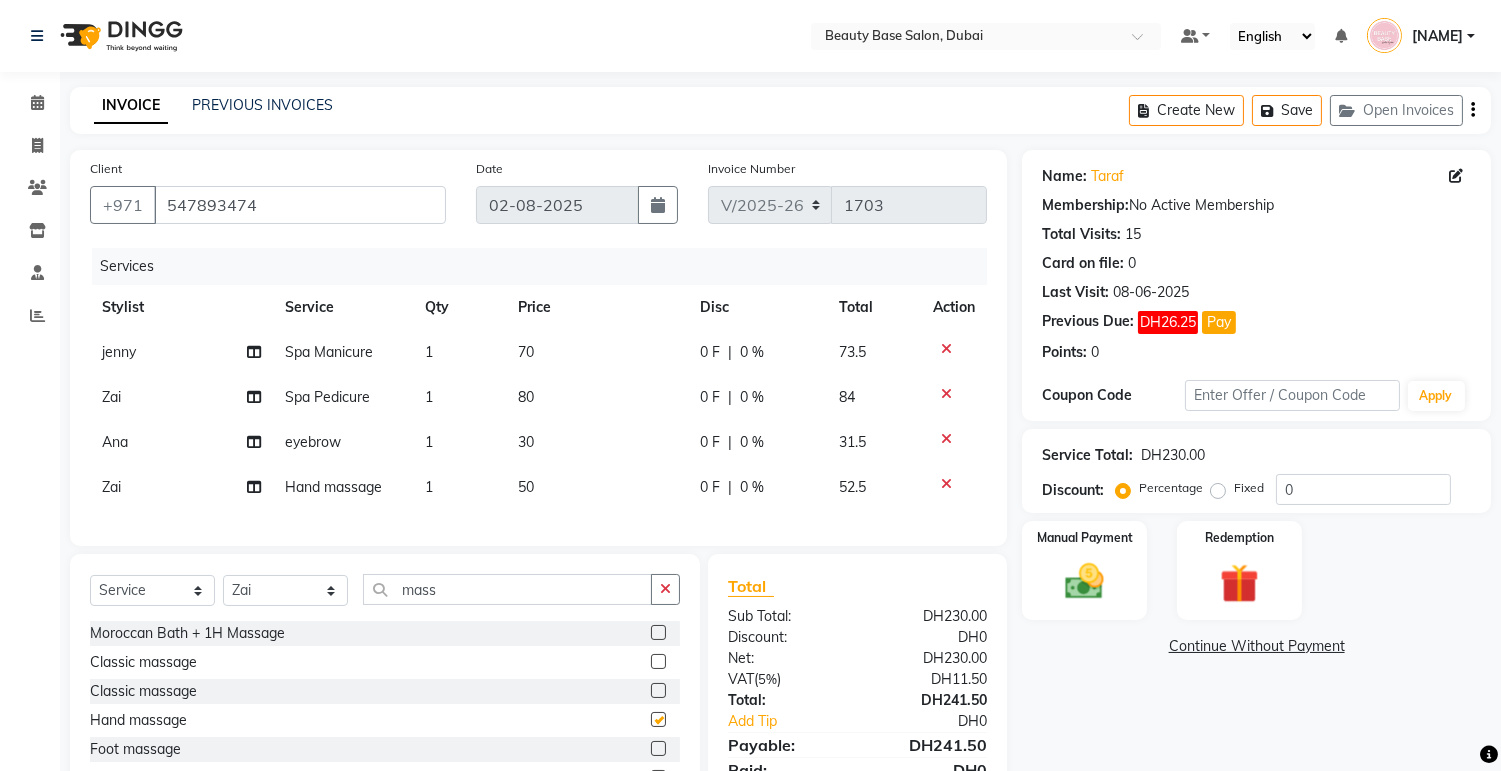 checkbox on "false" 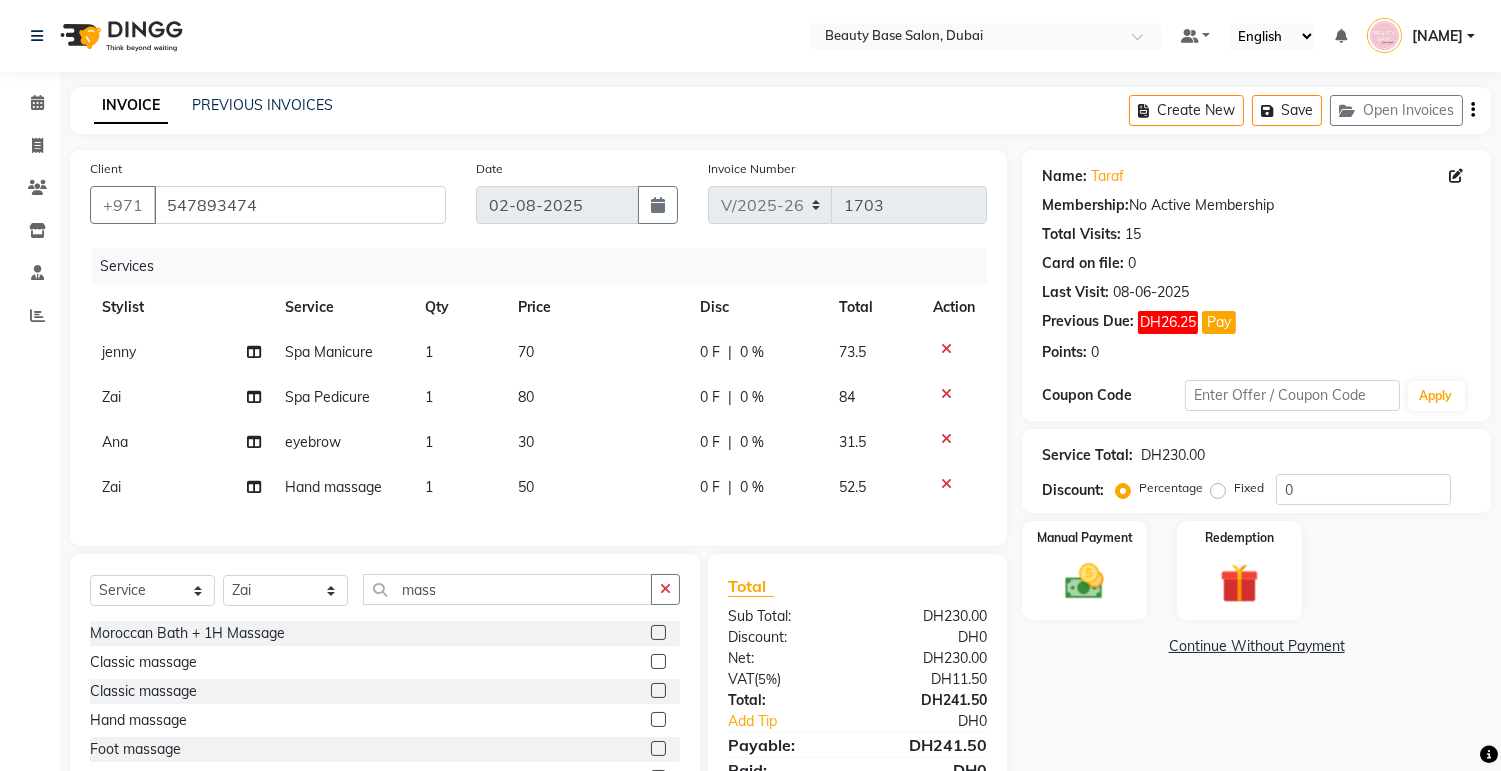 click on "Pay" 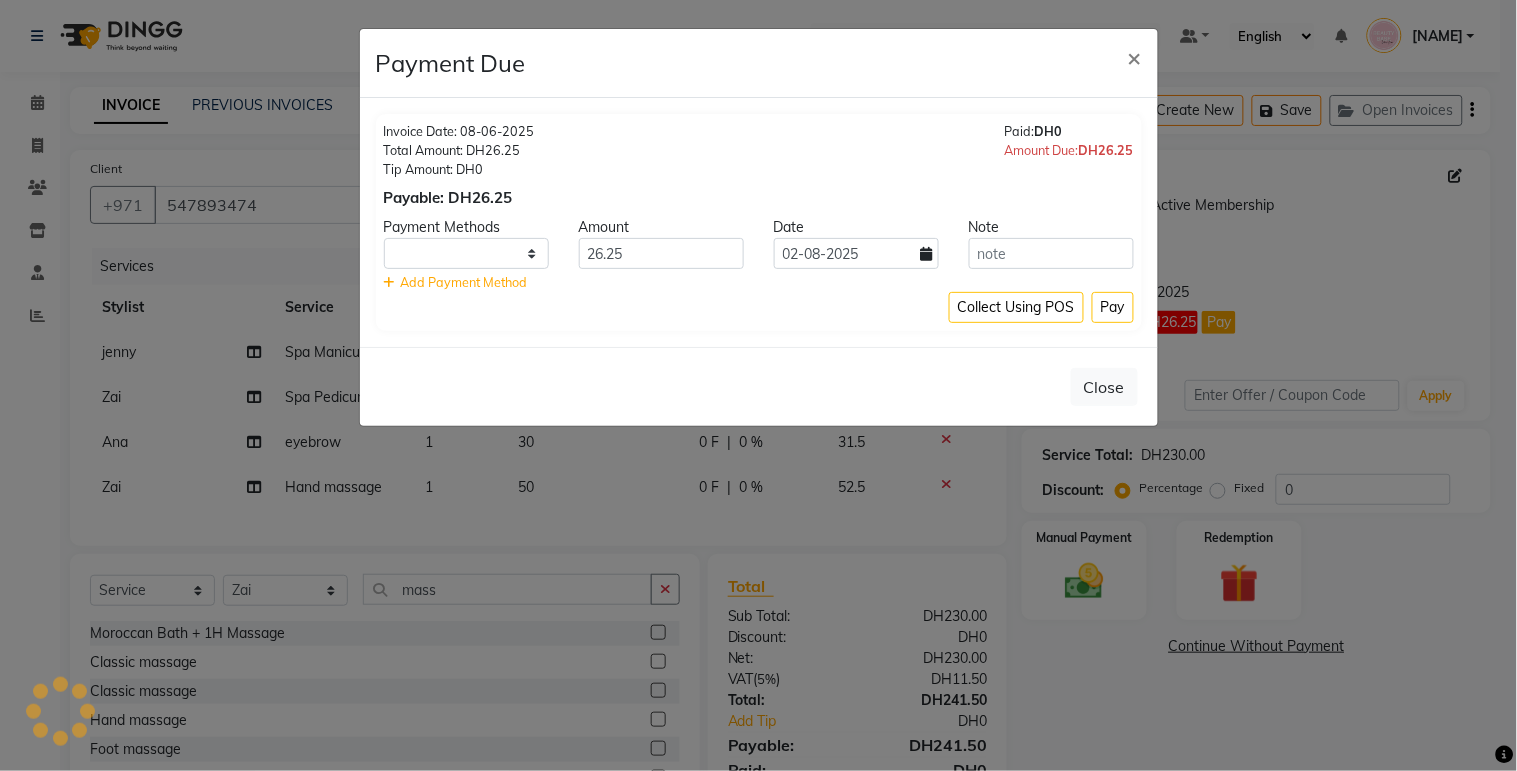 select on "1" 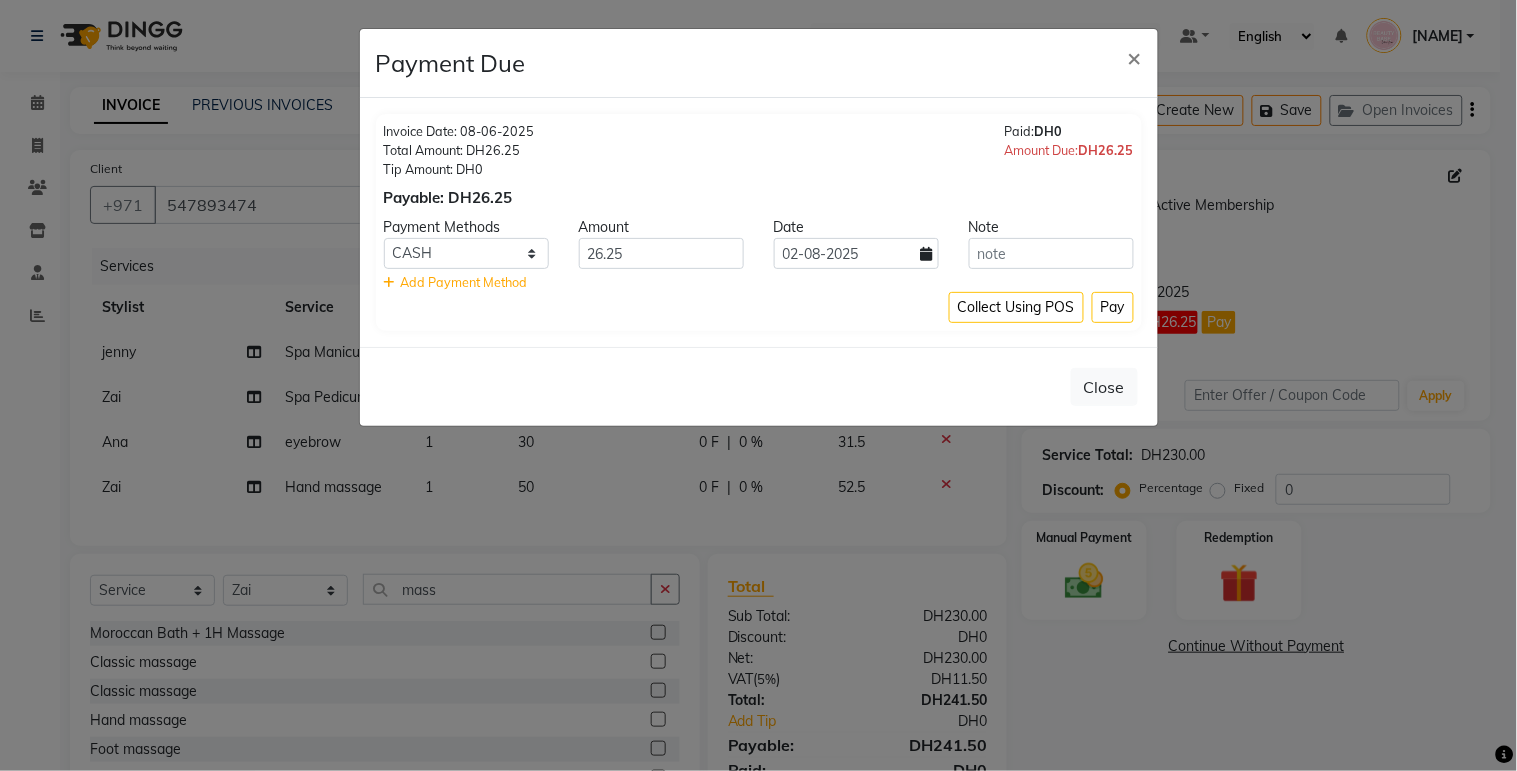 click on "Payment Due × Invoice Date: 08-06-2025 Total Amount: DH26.25 Tip Amount: DH0 Payable: DH26.25 Paid:  DH0 Amount Due:  DH26.25 Payment Methods Amount Date Note CASH CARD ONLINE CUSTOM GPay PayTM PhonePe UPI NearBuy Loan BharatPay Cheque MosamBee MI Voucher Bank Family Visa Card Master Card BharatPay Card UPI BharatPay Other Cards Juice by MCB MyT Money MariDeal DefiDeal Deal.mu THD TCL CEdge Card M UPI M UPI Axis UPI Union Card (Indian Bank) Card (DL Bank) RS BTC Wellnessta Razorpay Complimentary Nift Spa Finder Spa Week Venmo BFL LoanTap SaveIN GMoney ATH Movil On Account Chamber Gift Card Trade Comp Donation Card on File Envision BRAC Card City Card bKash Credit Card Debit Card Shoutlo LUZO Jazz Cash AmEx Discover Tabby Online W Room Charge Room Charge USD Room Charge Euro Room Charge EGP Room Charge GBP Bajaj Finserv Bad Debts Card: IDFC Card: IOB Coupon Gcash PayMaya Instamojo COnline UOnline SOnline SCard Paypal PPR PPV PPC PPN PPG PPE CAMP Benefit ATH Movil Dittor App Rupay Diners iPrepaid iPackage BOB" 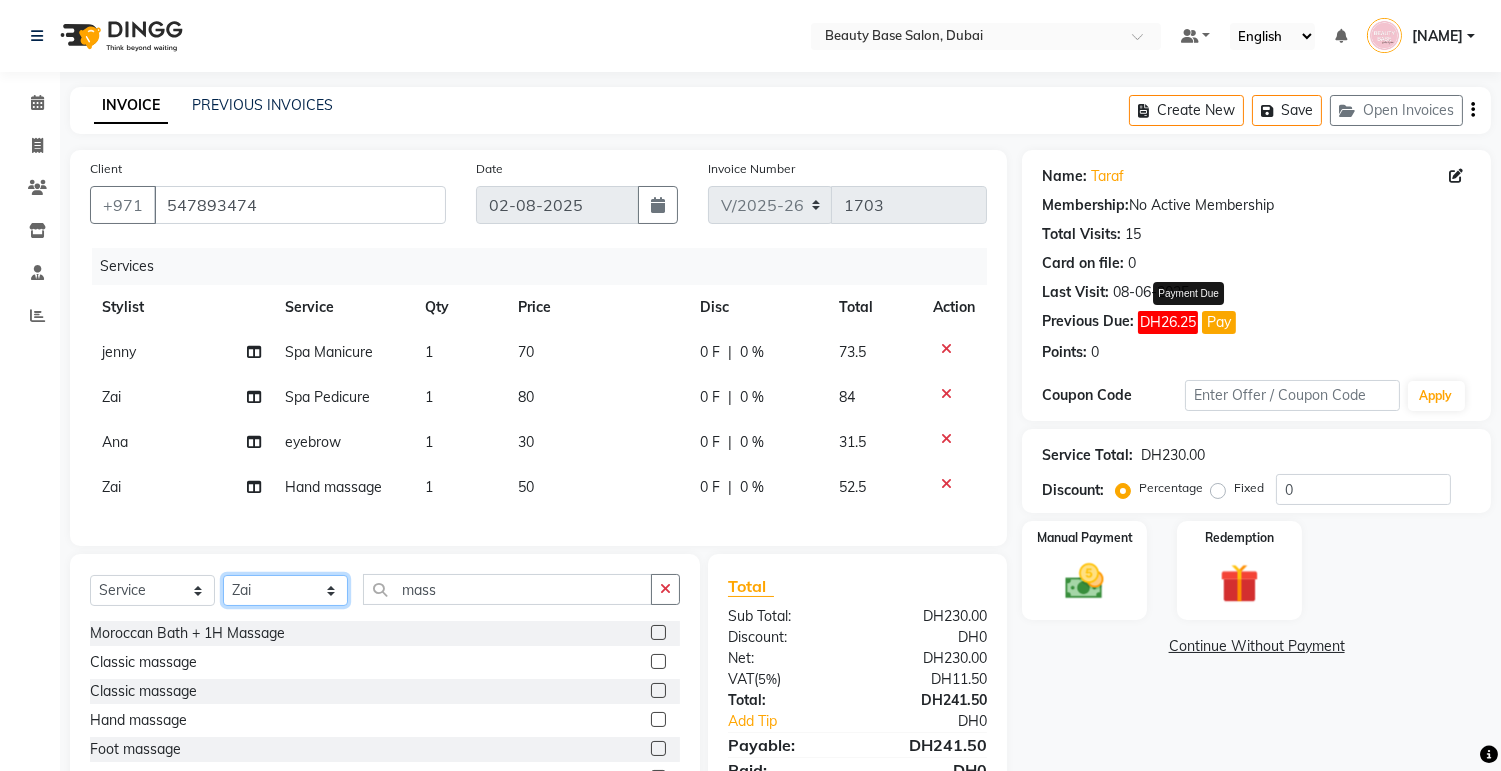 click on "Select Stylist Accounts Afraa Algerim alissa Ana annie Burula Ghizlane Glenny Grace Hang  Ilham lahmoudi  imane jenny John Dyer Julia Smith Julia Smith June kath Lama Marvi Minh phuong Nancy Gill Nassim nouma Rachel Ramila Rana Receptionist tapita tina tutti Vee yasmin Zai zainab" 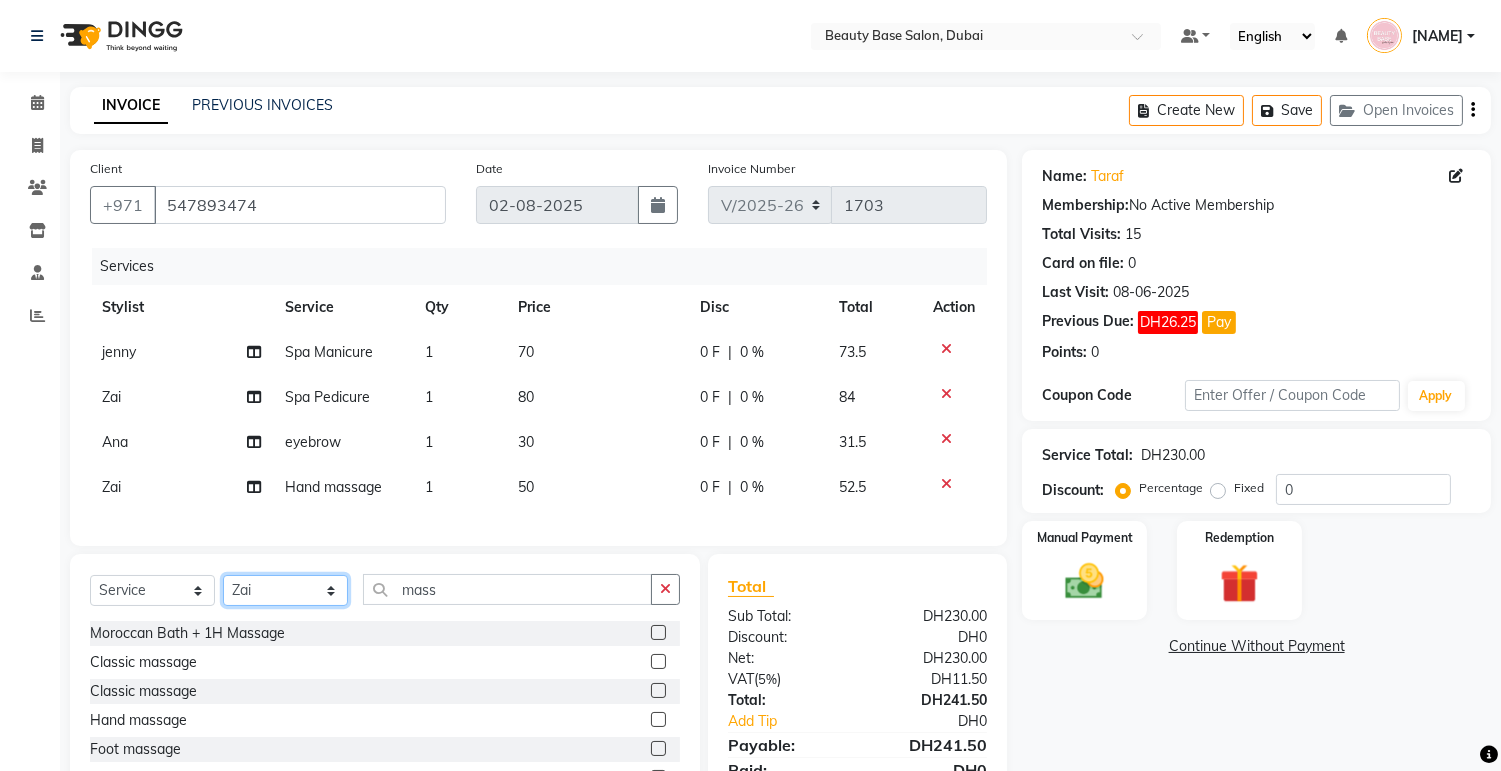select on "54542" 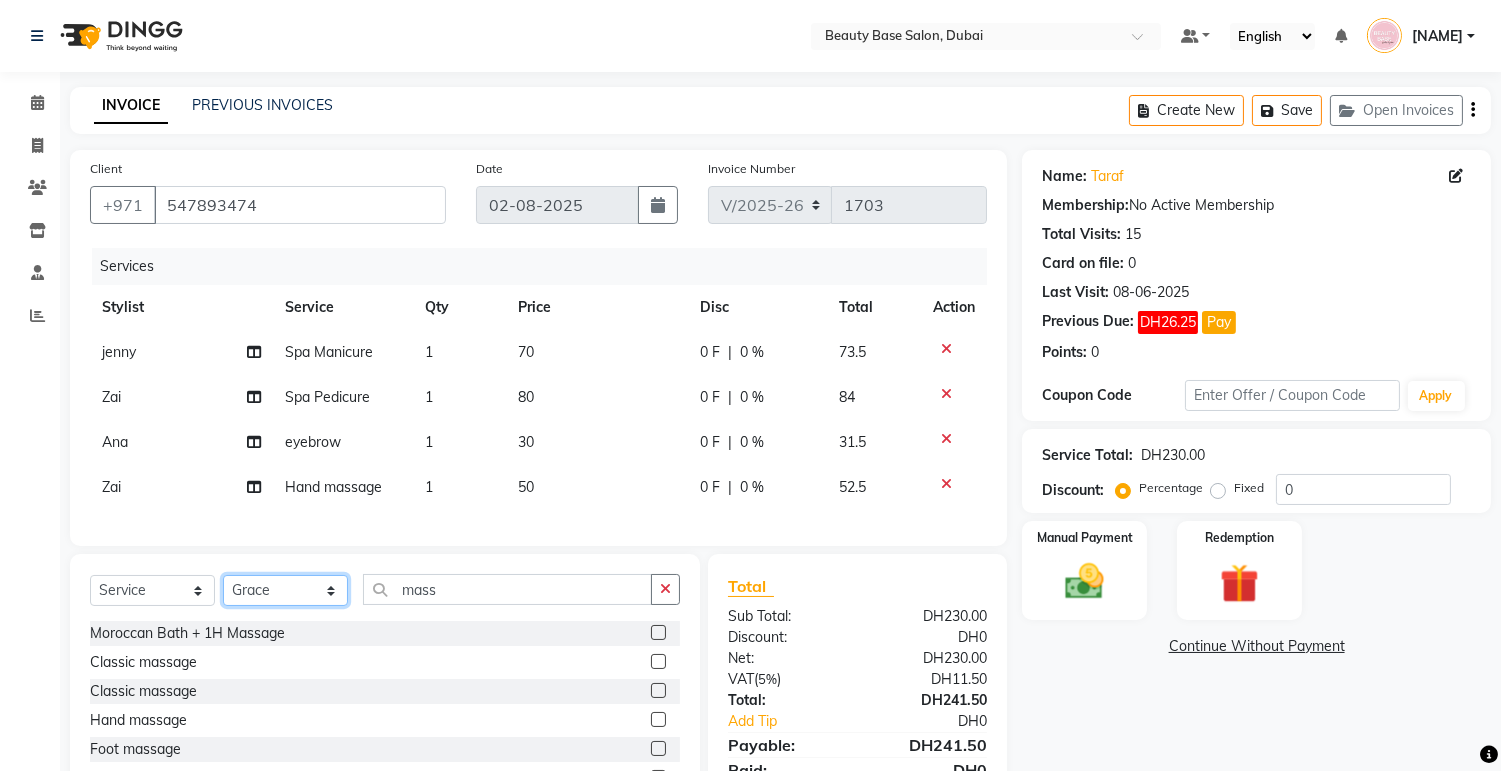 click on "Select Stylist Accounts Afraa Algerim alissa Ana annie Burula Ghizlane Glenny Grace Hang  Ilham lahmoudi  imane jenny John Dyer Julia Smith Julia Smith June kath Lama Marvi Minh phuong Nancy Gill Nassim nouma Rachel Ramila Rana Receptionist tapita tina tutti Vee yasmin Zai zainab" 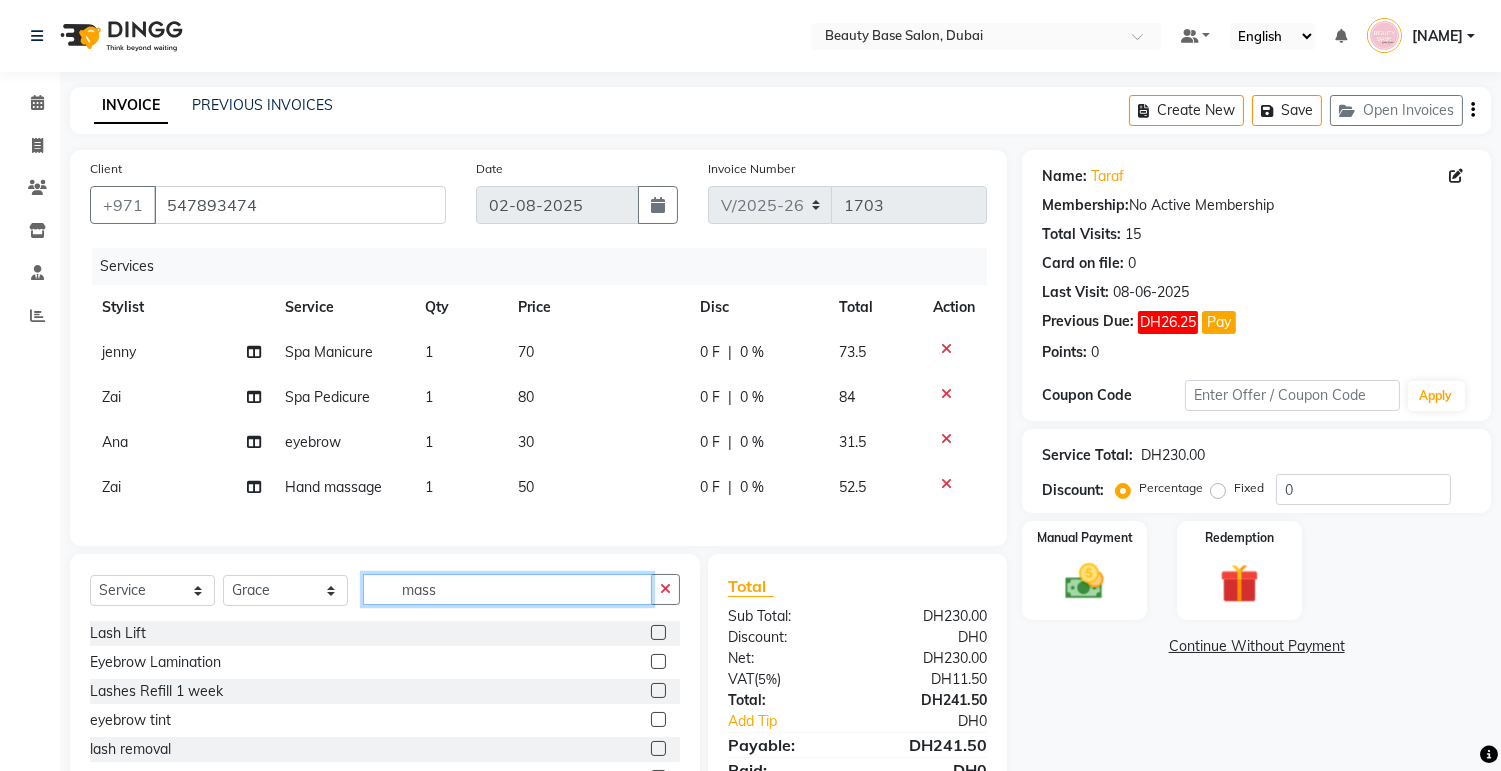 click on "mass" 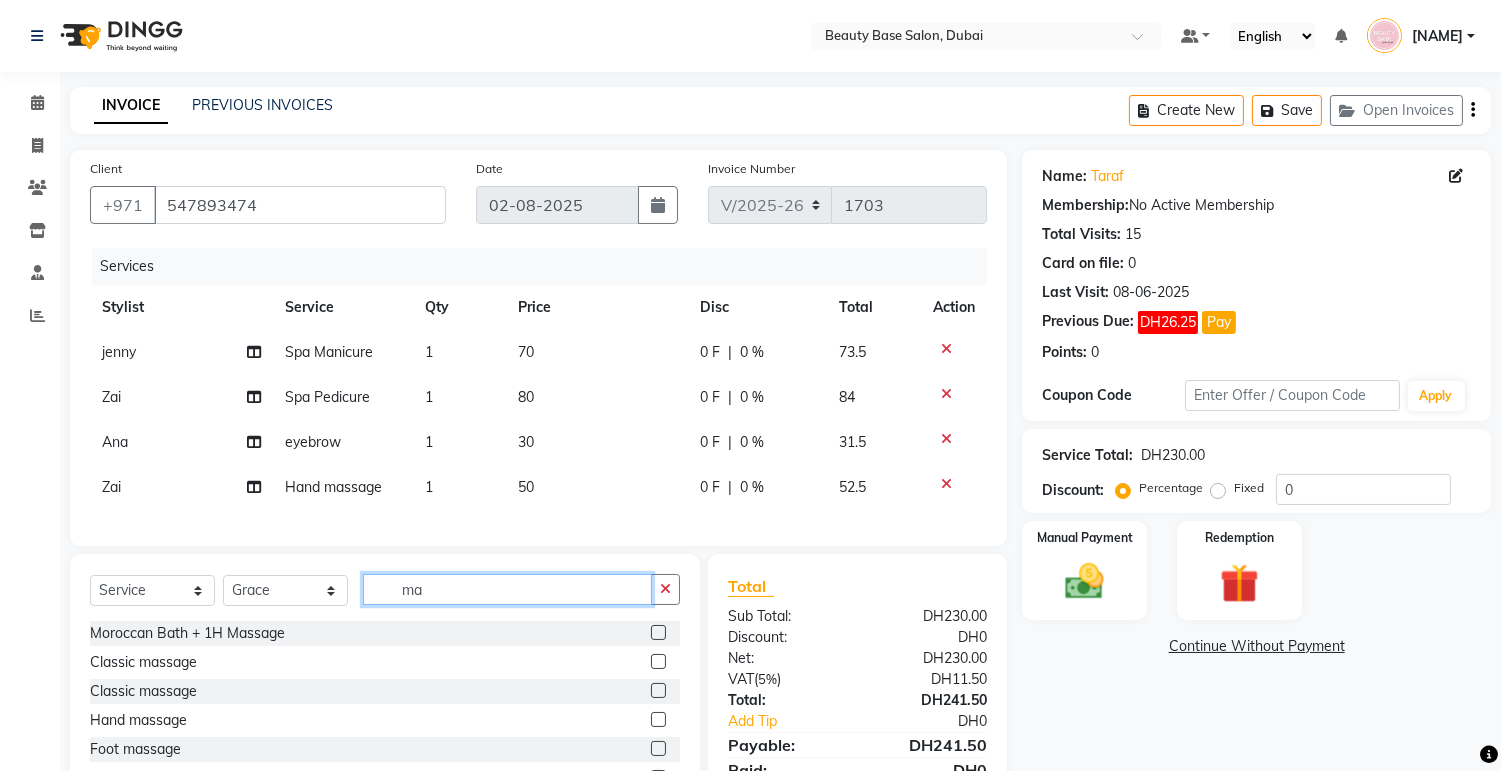 type on "m" 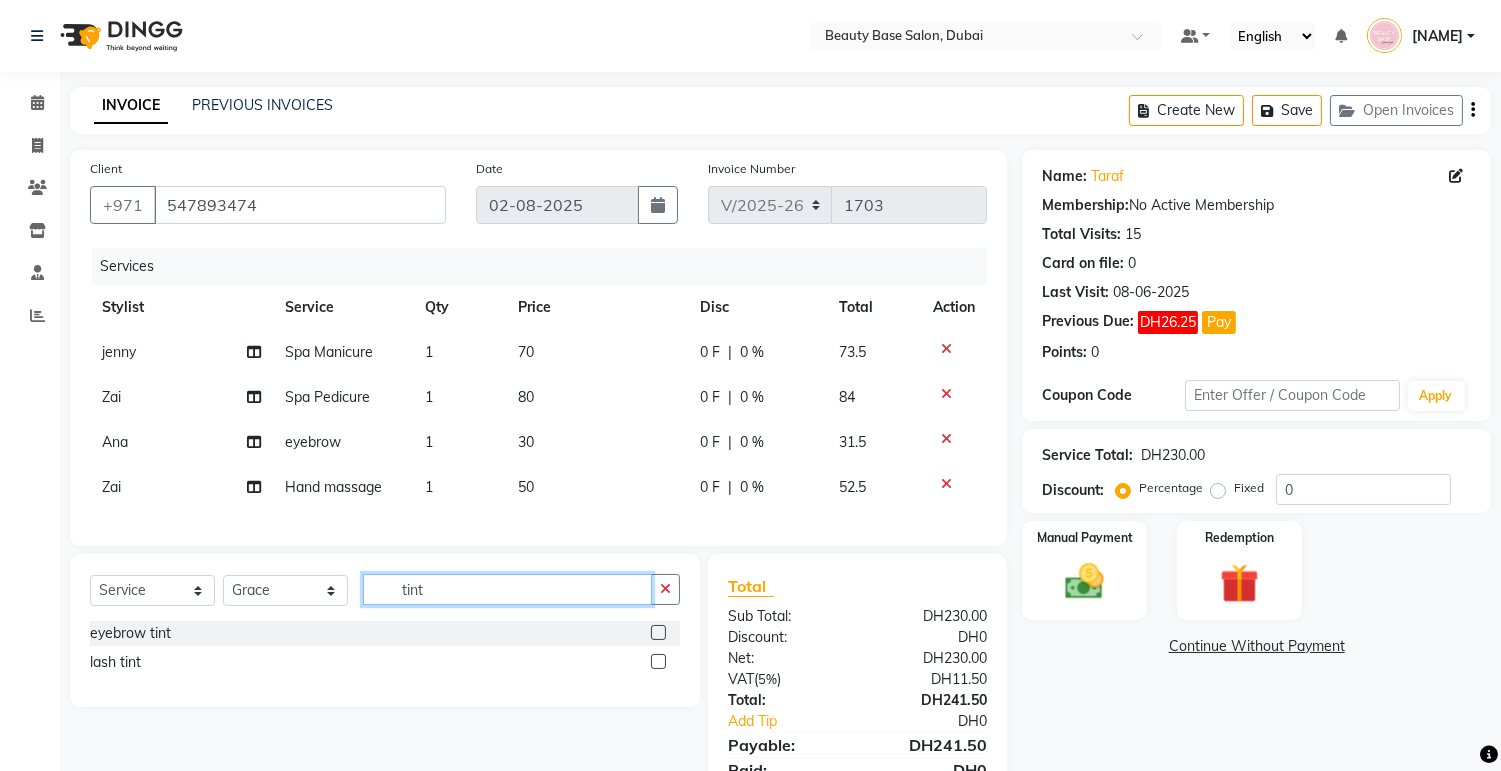 type on "tint" 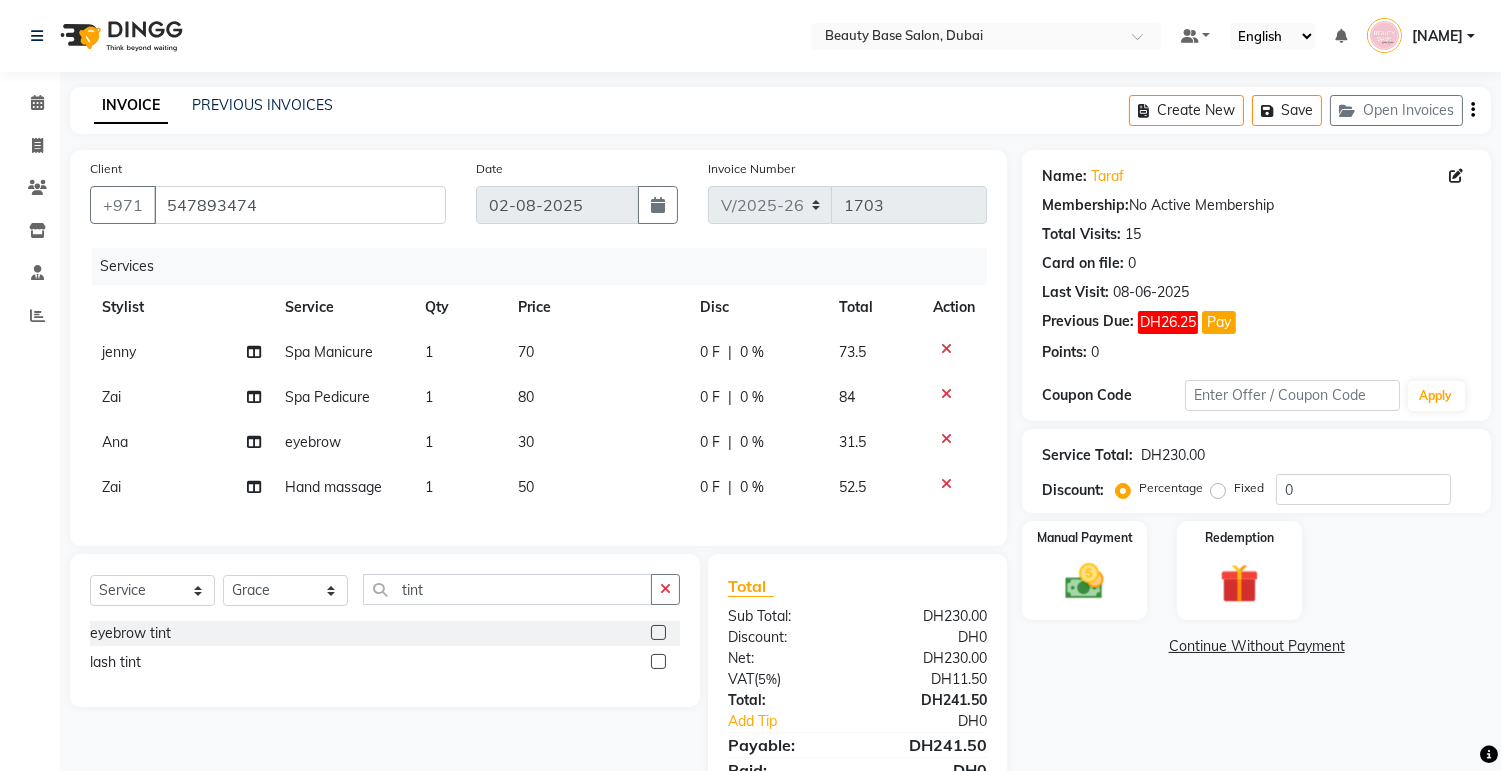 click 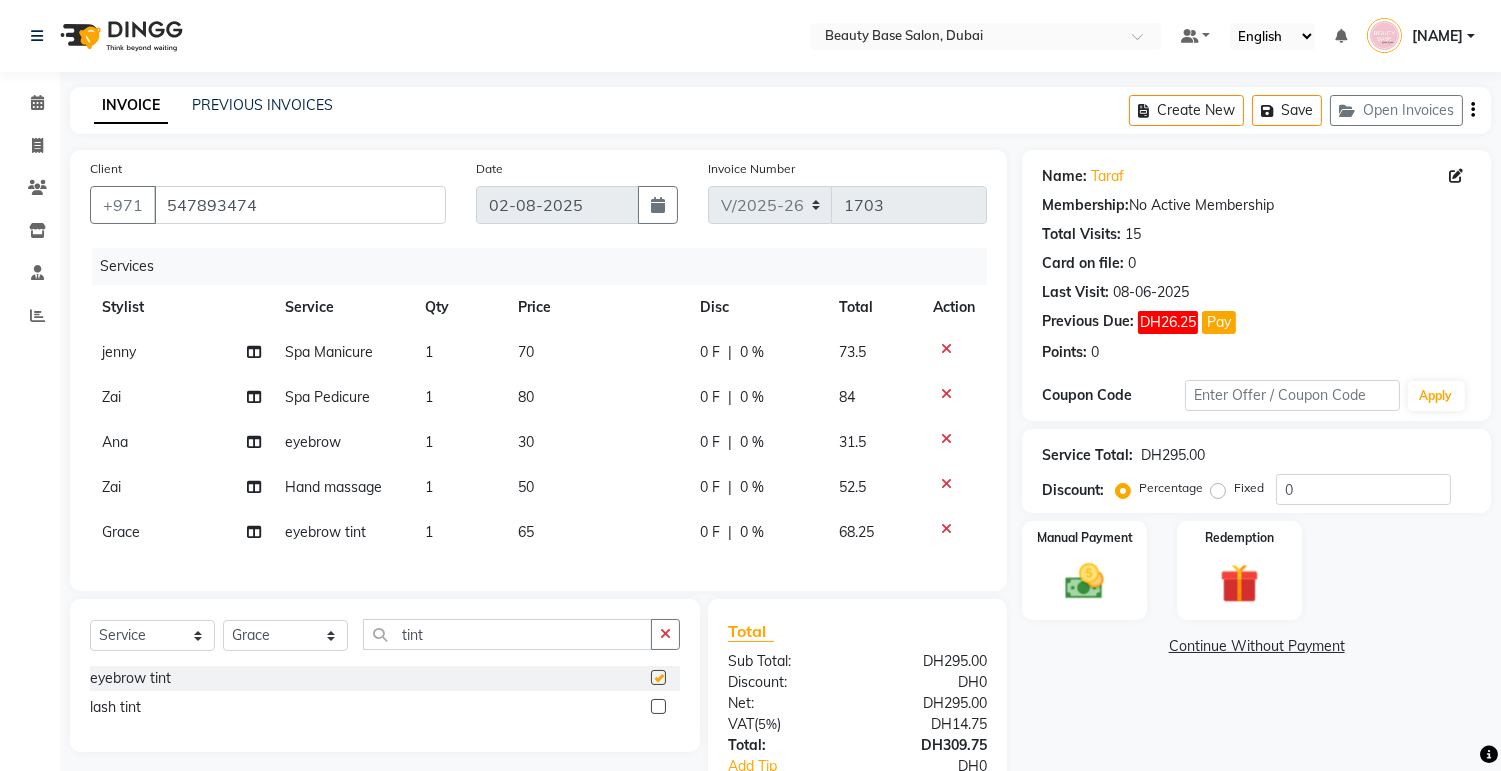 checkbox on "false" 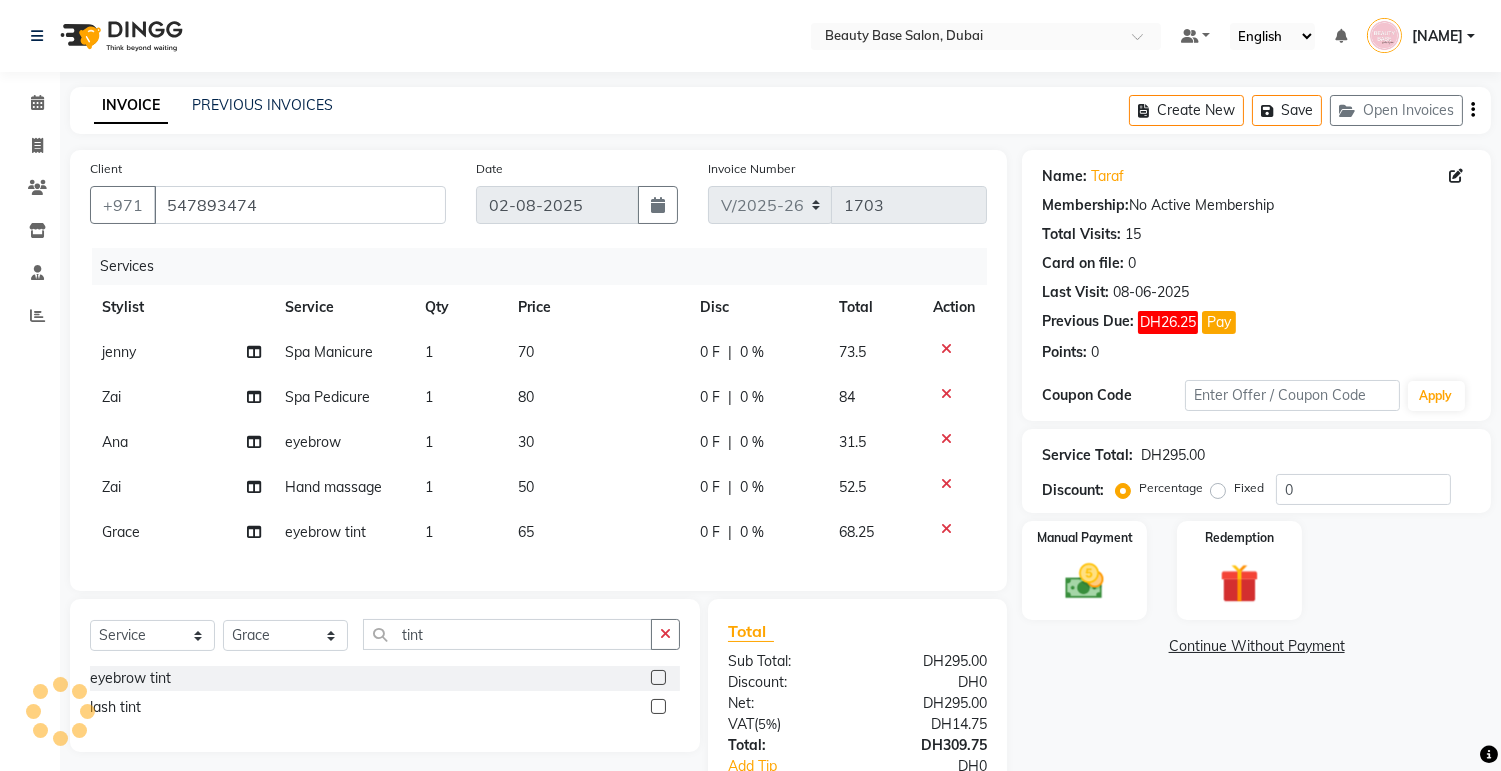 scroll, scrollTop: 147, scrollLeft: 0, axis: vertical 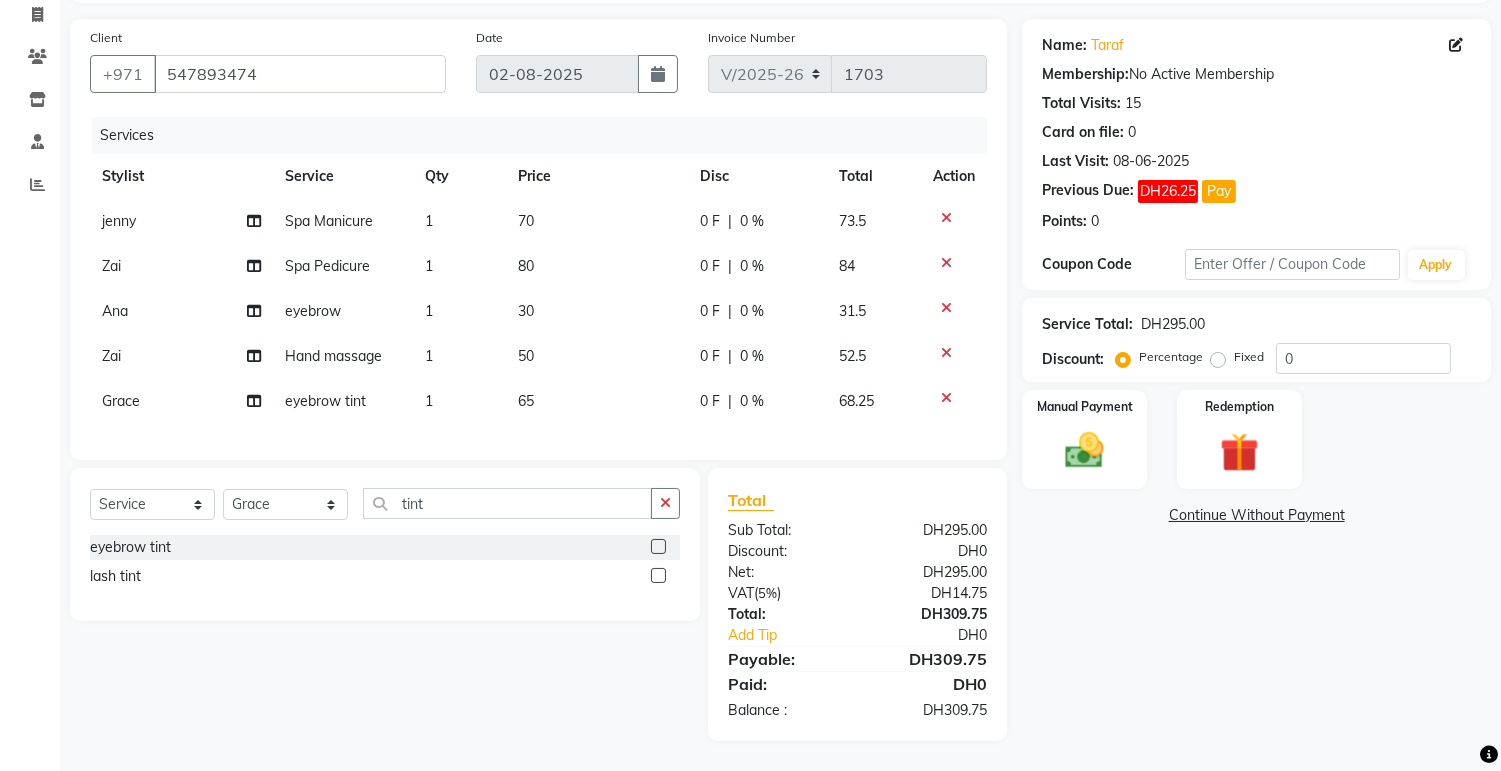 click on "Pay" 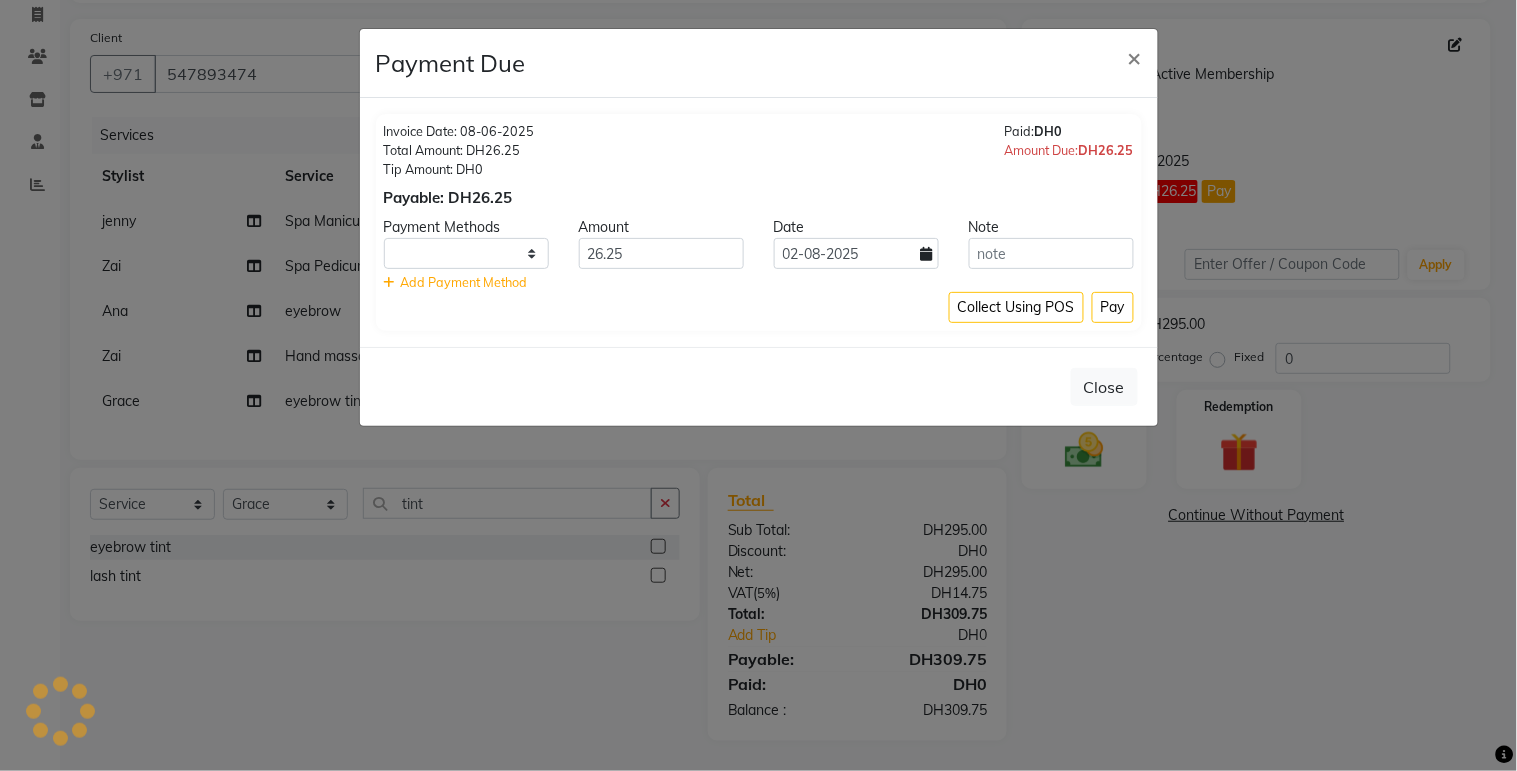 select on "1" 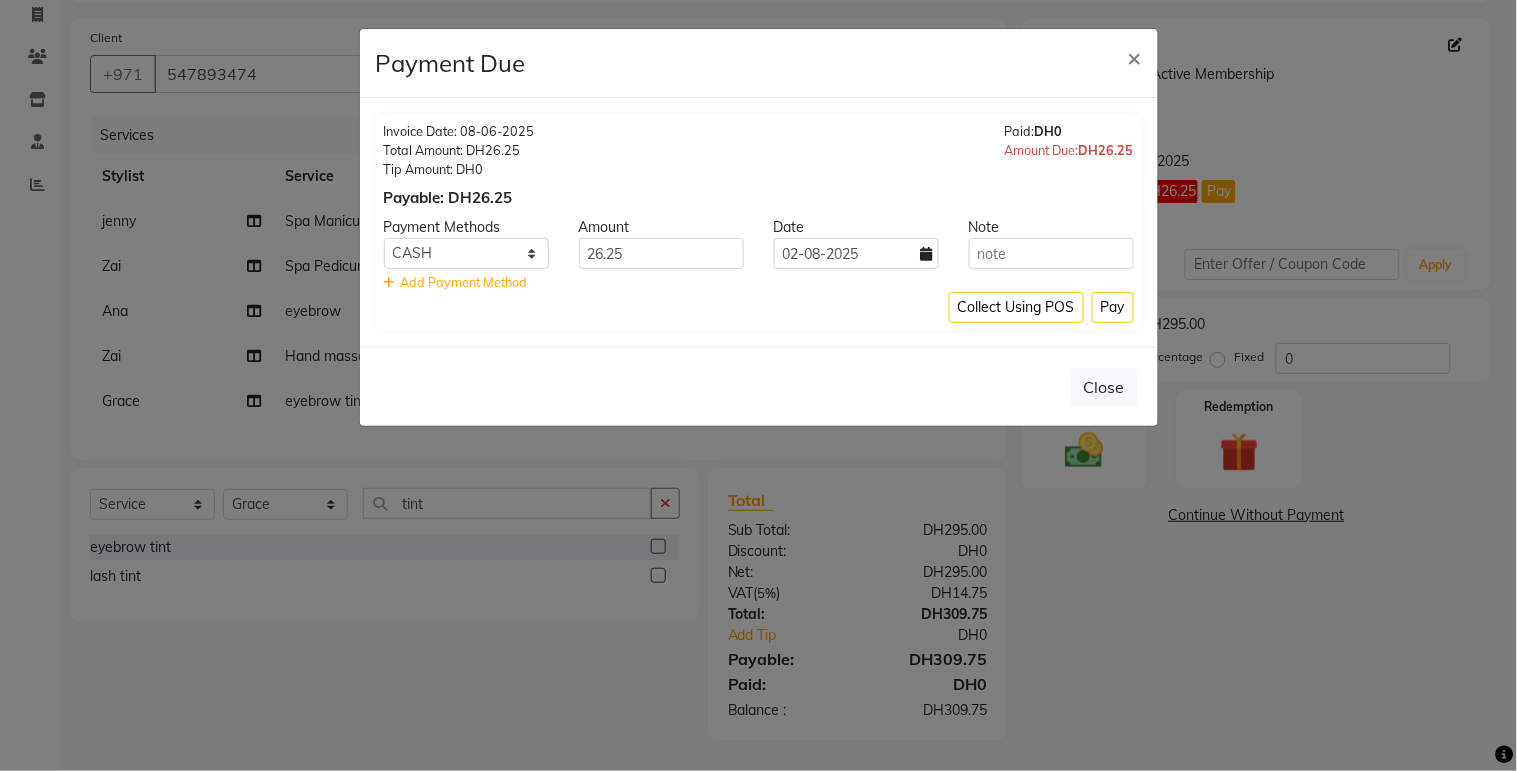 click on "Payment Due × Invoice Date: 08-06-2025 Total Amount: DH26.25 Tip Amount: DH0 Payable: DH26.25 Paid:  DH0 Amount Due:  DH26.25 Payment Methods Amount Date Note CASH CARD ONLINE CUSTOM GPay PayTM PhonePe UPI NearBuy Loan BharatPay Cheque MosamBee MI Voucher Bank Family Visa Card Master Card BharatPay Card UPI BharatPay Other Cards Juice by MCB MyT Money MariDeal DefiDeal Deal.mu THD TCL CEdge Card M UPI M UPI Axis UPI Union Card (Indian Bank) Card (DL Bank) RS BTC Wellnessta Razorpay Complimentary Nift Spa Finder Spa Week Venmo BFL LoanTap SaveIN GMoney ATH Movil On Account Chamber Gift Card Trade Comp Donation Card on File Envision BRAC Card City Card bKash Credit Card Debit Card Shoutlo LUZO Jazz Cash AmEx Discover Tabby Online W Room Charge Room Charge USD Room Charge Euro Room Charge EGP Room Charge GBP Bajaj Finserv Bad Debts Card: IDFC Card: IOB Coupon Gcash PayMaya Instamojo COnline UOnline SOnline SCard Paypal PPR PPV PPC PPN PPG PPE CAMP Benefit ATH Movil Dittor App Rupay Diners iPrepaid iPackage BOB" 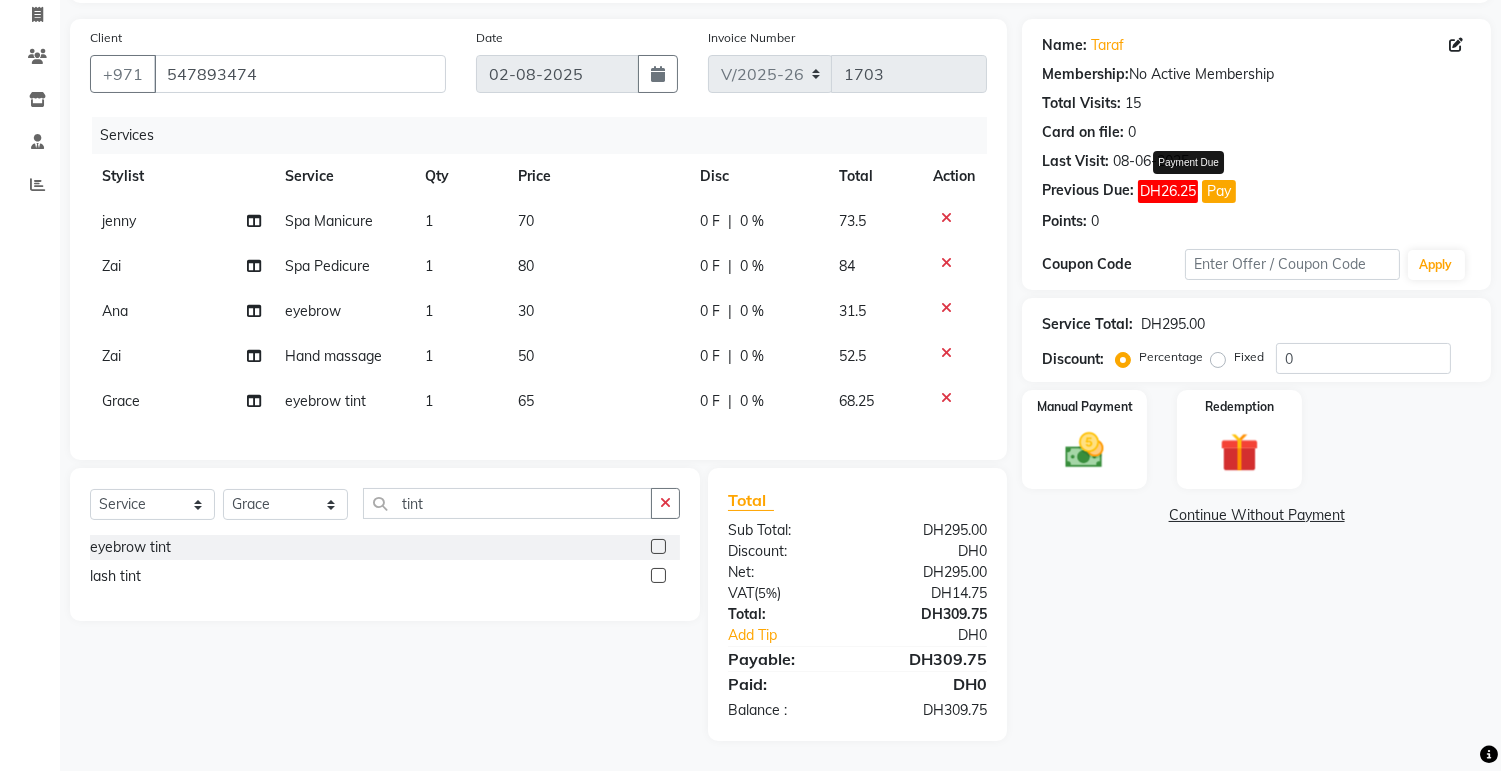 type 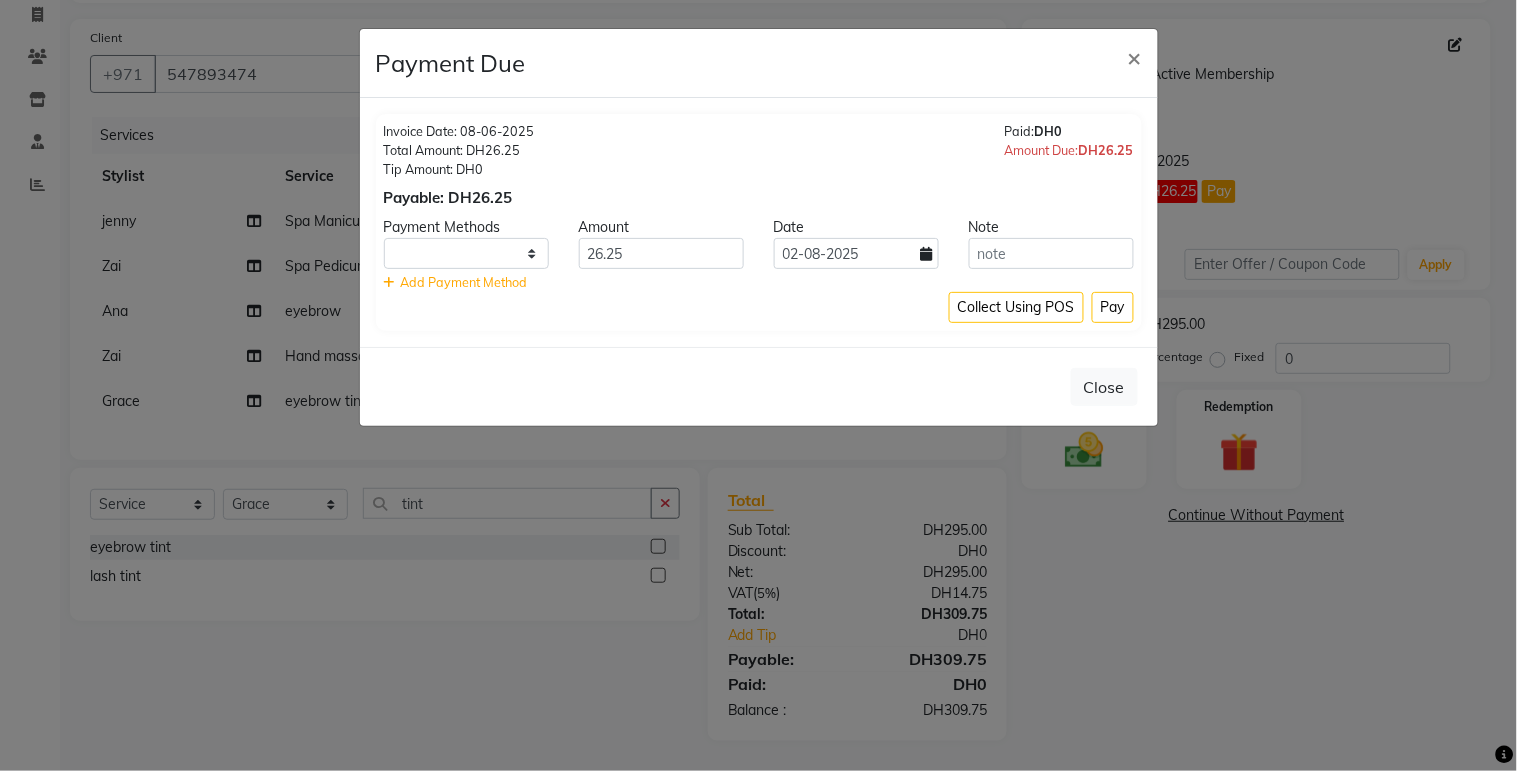select on "1" 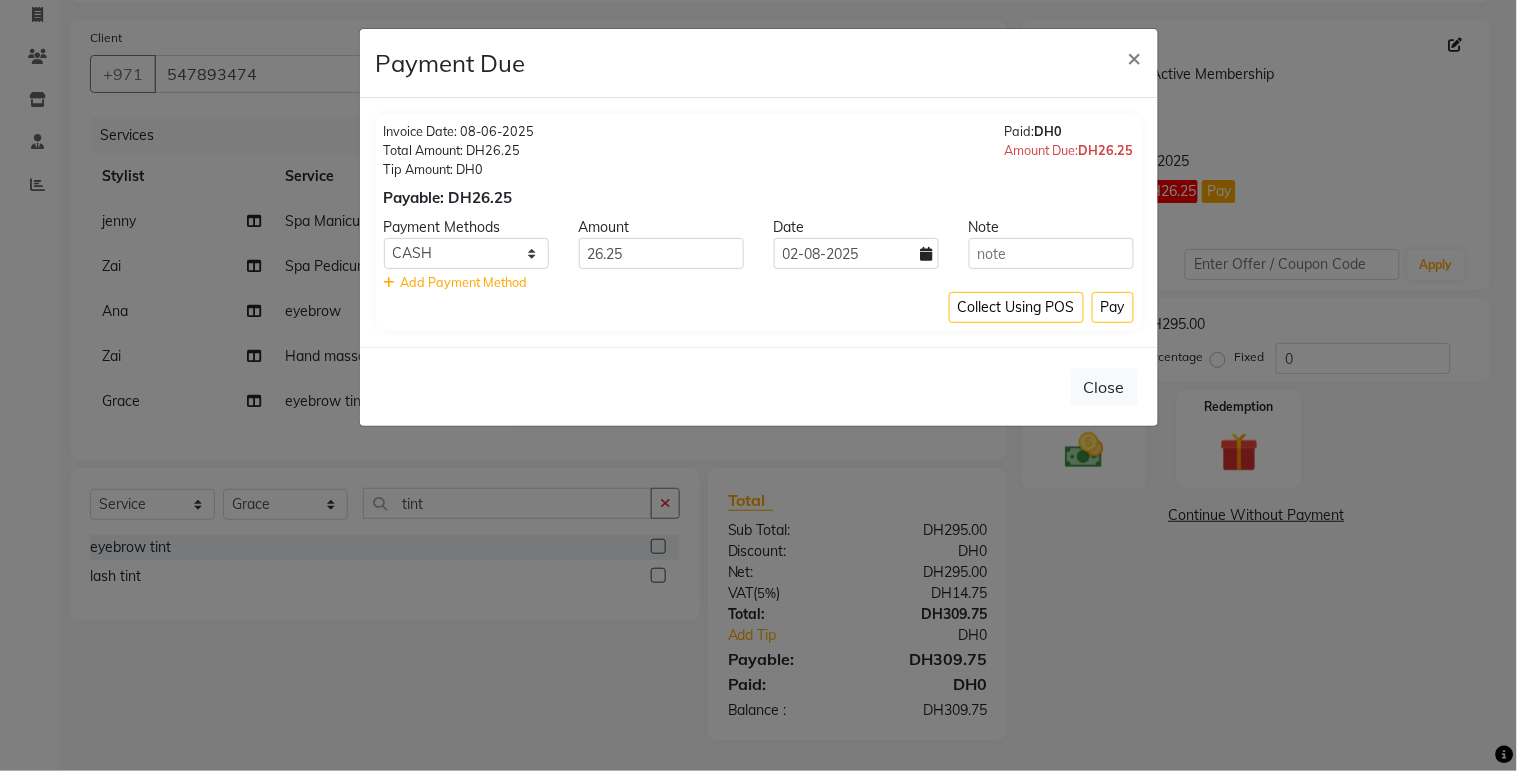 click on "Payment Due × Invoice Date: 08-06-2025 Total Amount: DH26.25 Tip Amount: DH0 Payable: DH26.25 Paid:  DH0 Amount Due:  DH26.25 Payment Methods Amount Date Note CASH CARD ONLINE CUSTOM GPay PayTM PhonePe UPI NearBuy Loan BharatPay Cheque MosamBee MI Voucher Bank Family Visa Card Master Card BharatPay Card UPI BharatPay Other Cards Juice by MCB MyT Money MariDeal DefiDeal Deal.mu THD TCL CEdge Card M UPI M UPI Axis UPI Union Card (Indian Bank) Card (DL Bank) RS BTC Wellnessta Razorpay Complimentary Nift Spa Finder Spa Week Venmo BFL LoanTap SaveIN GMoney ATH Movil On Account Chamber Gift Card Trade Comp Donation Card on File Envision BRAC Card City Card bKash Credit Card Debit Card Shoutlo LUZO Jazz Cash AmEx Discover Tabby Online W Room Charge Room Charge USD Room Charge Euro Room Charge EGP Room Charge GBP Bajaj Finserv Bad Debts Card: IDFC Card: IOB Coupon Gcash PayMaya Instamojo COnline UOnline SOnline SCard Paypal PPR PPV PPC PPN PPG PPE CAMP Benefit ATH Movil Dittor App Rupay Diners iPrepaid iPackage BOB" 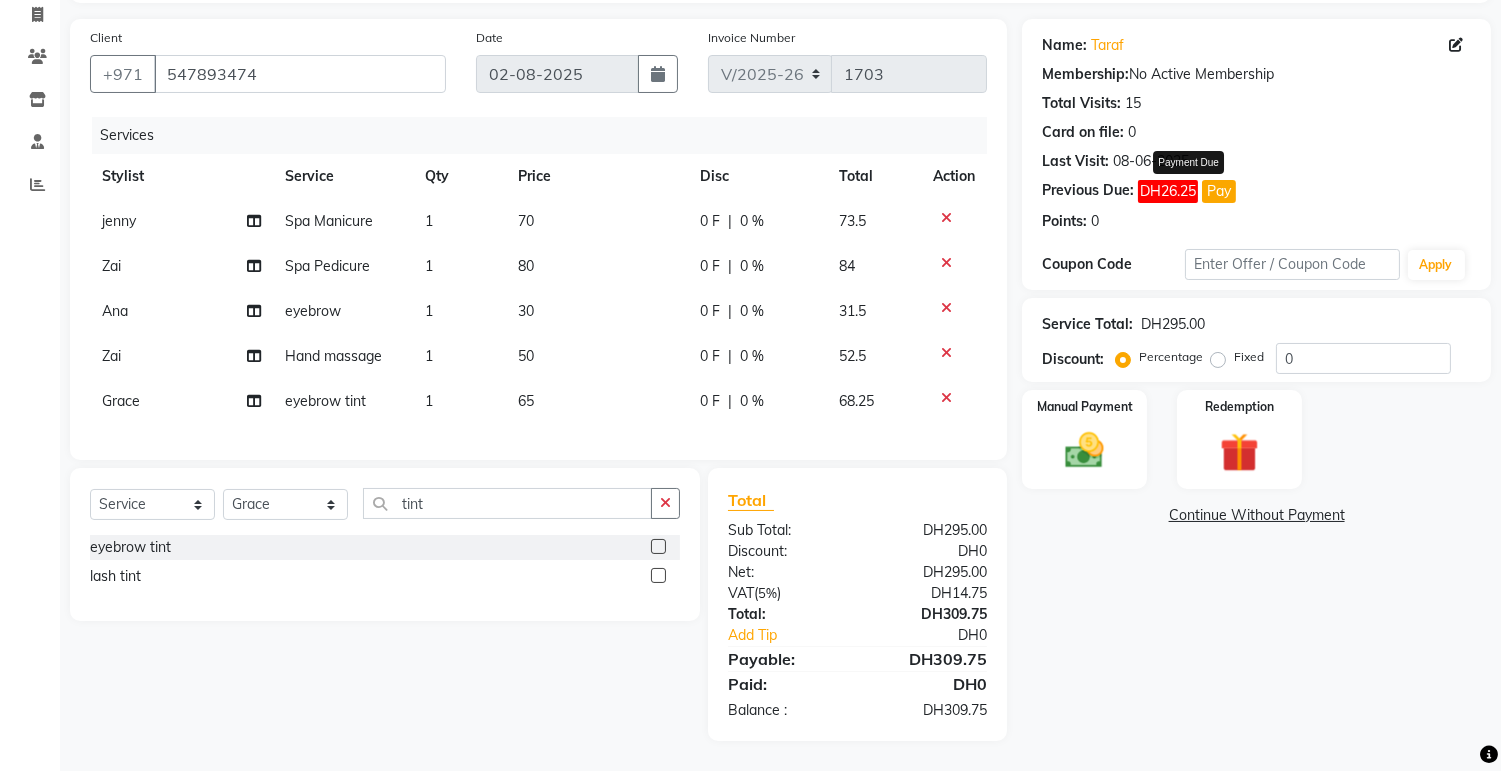 click on "Hand massage" 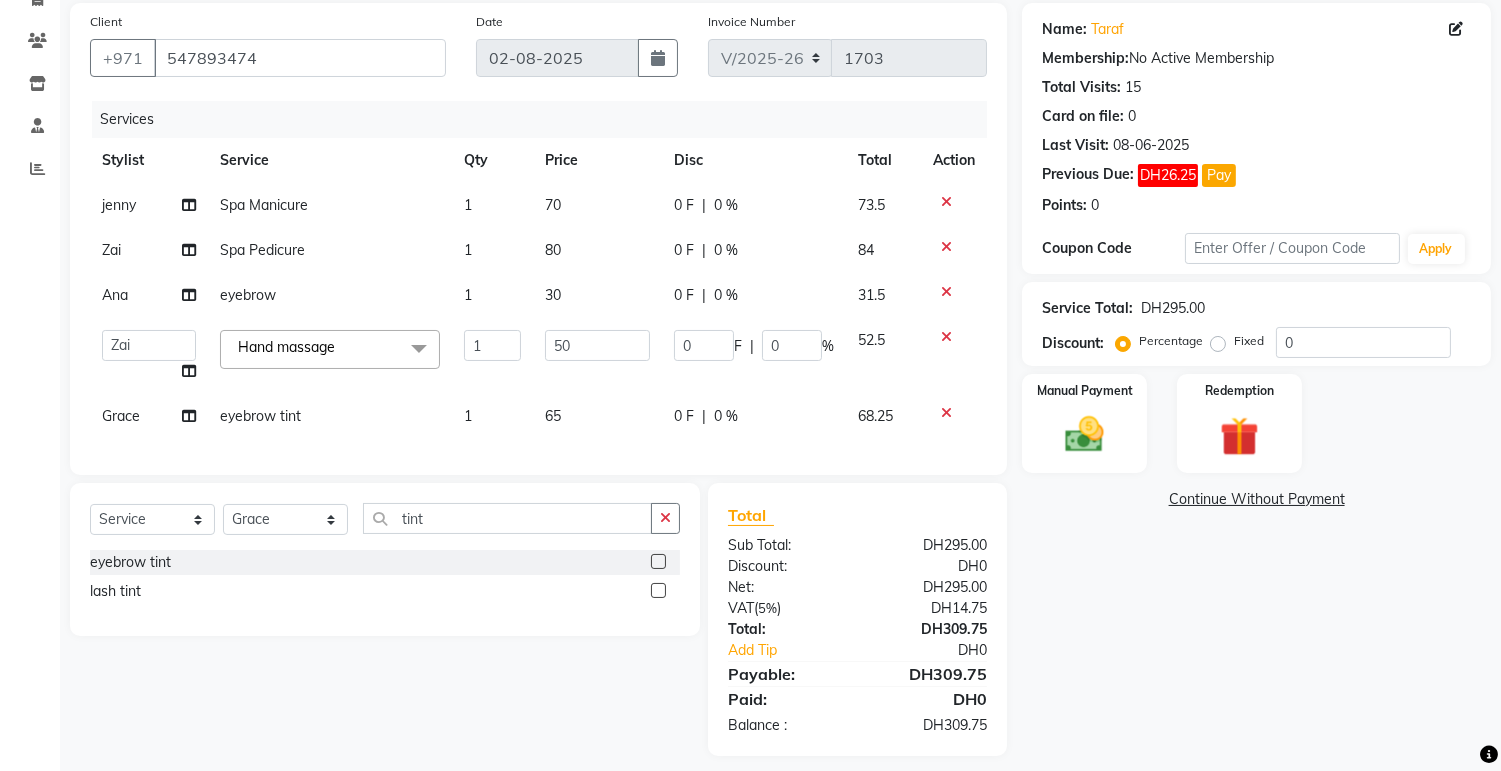 click on "Hand massage  x" 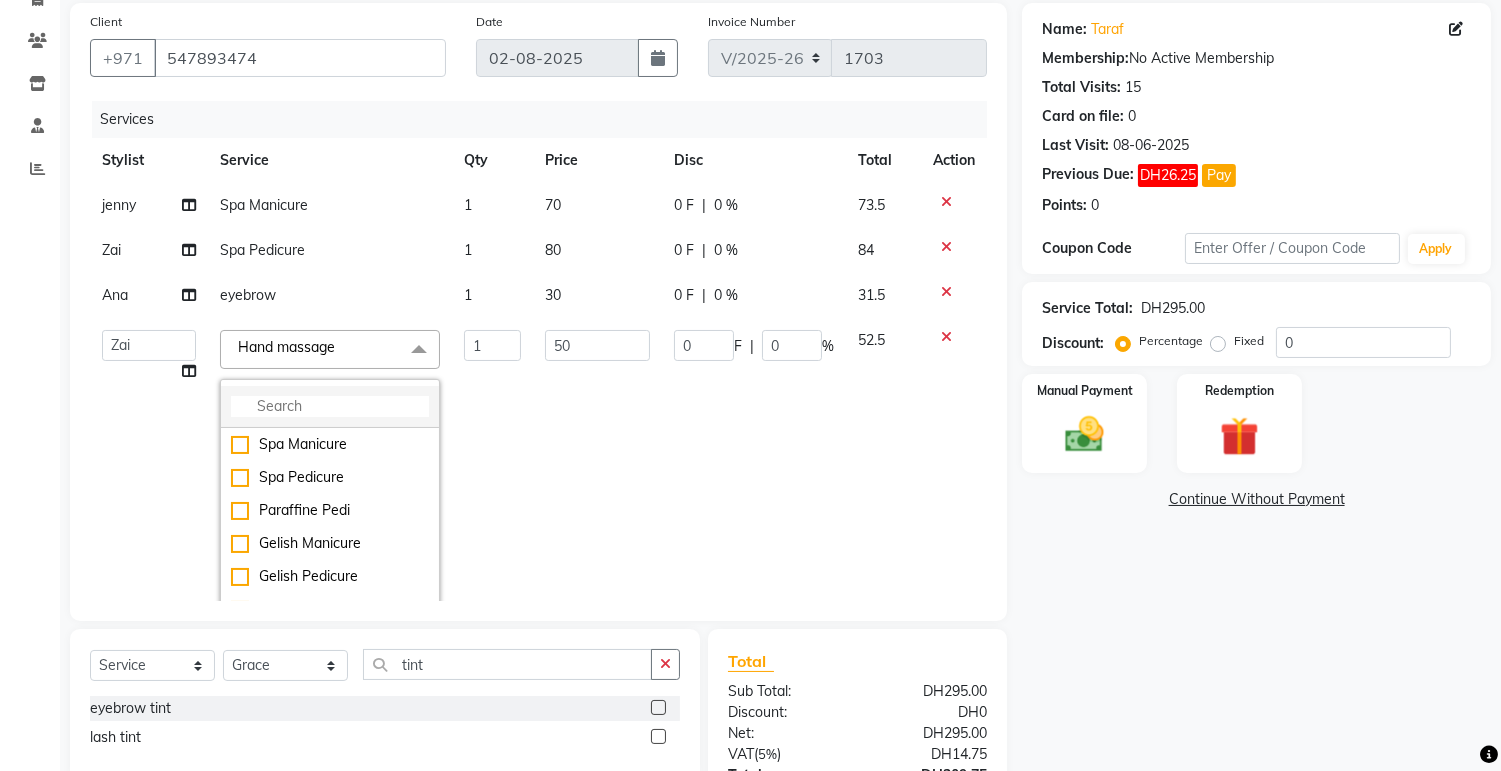 click 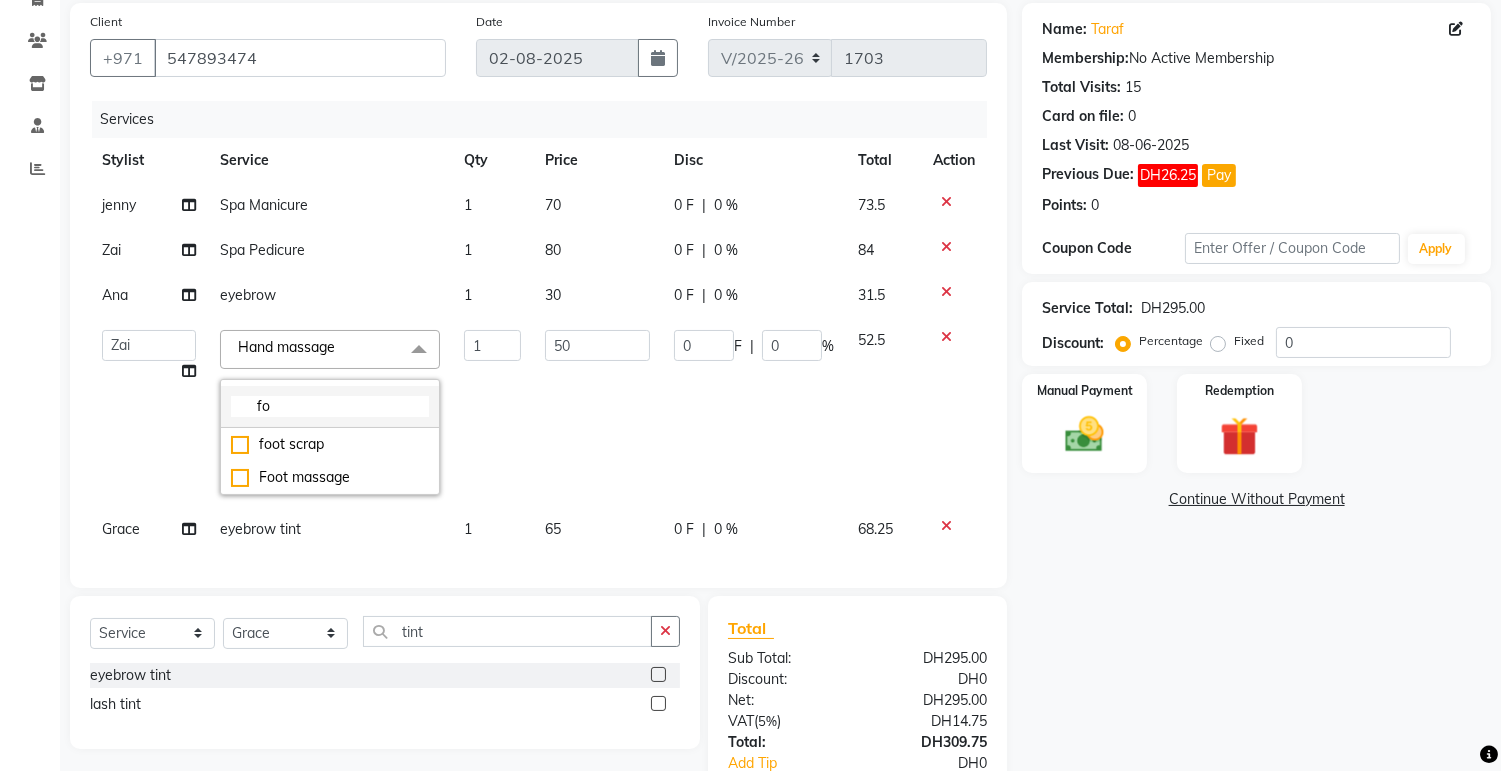 type on "fo" 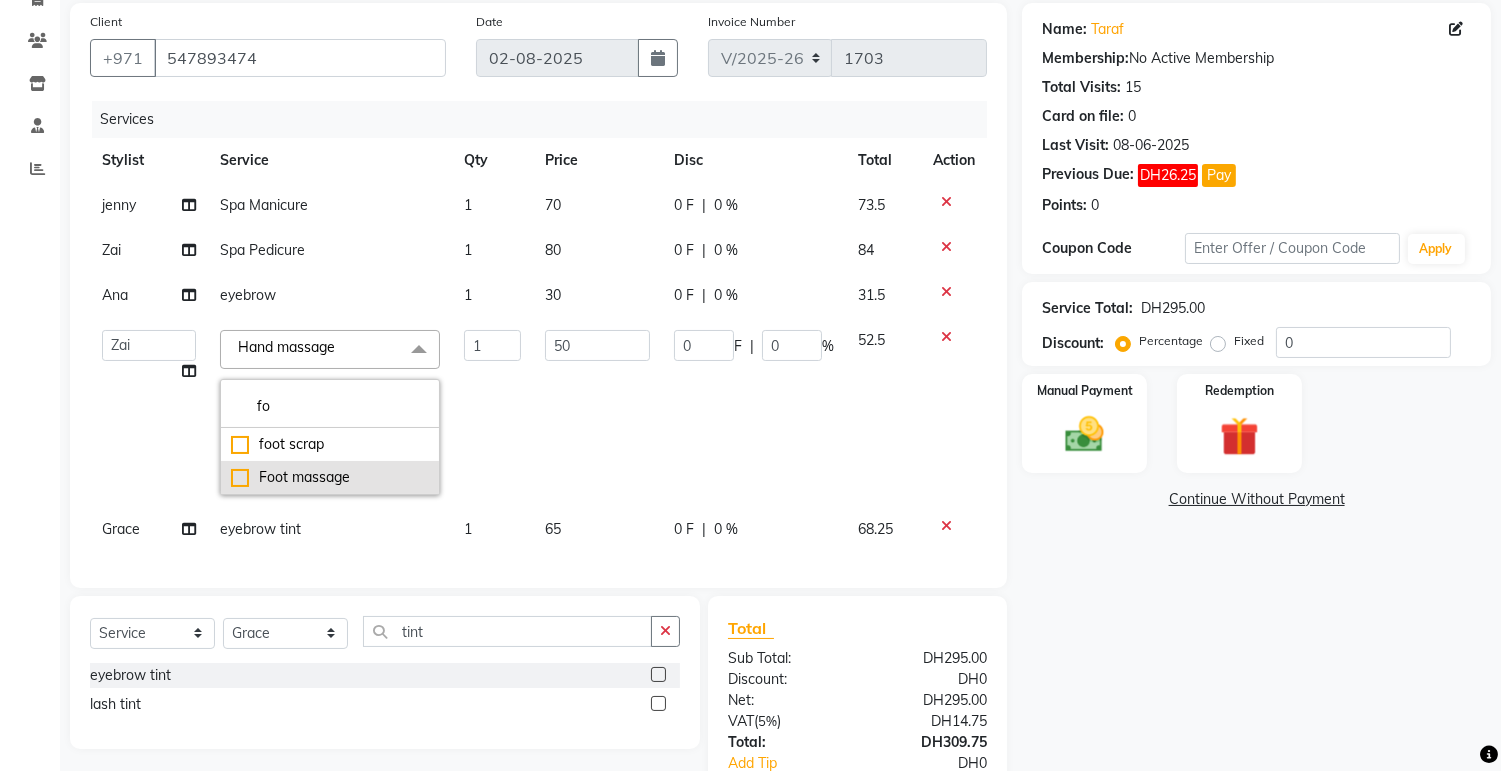 click on "Foot massage" 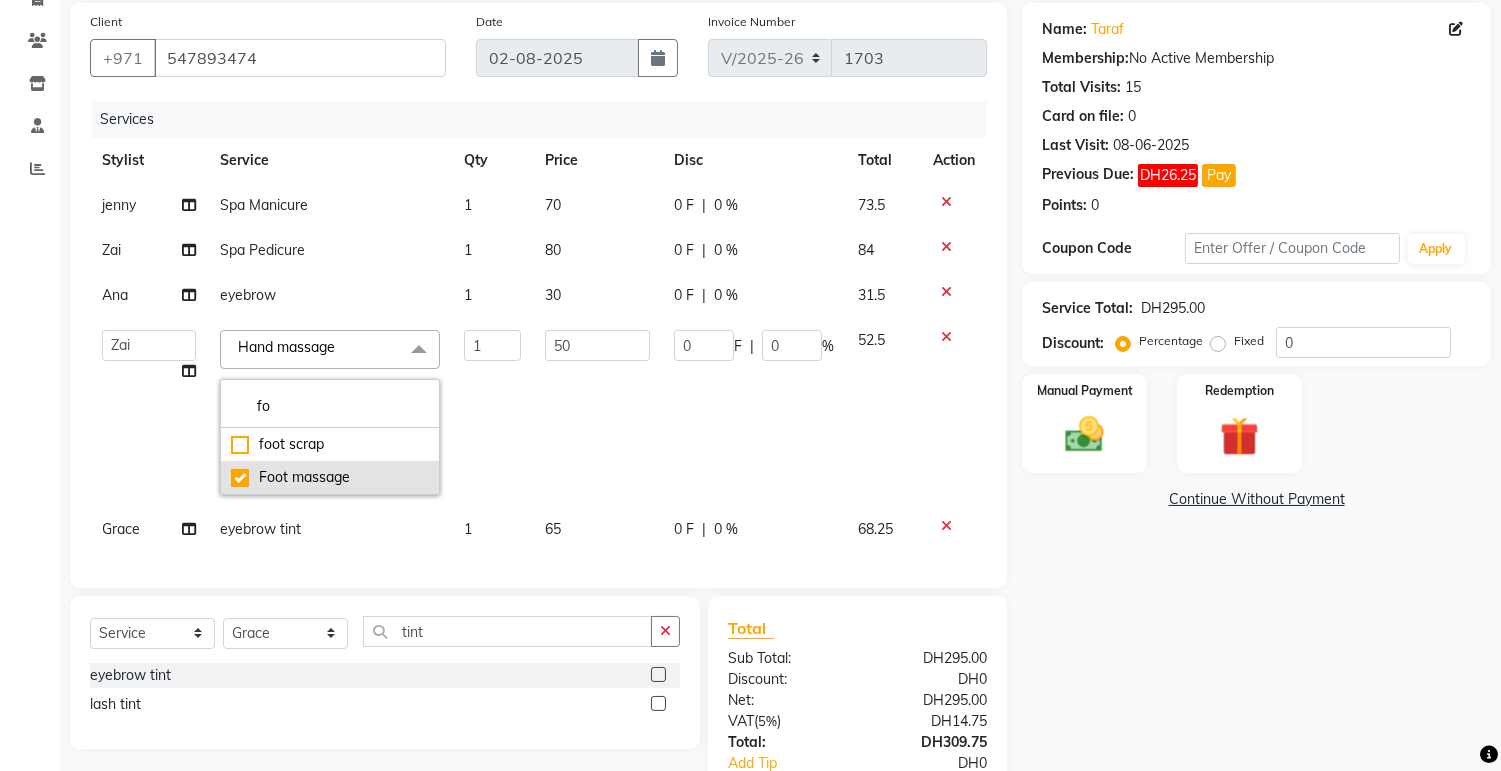 checkbox on "true" 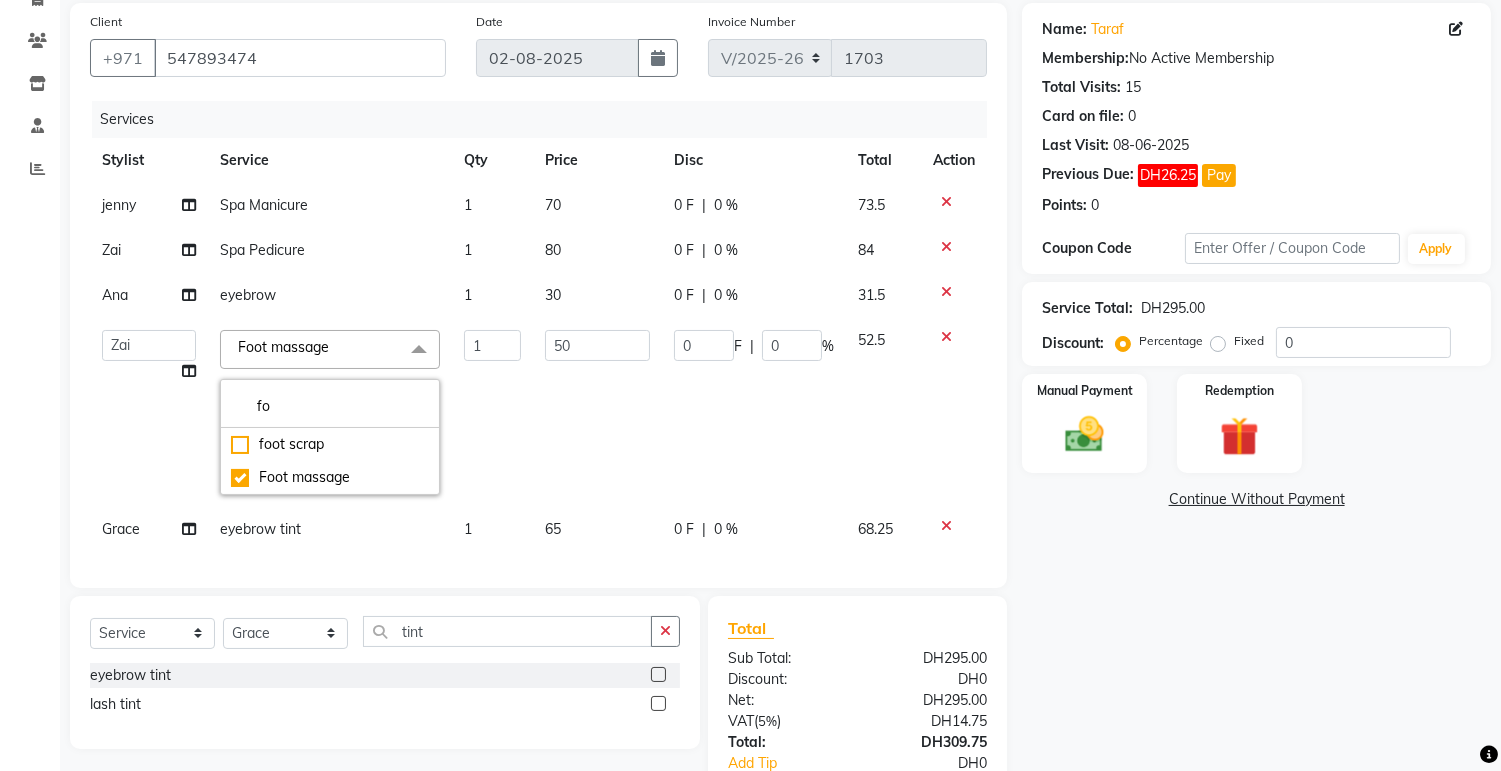 click 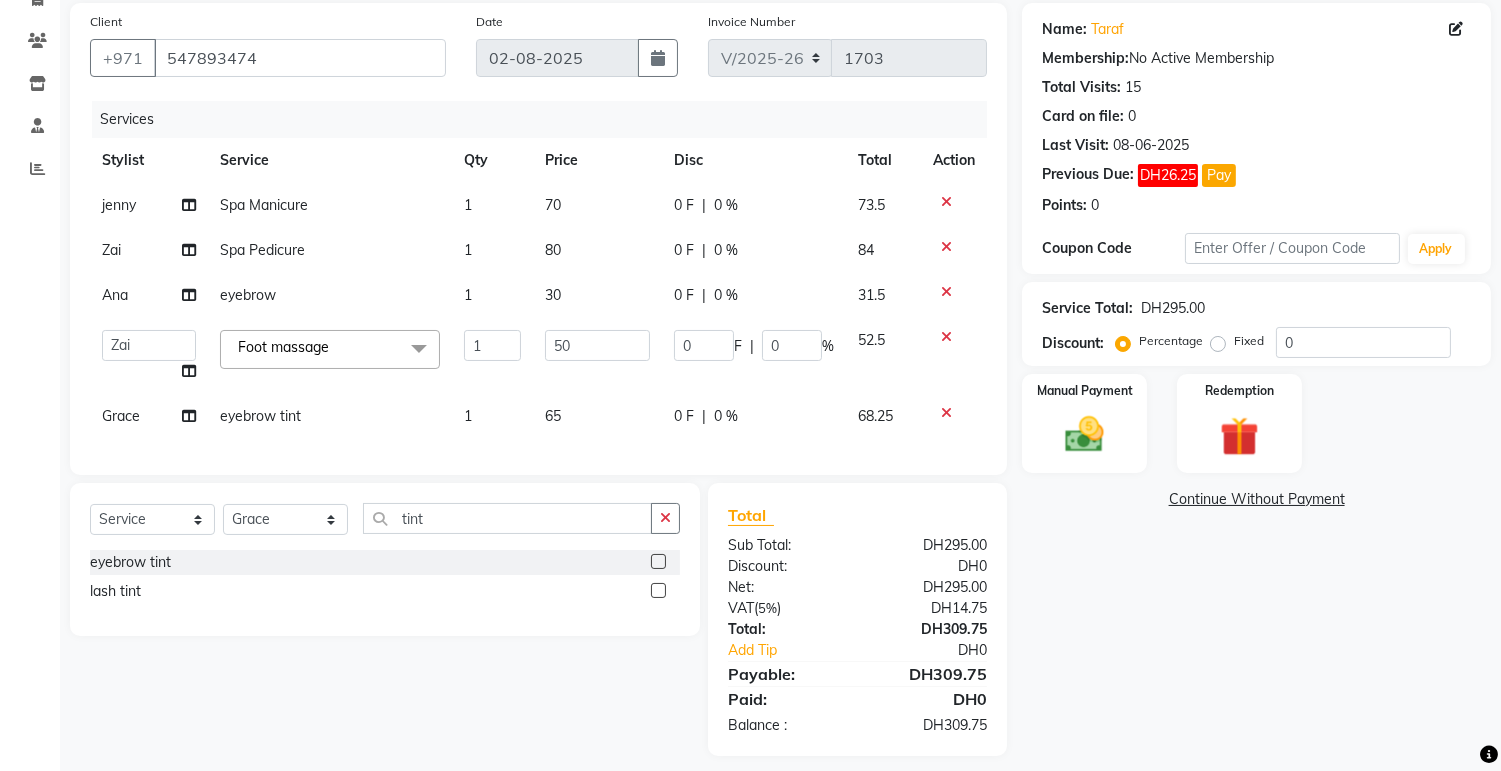 click on "Fixed" 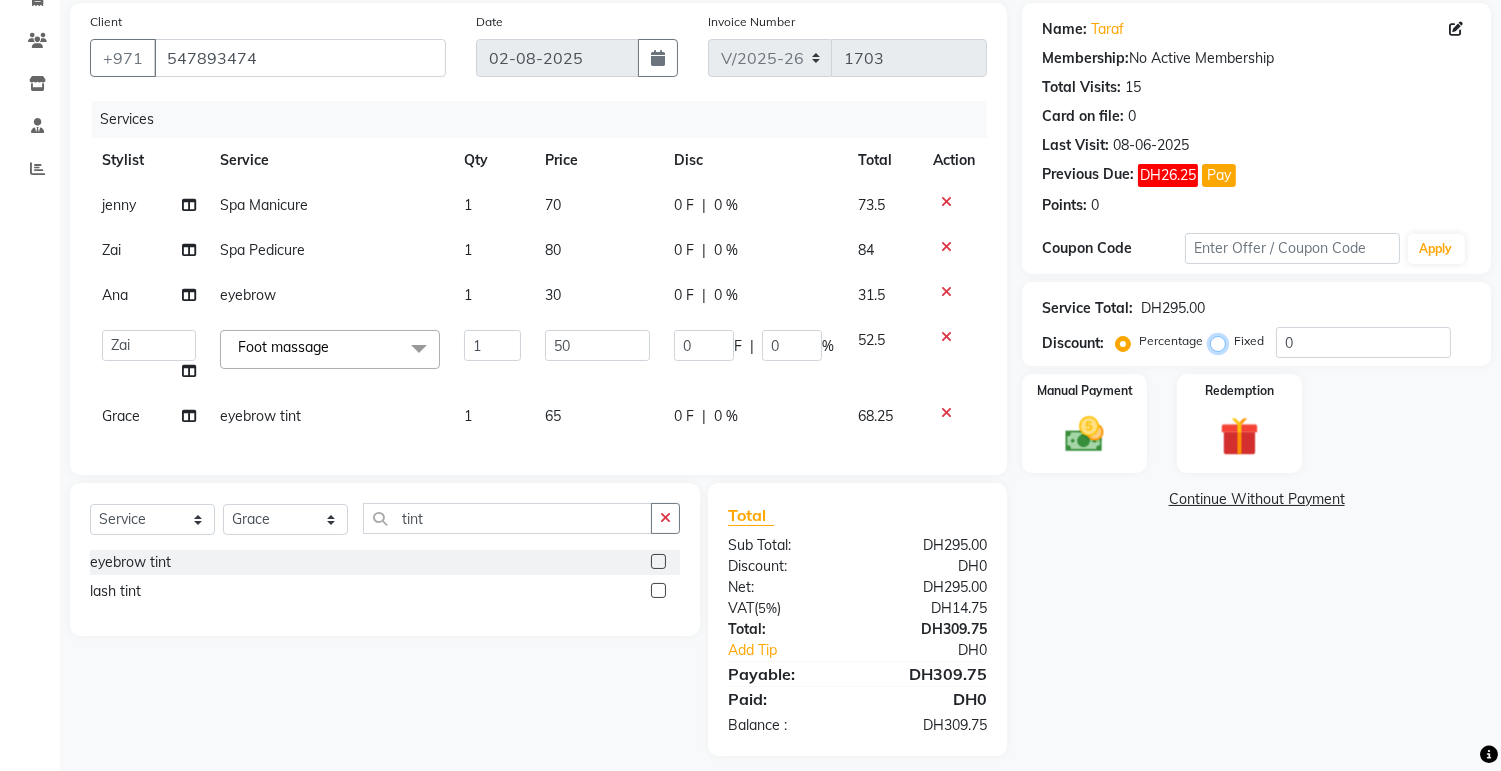 click on "Fixed" at bounding box center [1222, 341] 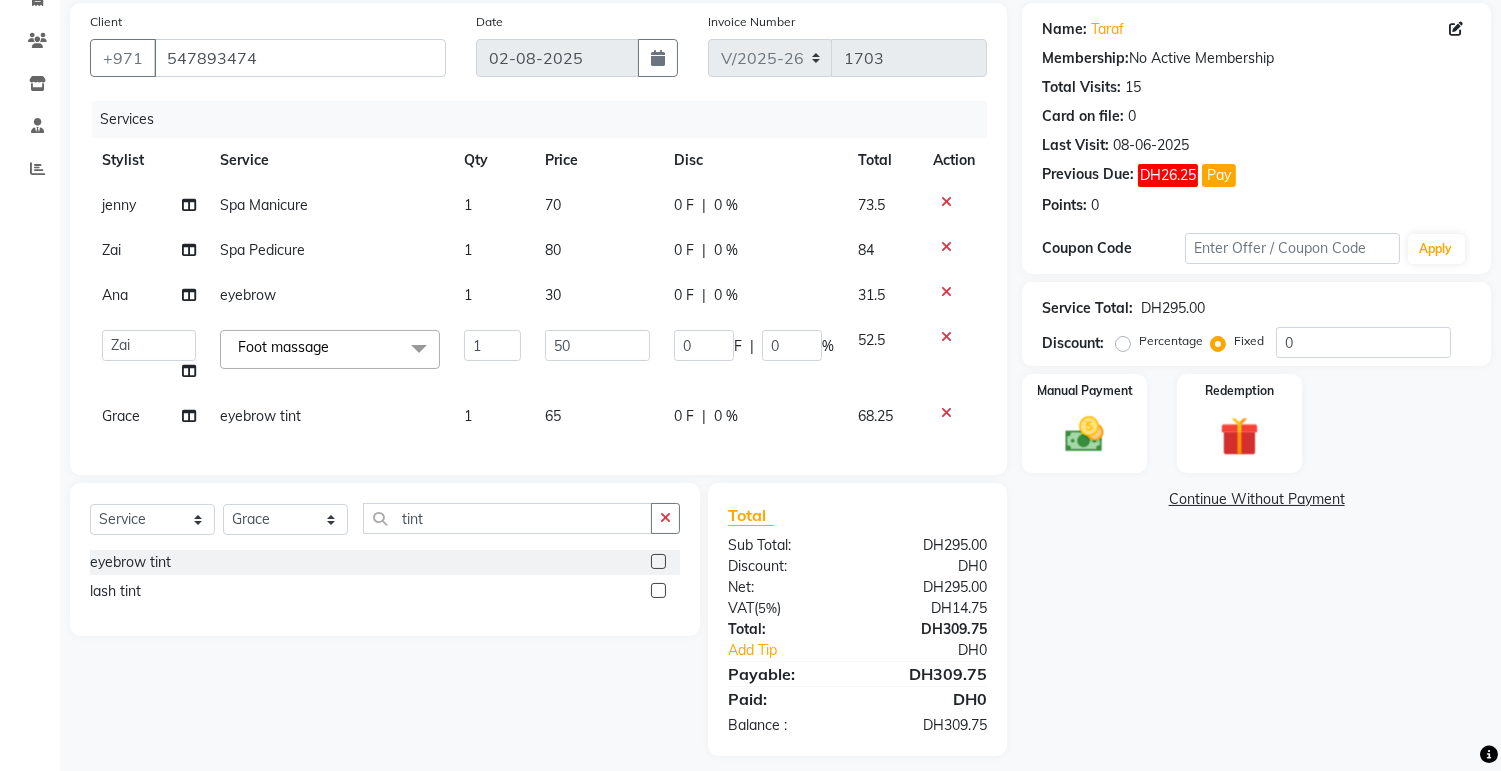 click on "Pay" 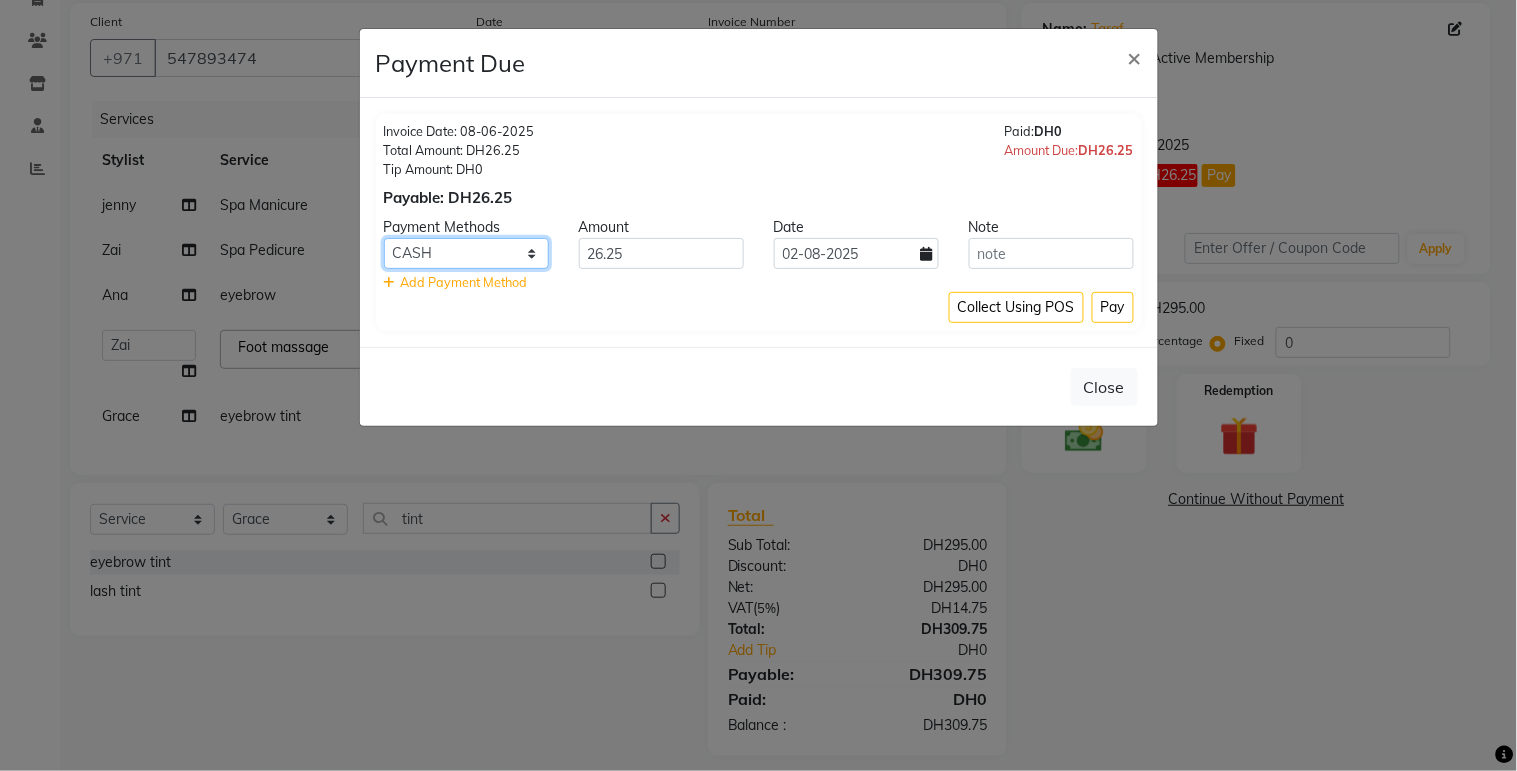 click on "CASH CARD ONLINE CUSTOM GPay PayTM PhonePe UPI NearBuy Loan BharatPay Cheque MosamBee MI Voucher Bank Family Visa Card Master Card BharatPay Card UPI BharatPay Other Cards Juice by MCB MyT Money MariDeal DefiDeal Deal.mu THD TCL CEdge Card M UPI M UPI Axis UPI Union Card (Indian Bank) Card (DL Bank) RS BTC Wellnessta Razorpay Complimentary Nift Spa Finder Spa Week Venmo BFL LoanTap SaveIN GMoney ATH Movil On Account Chamber Gift Card Trade Comp Donation Card on File Envision BRAC Card City Card bKash Credit Card Debit Card Shoutlo LUZO Jazz Cash AmEx Discover Tabby Online W Room Charge Room Charge USD Room Charge Euro Room Charge EGP Room Charge GBP Bajaj Finserv Bad Debts Card: IDFC Card: IOB Coupon Gcash PayMaya Instamojo COnline UOnline SOnline SCard Paypal PPR PPV PPC PPN PPG PPE CAMP Benefit ATH Movil Dittor App Rupay Diners iPrepaid iPackage District App Pine Labs Cash Payment Pnb Bank GPay NT Cash Lash GPay Lash Cash Nail GPay Nail Cash BANKTANSFER Dreamfolks BOB SBI Save-In Nail Card Lash Card" 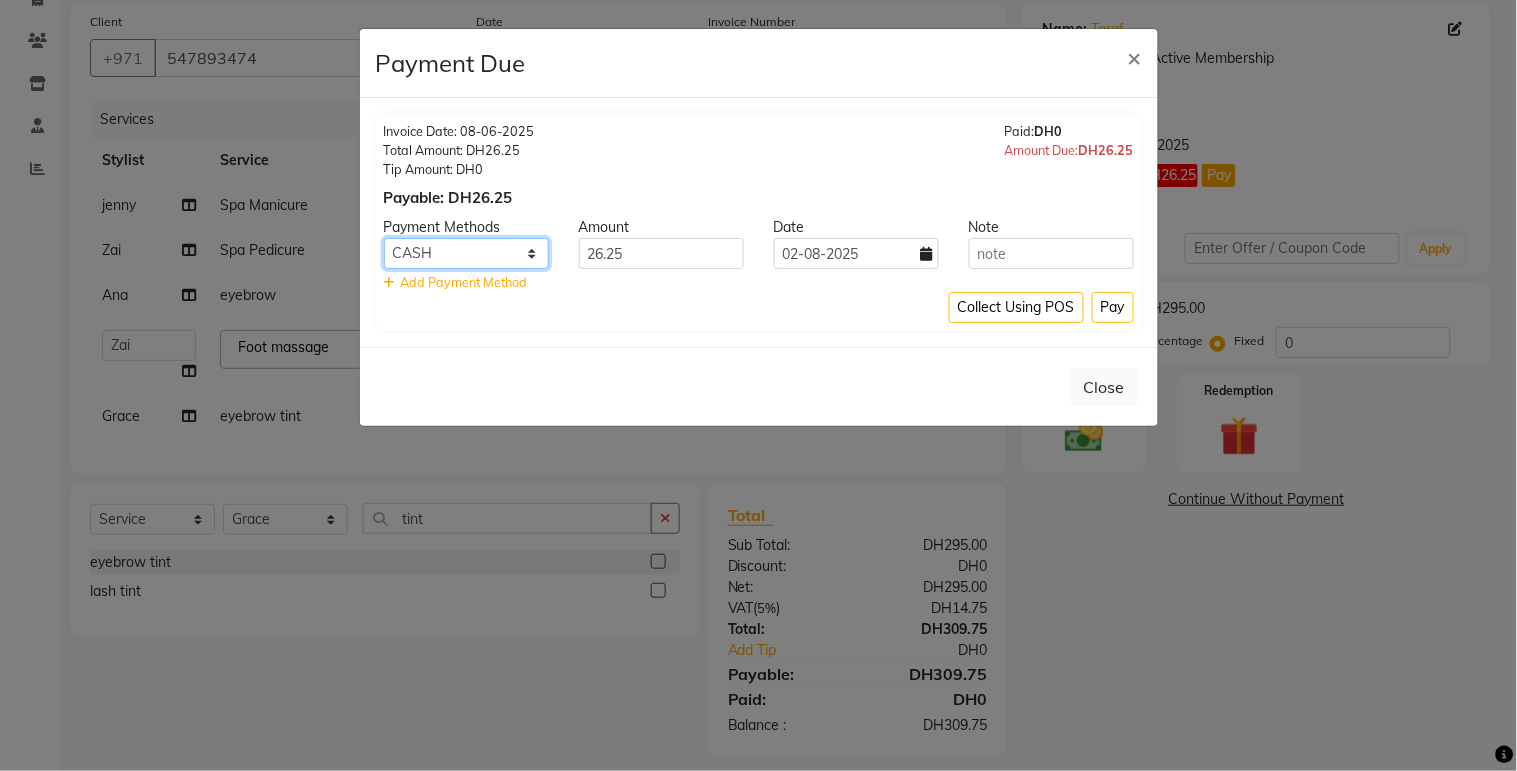 select on "2" 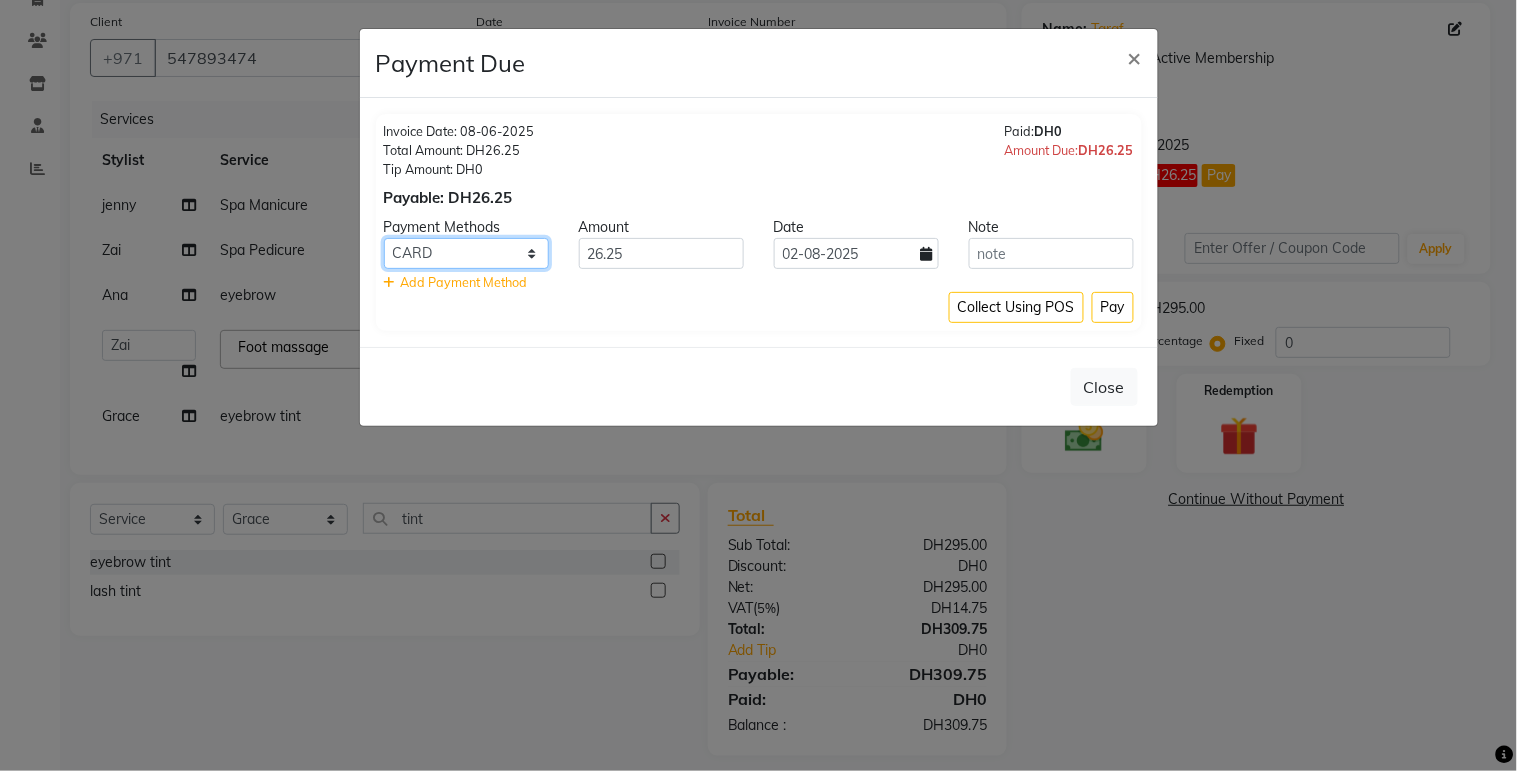 click on "CASH CARD ONLINE CUSTOM GPay PayTM PhonePe UPI NearBuy Loan BharatPay Cheque MosamBee MI Voucher Bank Family Visa Card Master Card BharatPay Card UPI BharatPay Other Cards Juice by MCB MyT Money MariDeal DefiDeal Deal.mu THD TCL CEdge Card M UPI M UPI Axis UPI Union Card (Indian Bank) Card (DL Bank) RS BTC Wellnessta Razorpay Complimentary Nift Spa Finder Spa Week Venmo BFL LoanTap SaveIN GMoney ATH Movil On Account Chamber Gift Card Trade Comp Donation Card on File Envision BRAC Card City Card bKash Credit Card Debit Card Shoutlo LUZO Jazz Cash AmEx Discover Tabby Online W Room Charge Room Charge USD Room Charge Euro Room Charge EGP Room Charge GBP Bajaj Finserv Bad Debts Card: IDFC Card: IOB Coupon Gcash PayMaya Instamojo COnline UOnline SOnline SCard Paypal PPR PPV PPC PPN PPG PPE CAMP Benefit ATH Movil Dittor App Rupay Diners iPrepaid iPackage District App Pine Labs Cash Payment Pnb Bank GPay NT Cash Lash GPay Lash Cash Nail GPay Nail Cash BANKTANSFER Dreamfolks BOB SBI Save-In Nail Card Lash Card" 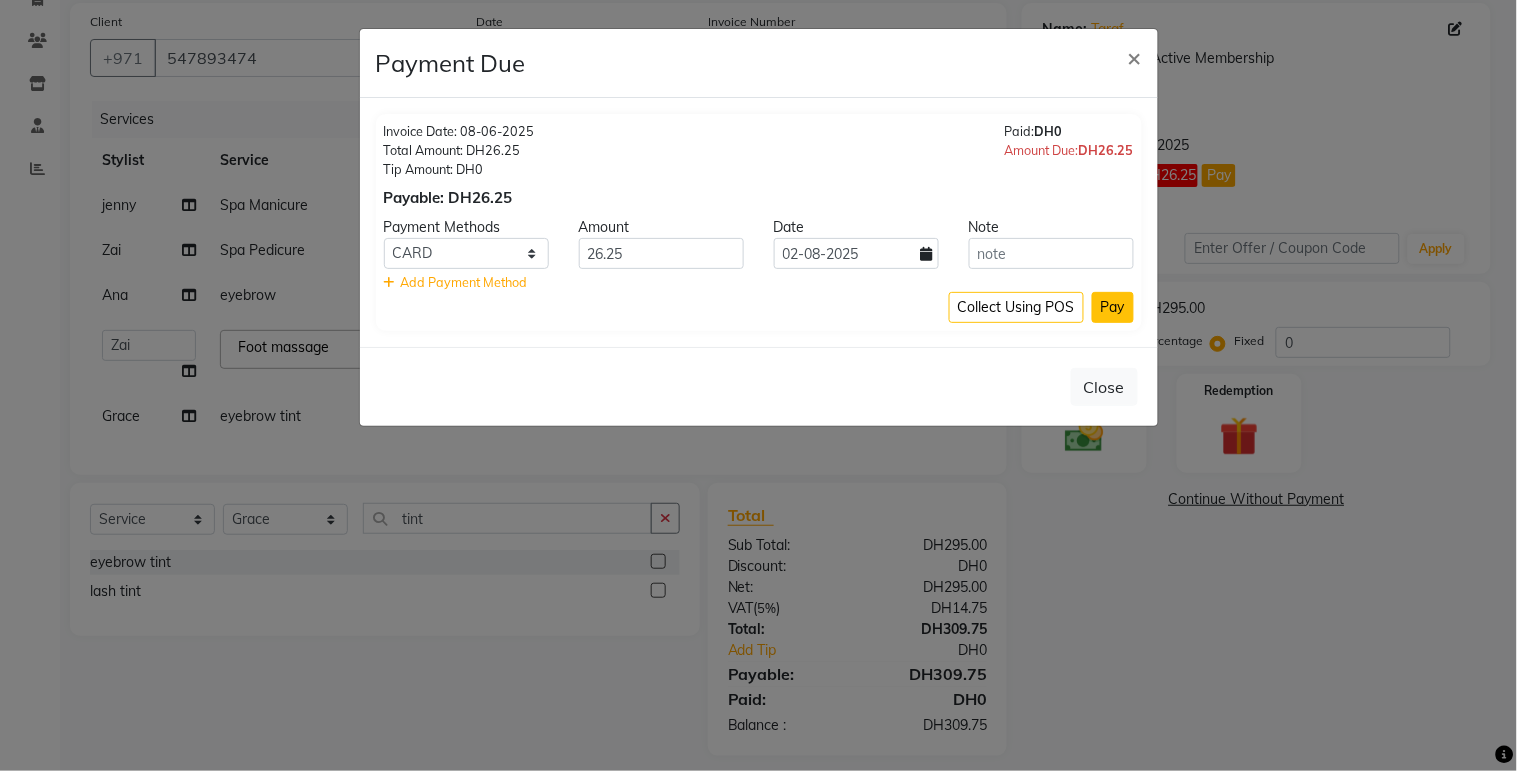 click on "Pay" 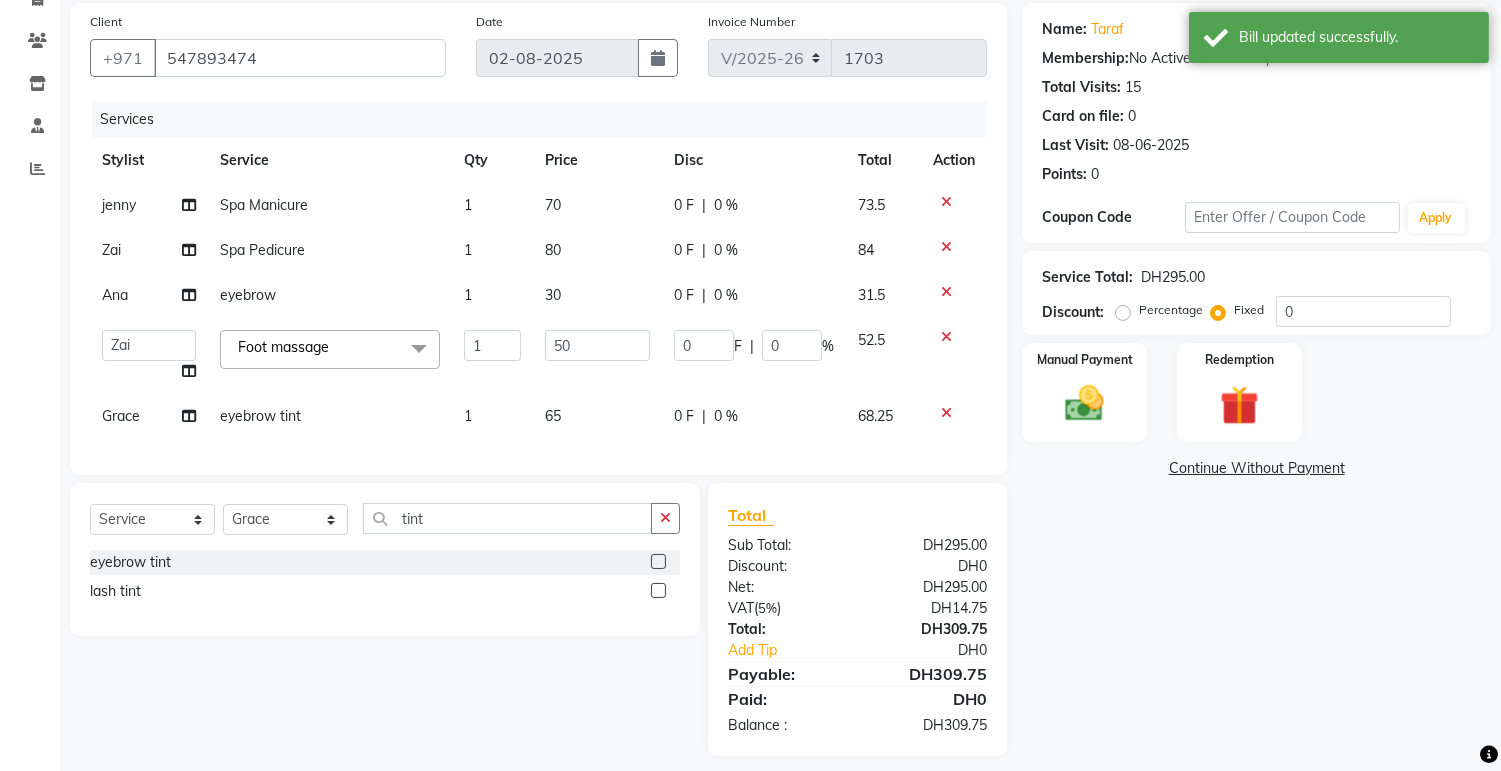 scroll, scrollTop: 178, scrollLeft: 0, axis: vertical 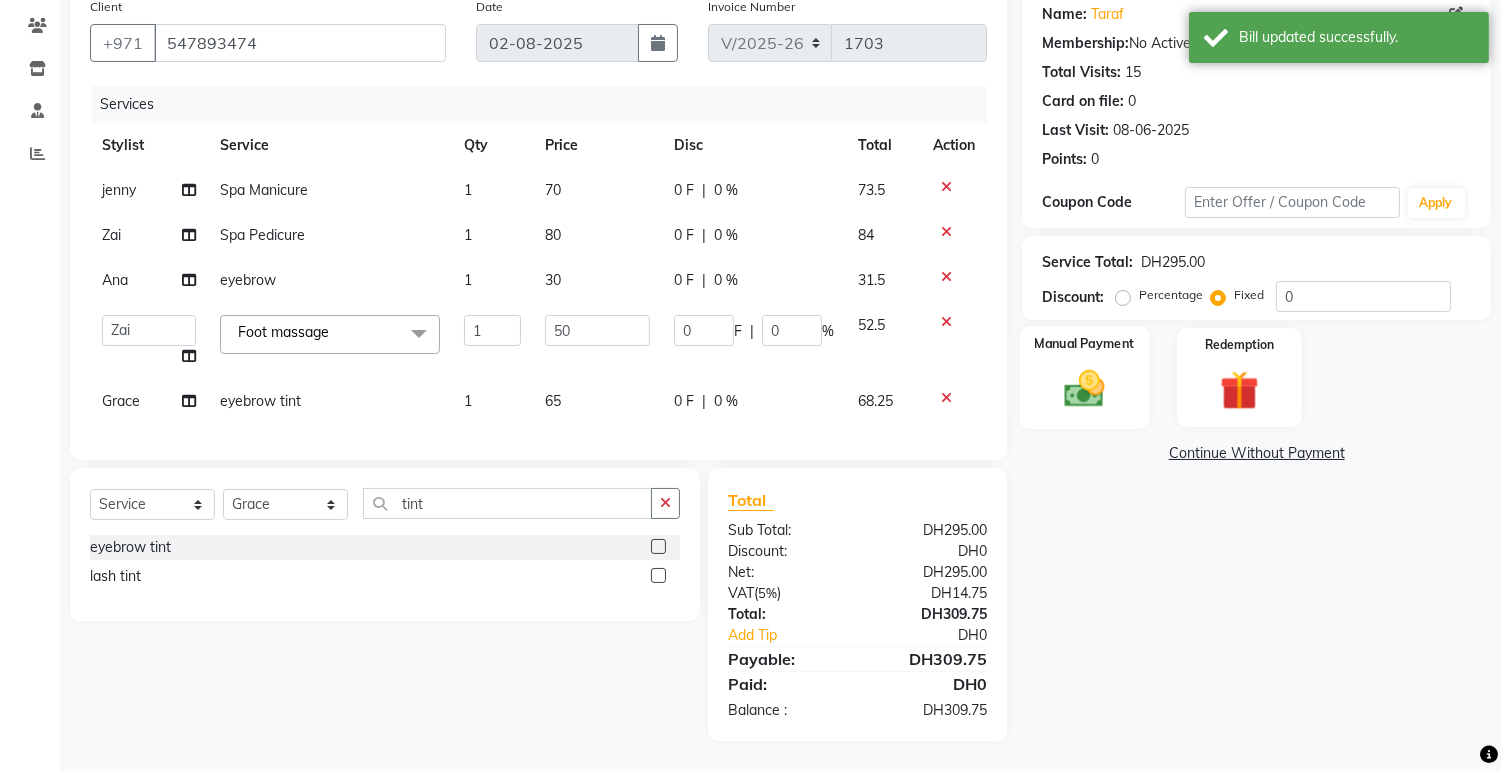 click 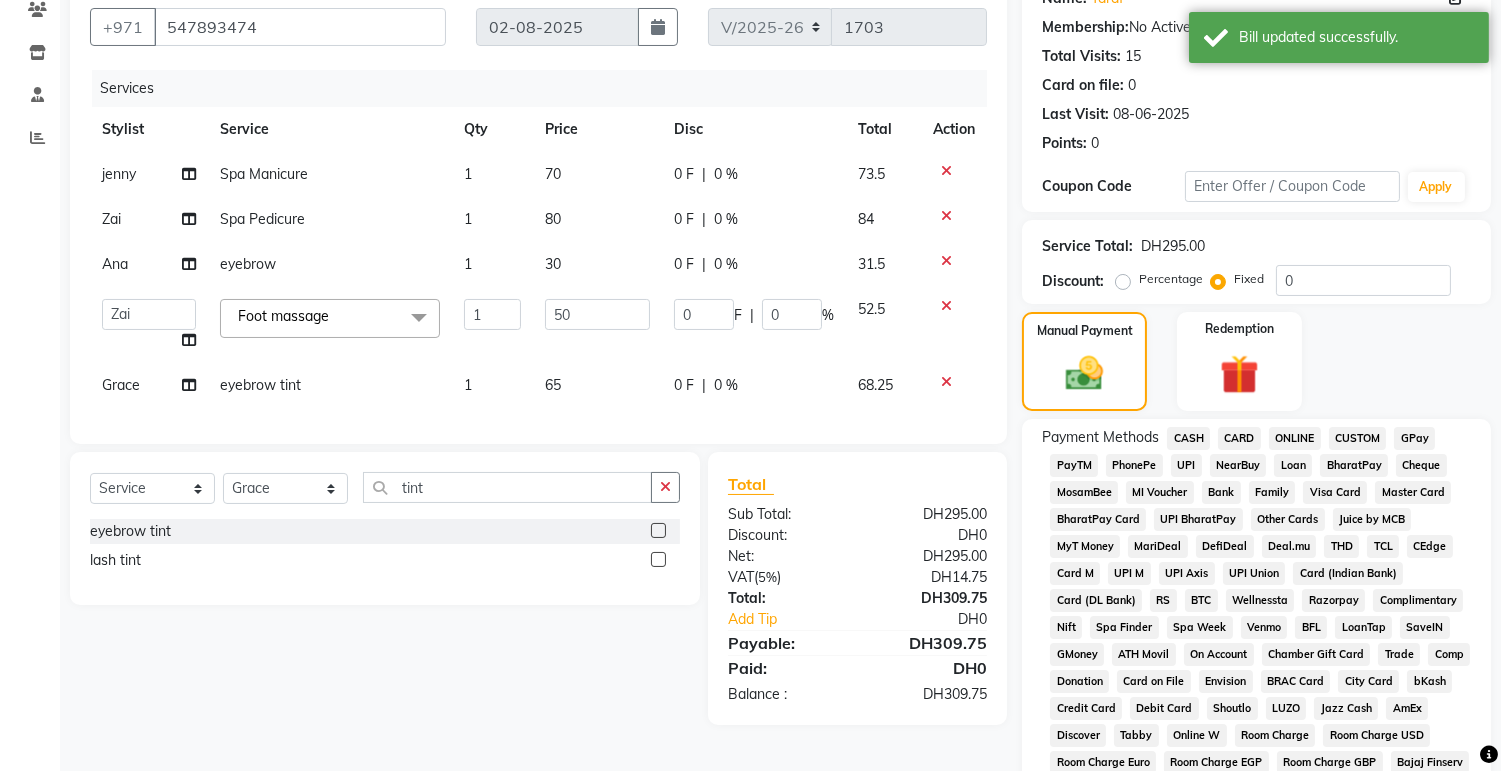 click on "CARD" 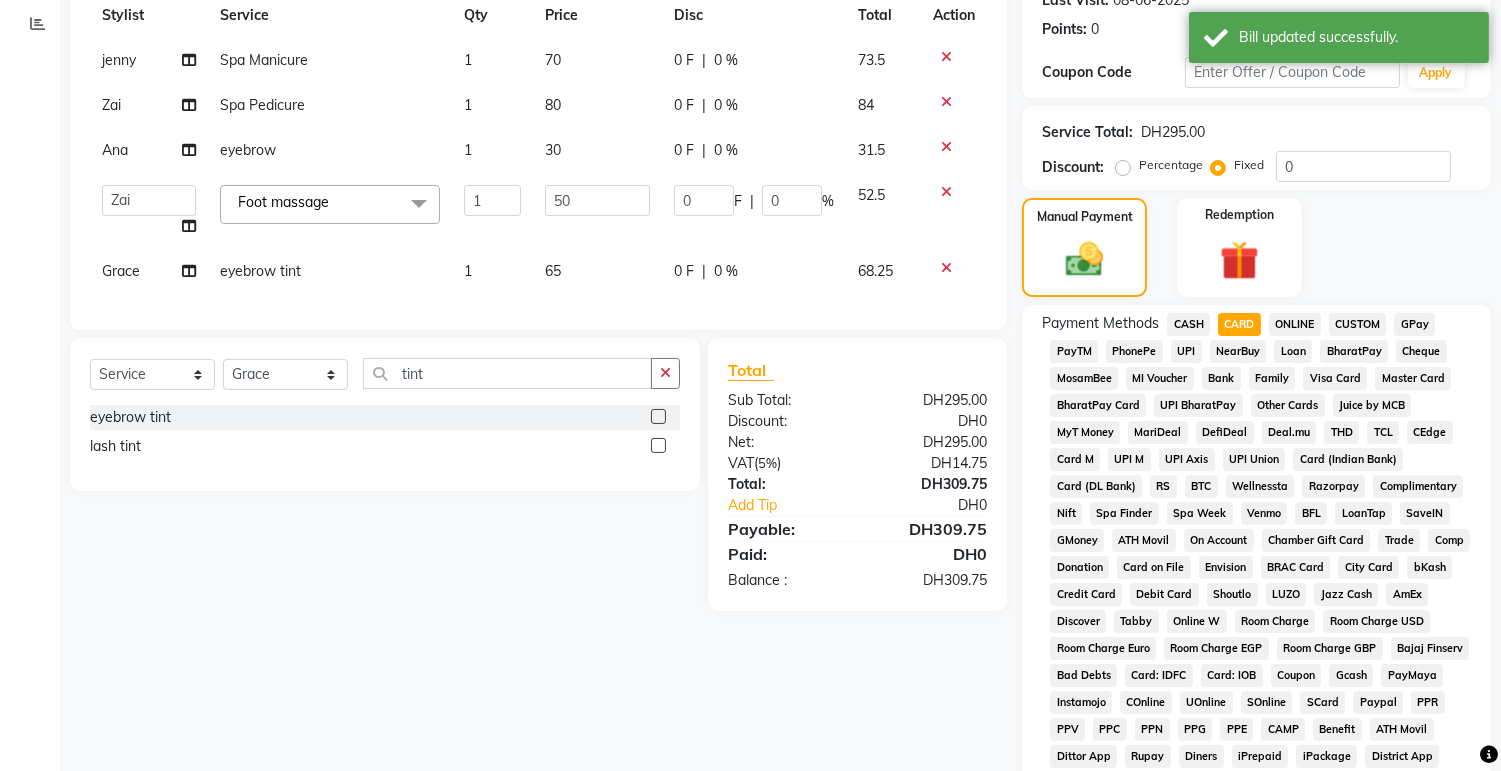 scroll, scrollTop: 563, scrollLeft: 0, axis: vertical 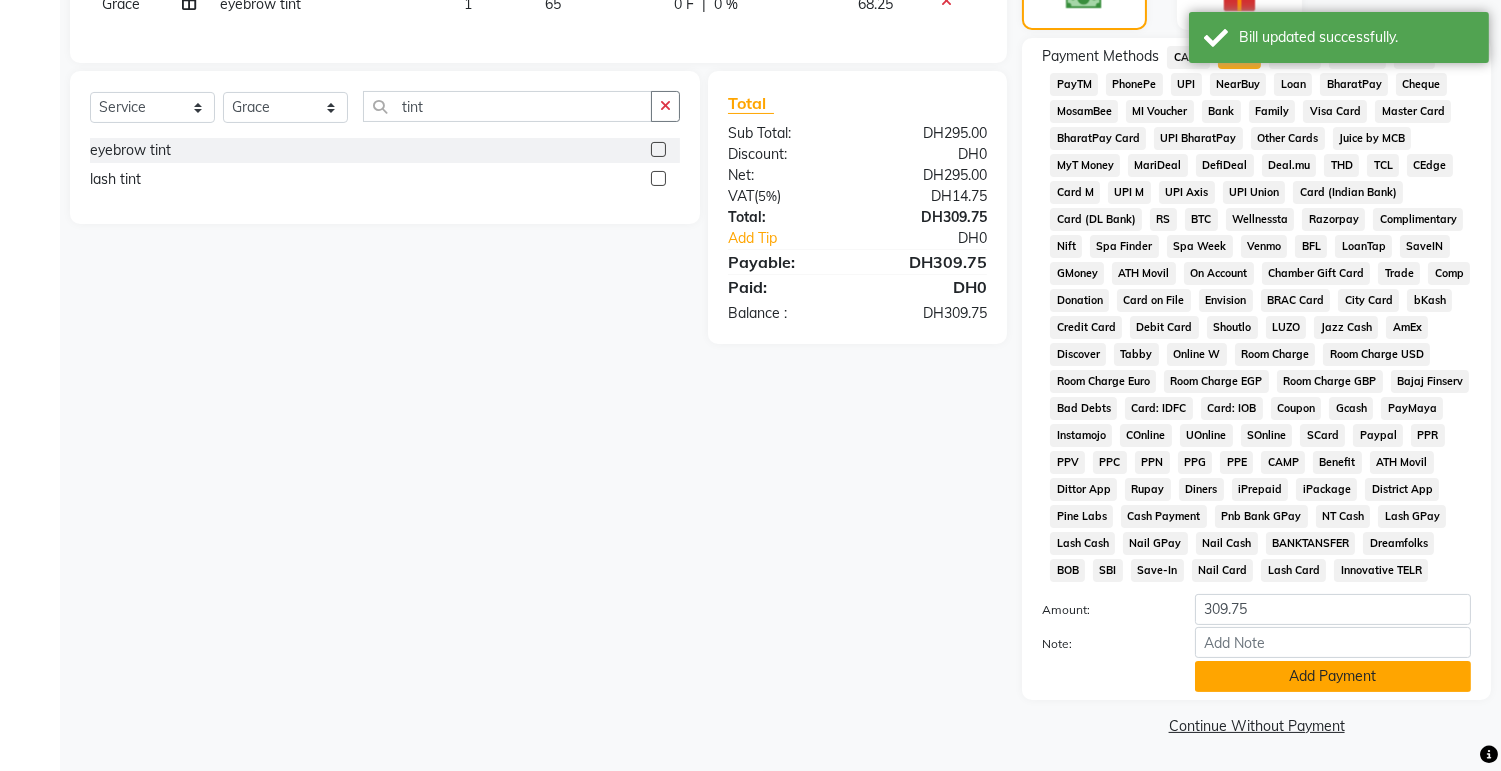 click on "Add Payment" 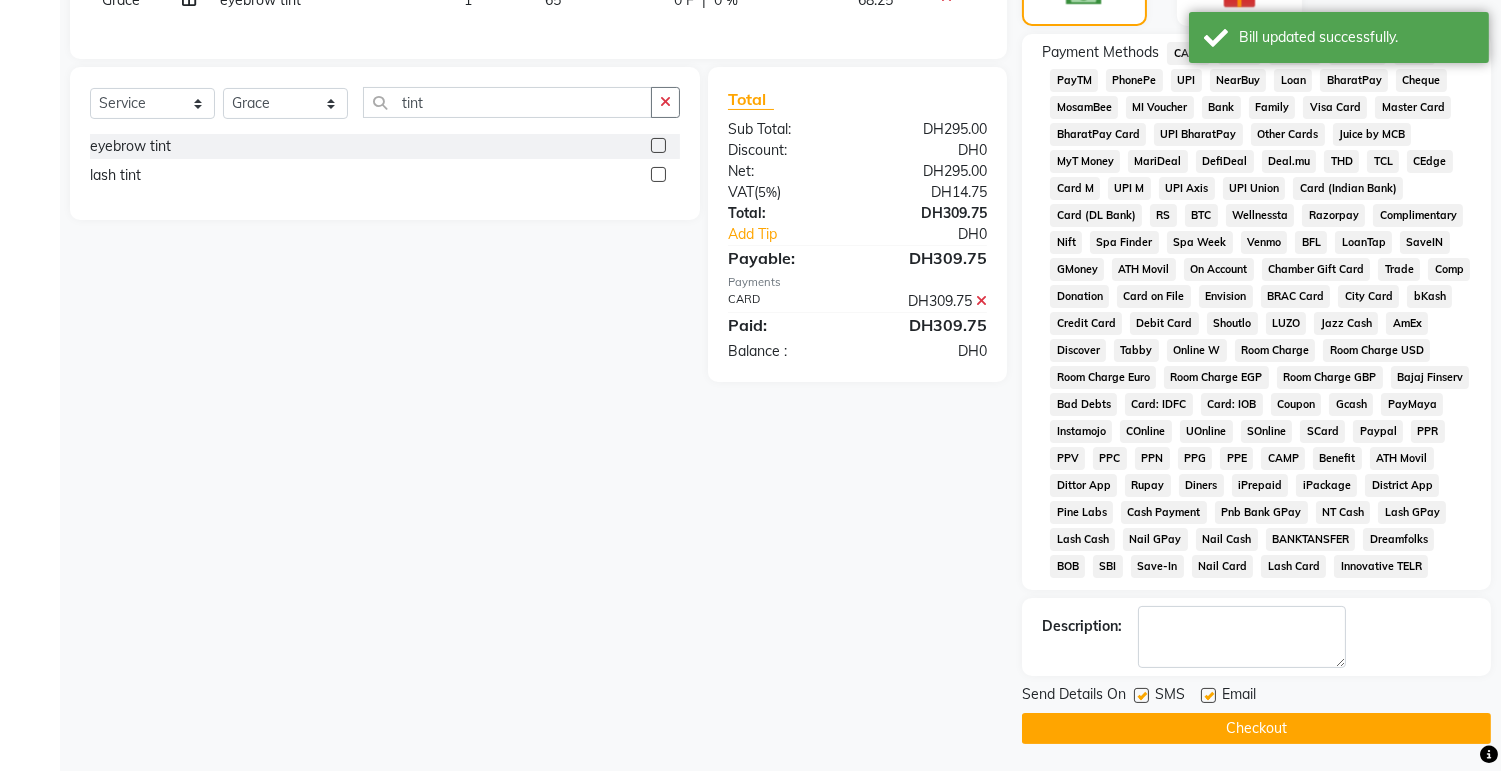 click on "Checkout" 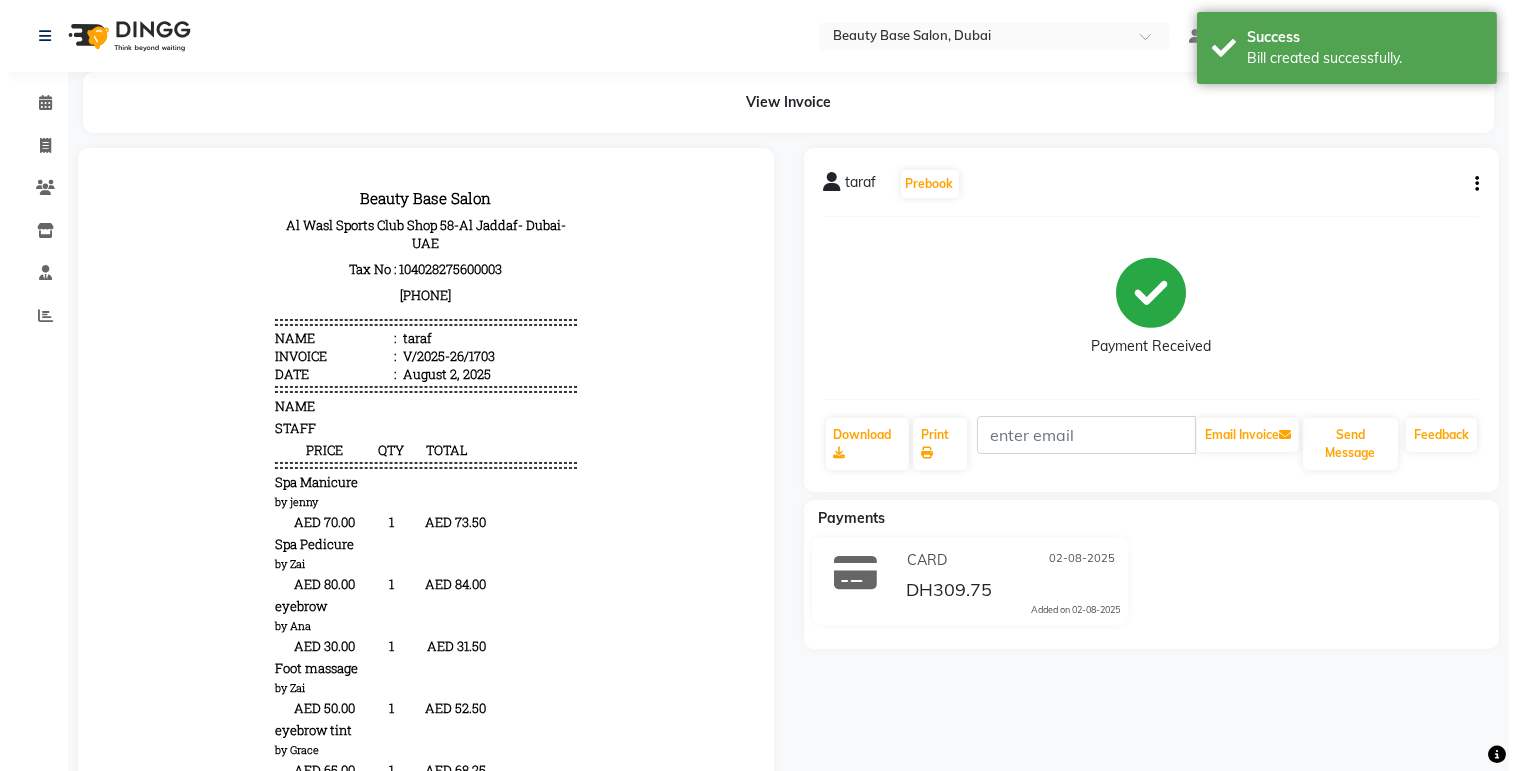 scroll, scrollTop: 0, scrollLeft: 0, axis: both 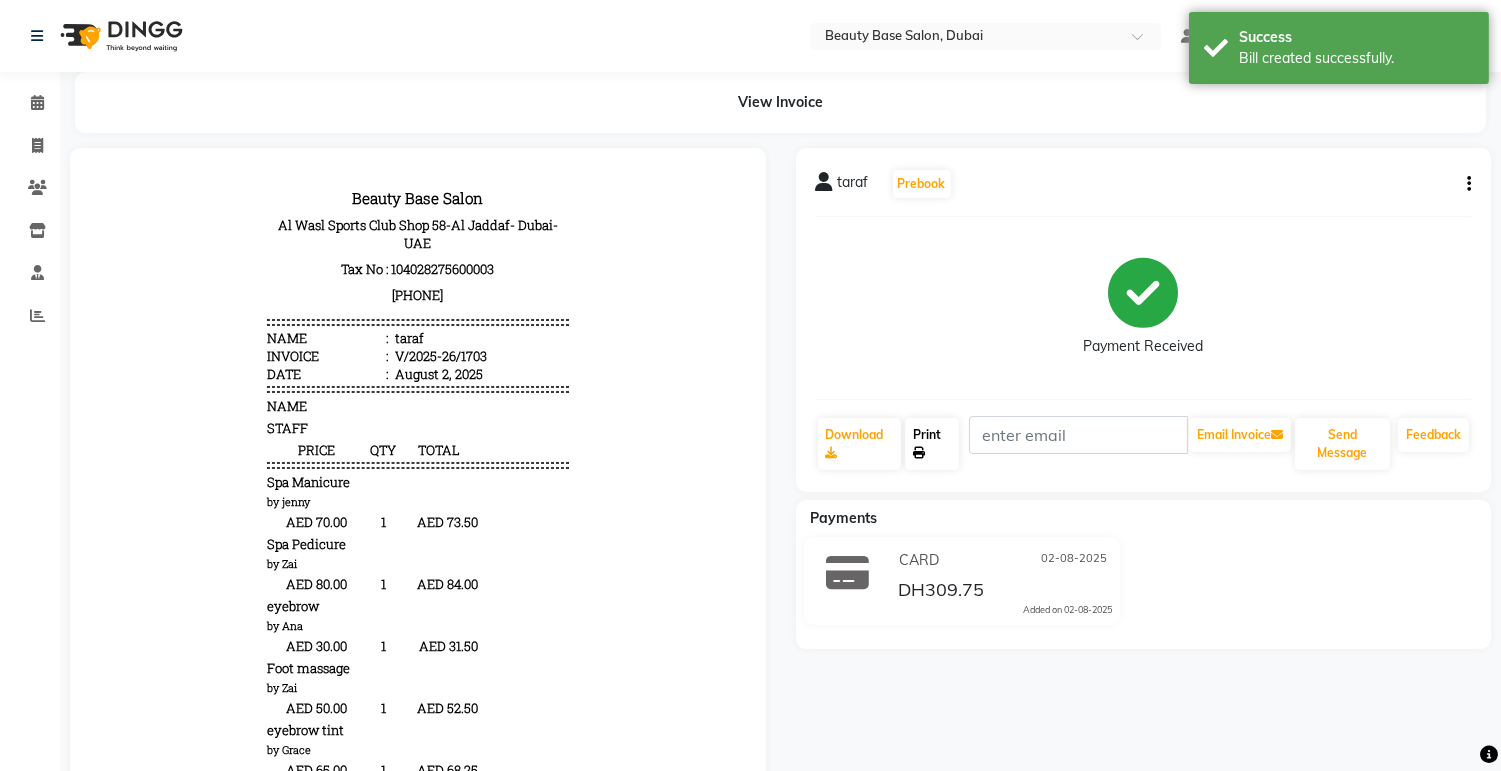 click 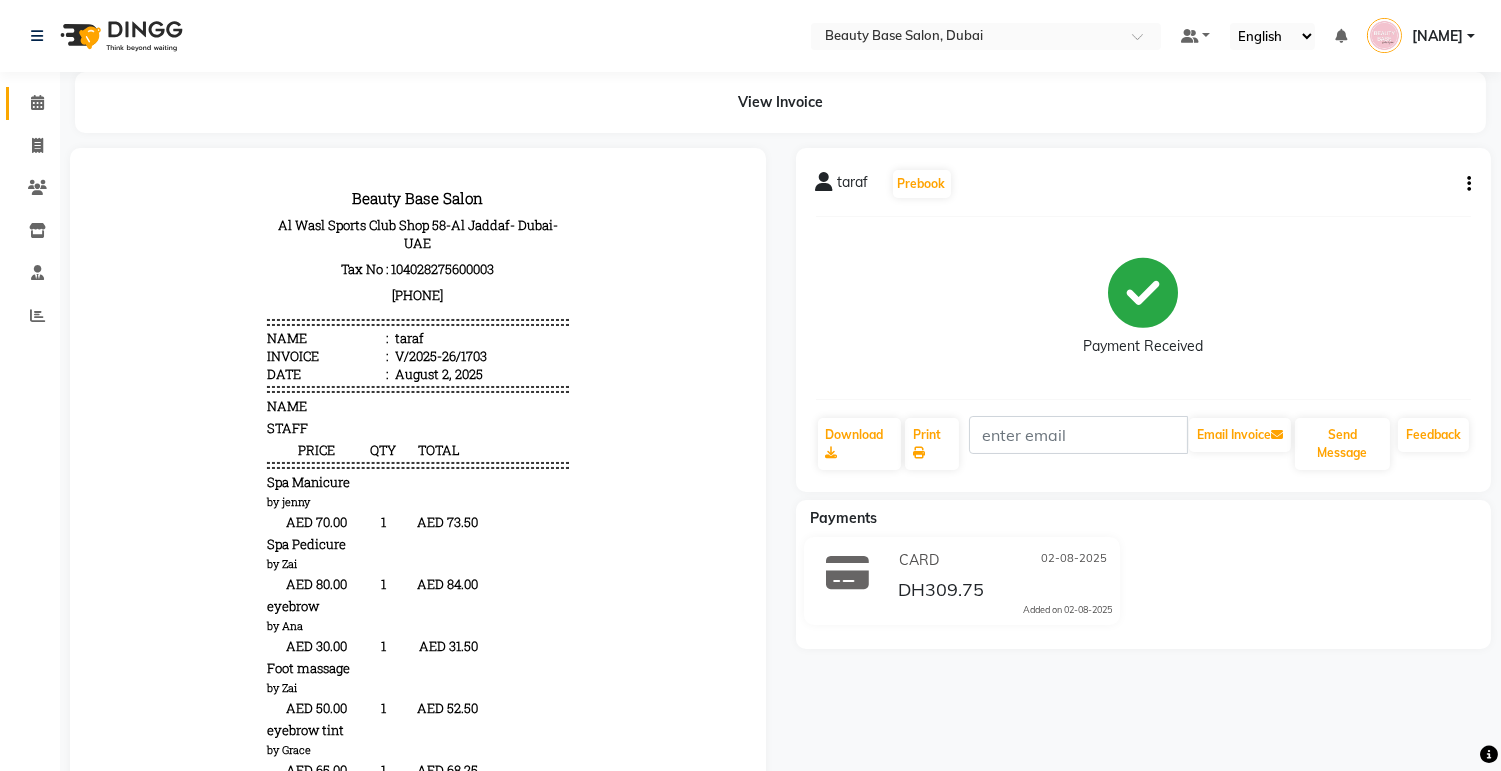 click 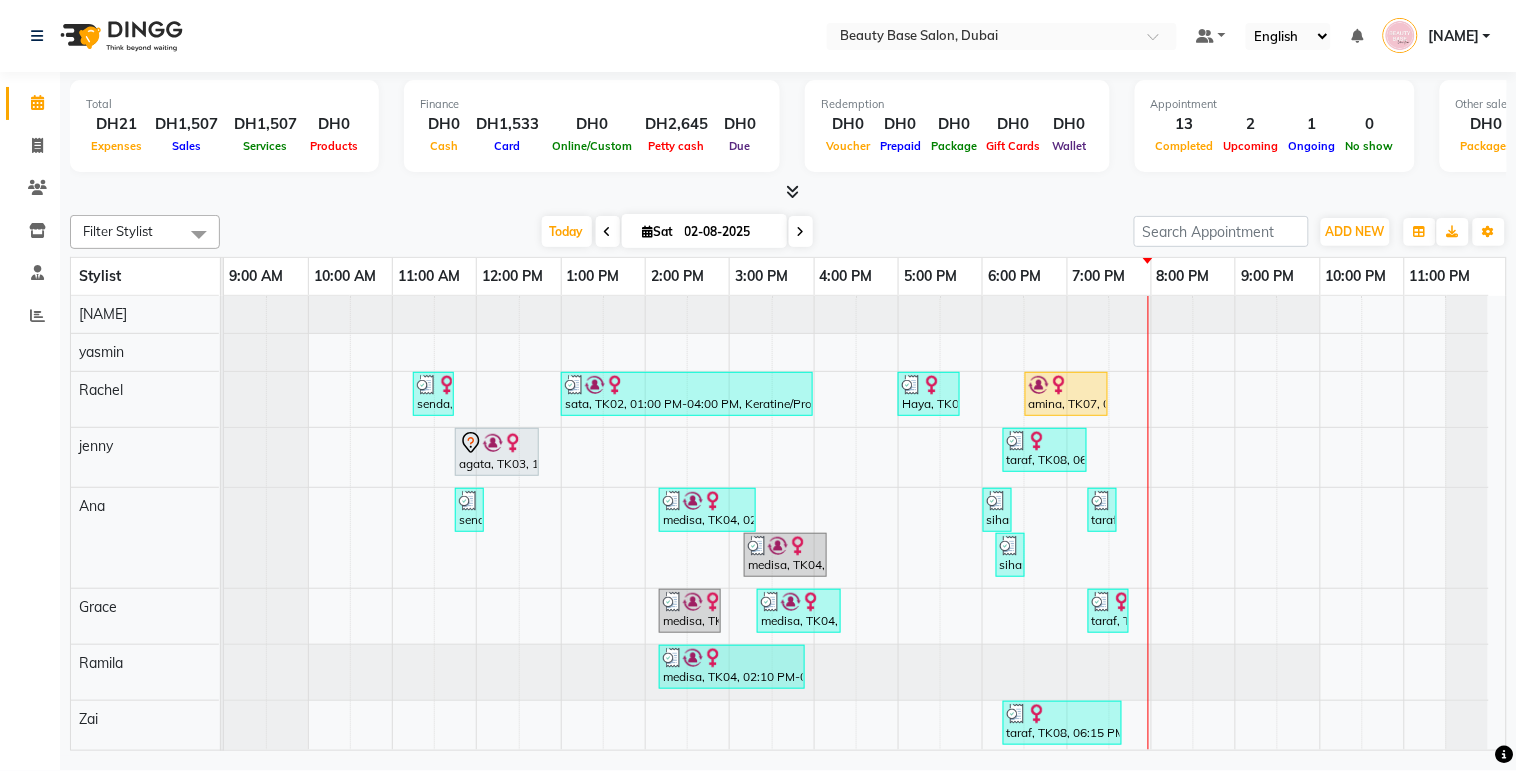 scroll, scrollTop: 38, scrollLeft: 0, axis: vertical 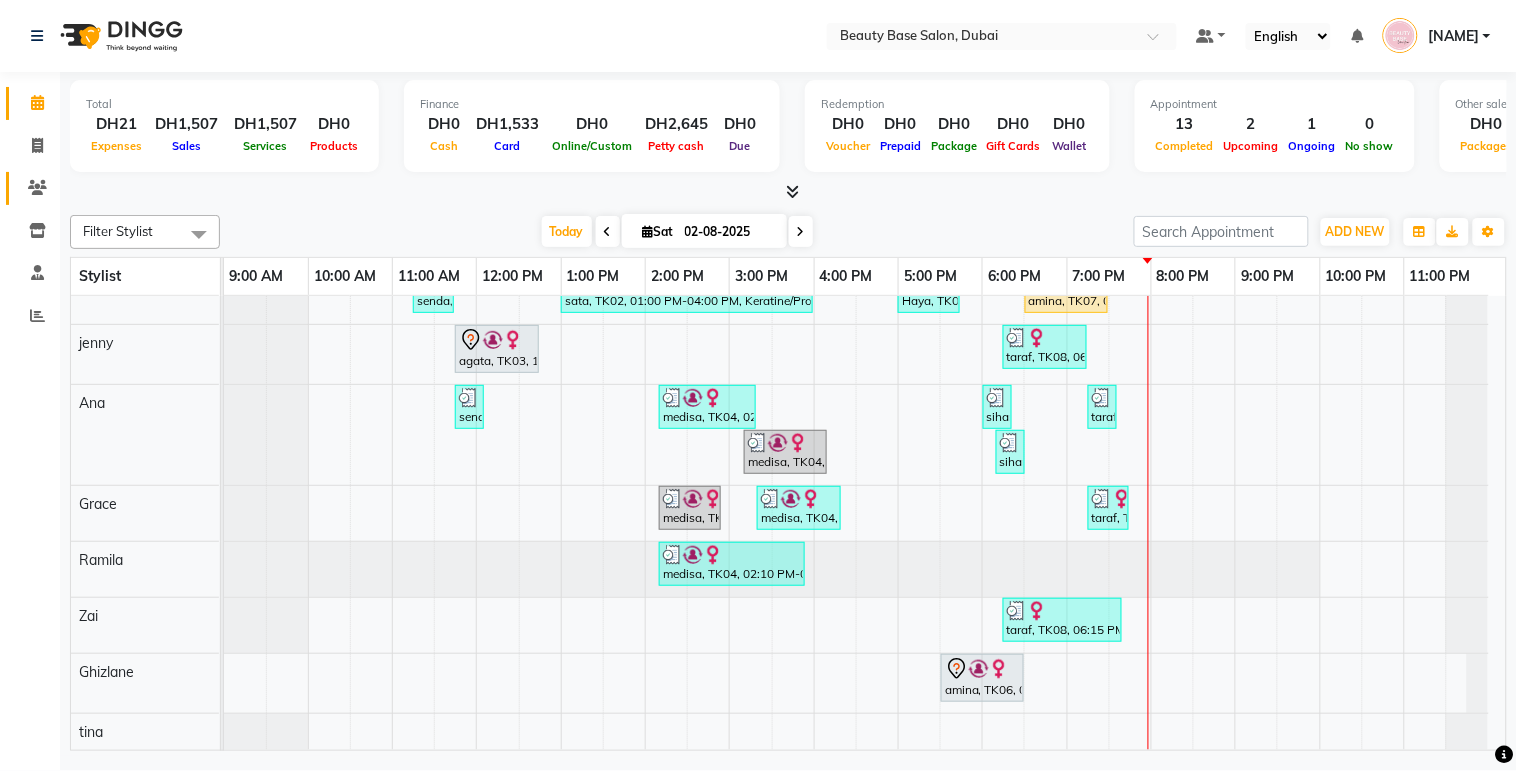 click 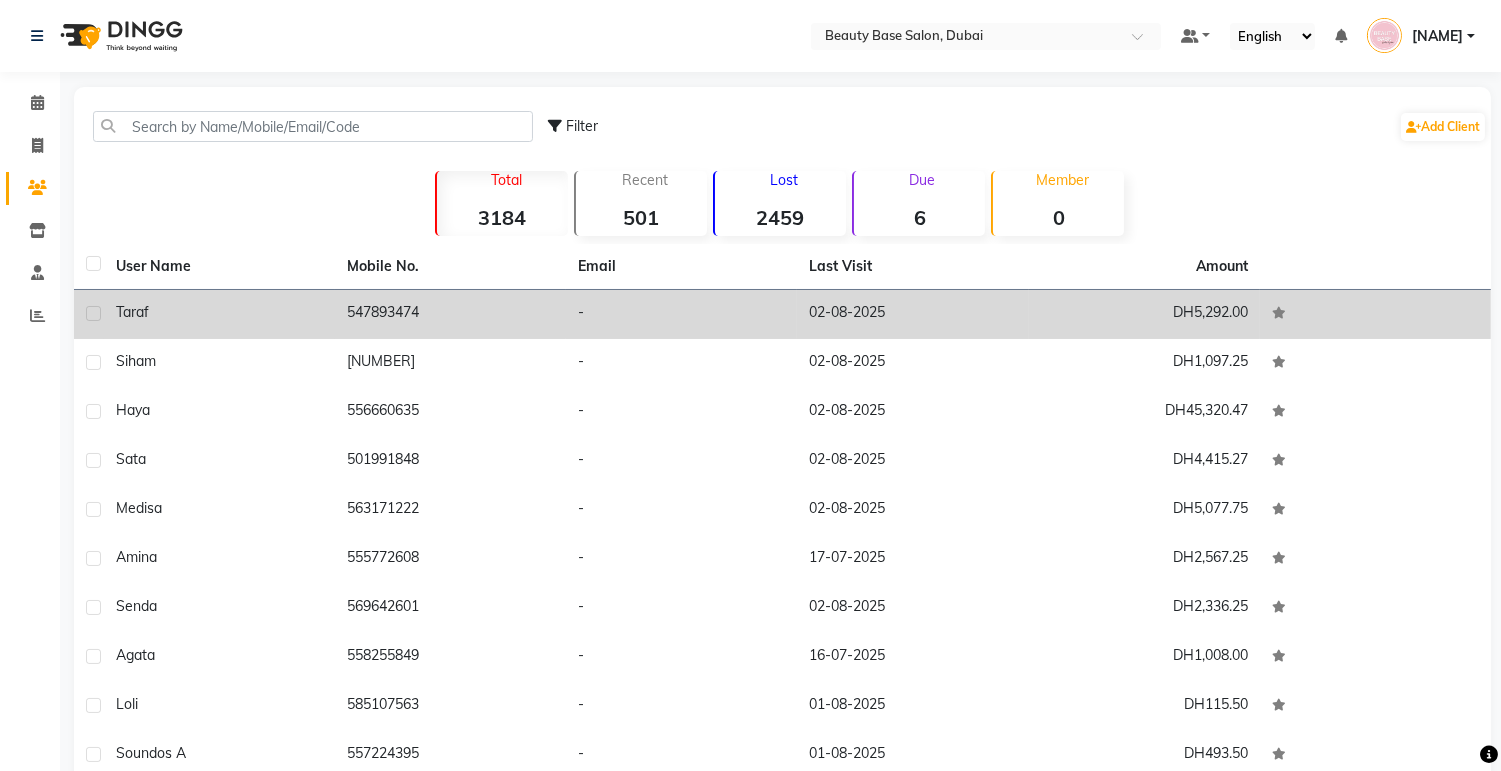 click on "547893474" 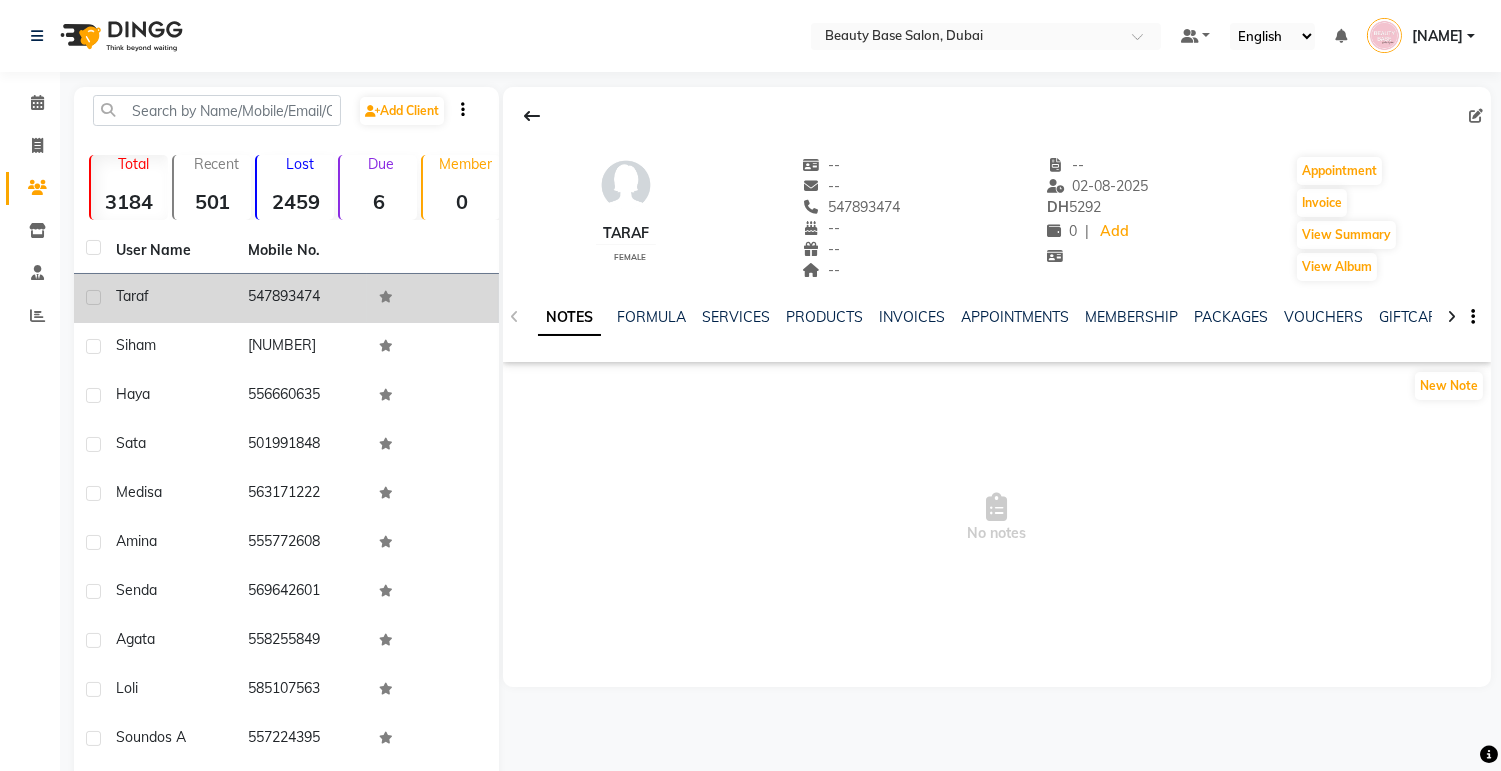 click on "taraf" 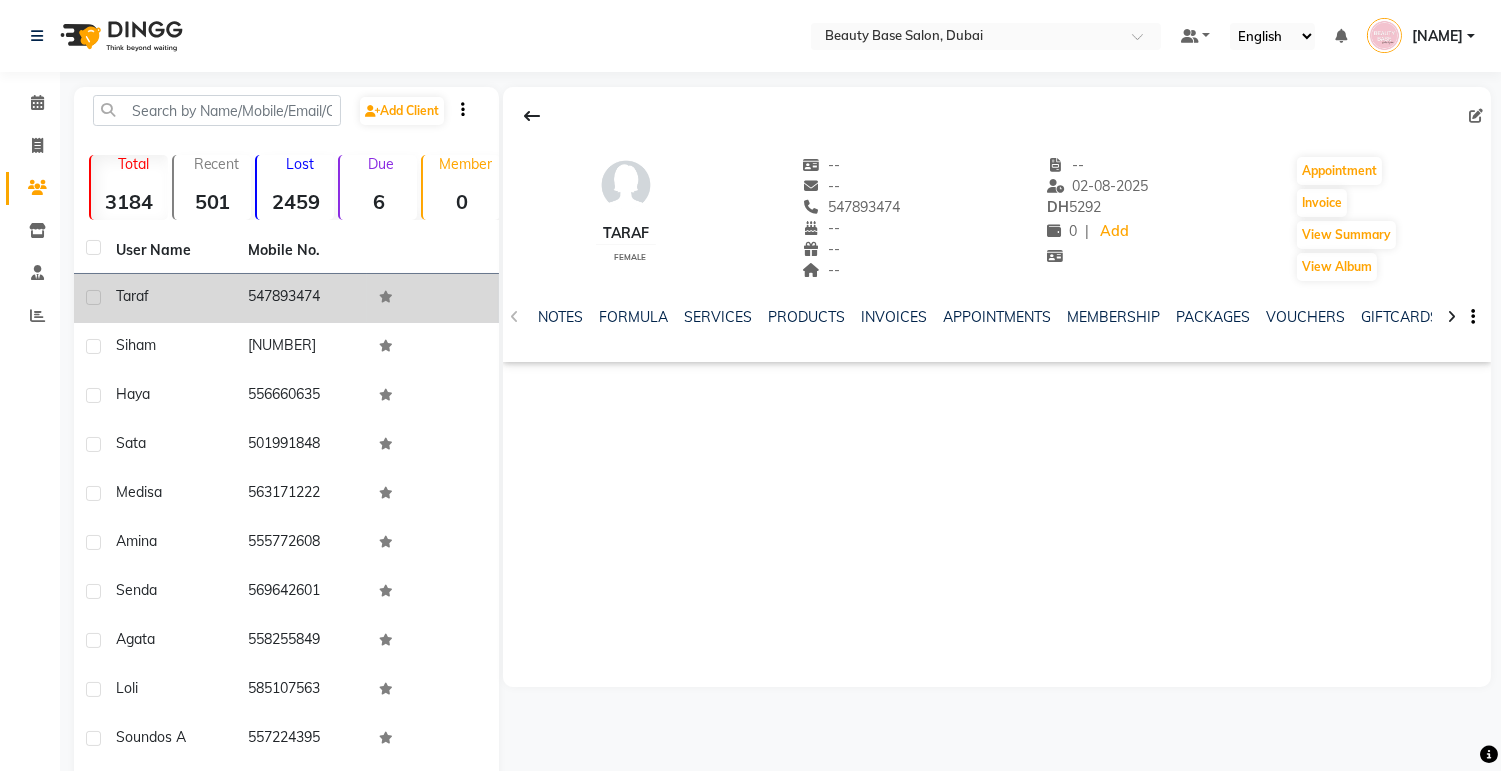 click on "taraf" 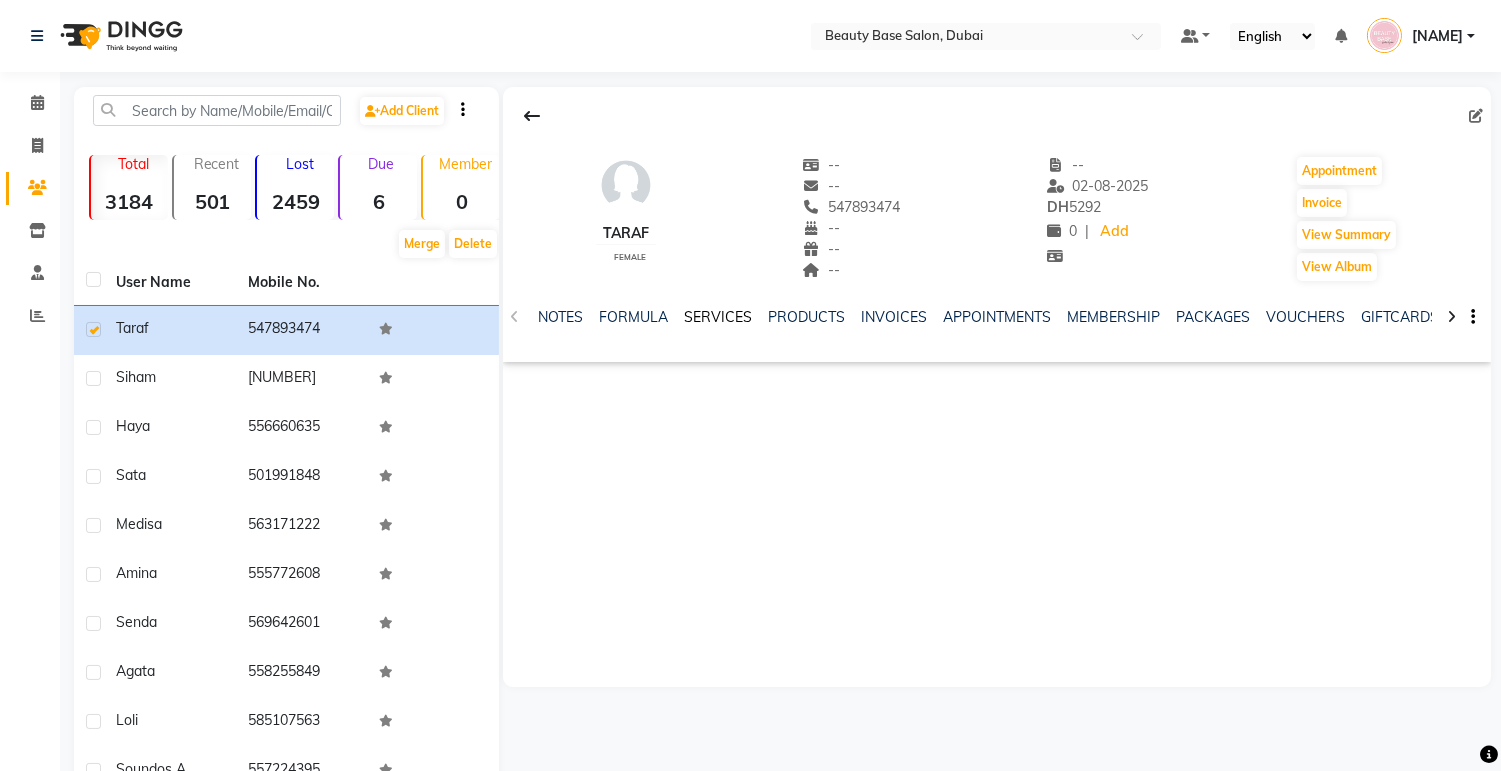 click on "SERVICES" 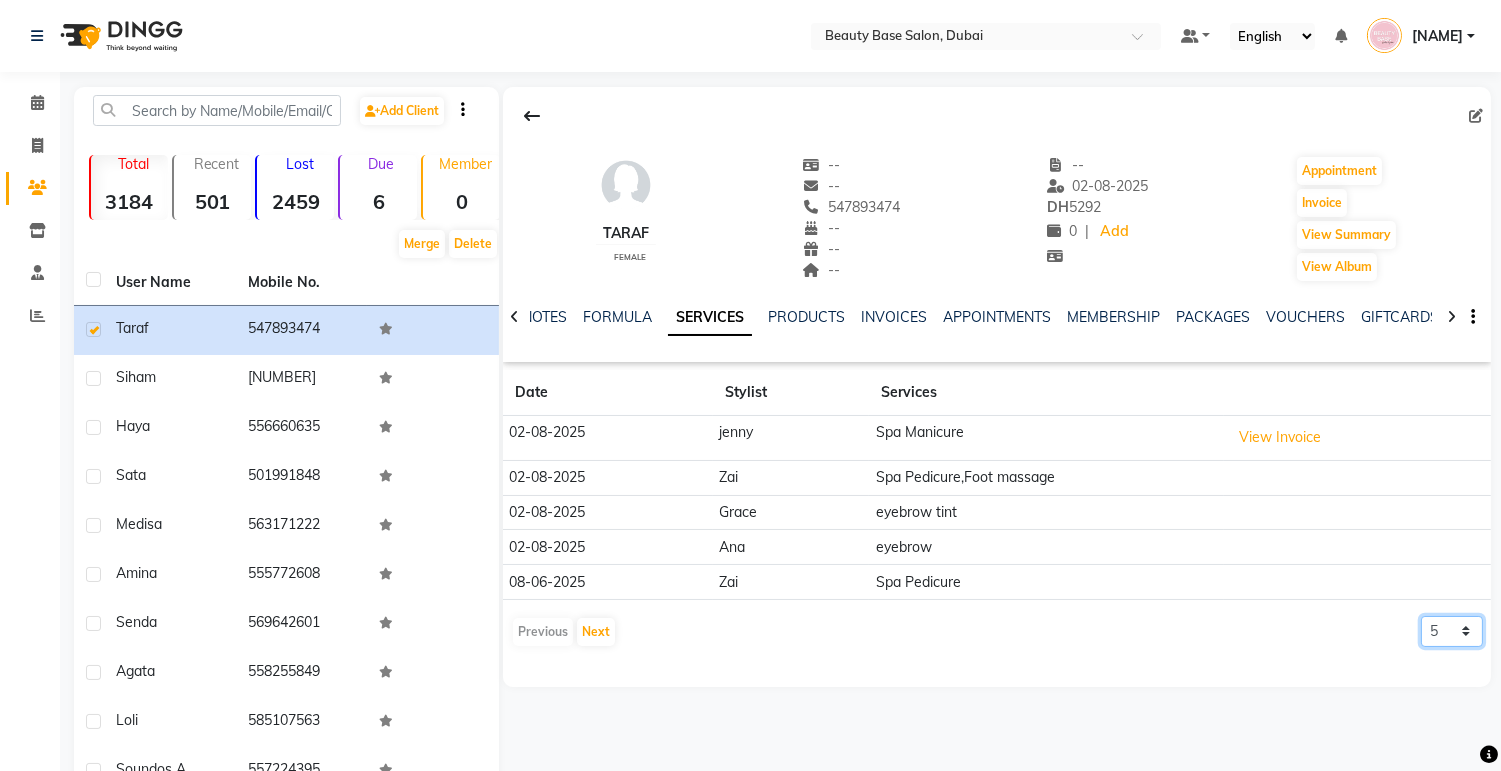 click on "5 10 50 100 500" 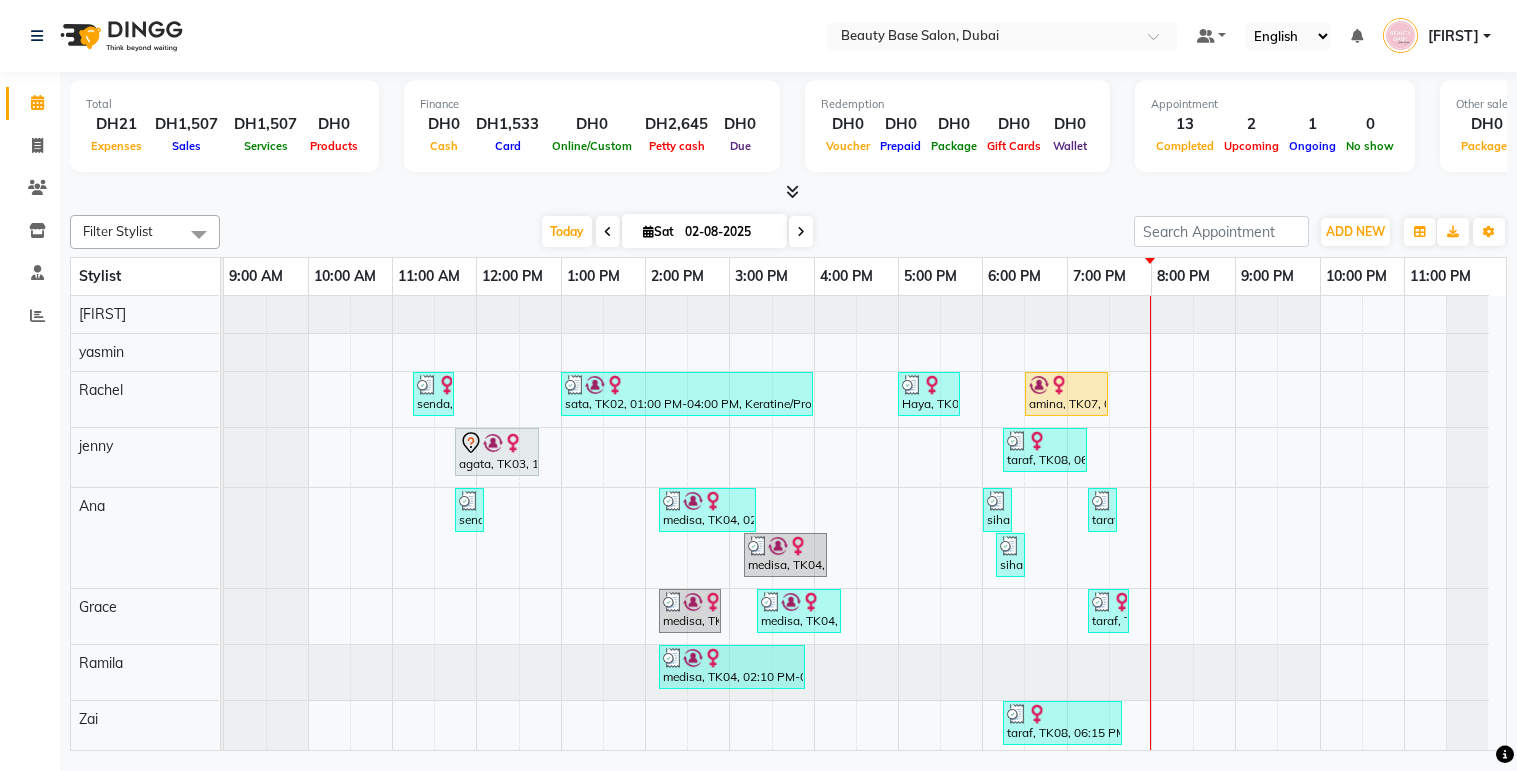scroll, scrollTop: 0, scrollLeft: 0, axis: both 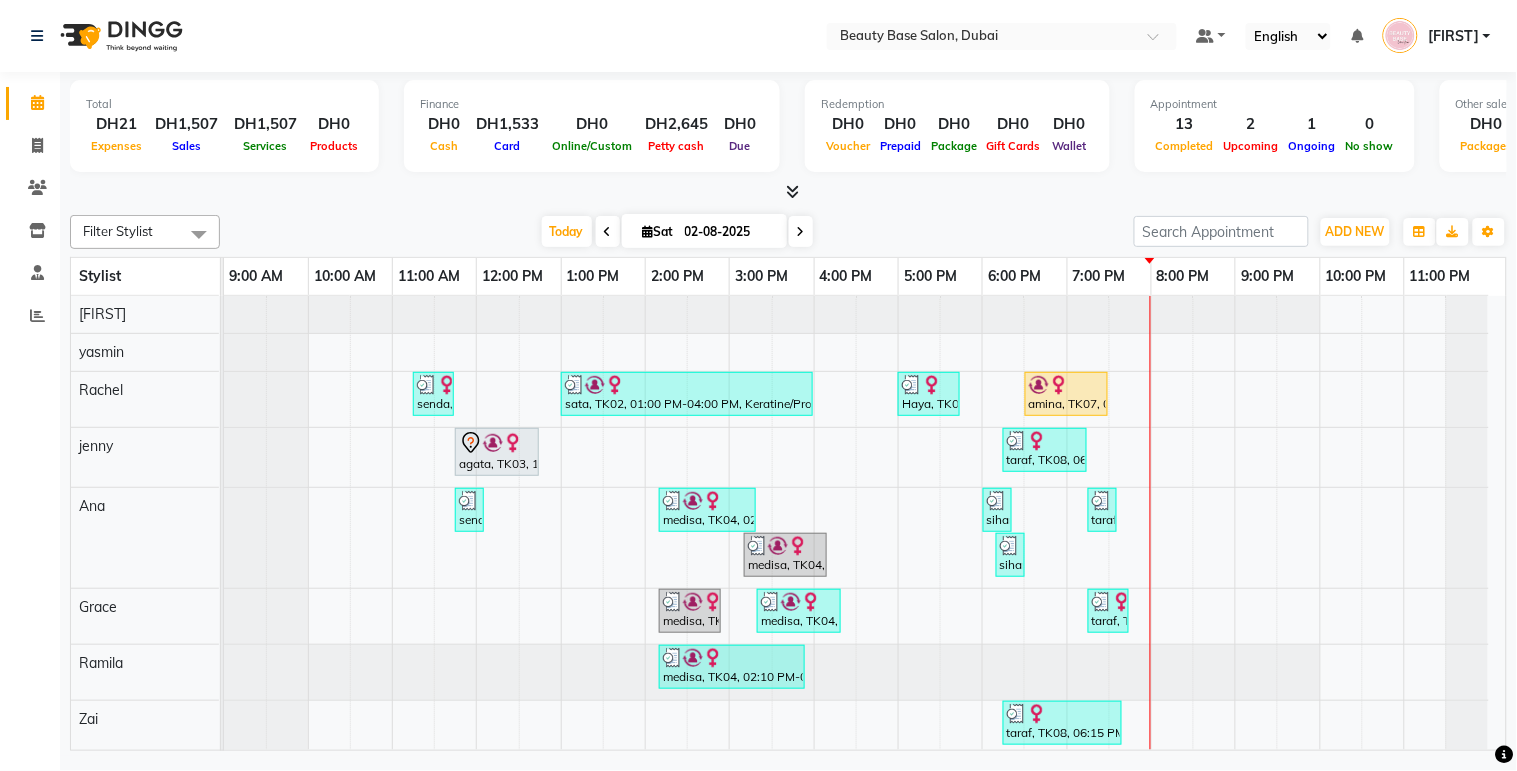 click on "amina, TK07, 06:30 PM-07:30 PM, Roots" at bounding box center (1066, 394) 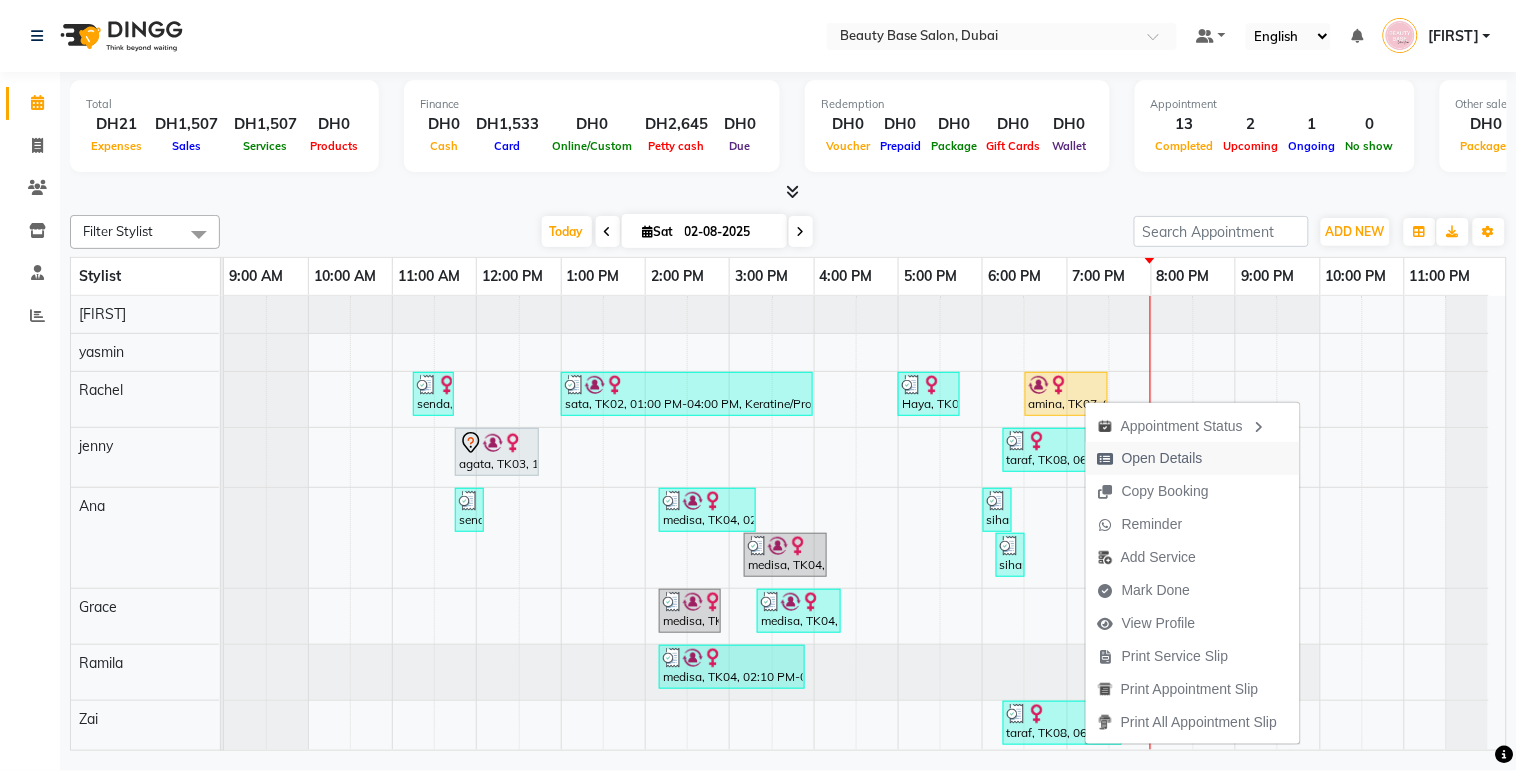 click on "Open Details" at bounding box center (1162, 458) 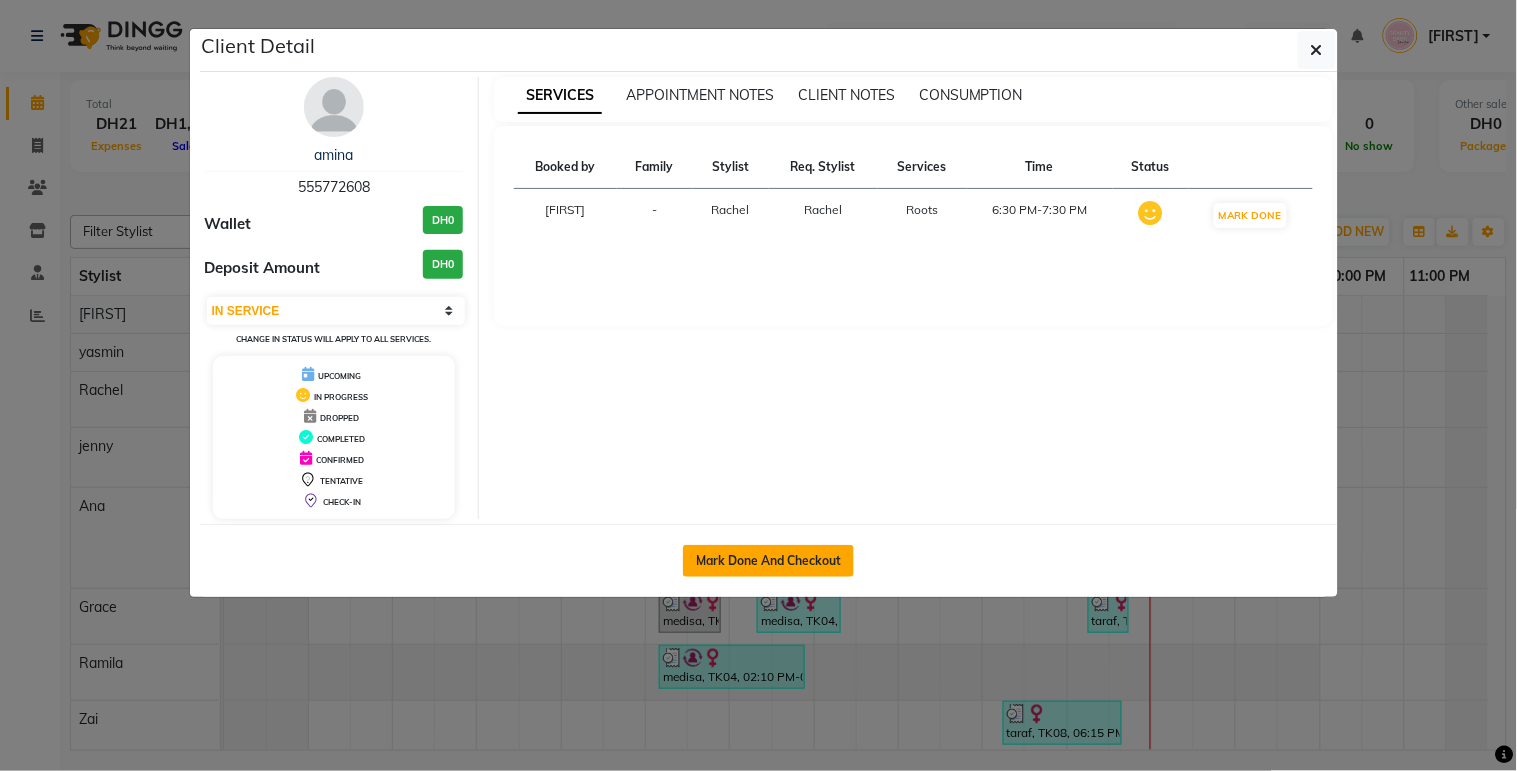 click on "Mark Done And Checkout" 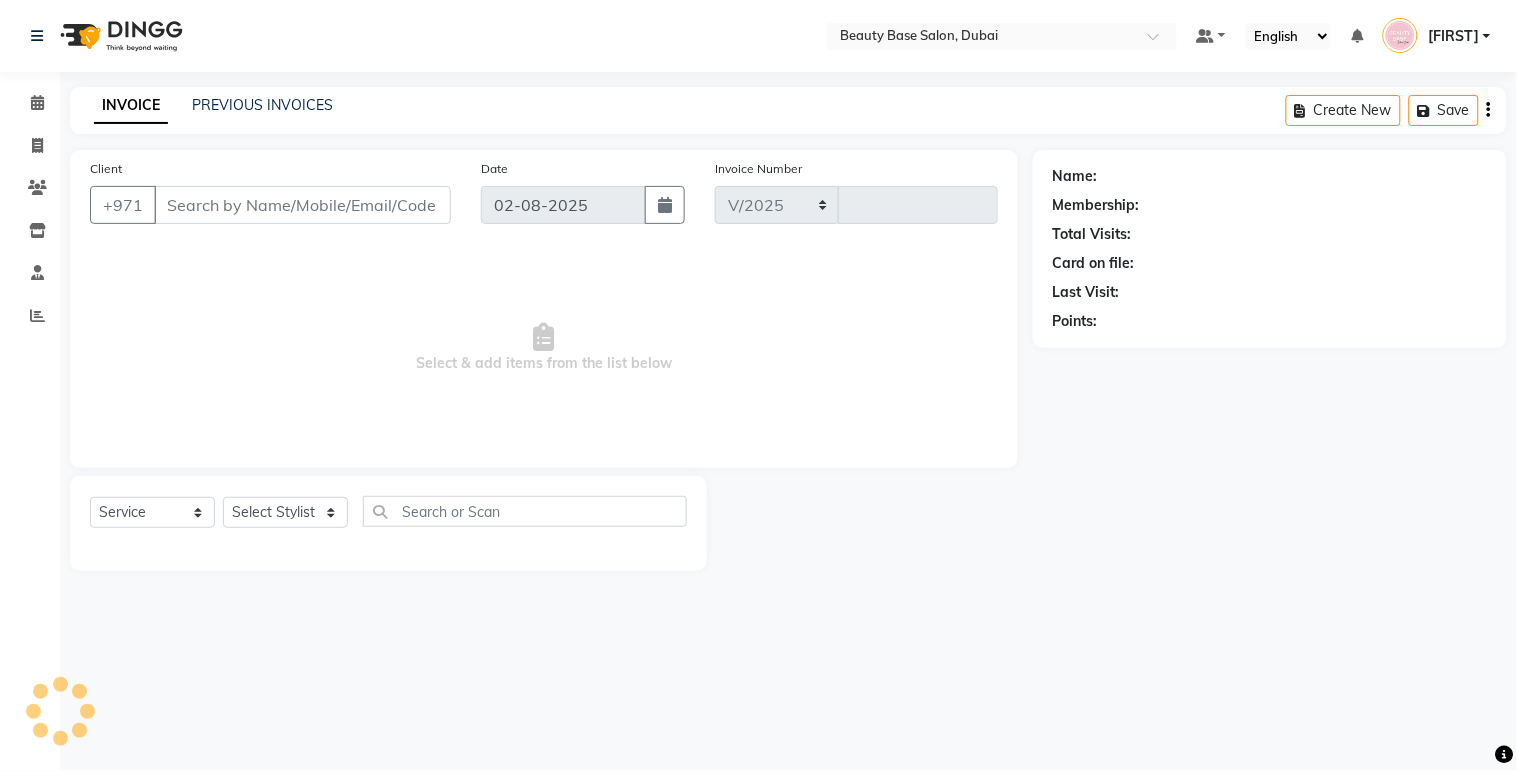 select on "813" 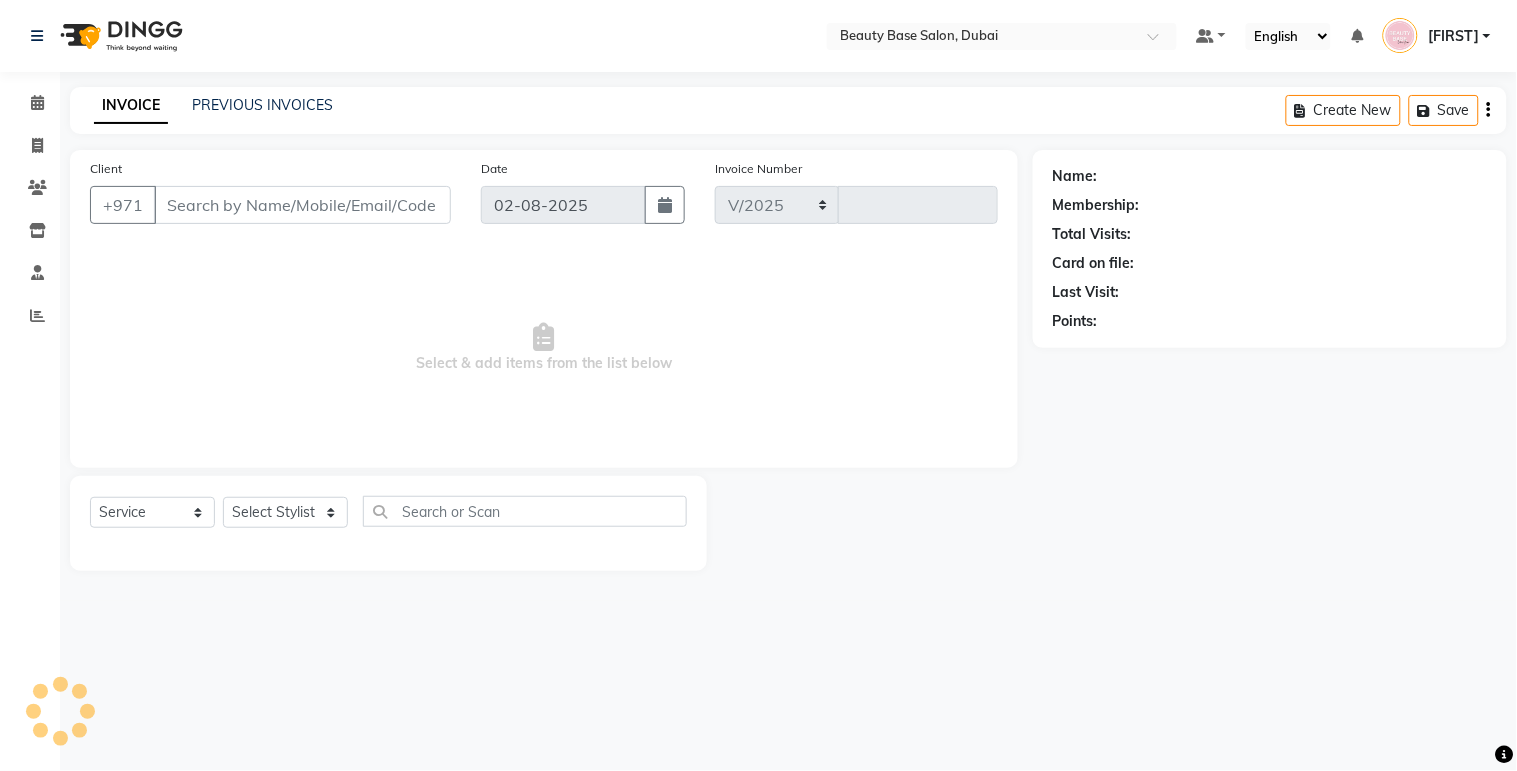 type on "1704" 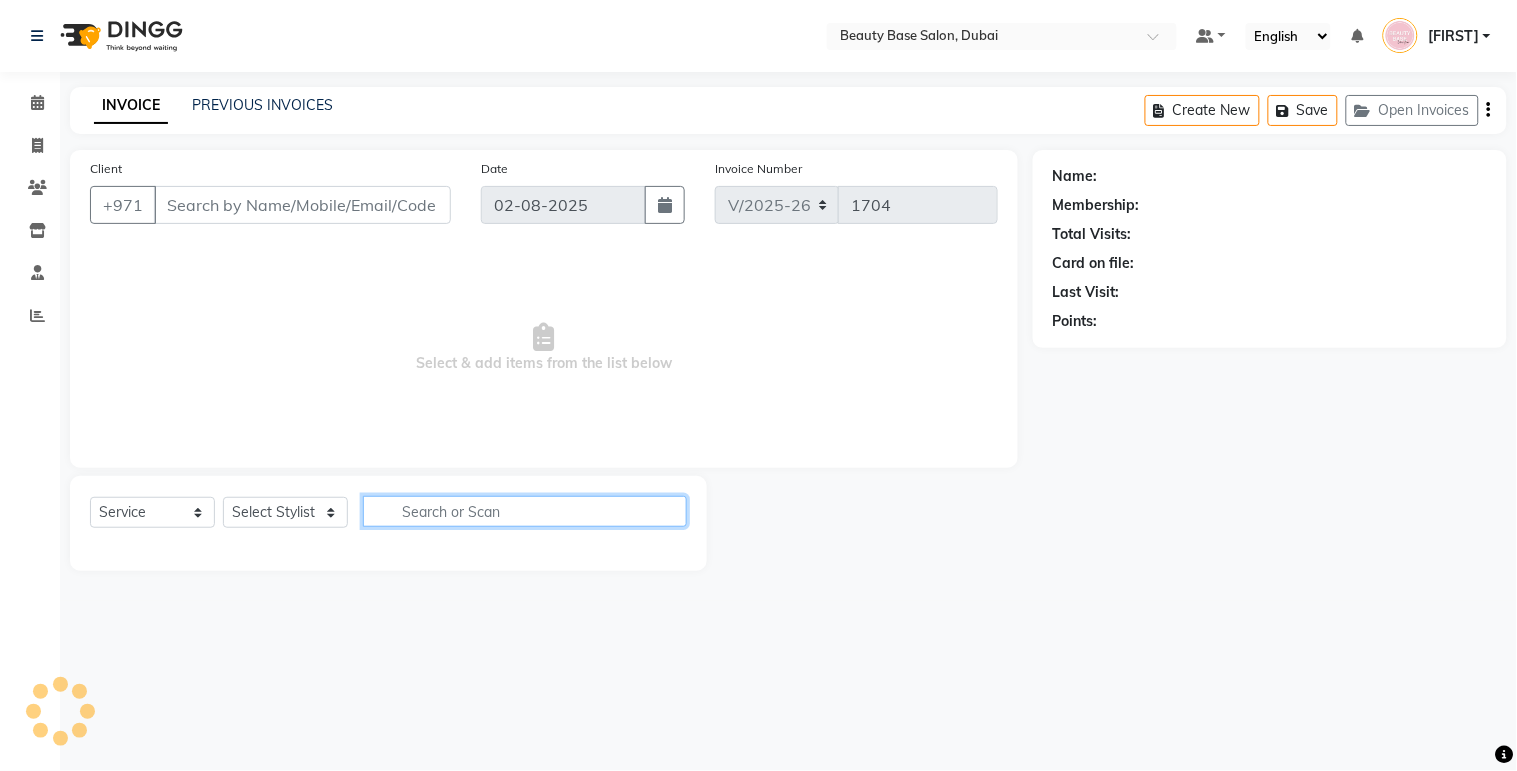 click 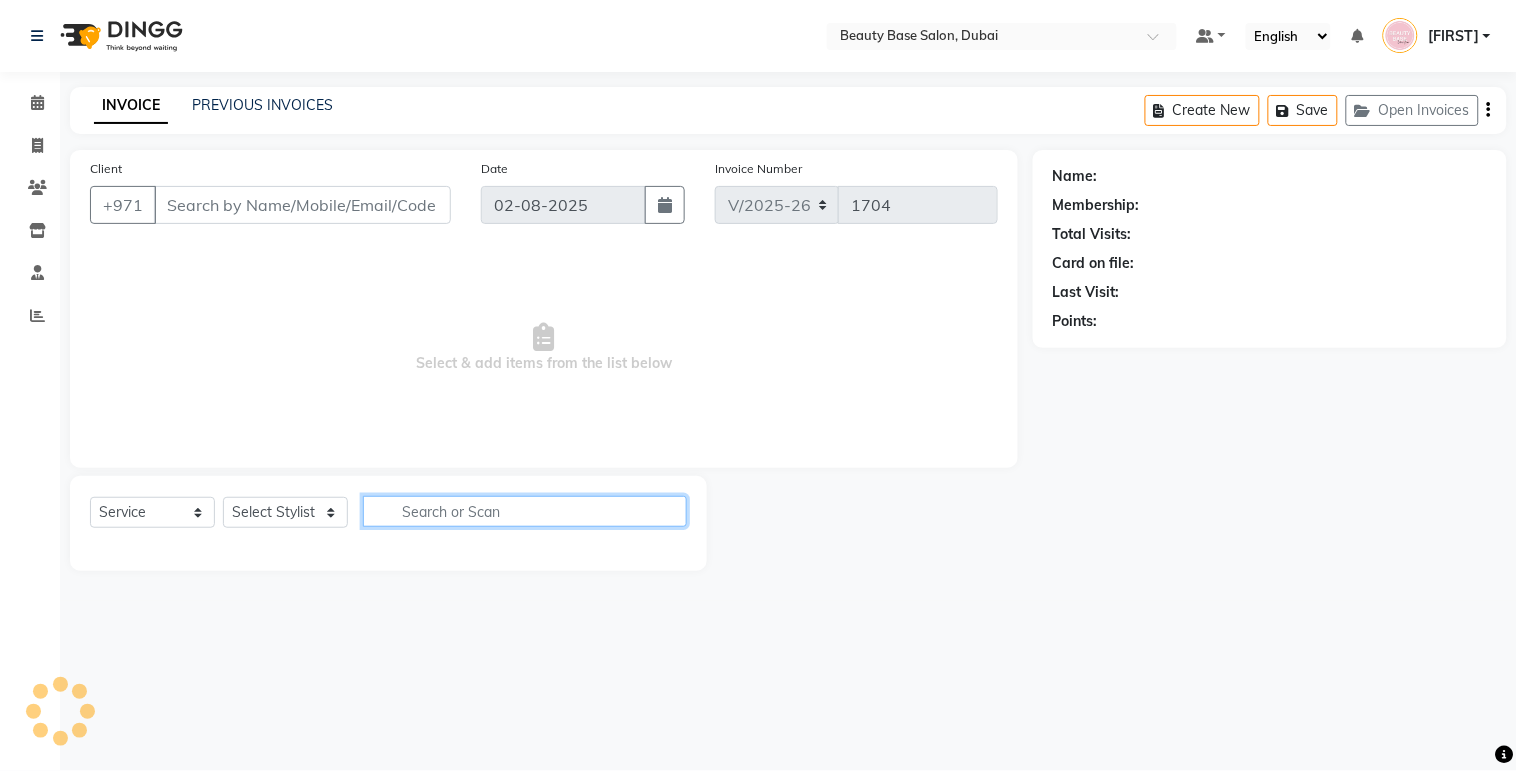 type on "555772608" 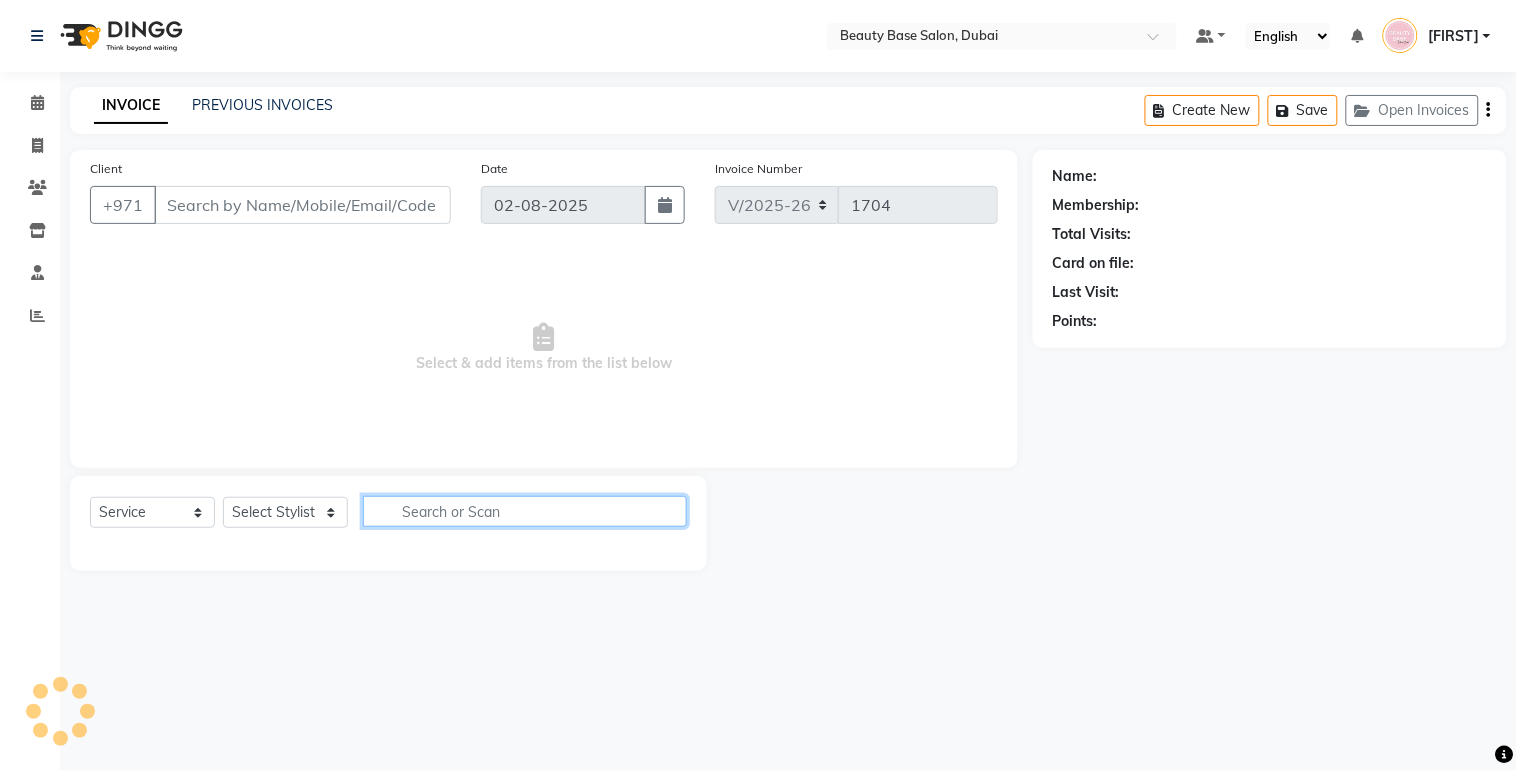 select on "54541" 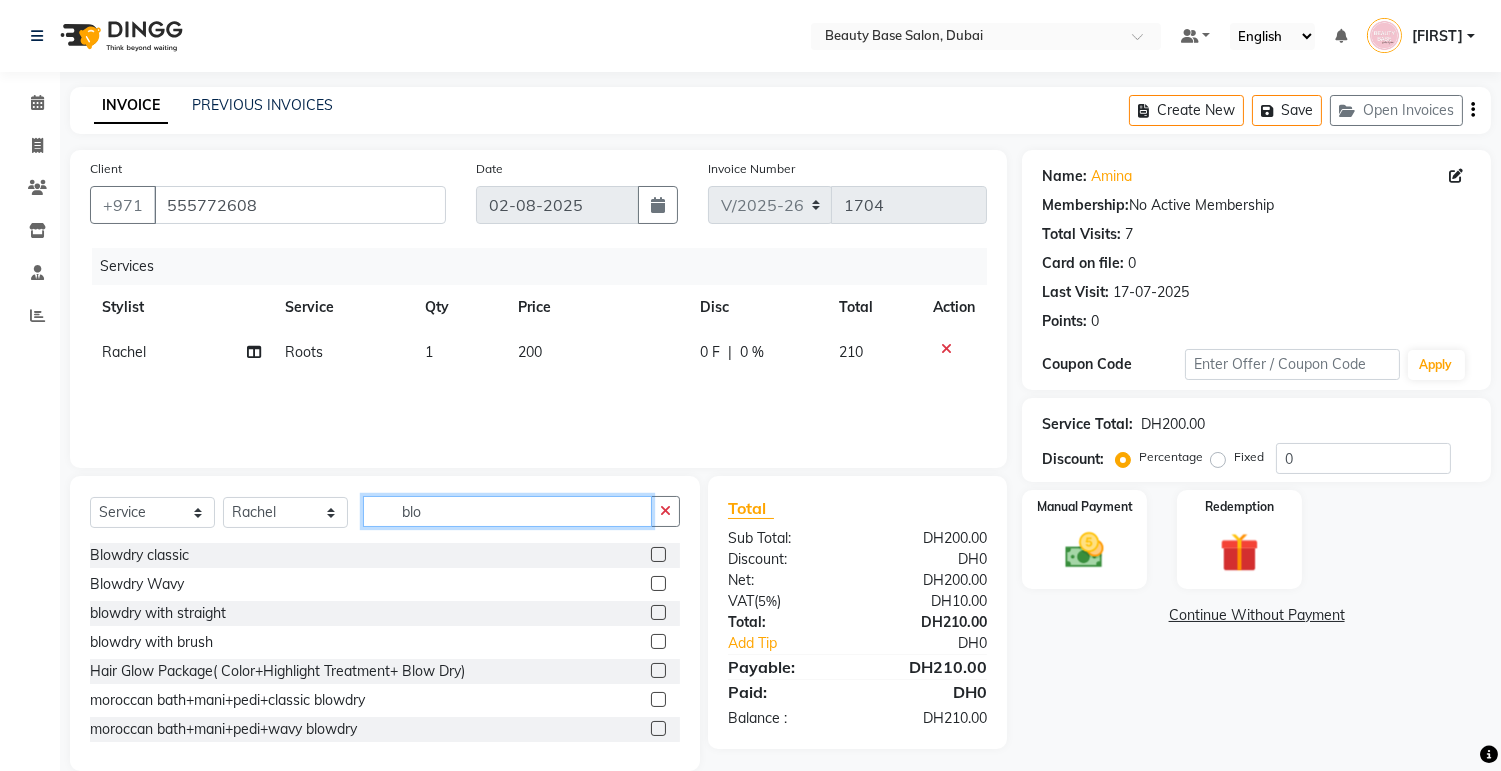 type on "blo" 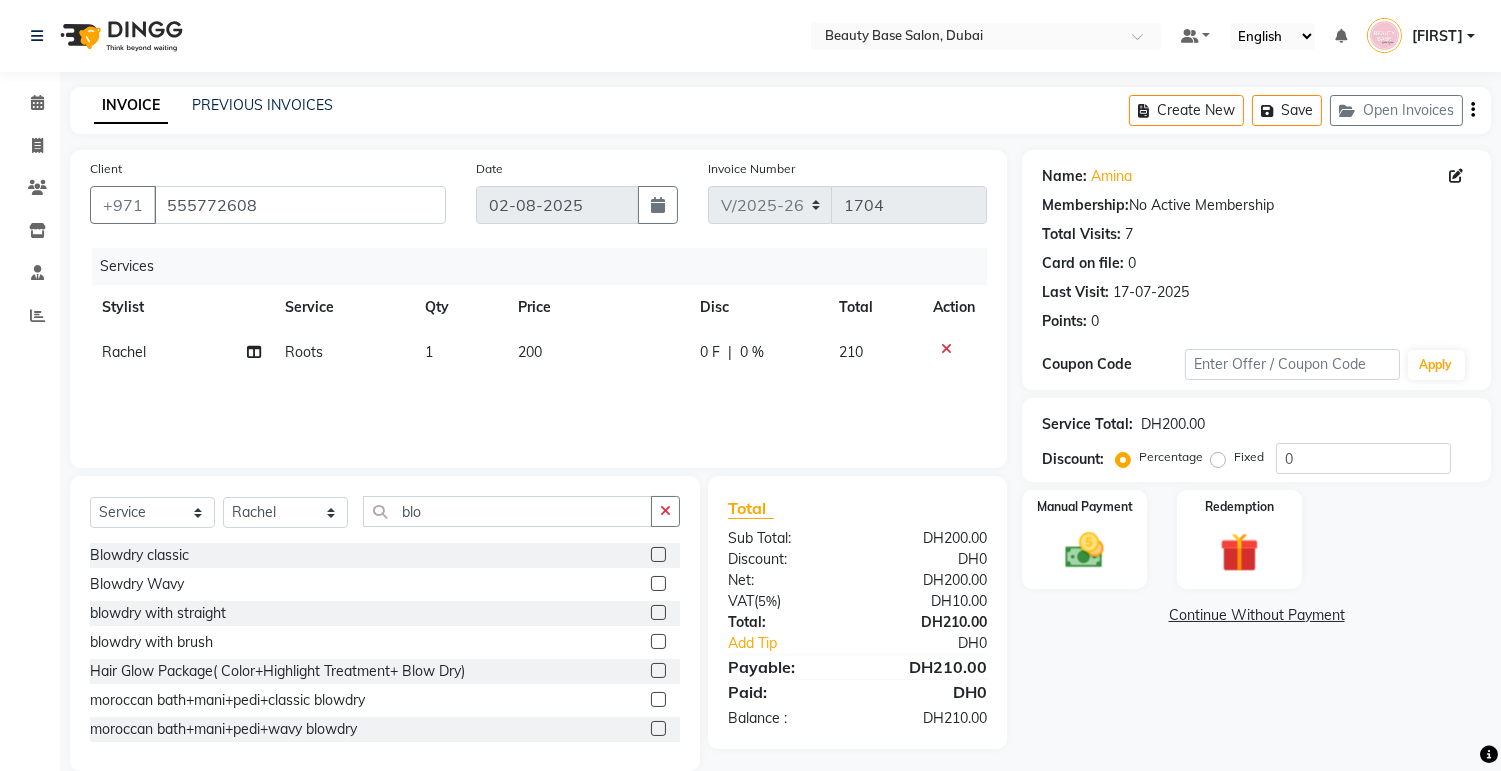 click 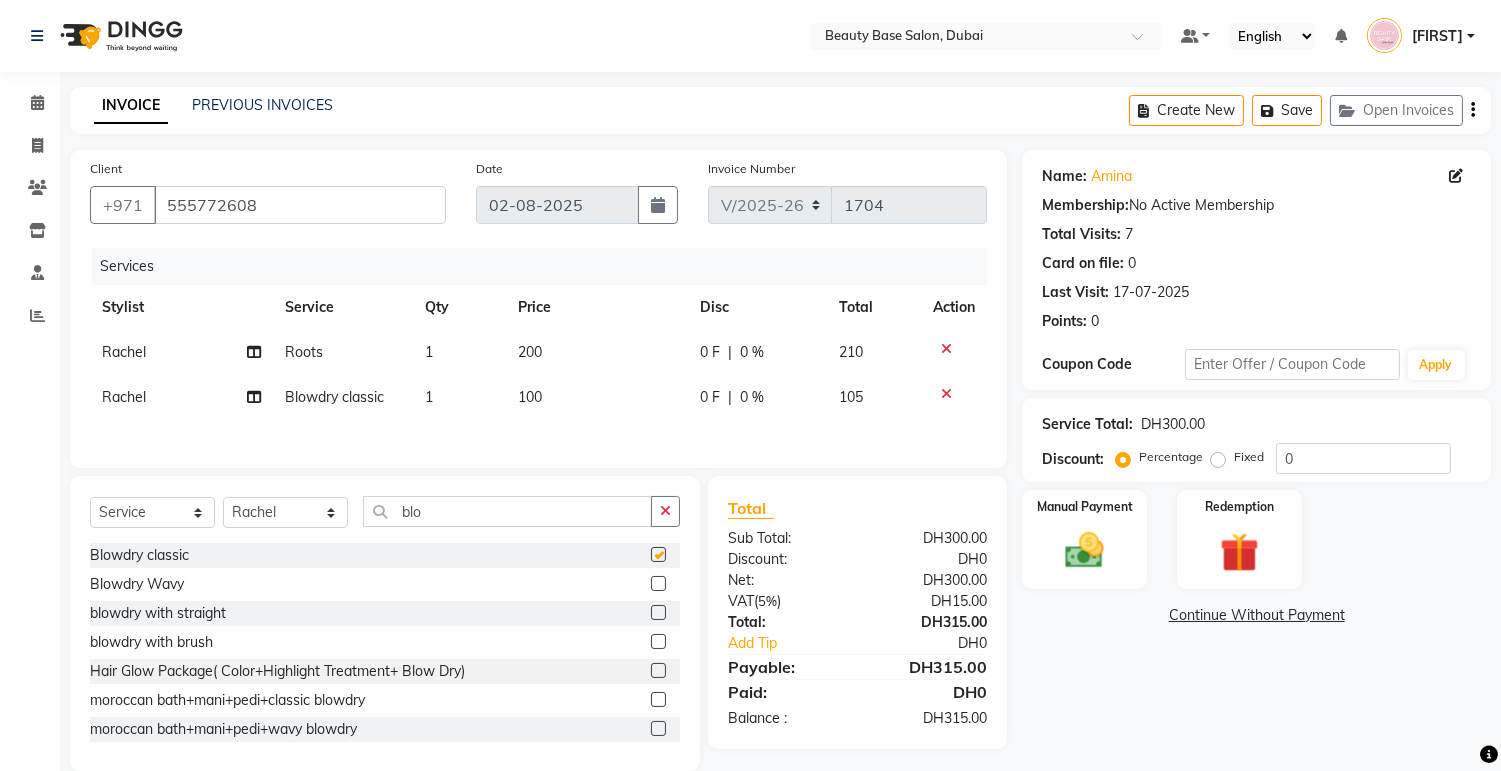 checkbox on "false" 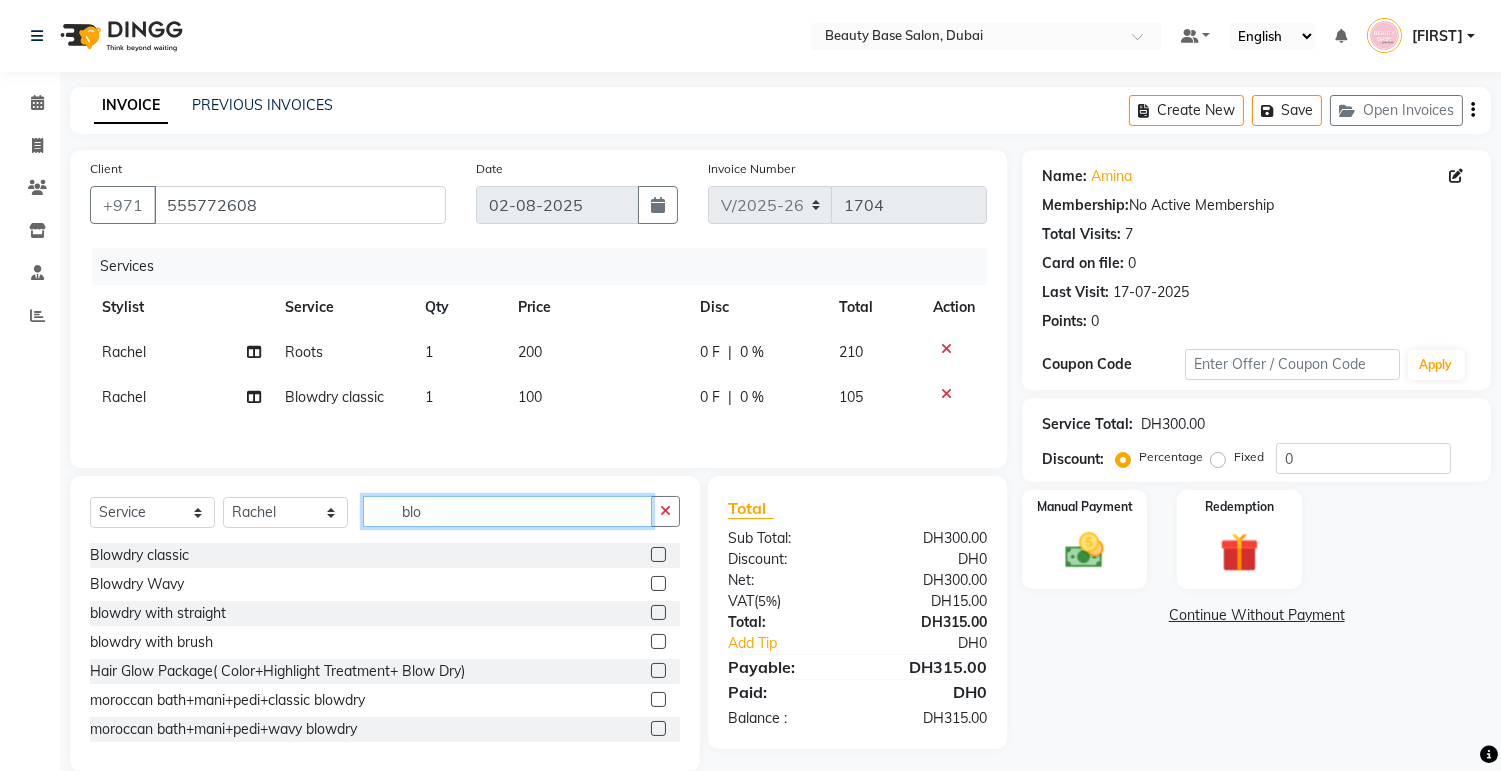 click on "blo" 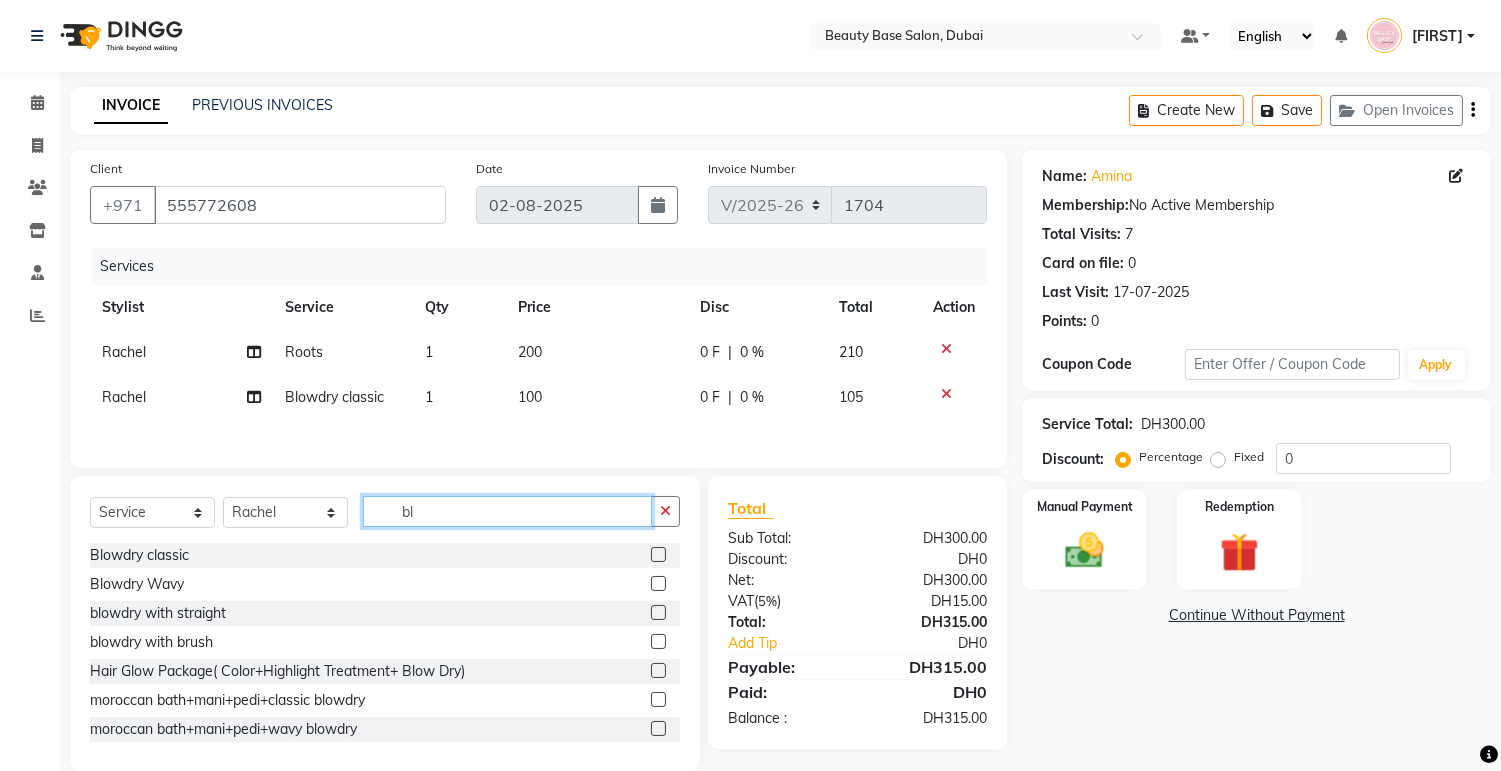 type on "b" 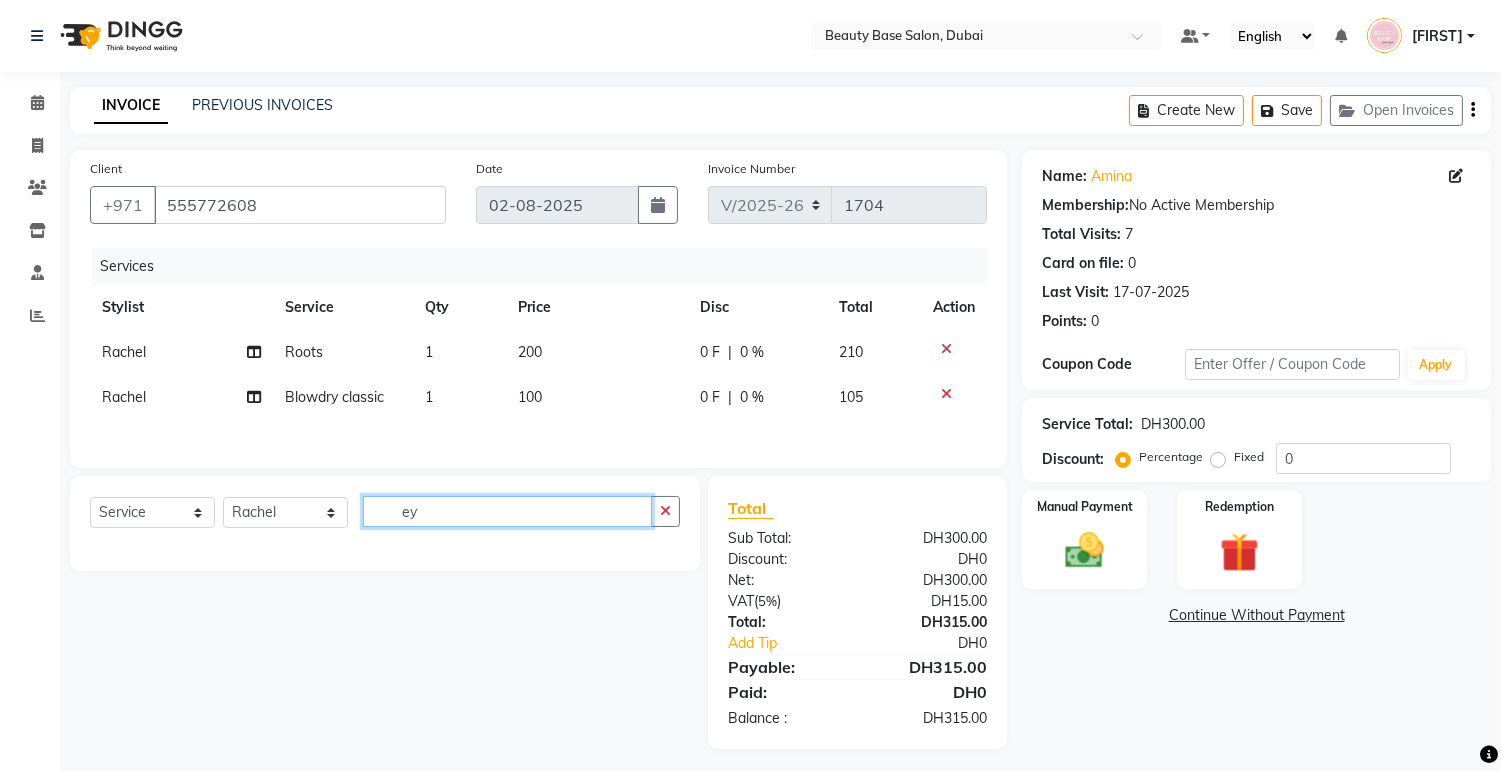 type on "e" 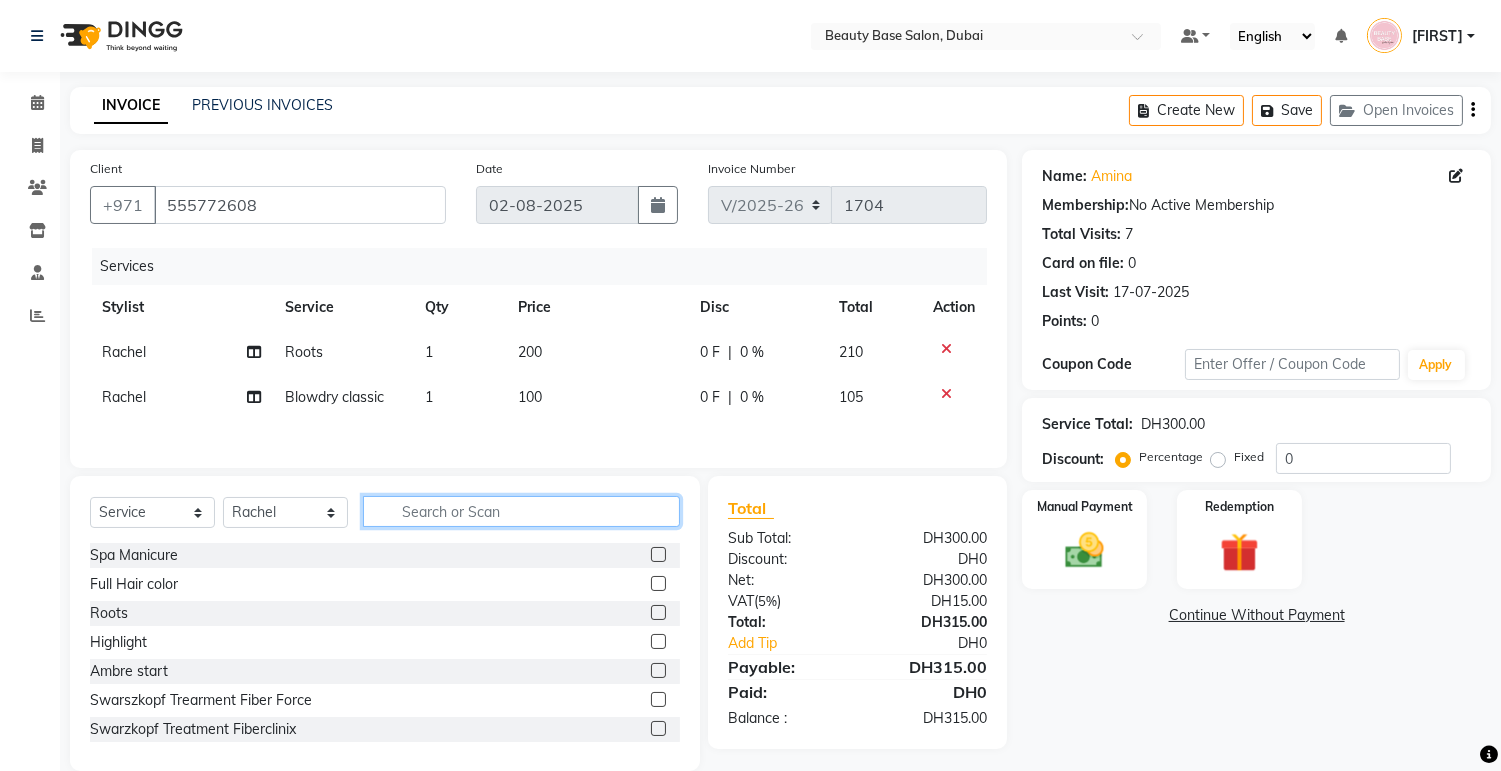 type 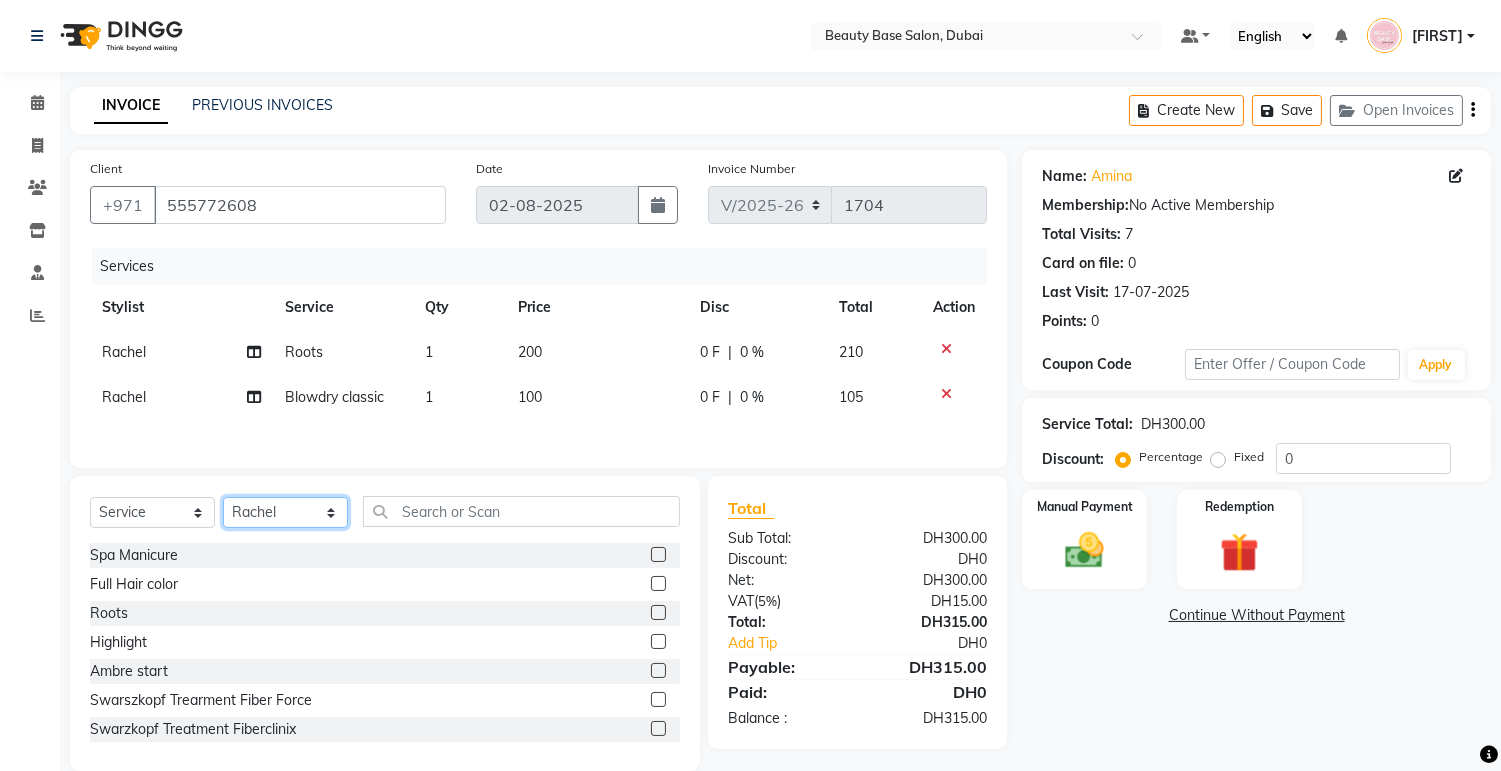 click on "Select Stylist Accounts Afraa Algerim alissa Ana annie Burula Ghizlane Glenny Grace Hang  Ilham lahmoudi  imane jenny John Dyer Julia Smith Julia Smith June kath Lama Marvi Minh phuong Nancy Gill Nassim nouma Rachel Ramila Rana Receptionist tapita tina tutti Vee yasmin Zai zainab" 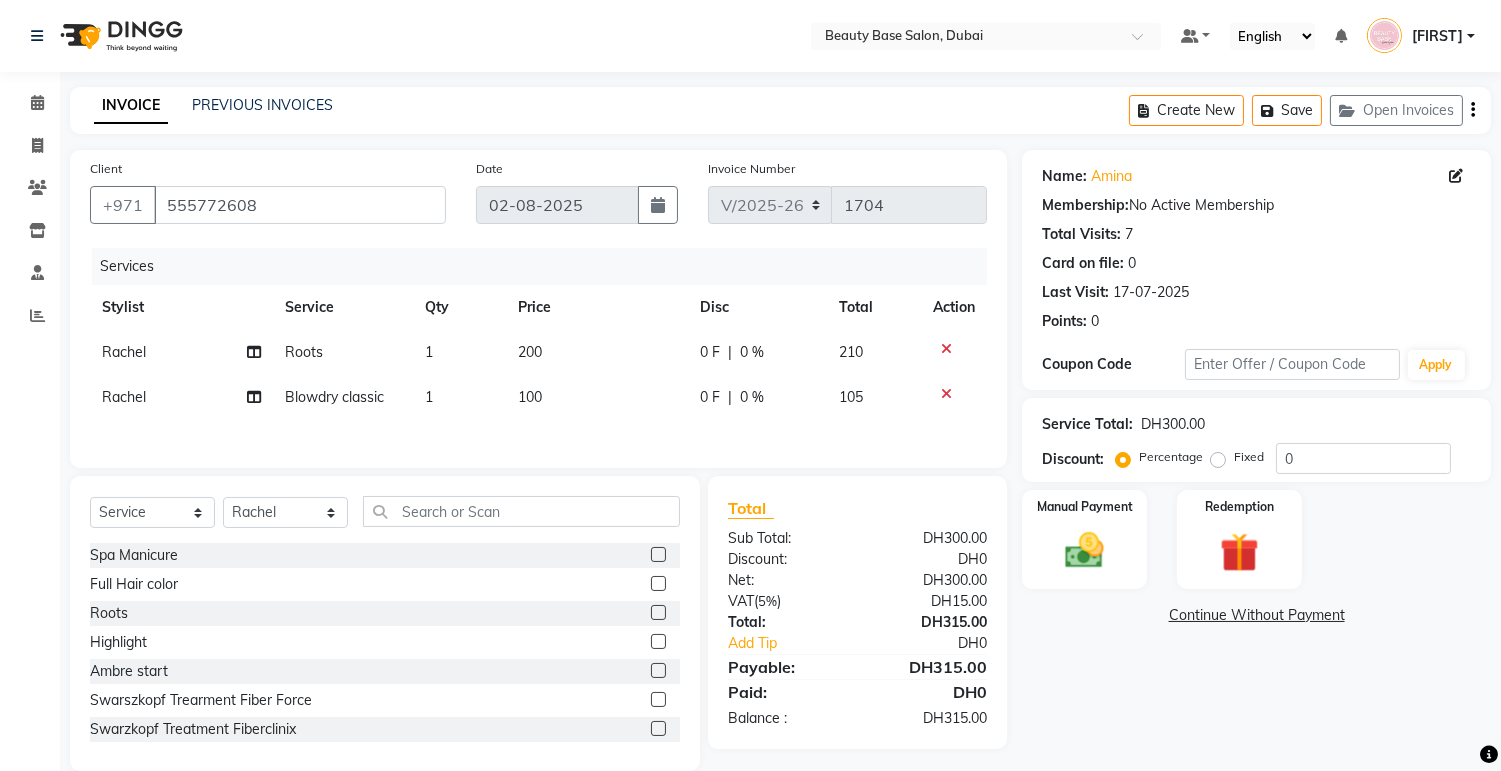 click on "Full Hair color" 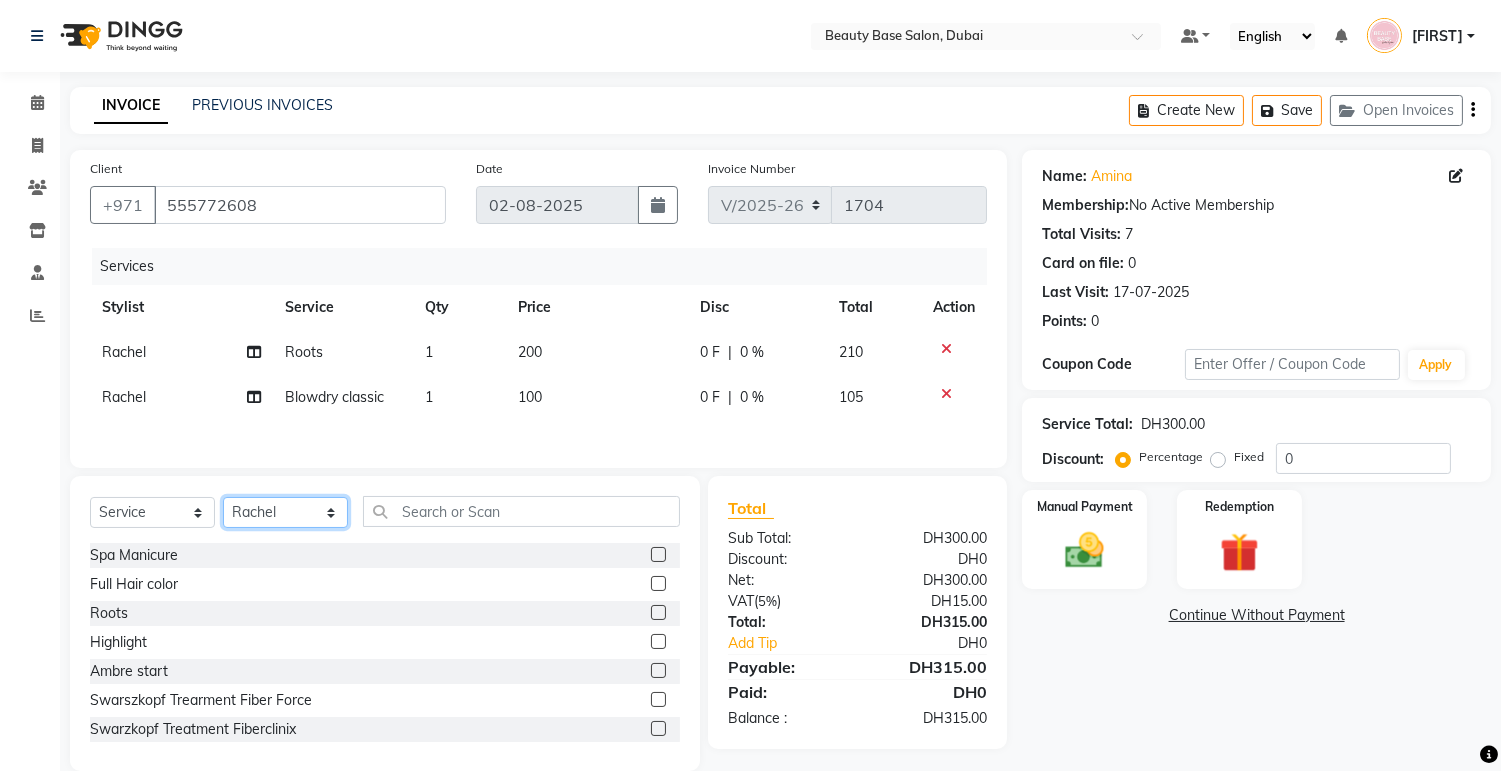 click on "Select Stylist Accounts Afraa Algerim alissa Ana annie Burula Ghizlane Glenny Grace Hang  Ilham lahmoudi  imane jenny John Dyer Julia Smith Julia Smith June kath Lama Marvi Minh phuong Nancy Gill Nassim nouma Rachel Ramila Rana Receptionist tapita tina tutti Vee yasmin Zai zainab" 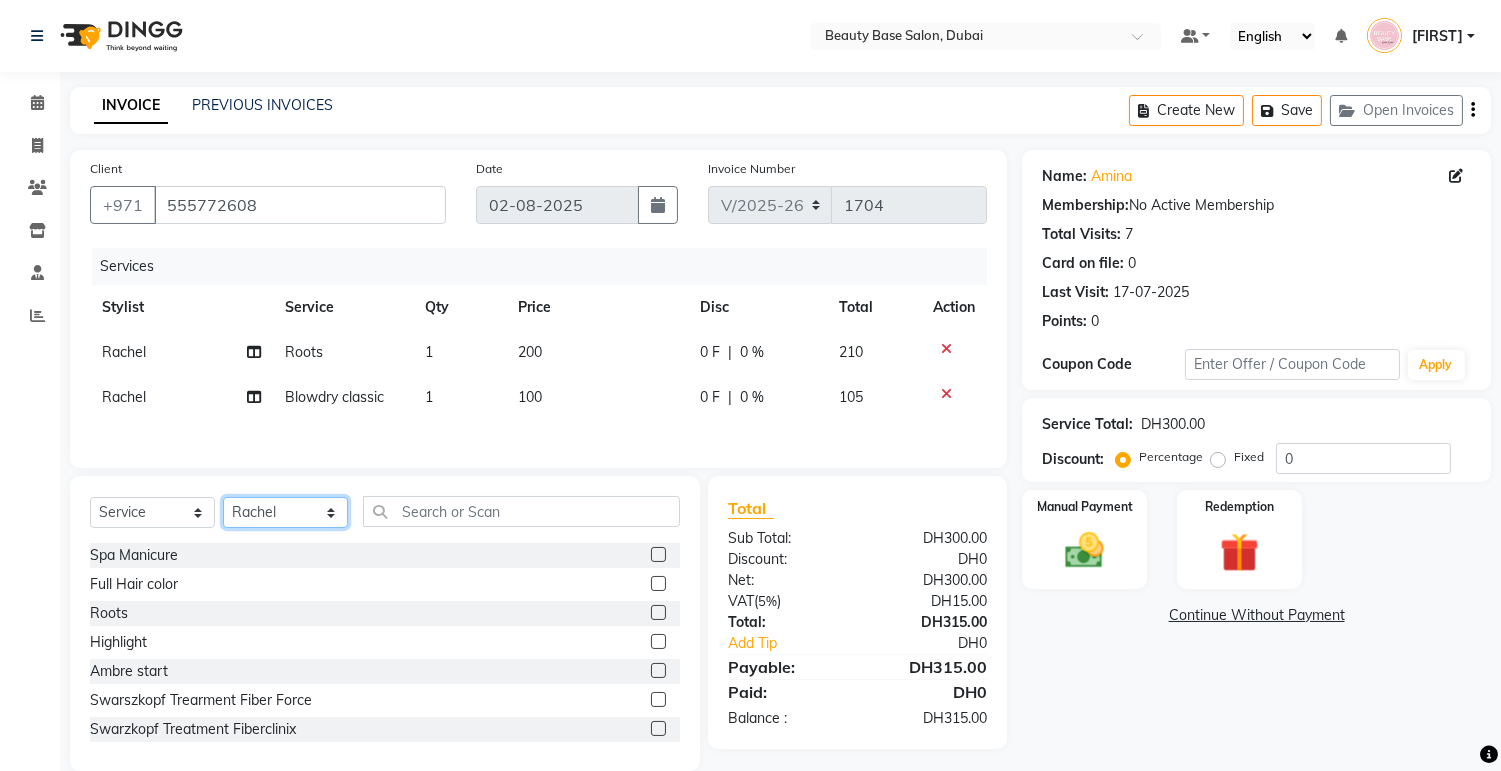 select on "61471" 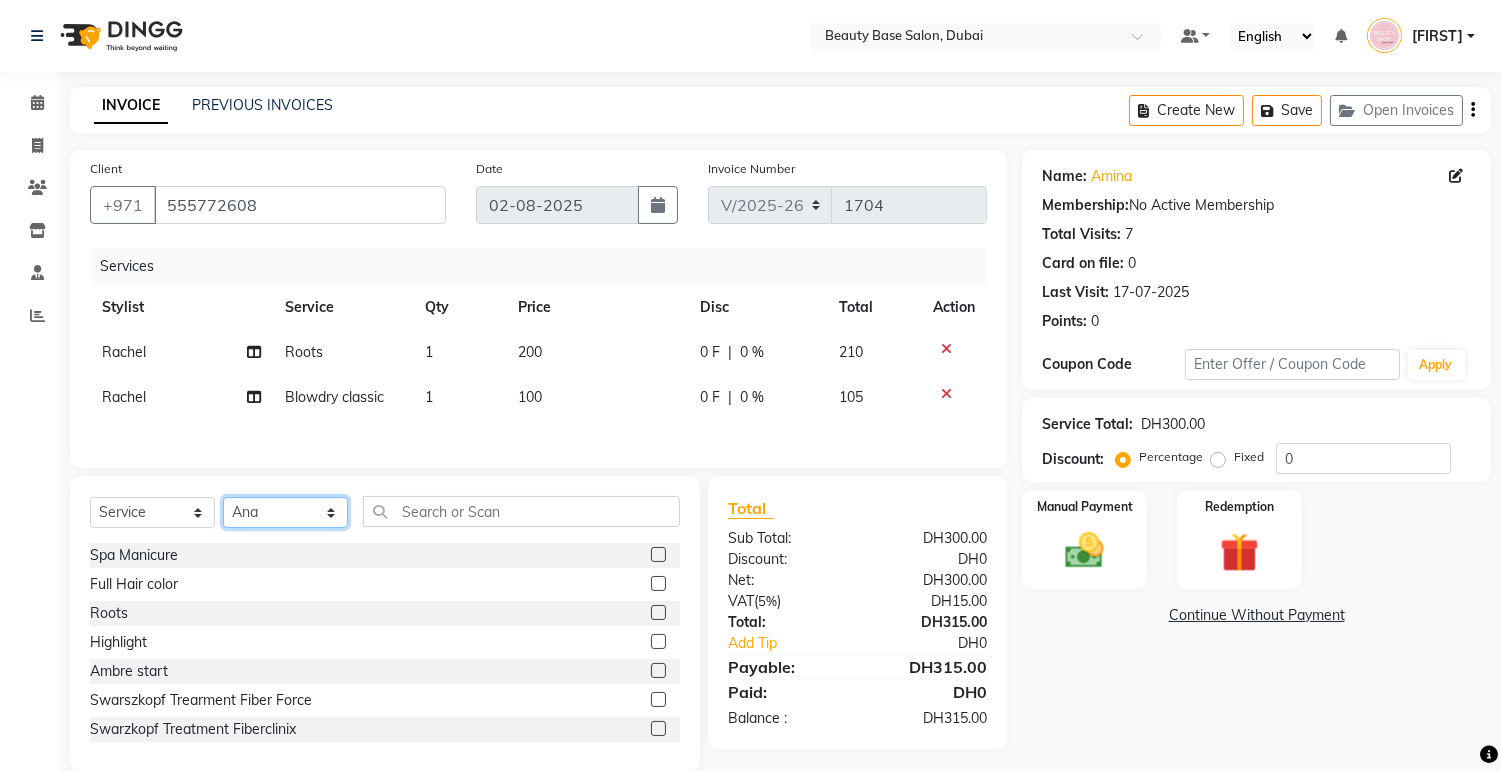 click on "Select Stylist Accounts Afraa Algerim alissa Ana annie Burula Ghizlane Glenny Grace Hang  Ilham lahmoudi  imane jenny John Dyer Julia Smith Julia Smith June kath Lama Marvi Minh phuong Nancy Gill Nassim nouma Rachel Ramila Rana Receptionist tapita tina tutti Vee yasmin Zai zainab" 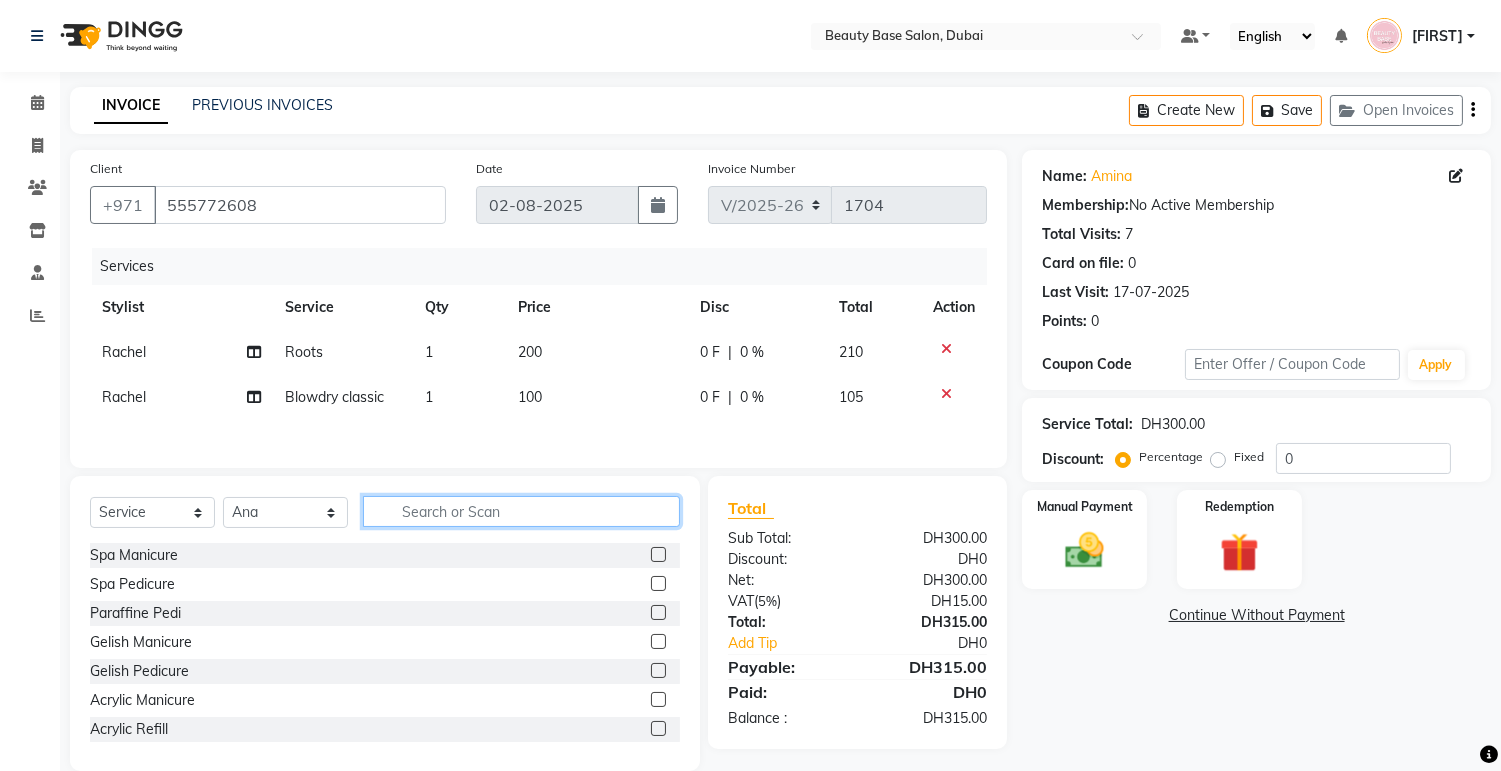 click 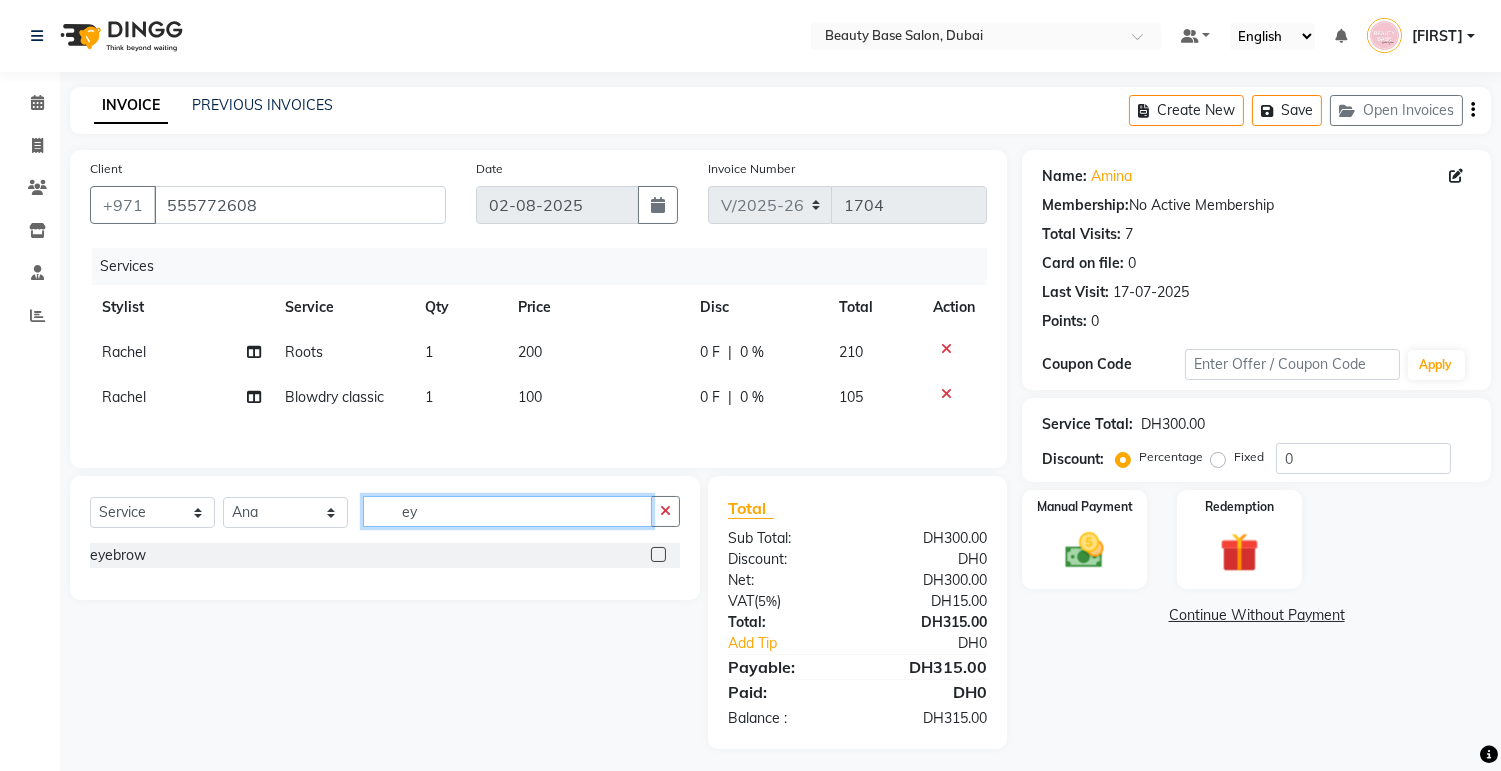 type on "ey" 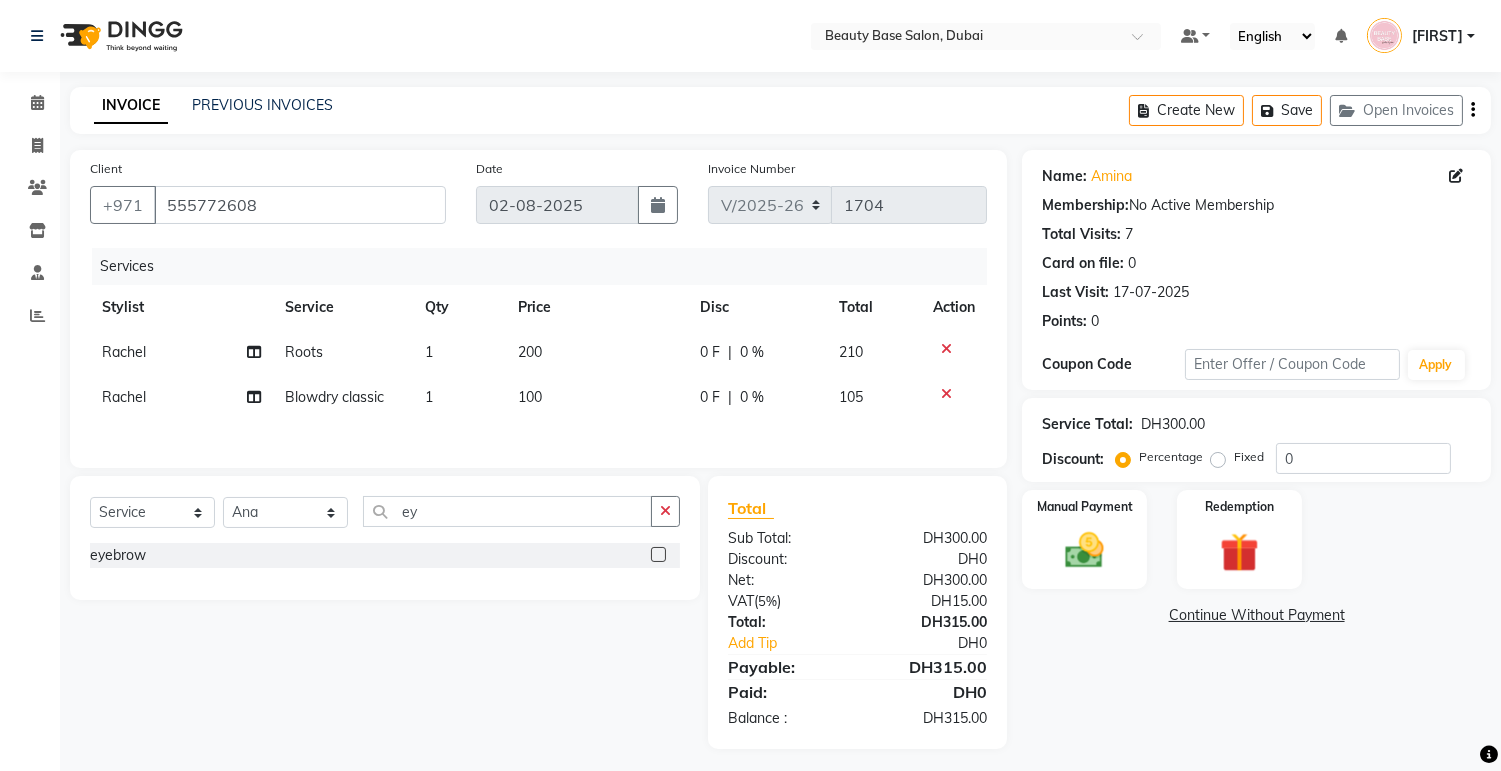 click 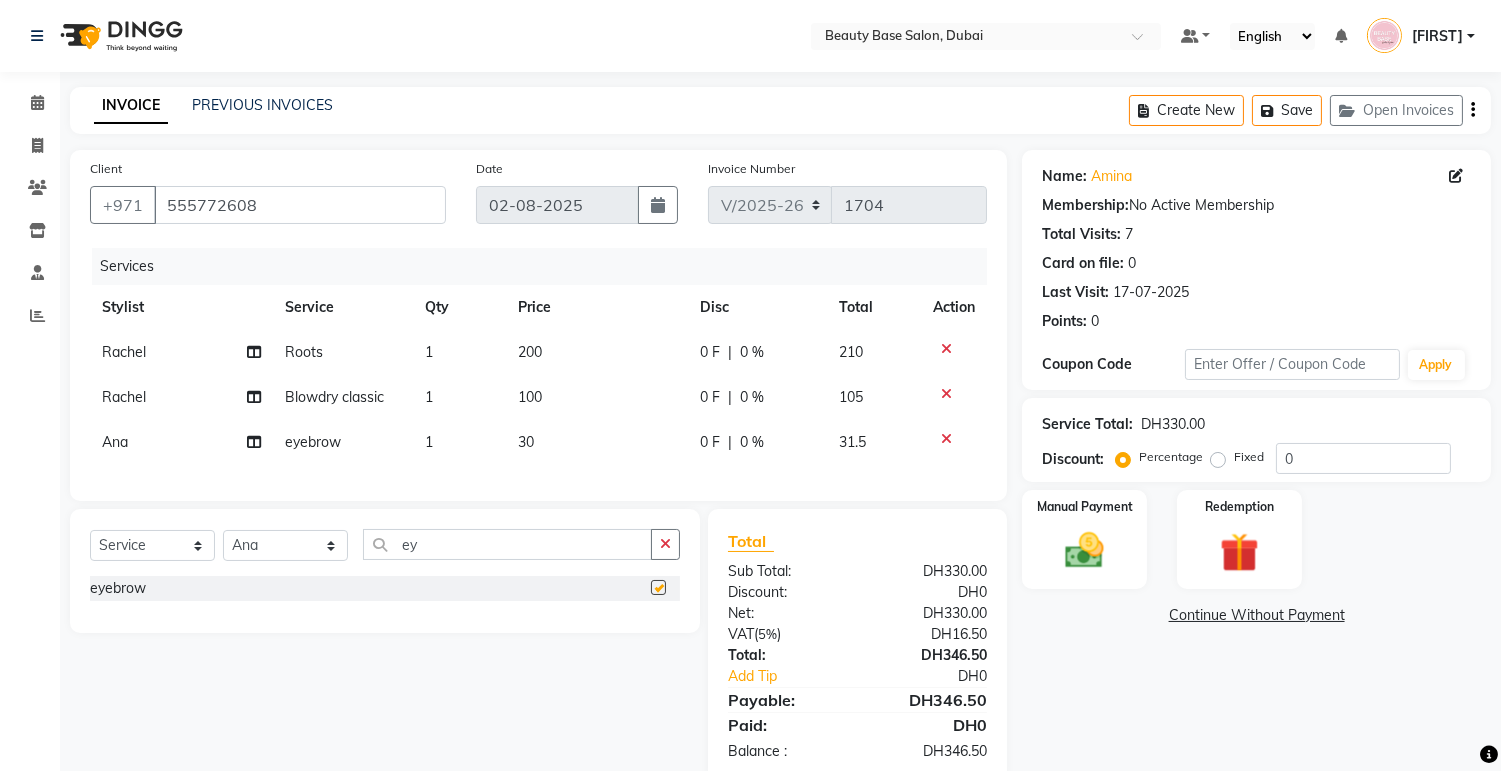checkbox on "false" 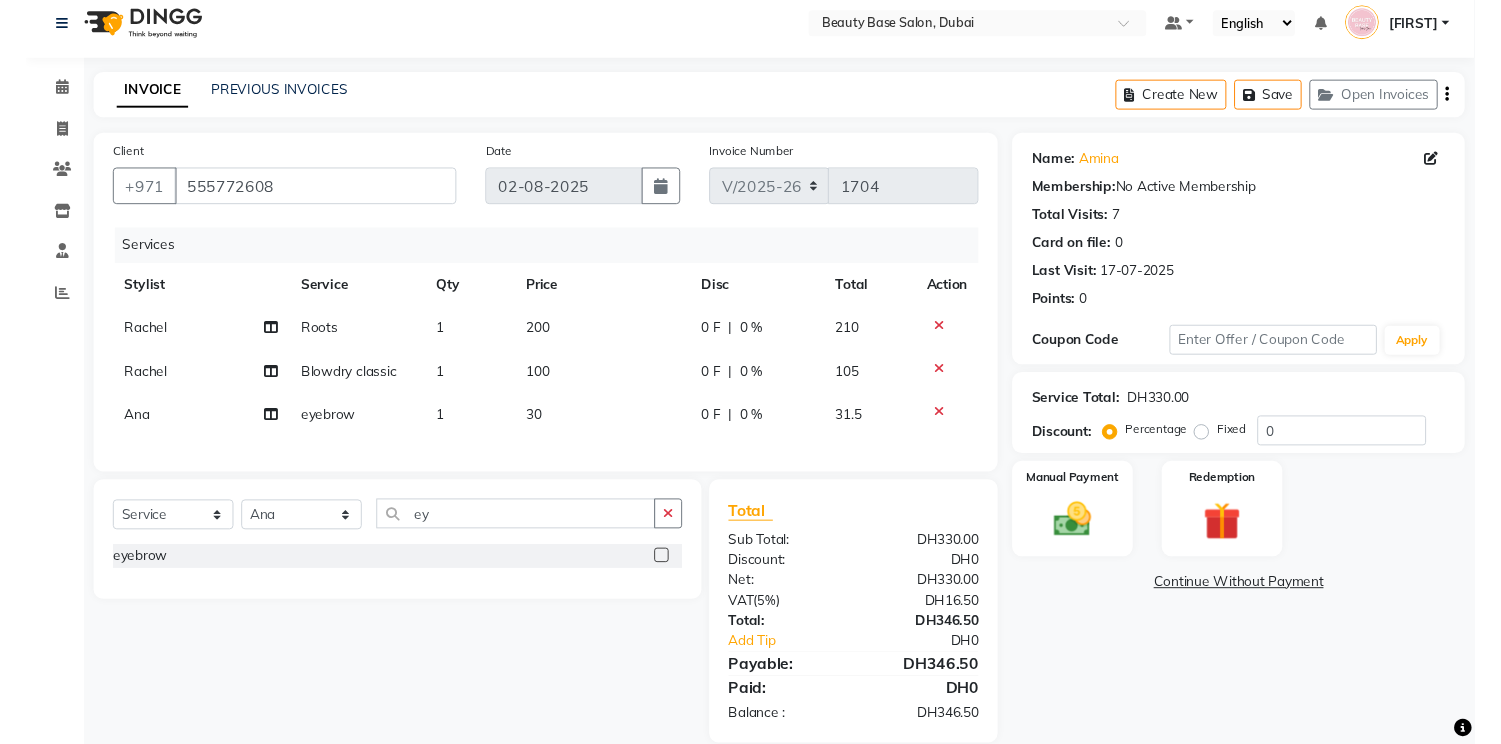 scroll, scrollTop: 57, scrollLeft: 0, axis: vertical 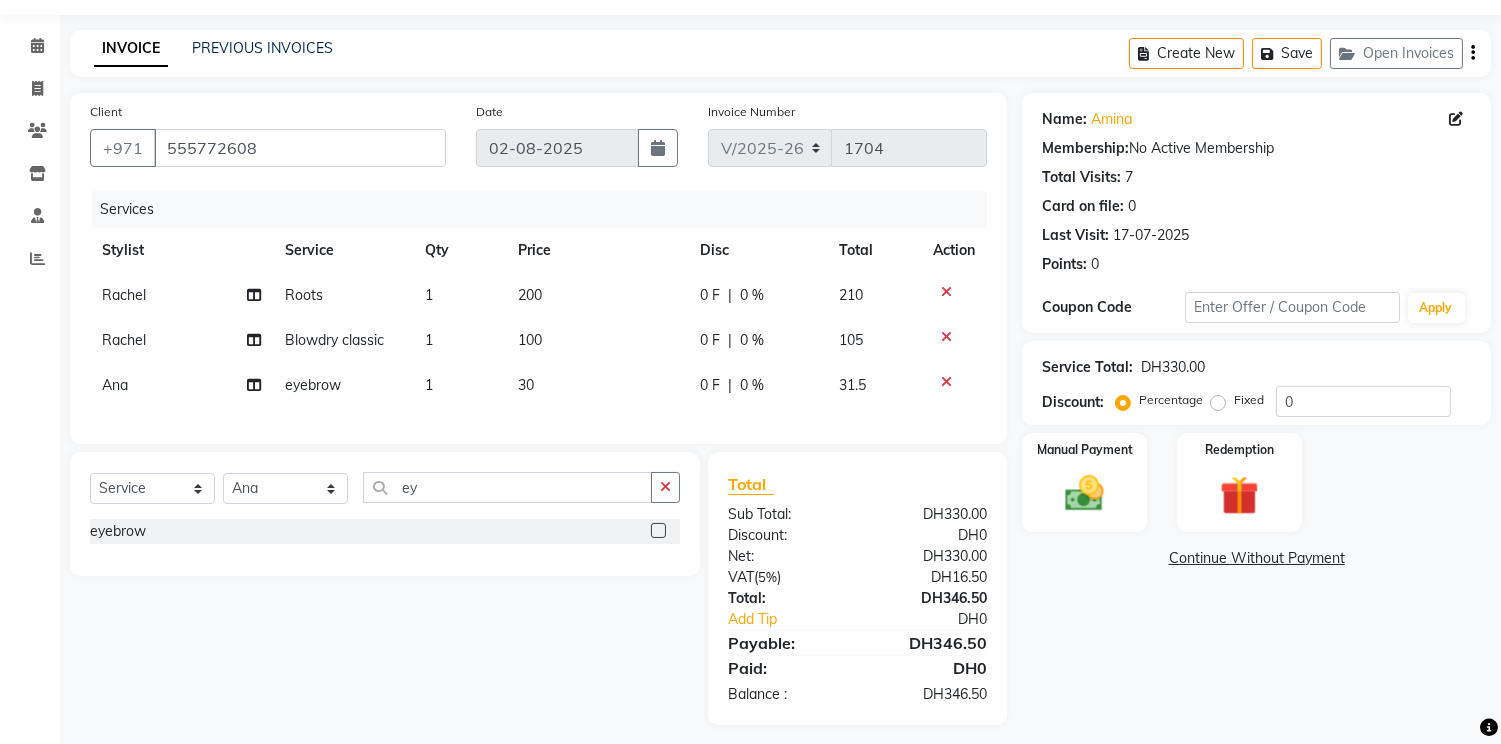 click on "Fixed" 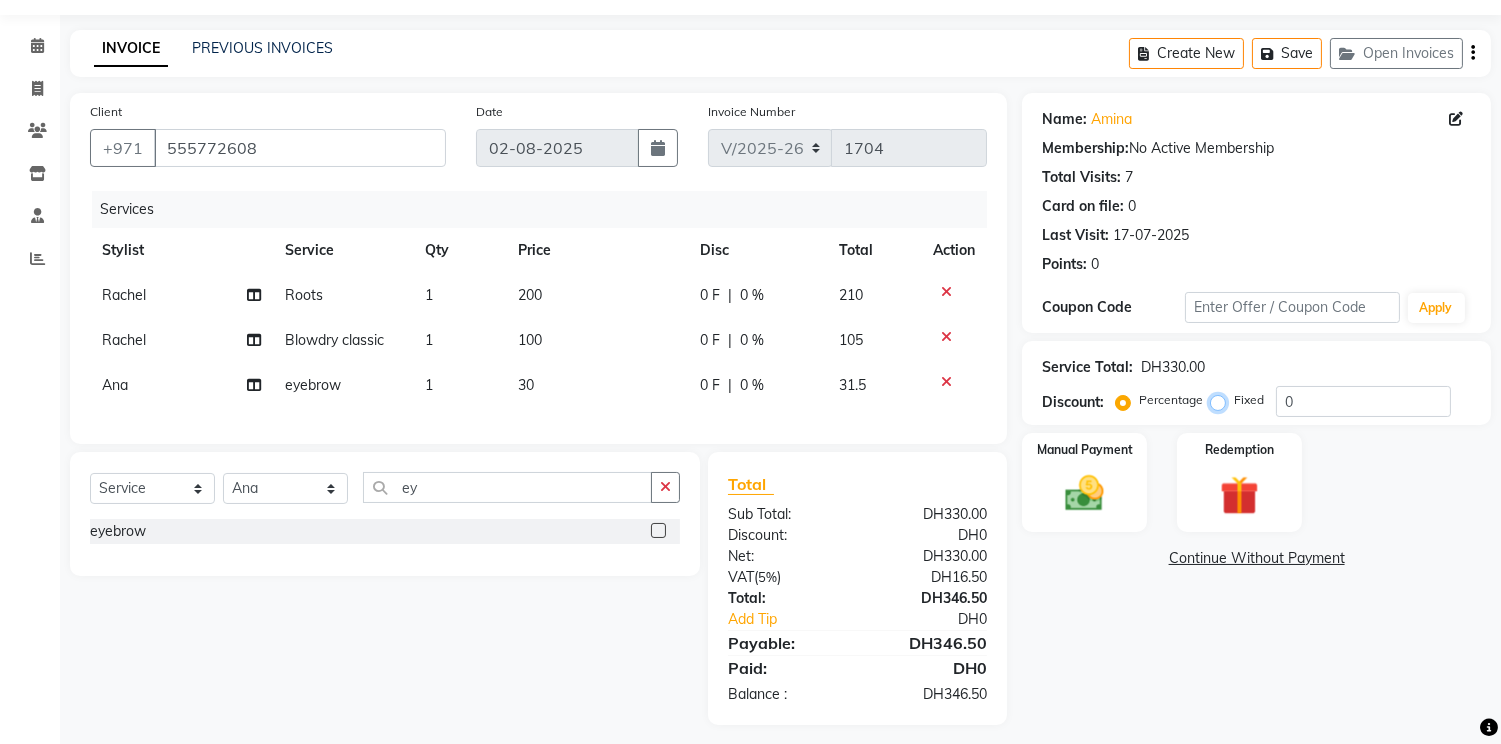 click on "Fixed" at bounding box center (1222, 400) 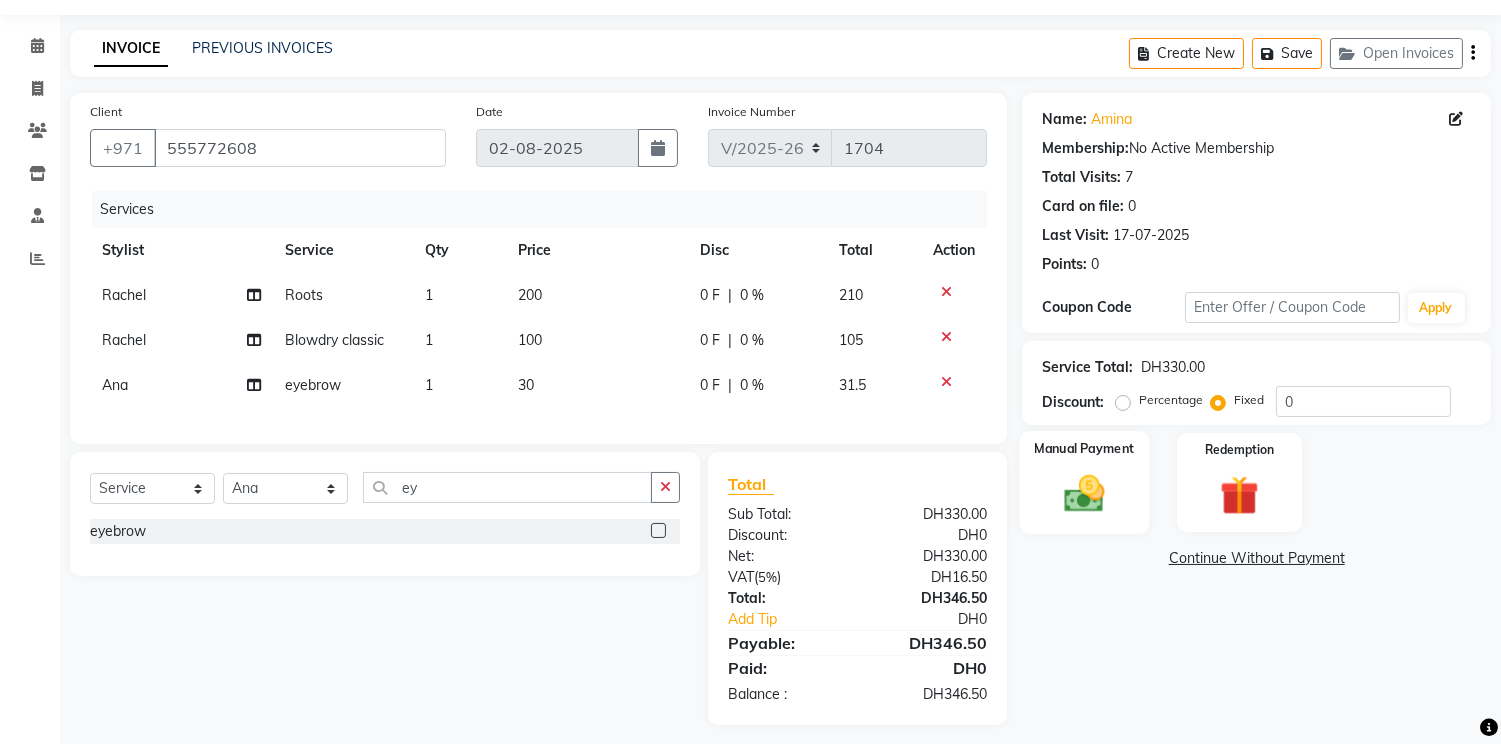 click 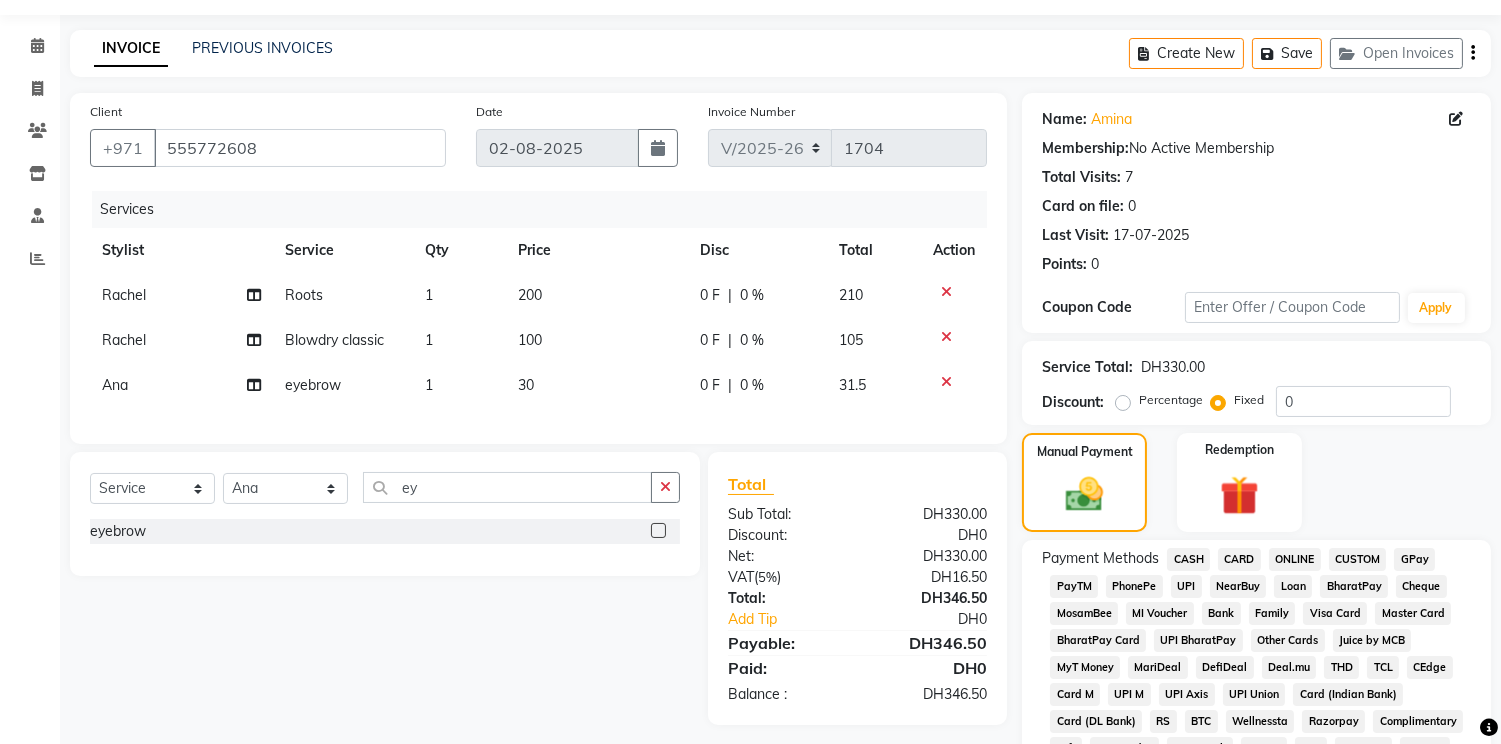 click on "CARD" 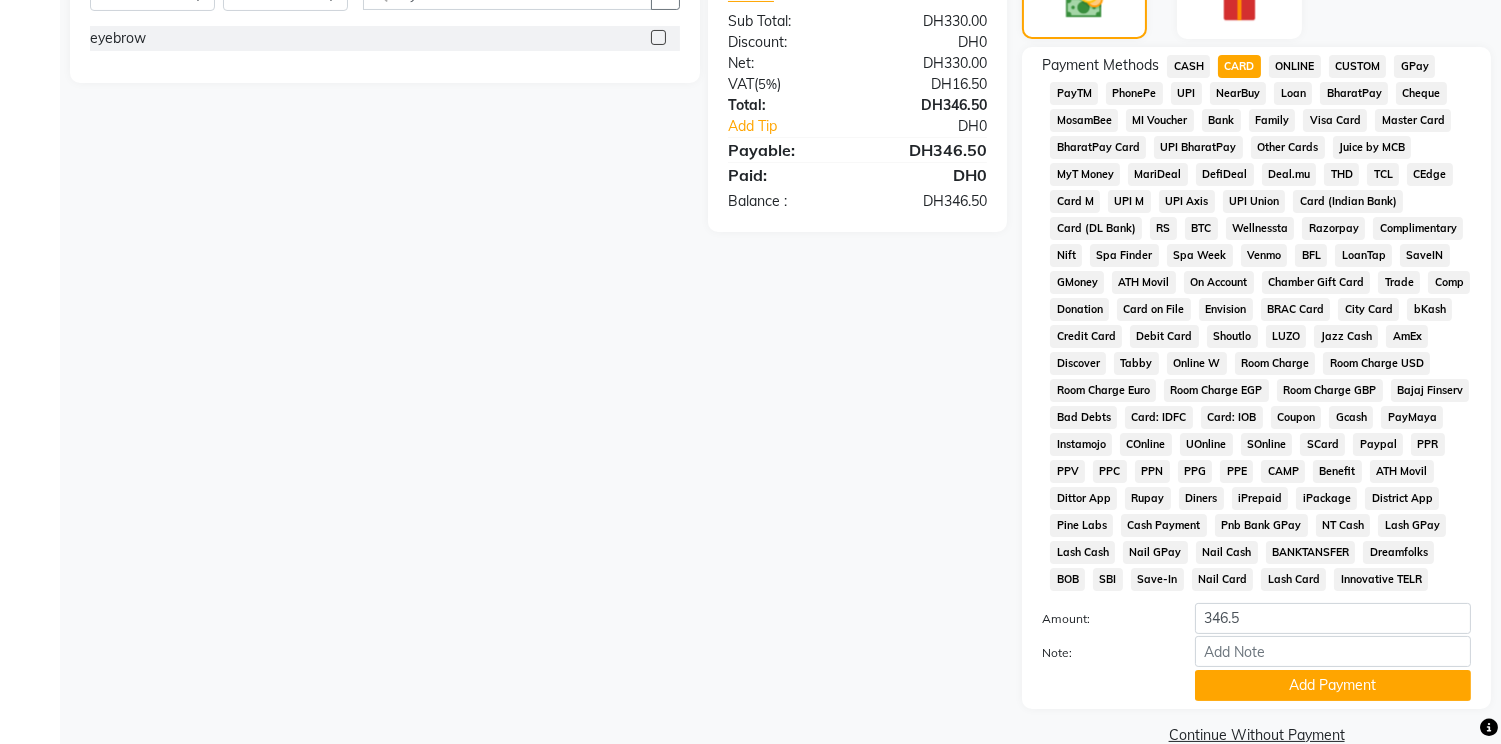 scroll, scrollTop: 590, scrollLeft: 0, axis: vertical 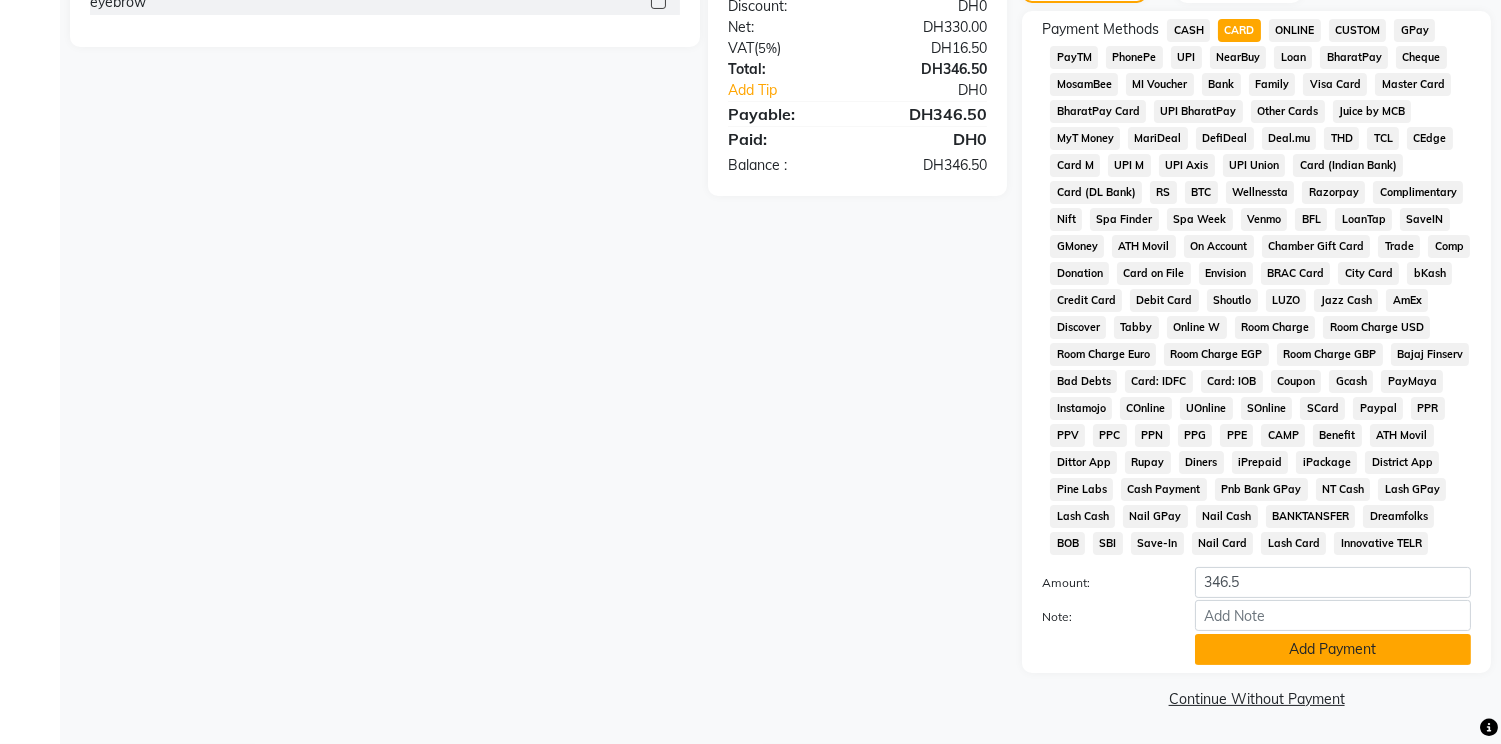 click on "Add Payment" 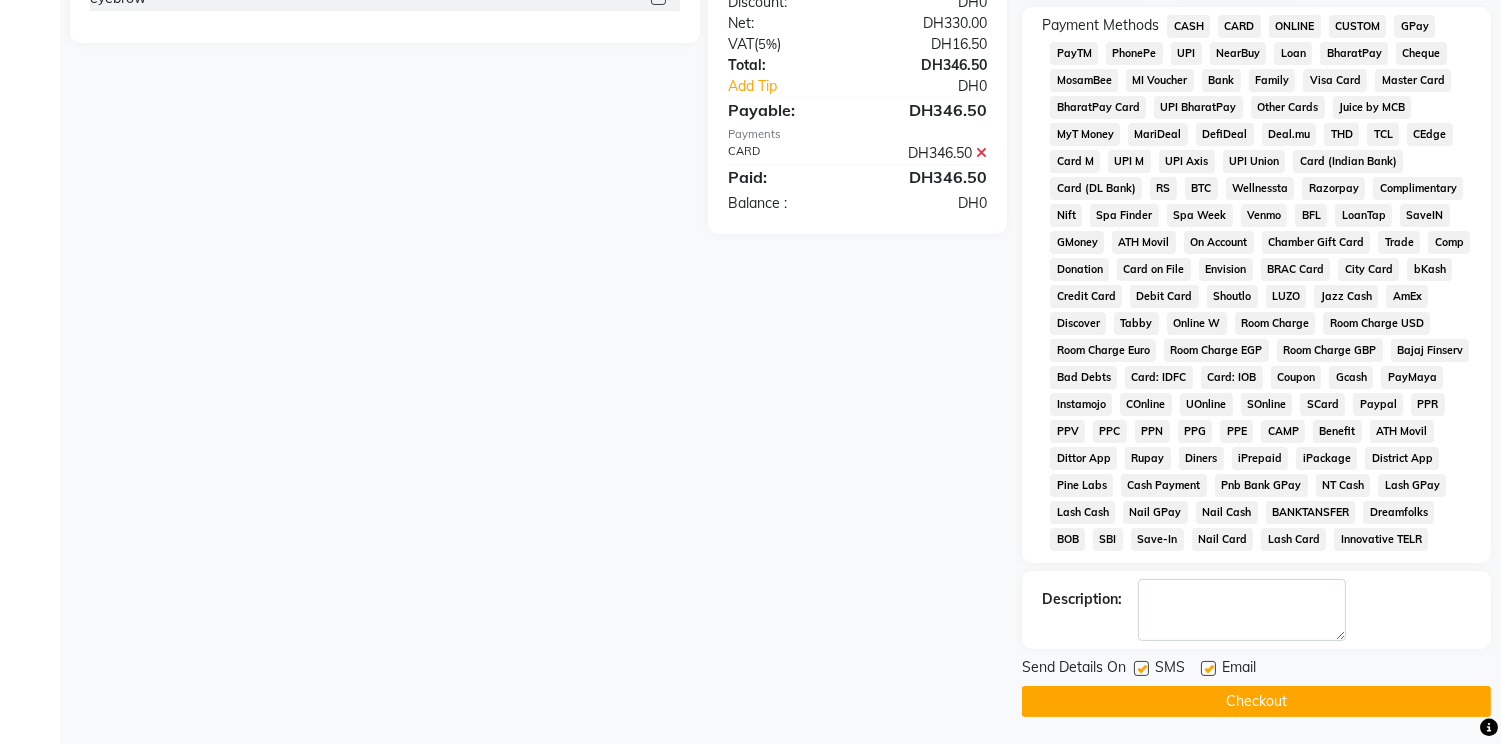 click on "Checkout" 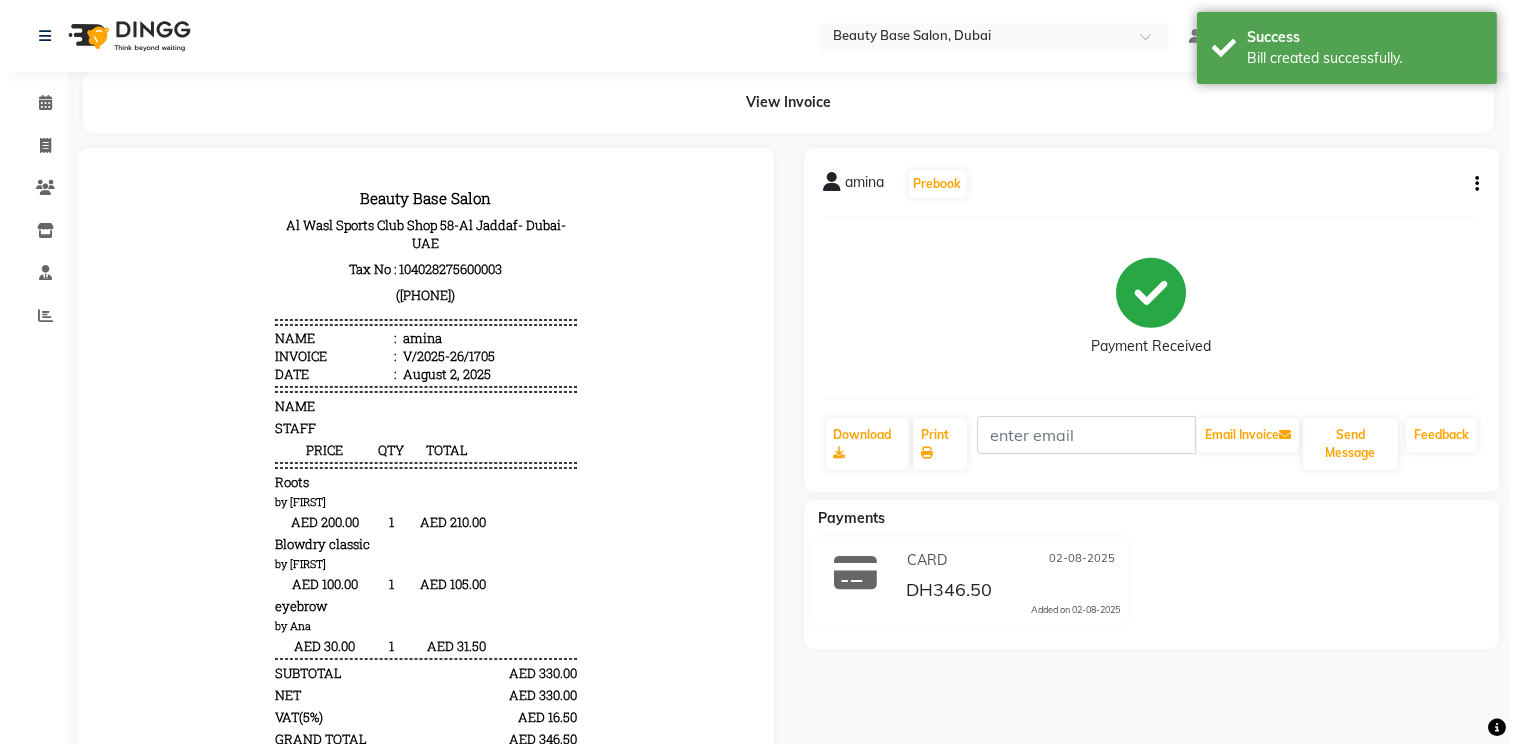 scroll, scrollTop: 0, scrollLeft: 0, axis: both 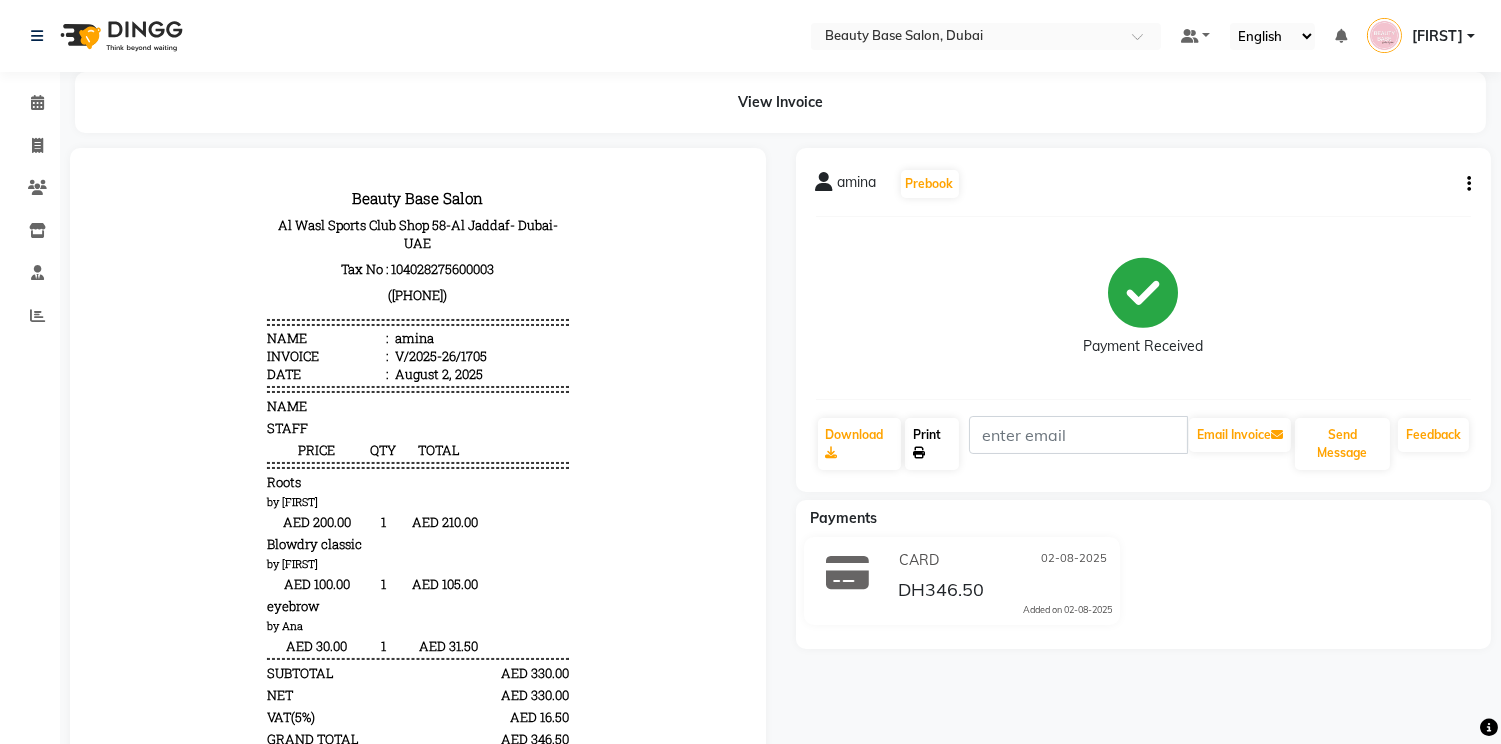 click on "Print" 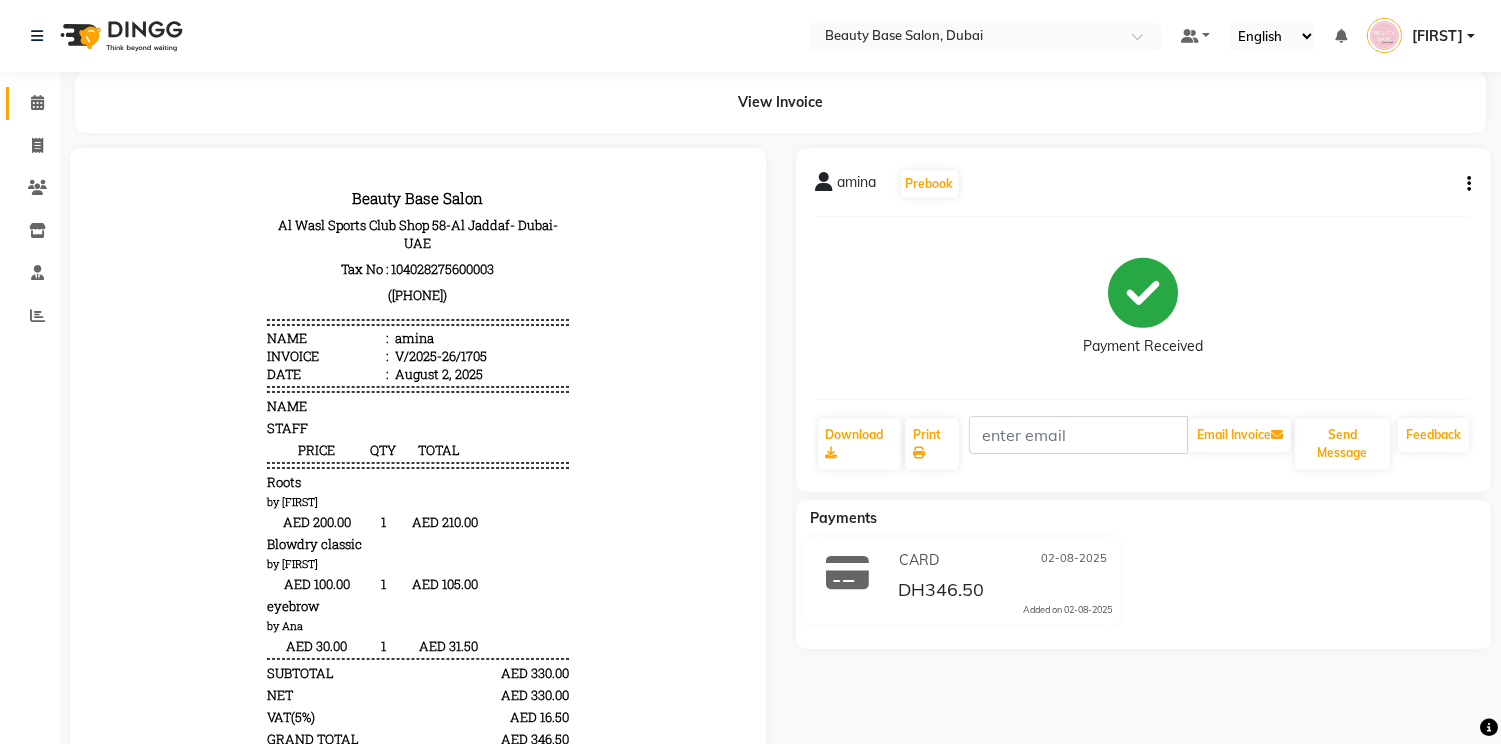 click 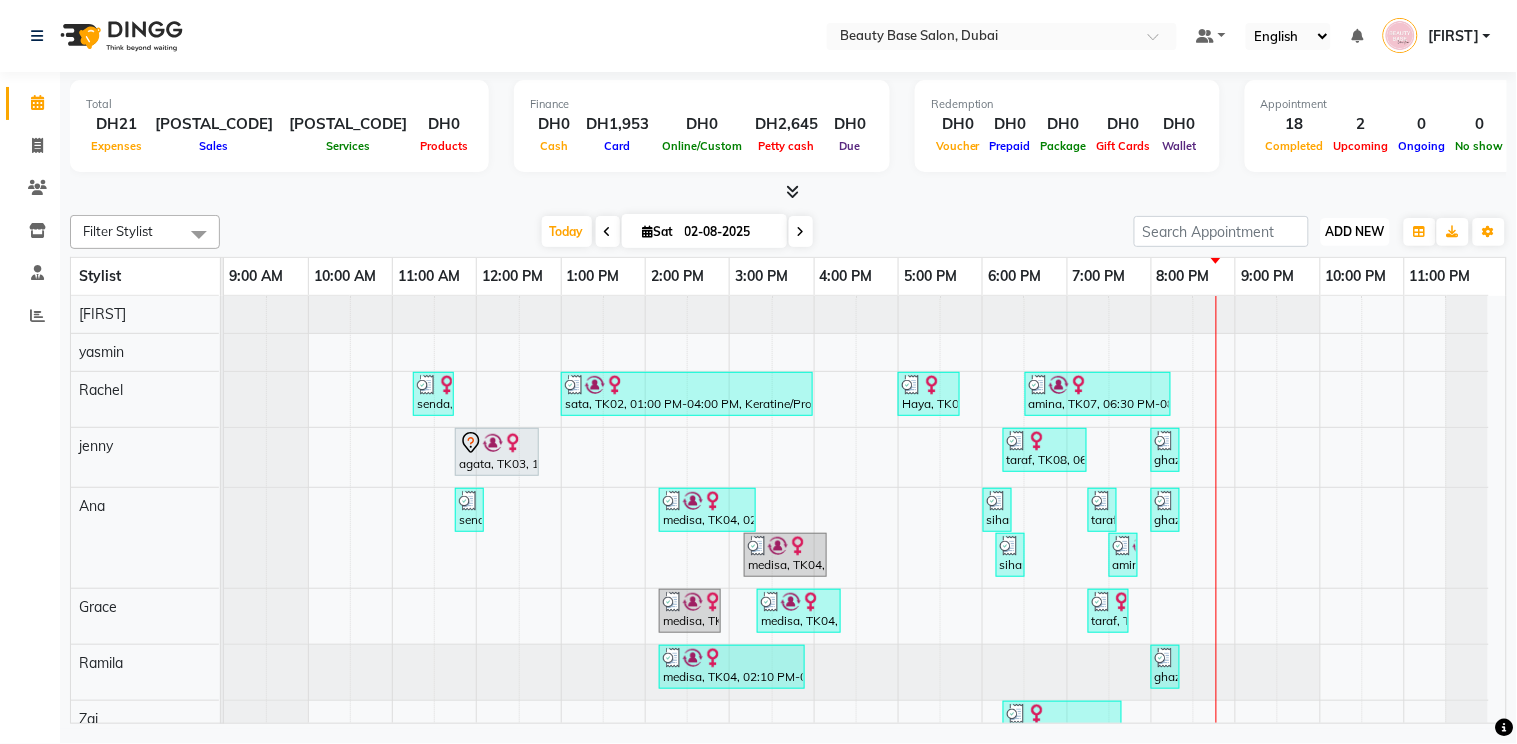 click on "ADD NEW Toggle Dropdown" at bounding box center (1355, 232) 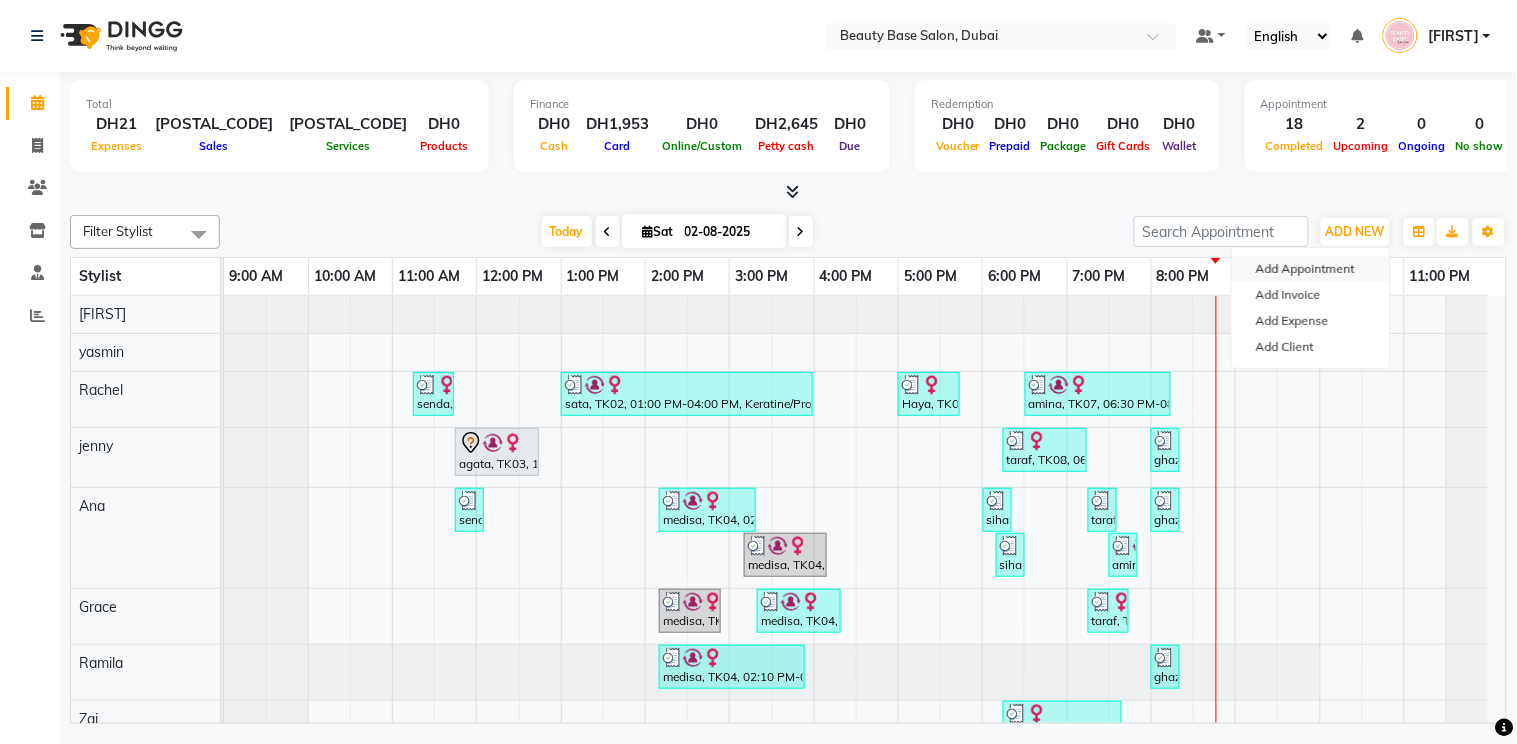click on "Add Appointment" at bounding box center [1311, 269] 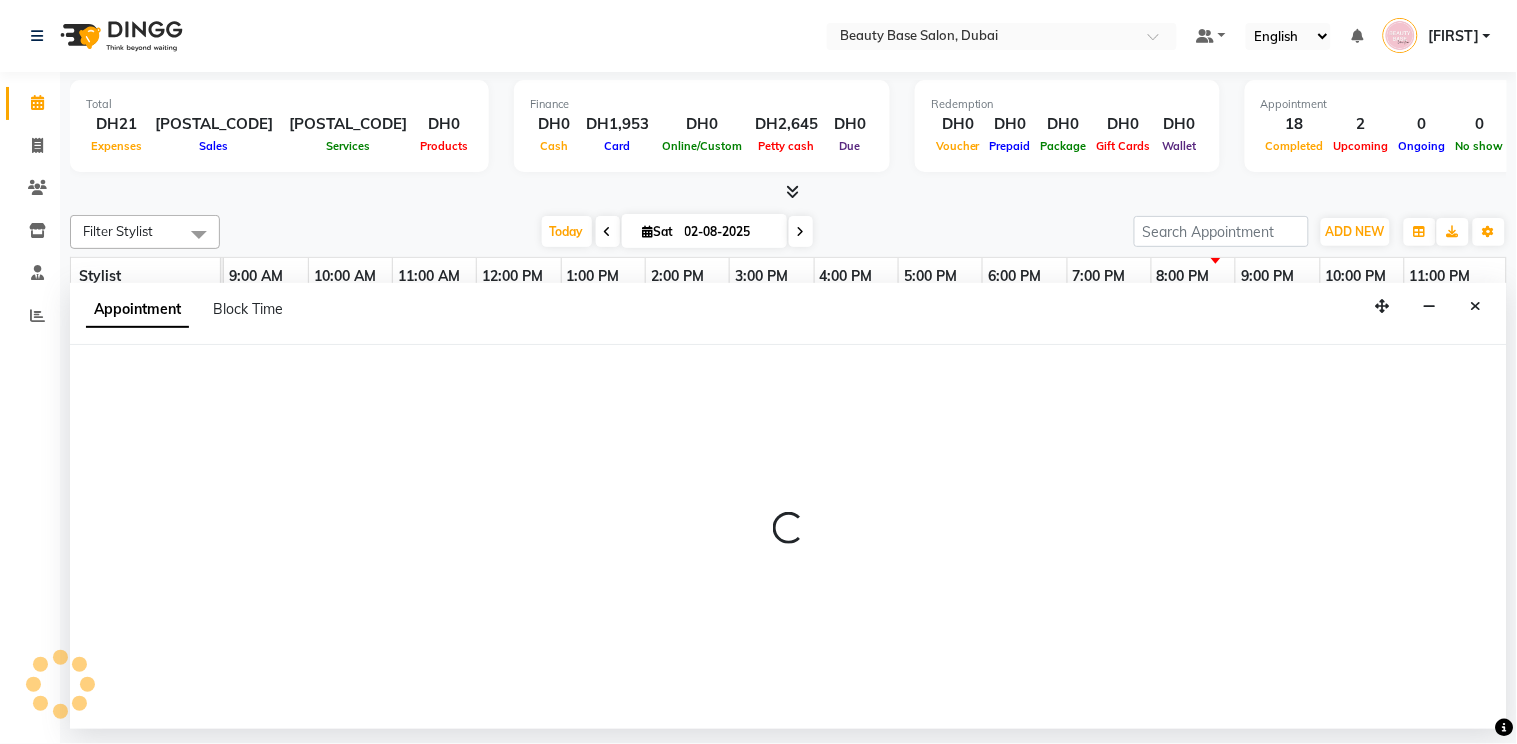 select on "tentative" 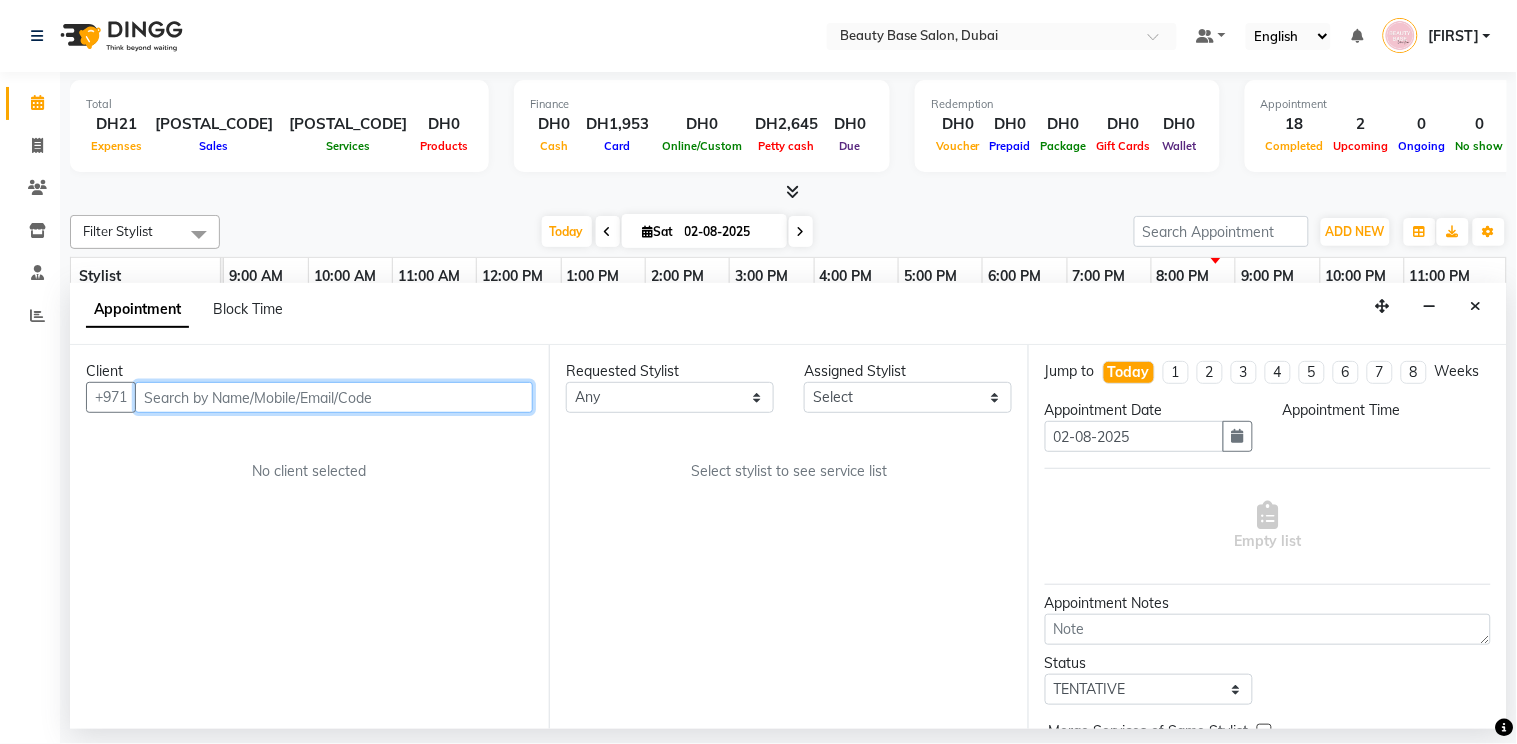 select on "600" 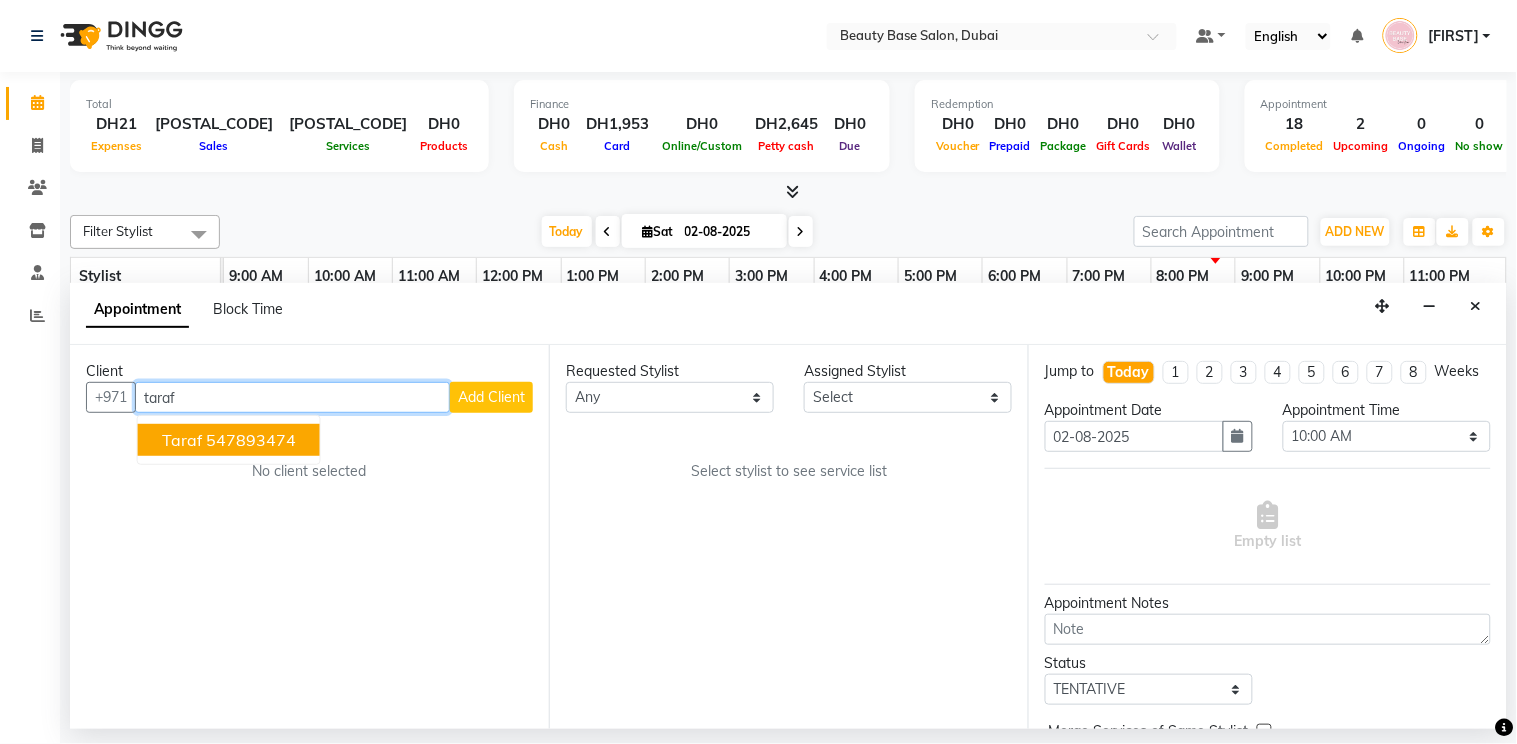 click on "547893474" at bounding box center (251, 440) 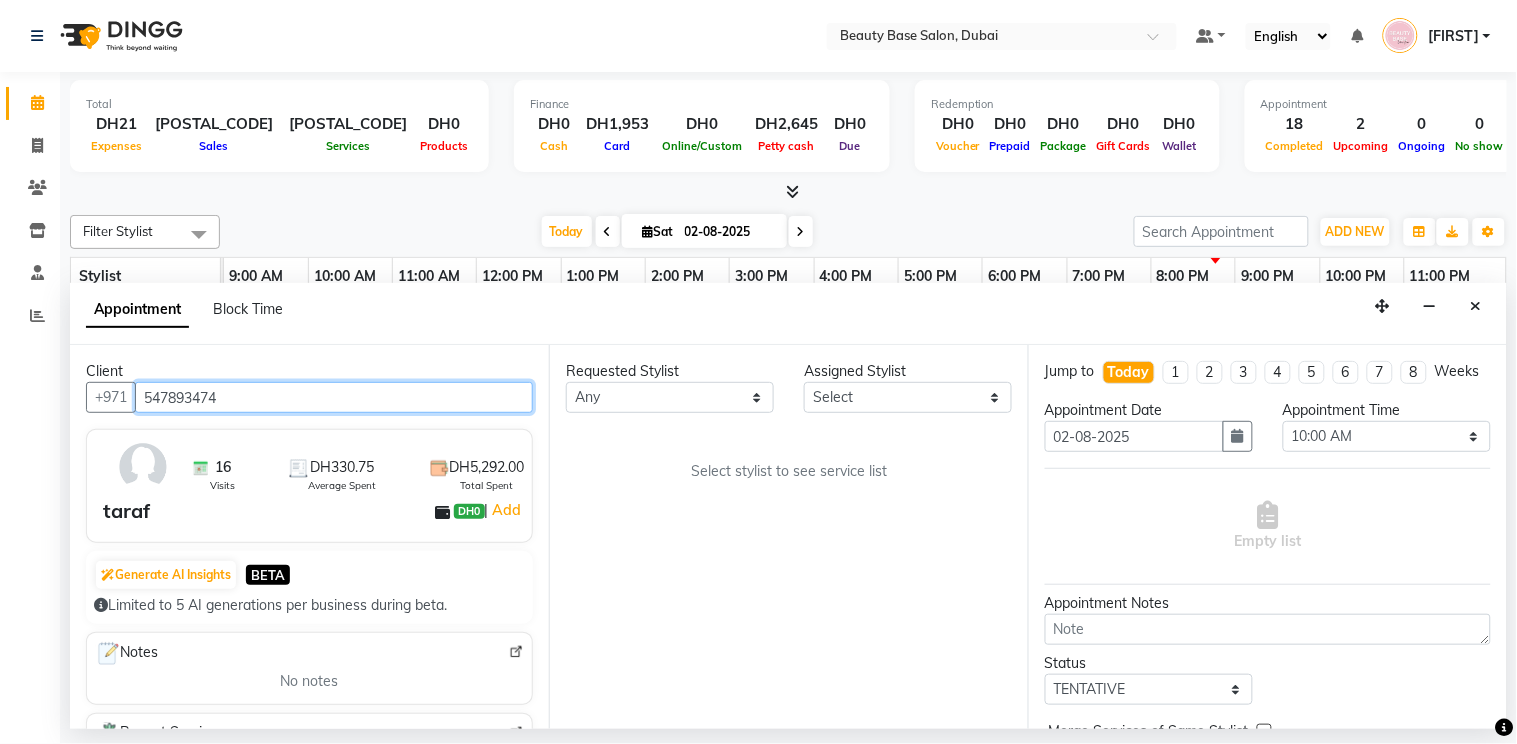 type on "547893474" 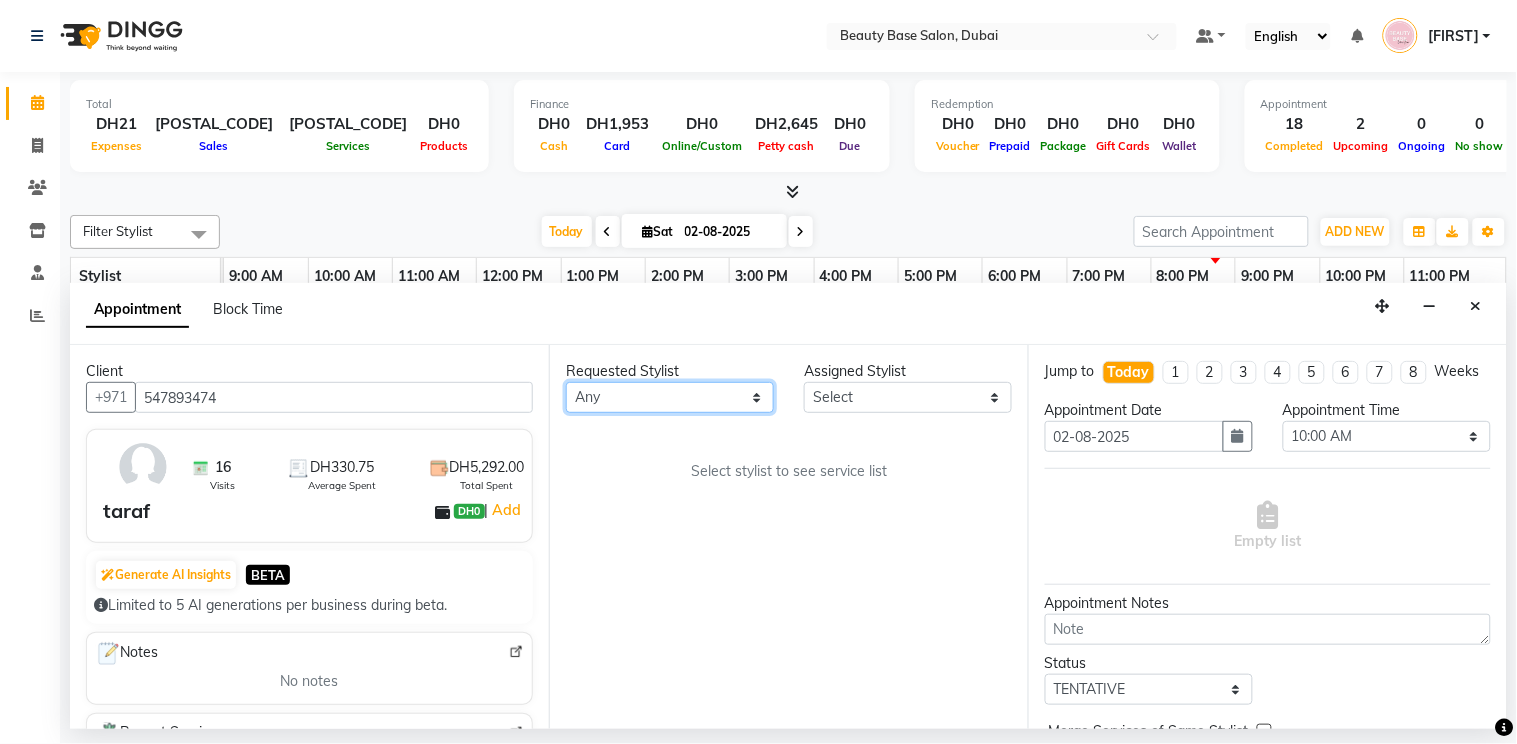 click on "Any Ana Ghizlane Grace jenny Lama Rachel Ramila tina yasmin Zai" at bounding box center [670, 397] 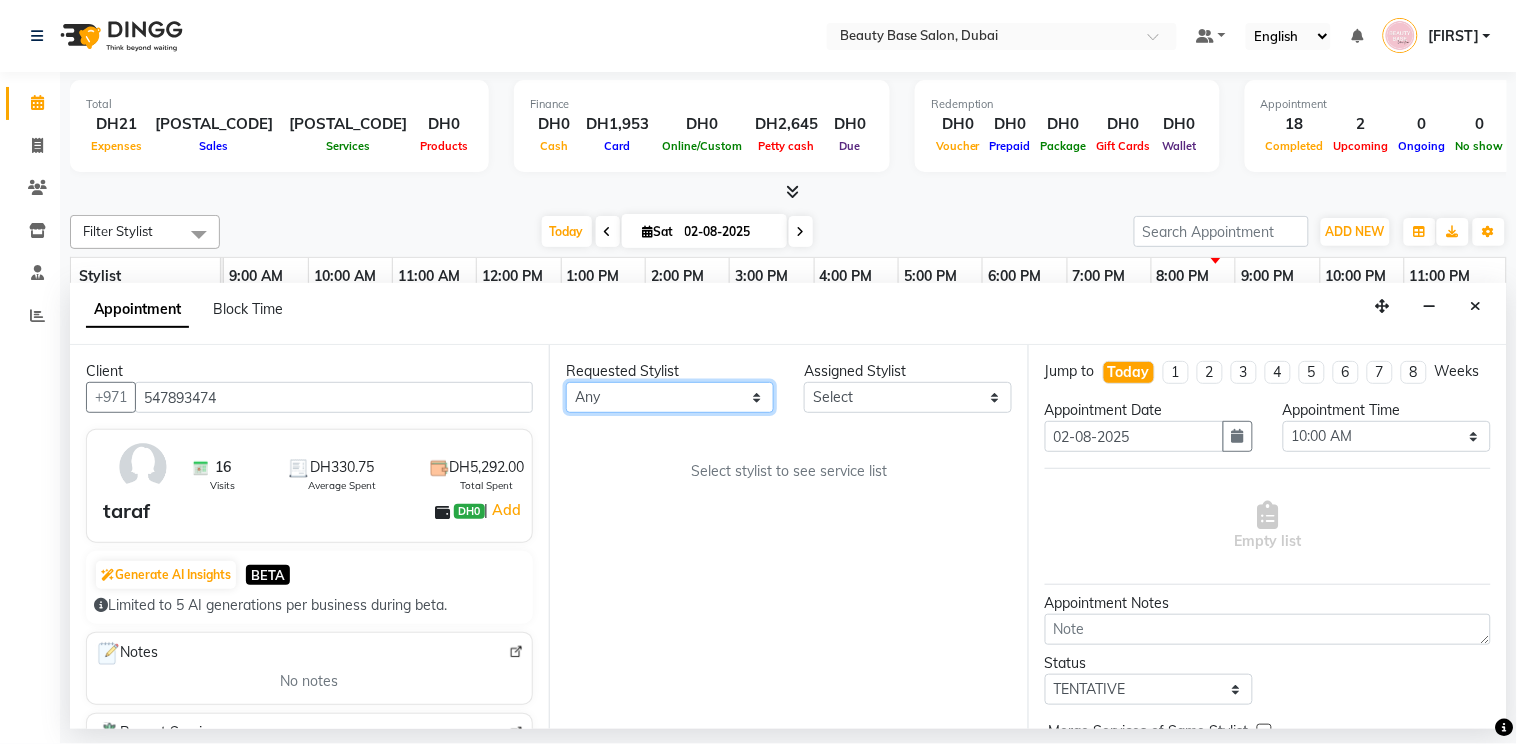 select on "54541" 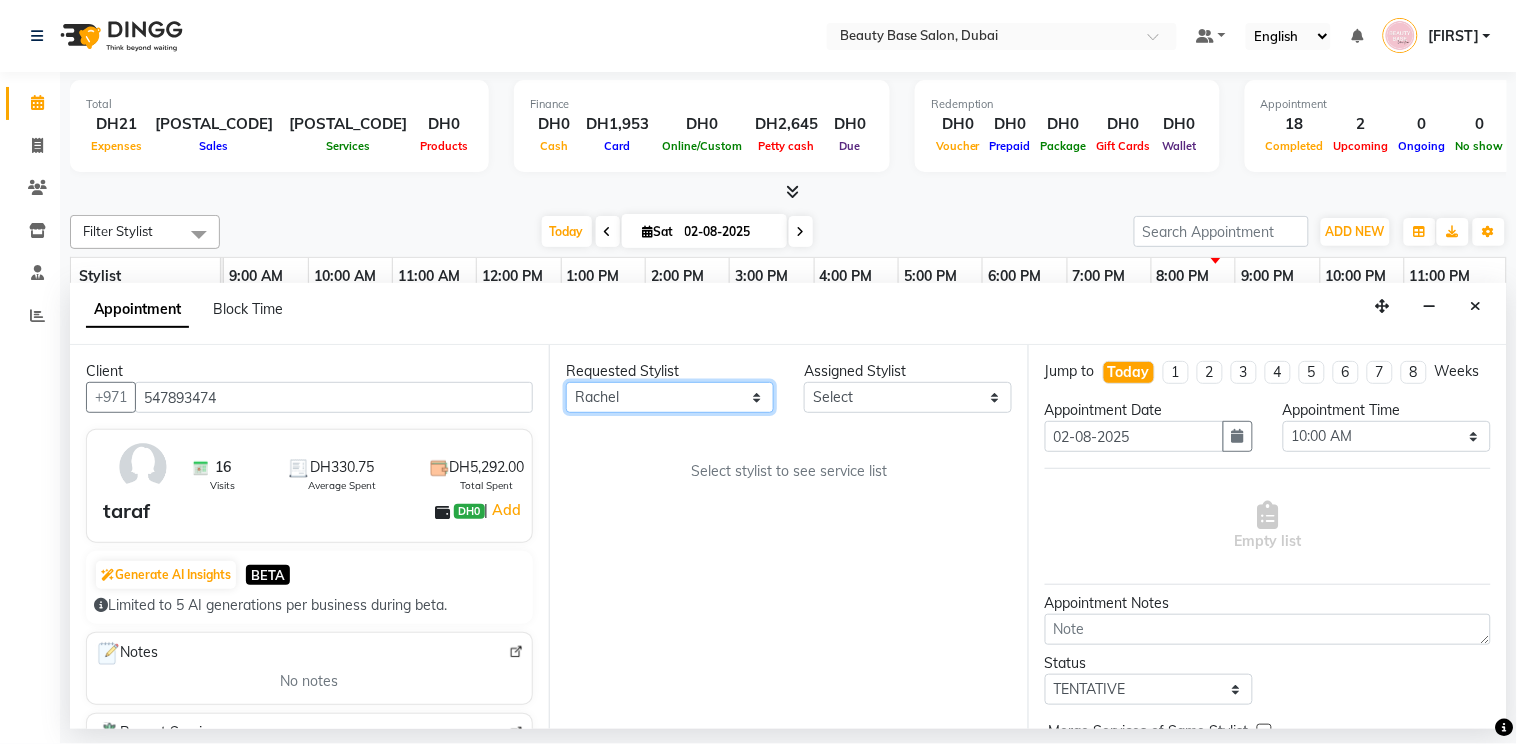 click on "Any Ana Ghizlane Grace jenny Lama Rachel Ramila tina yasmin Zai" at bounding box center [670, 397] 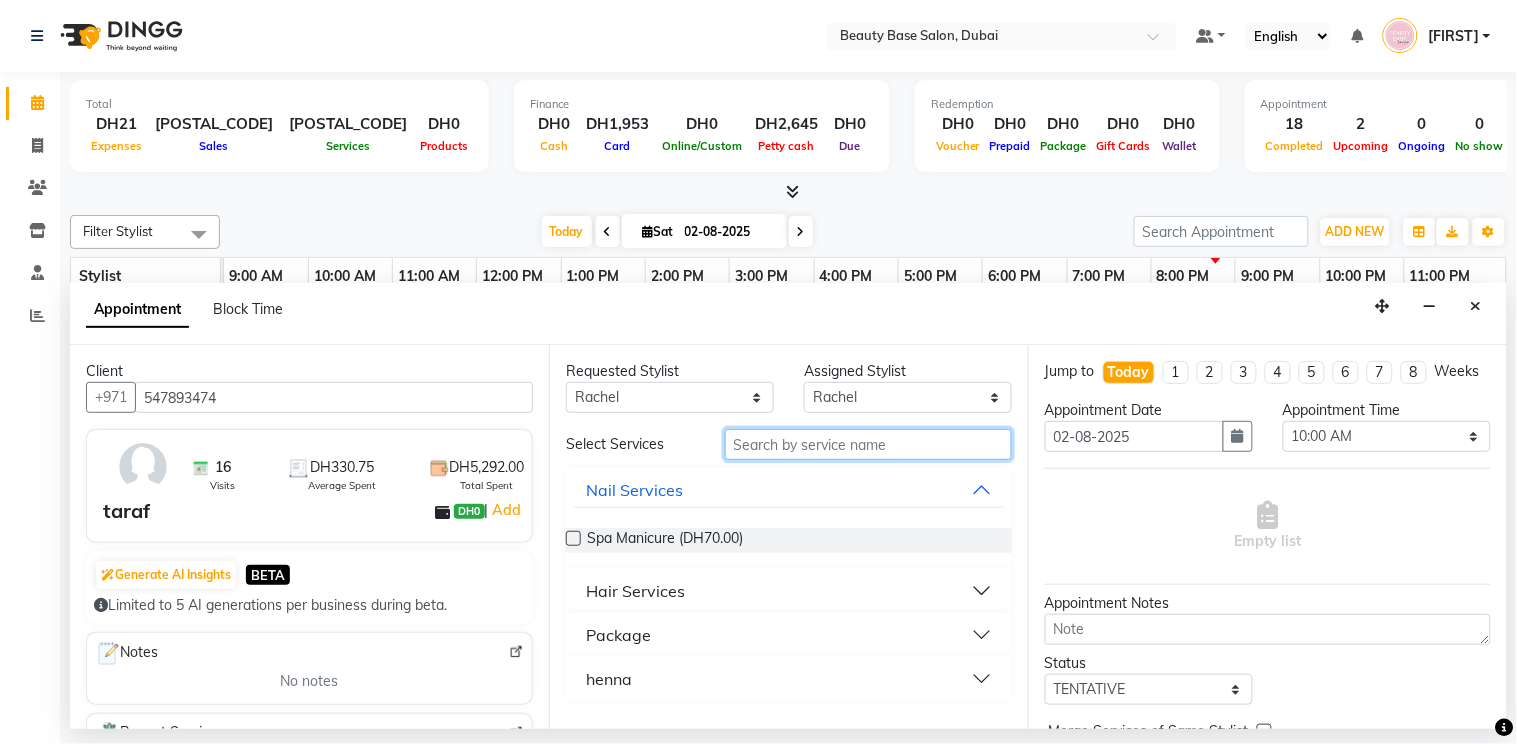 click at bounding box center (868, 444) 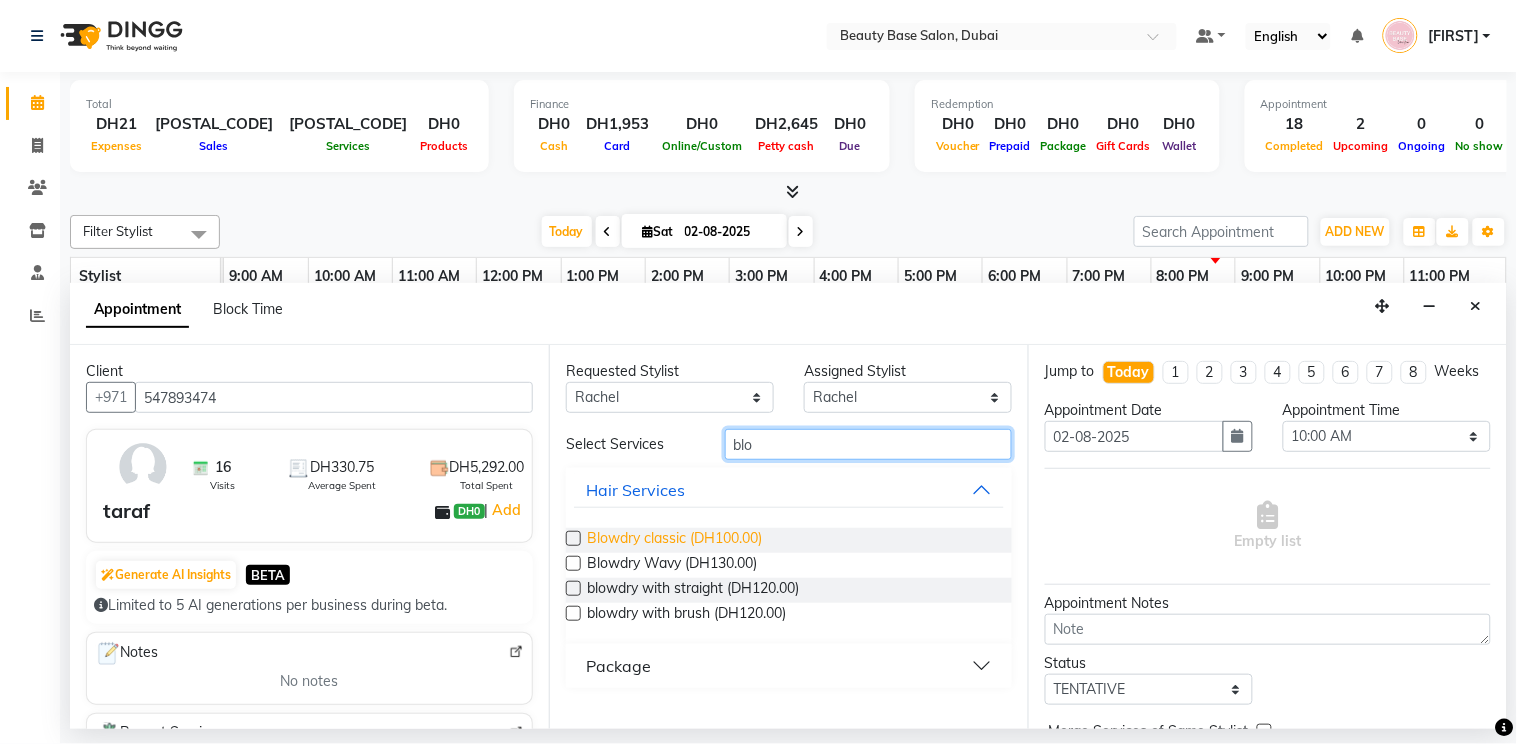 type on "blo" 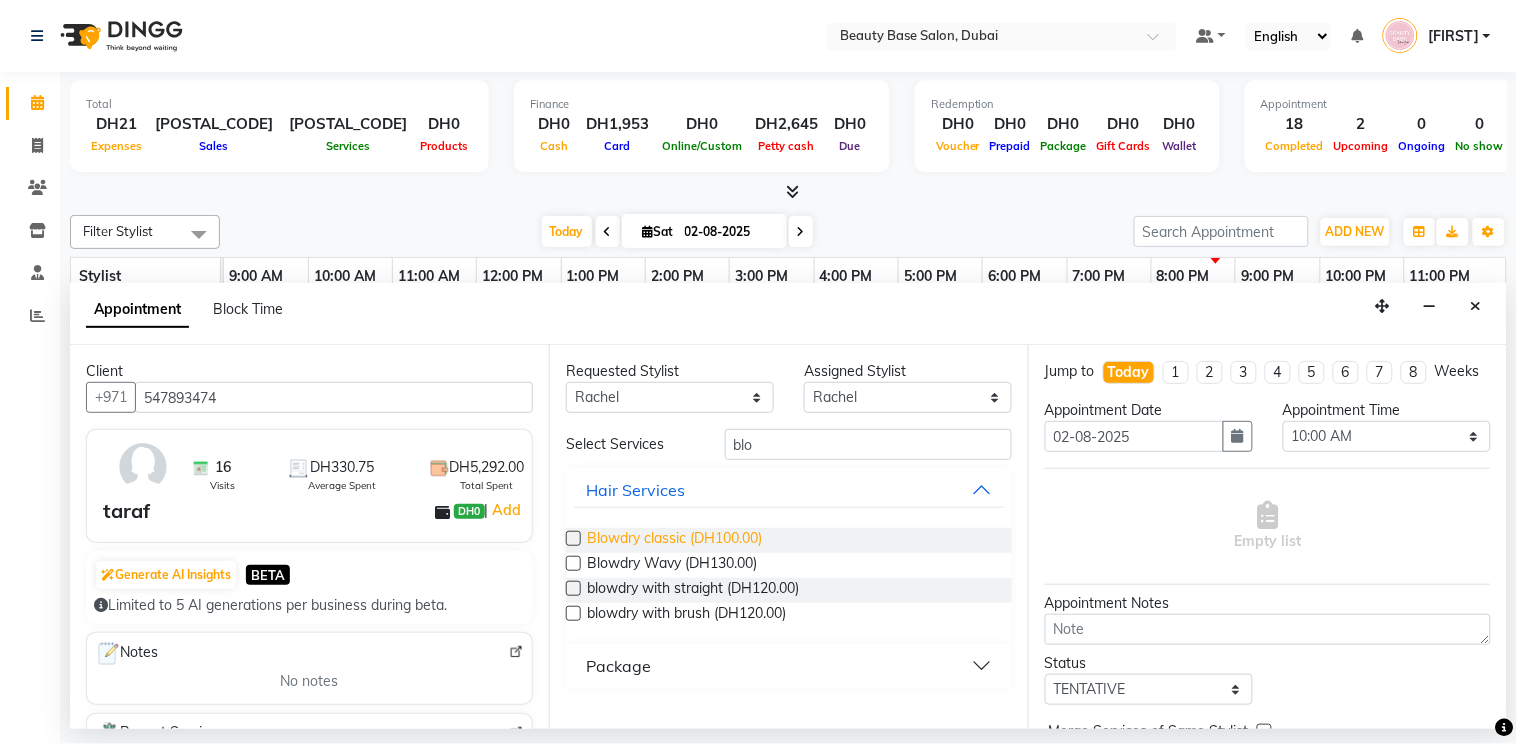click on "Blowdry classic (DH100.00)" at bounding box center [674, 540] 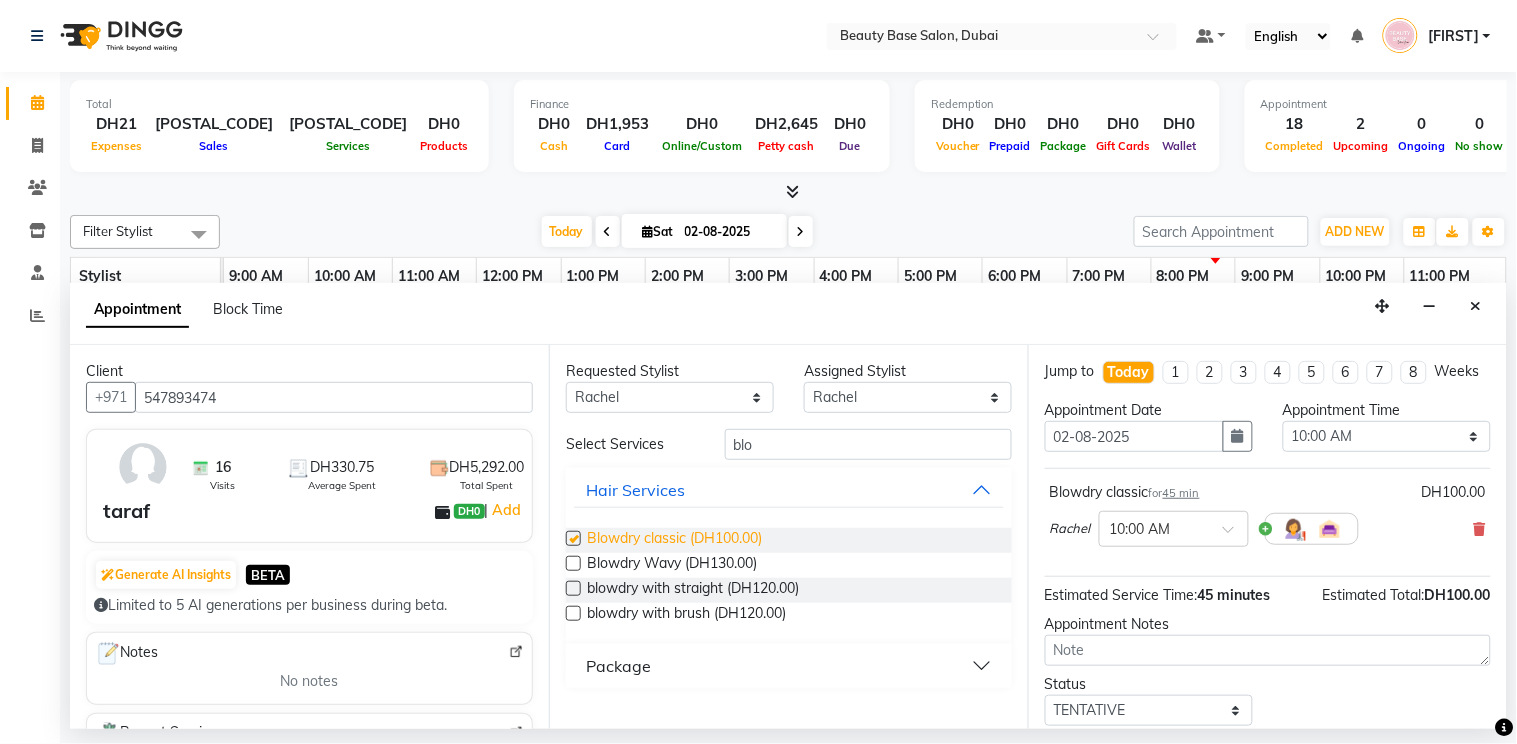 checkbox on "false" 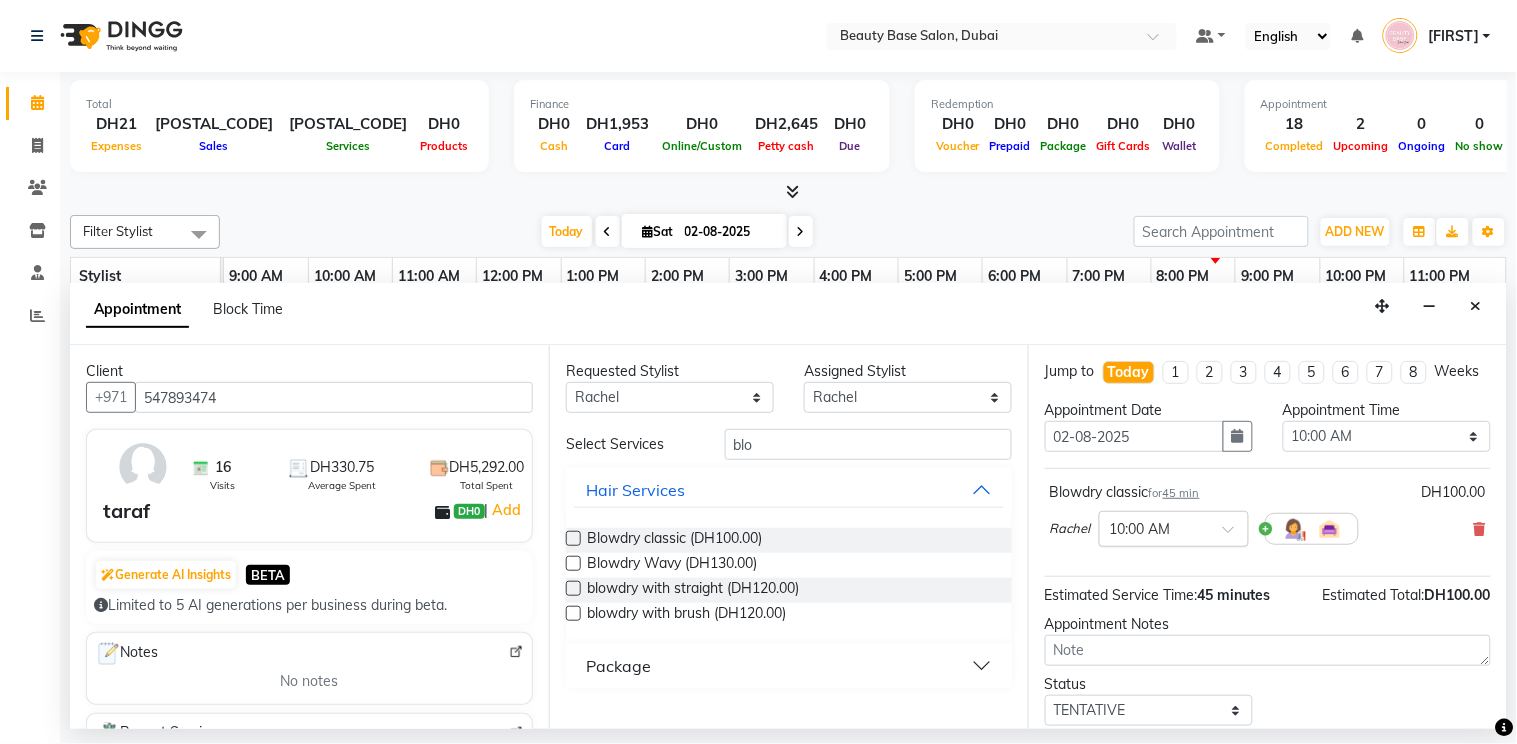 click at bounding box center [1154, 527] 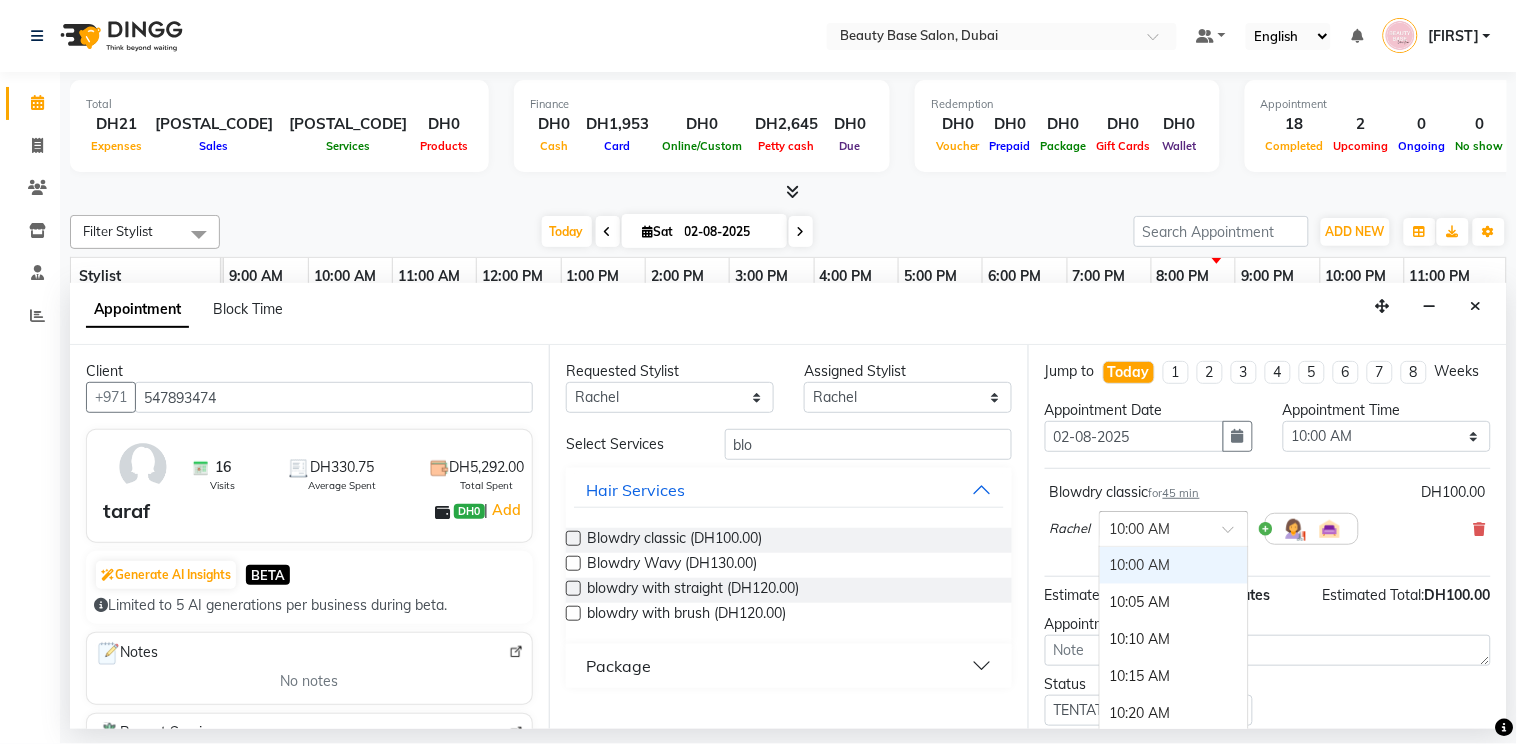 type on "9" 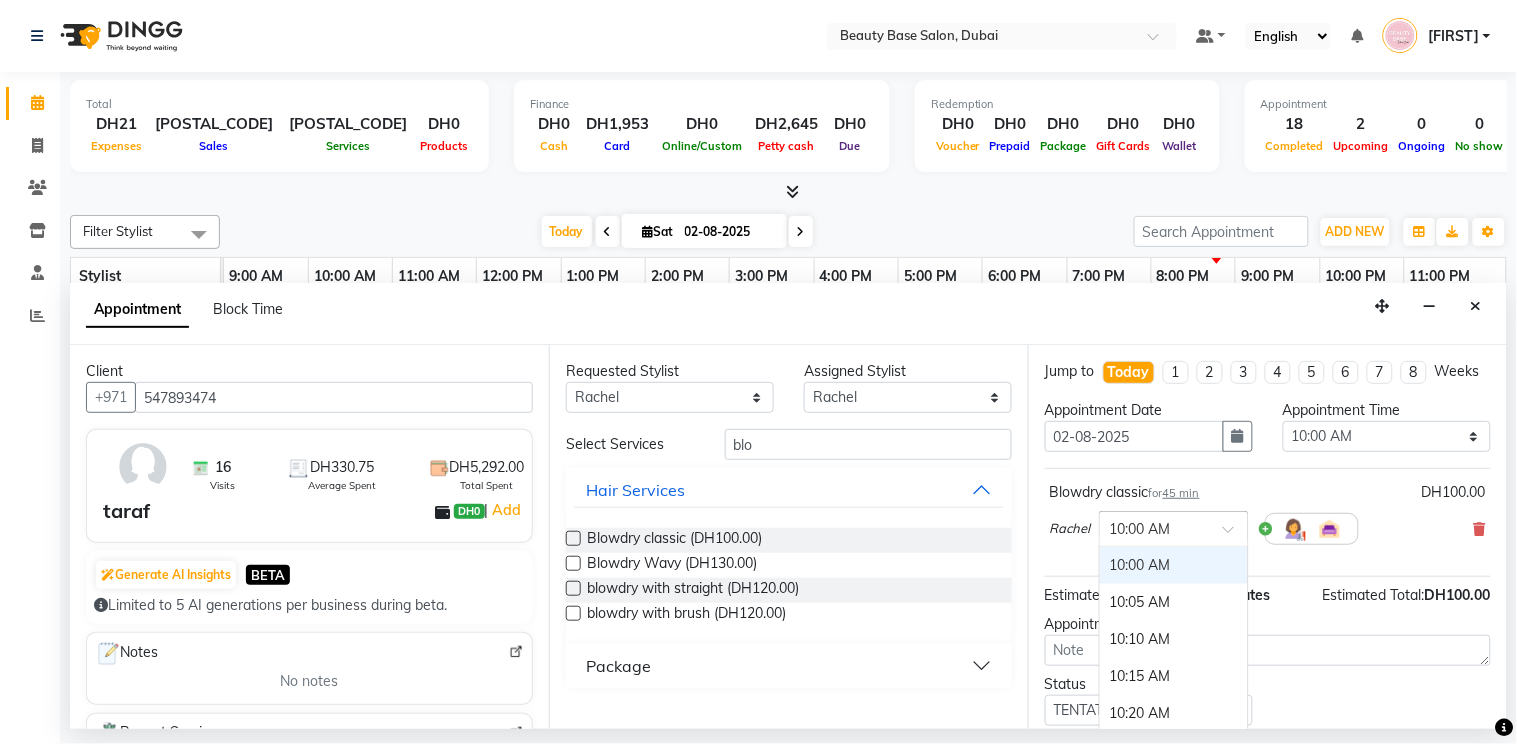 type on "8" 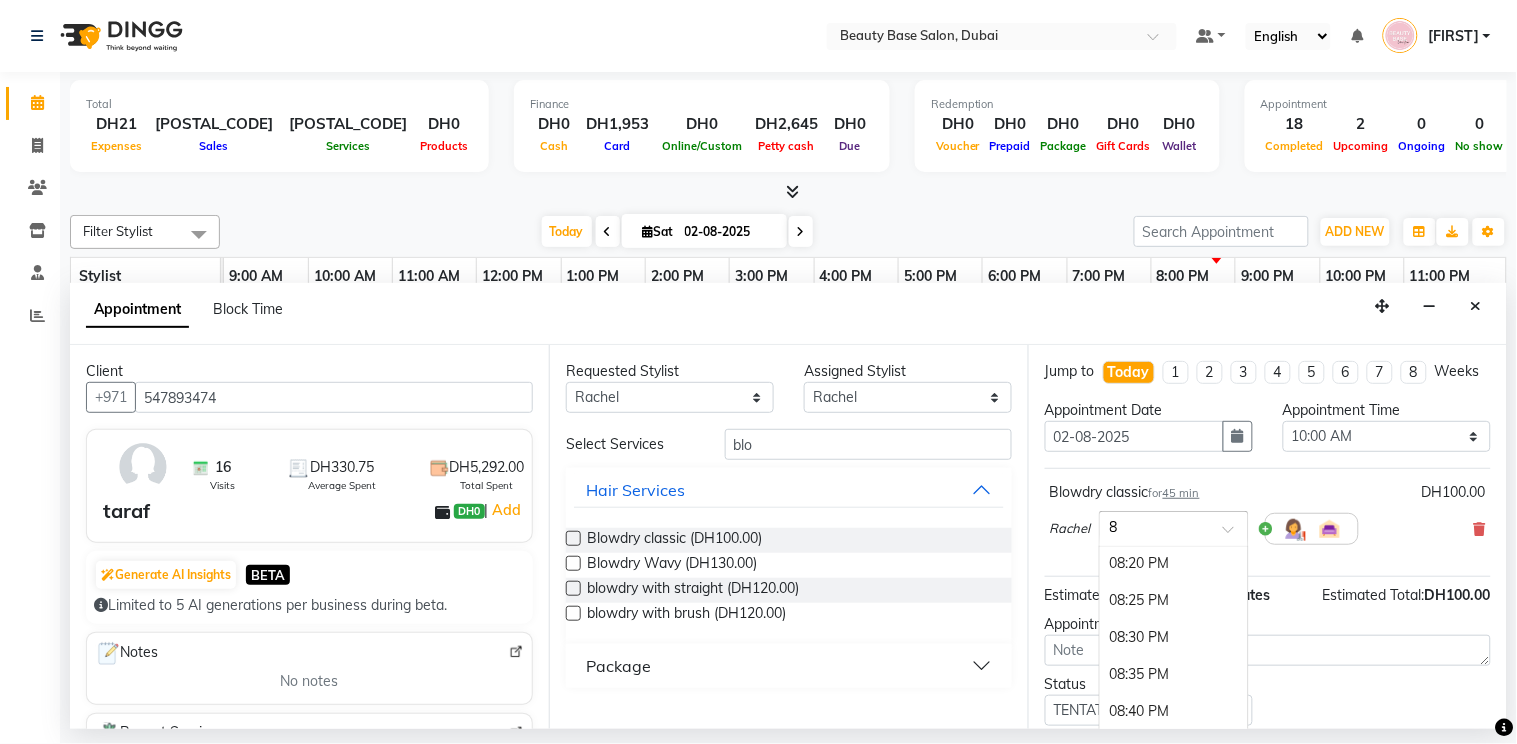 scroll, scrollTop: 210, scrollLeft: 0, axis: vertical 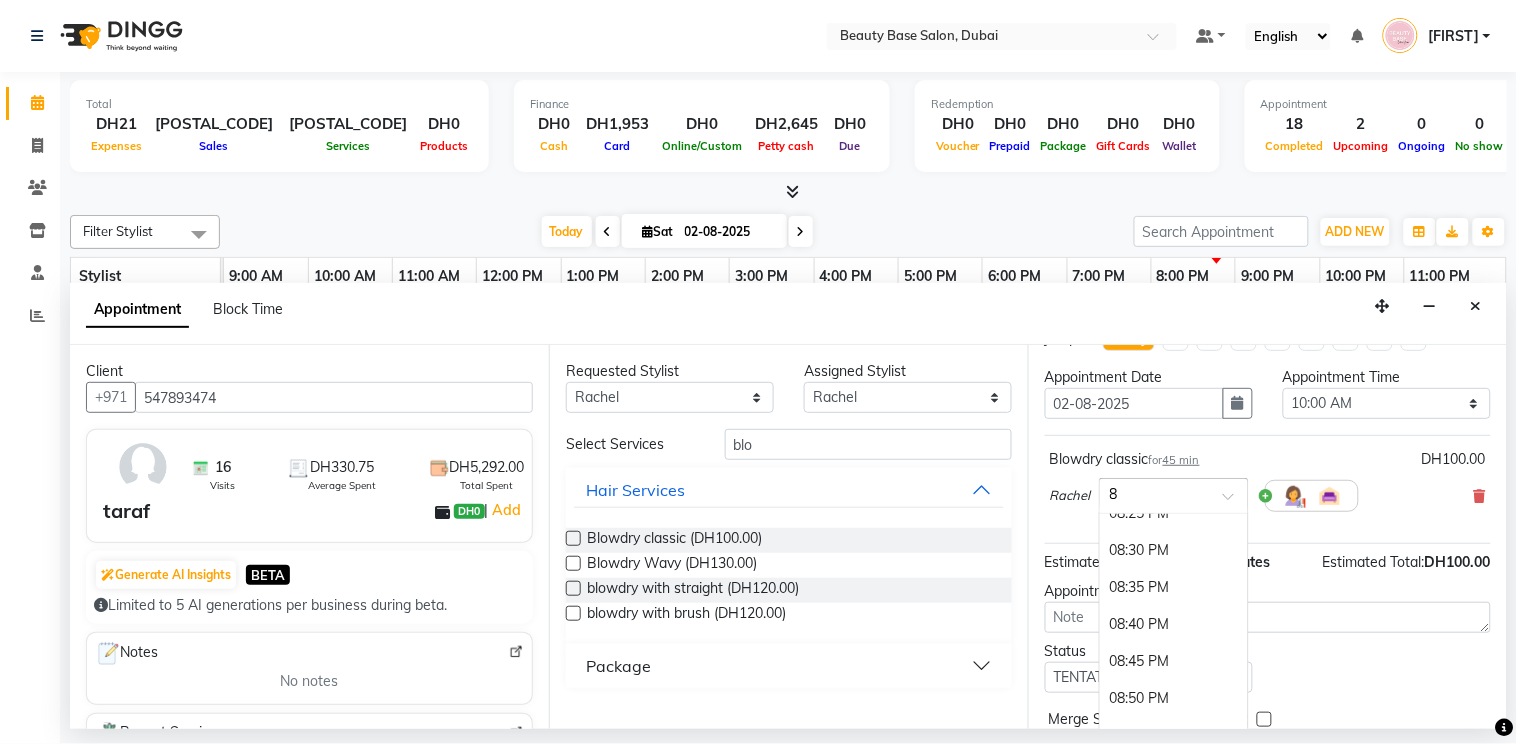 click on "08:45 PM" at bounding box center [1174, 661] 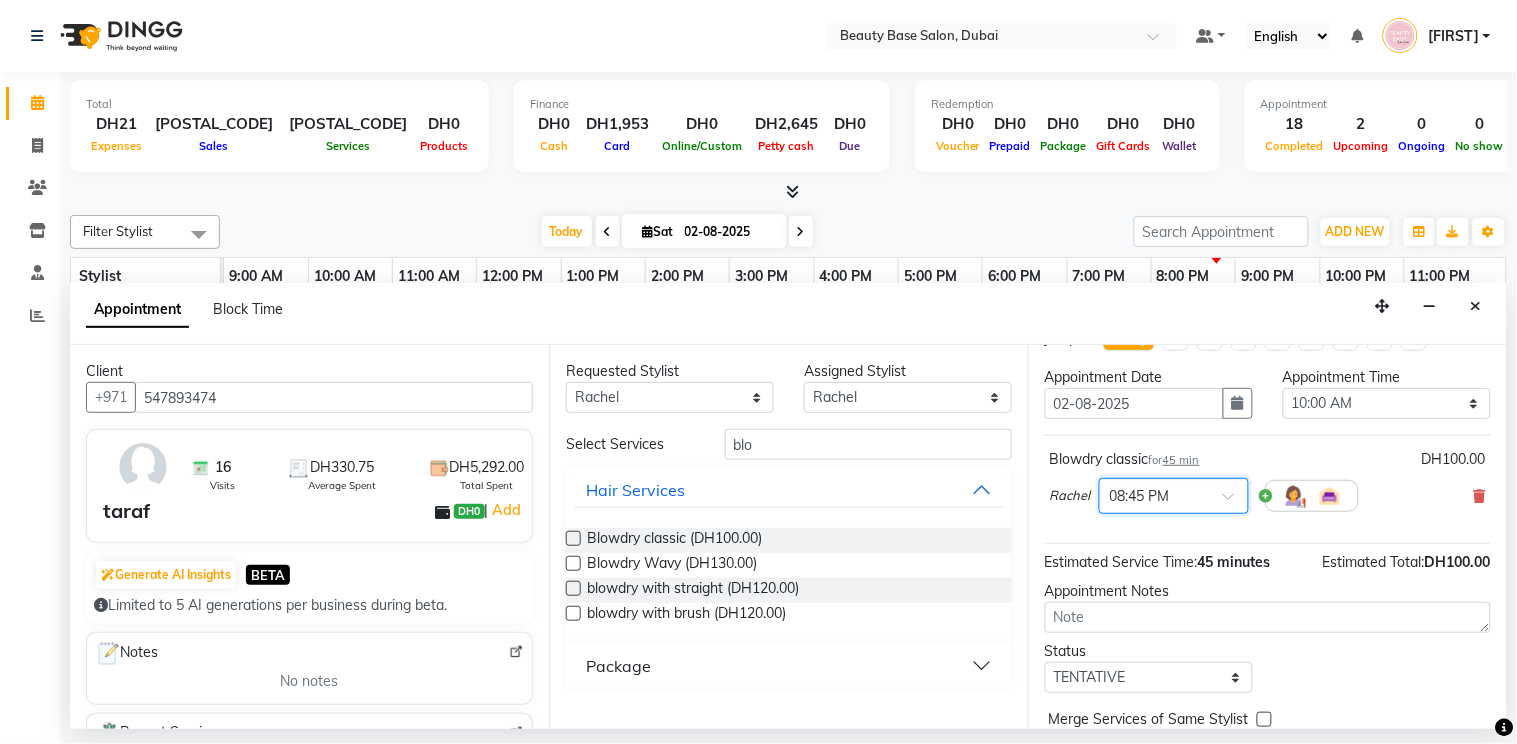 scroll, scrollTop: 142, scrollLeft: 0, axis: vertical 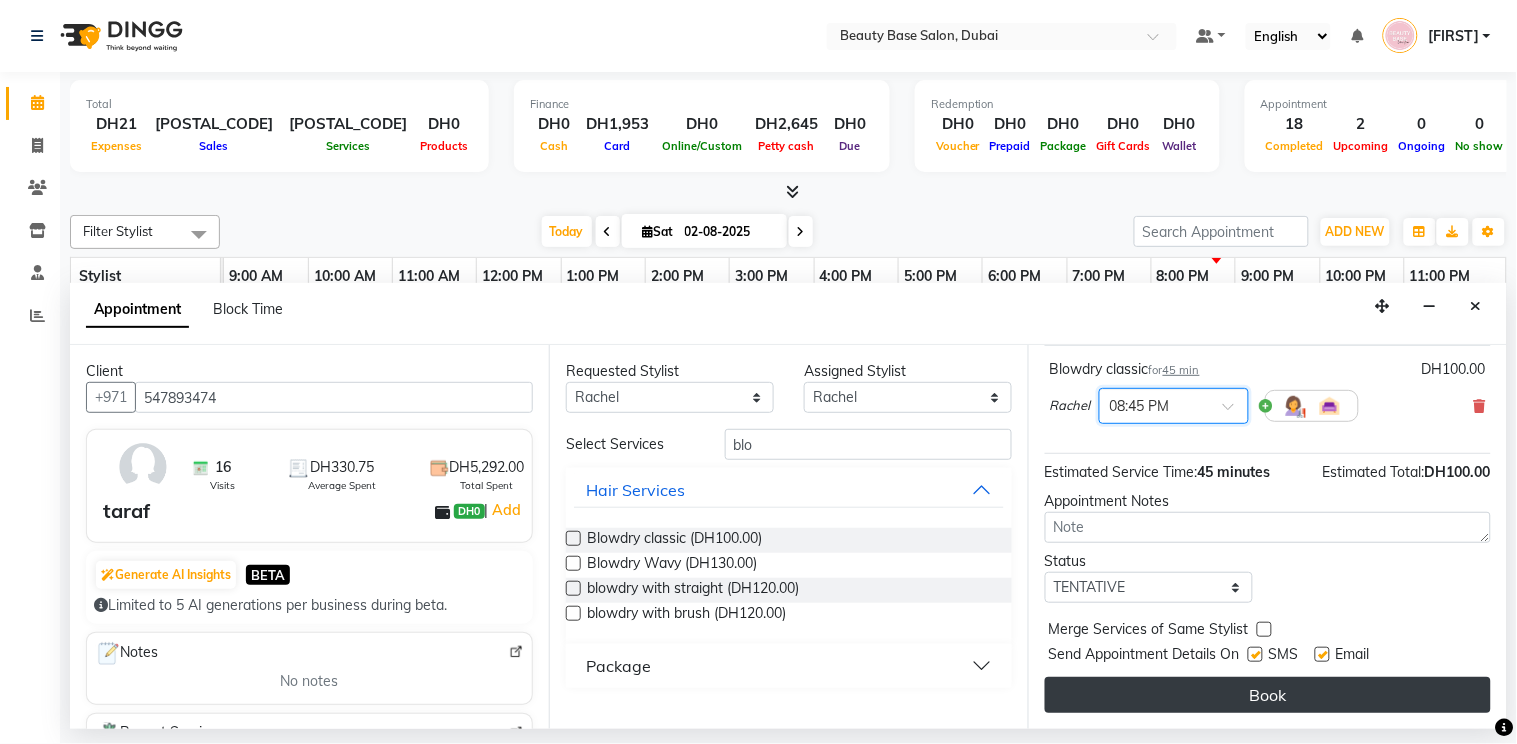 click on "Book" at bounding box center [1268, 695] 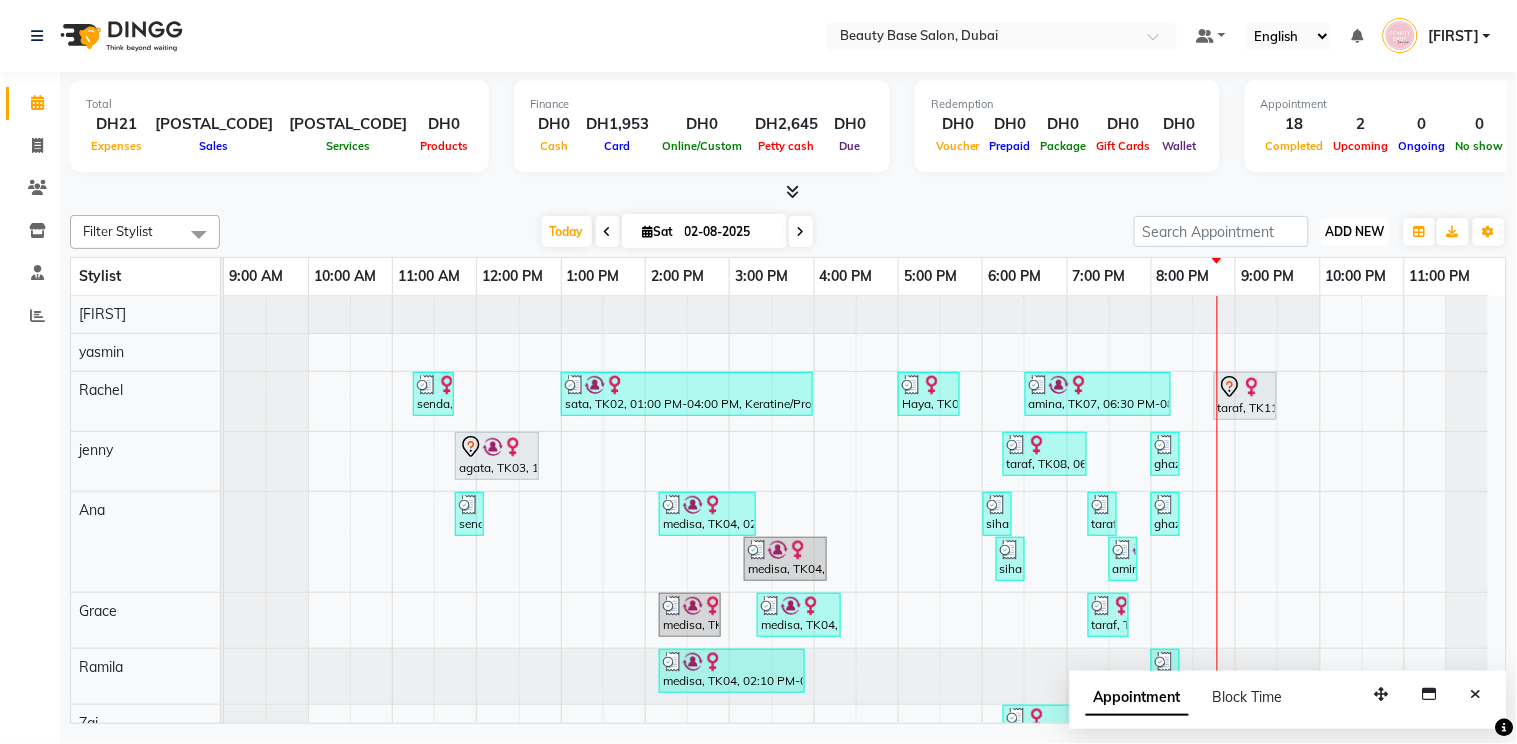 click on "ADD NEW" at bounding box center (1355, 231) 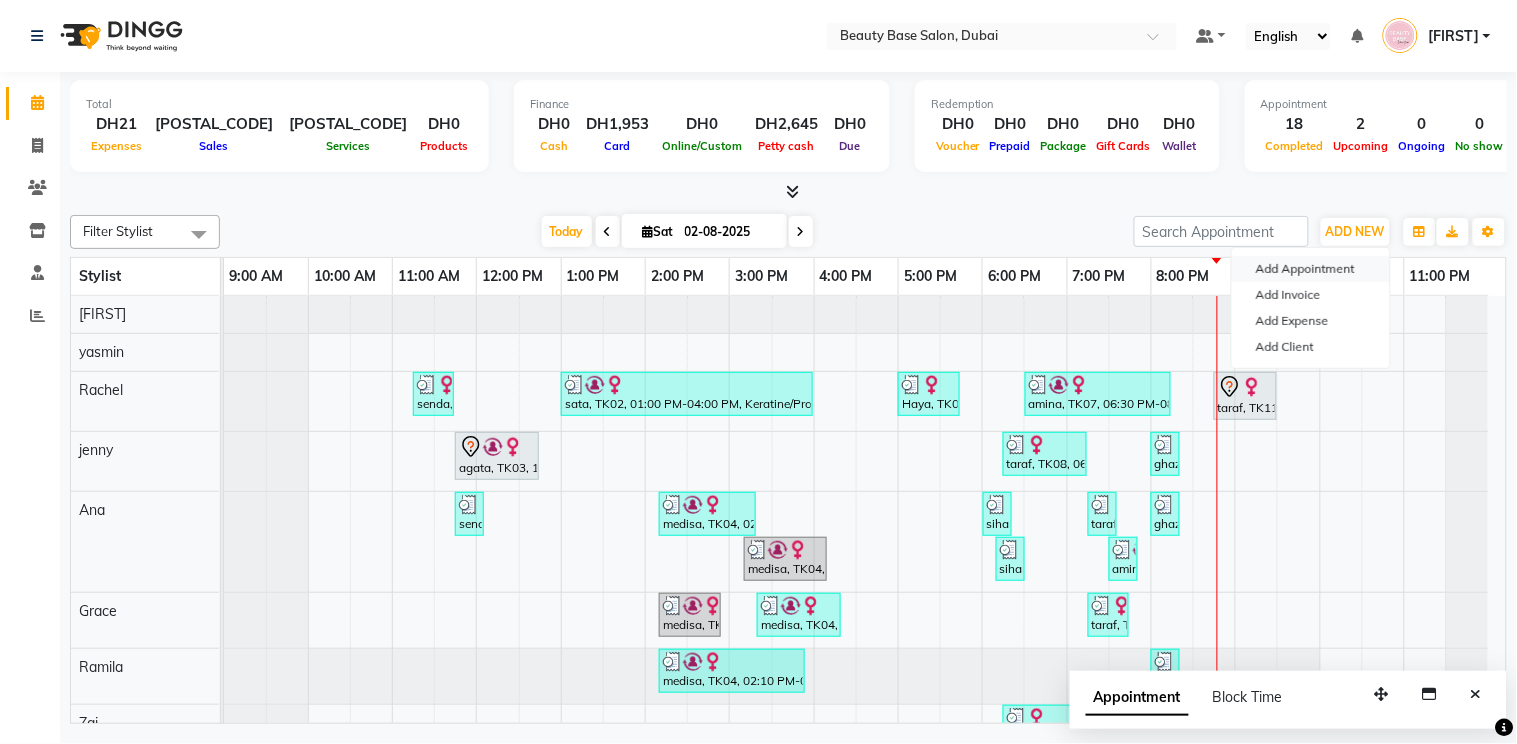 click on "Add Appointment" at bounding box center (1311, 269) 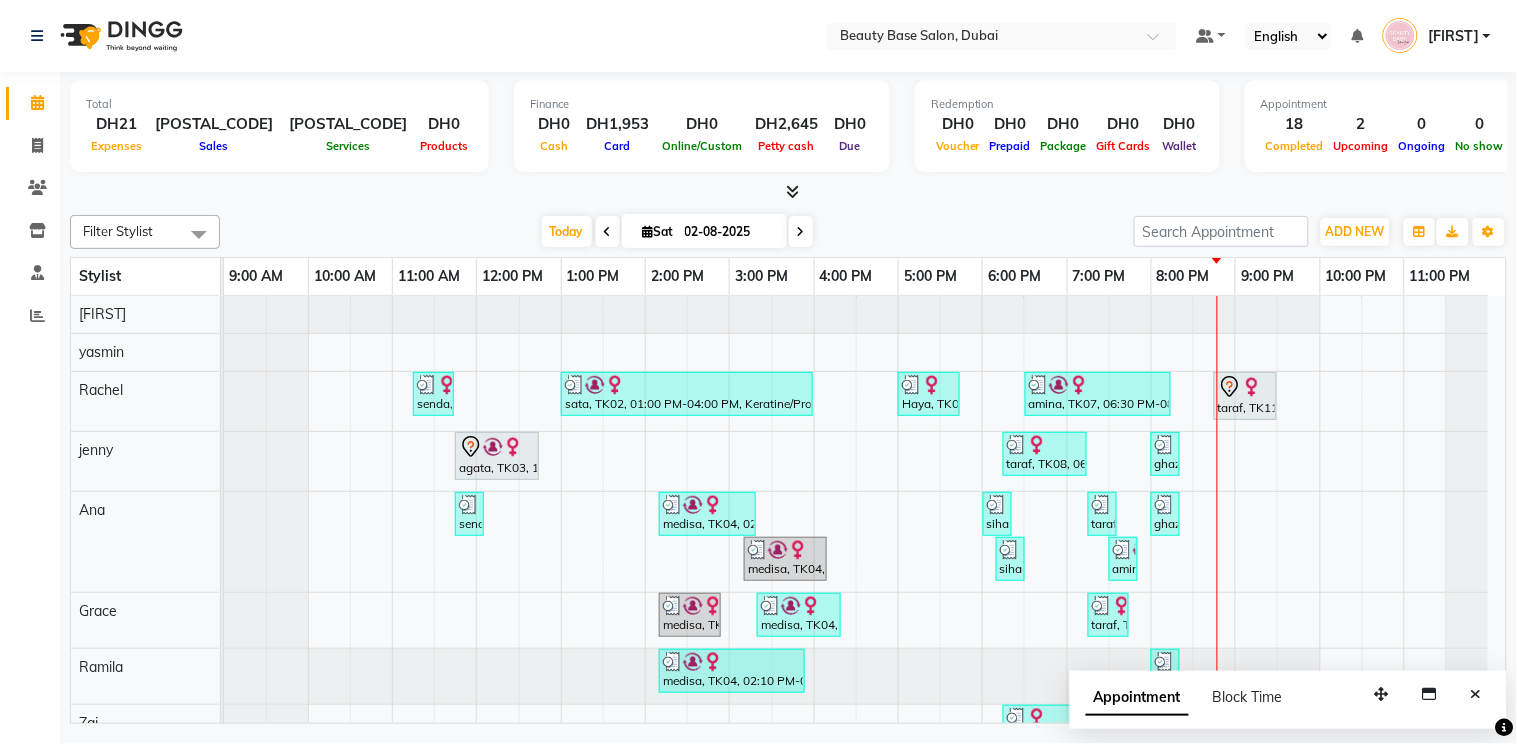 select on "tentative" 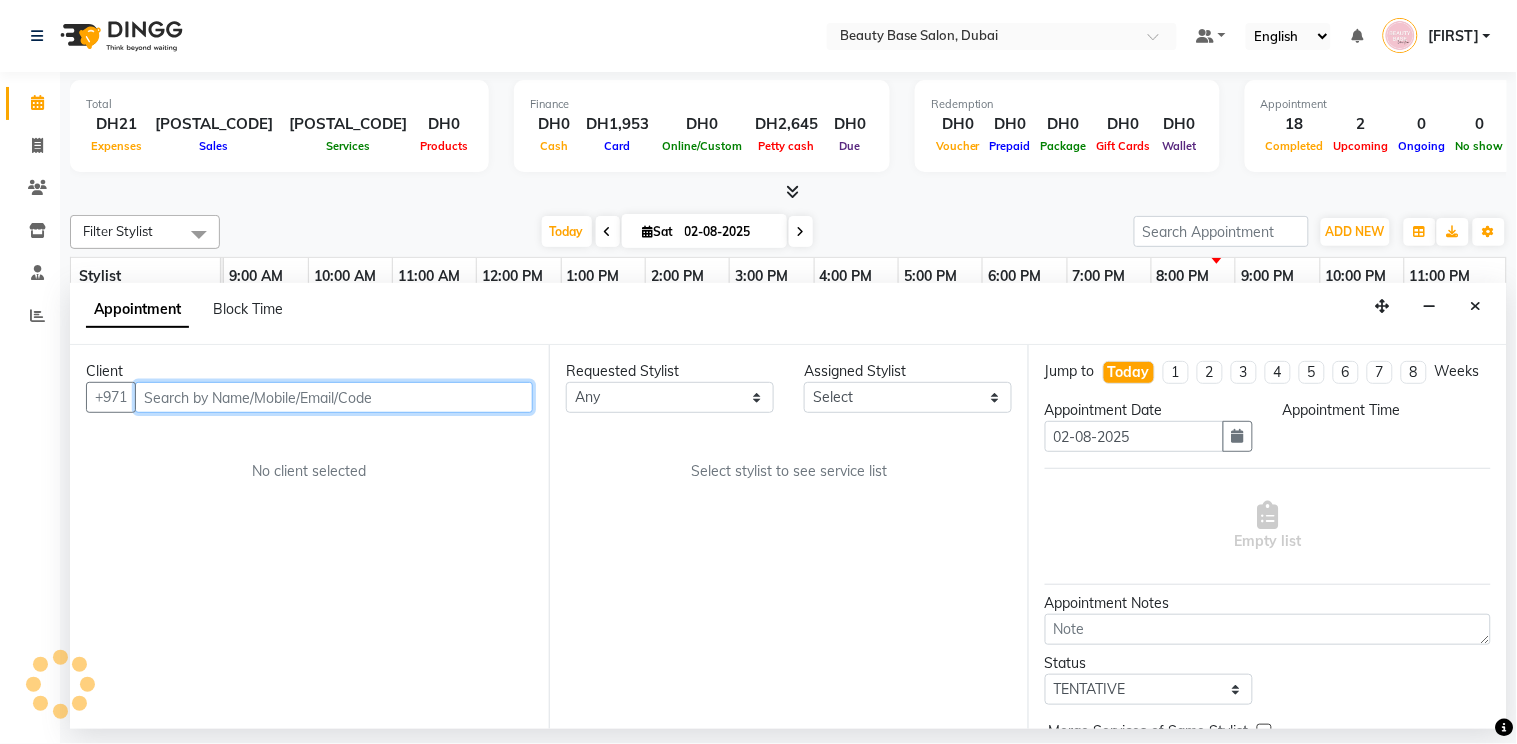 select on "600" 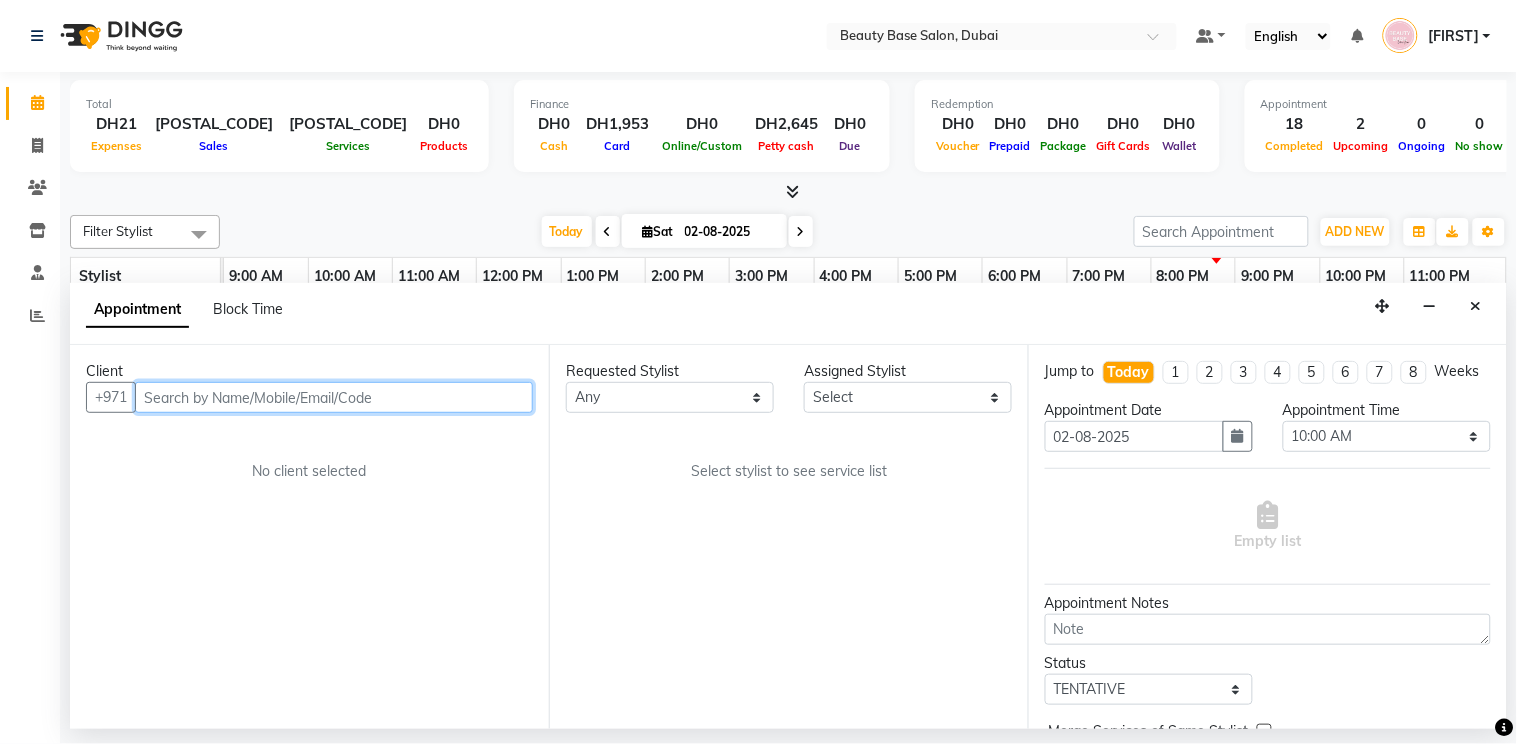 click at bounding box center [334, 397] 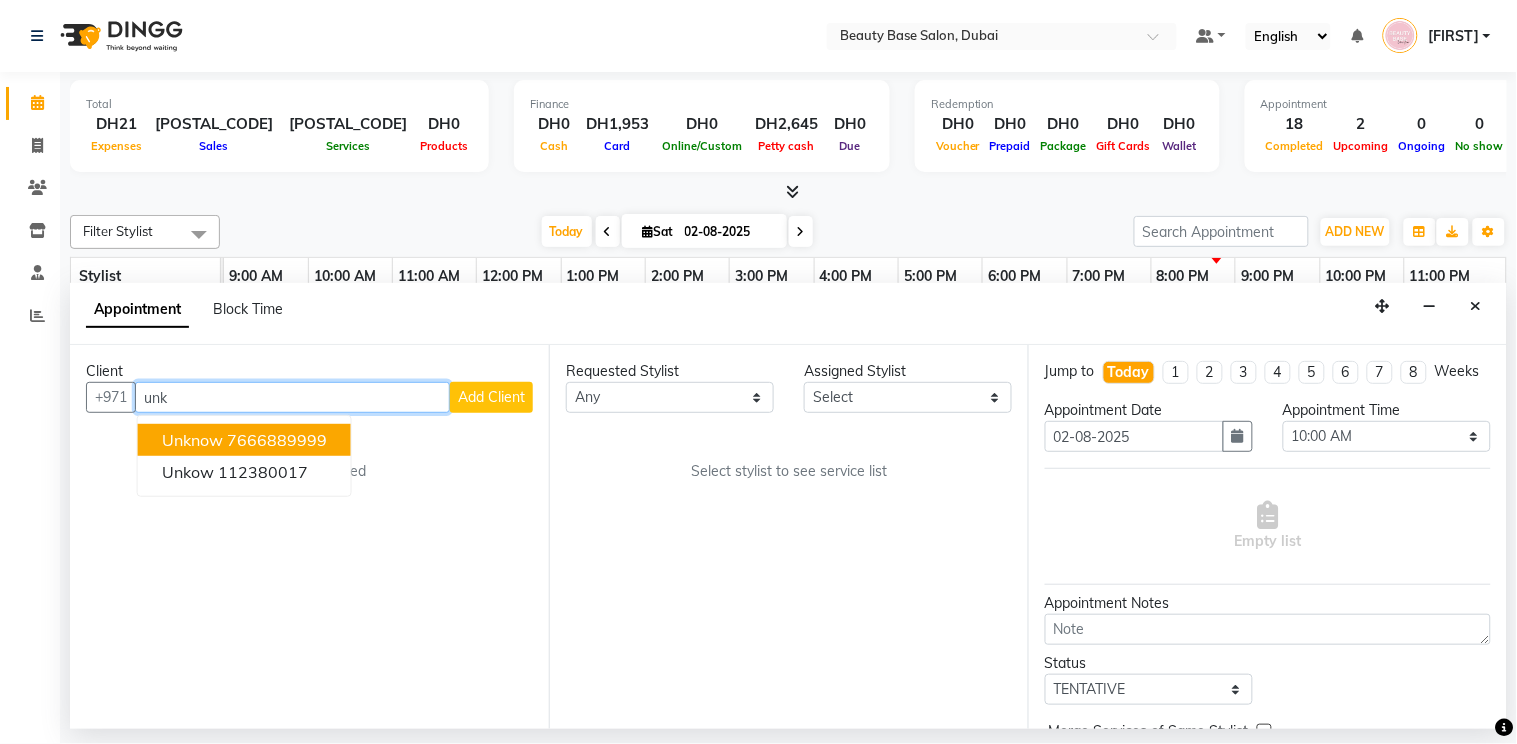 click on "7666889999" at bounding box center [277, 440] 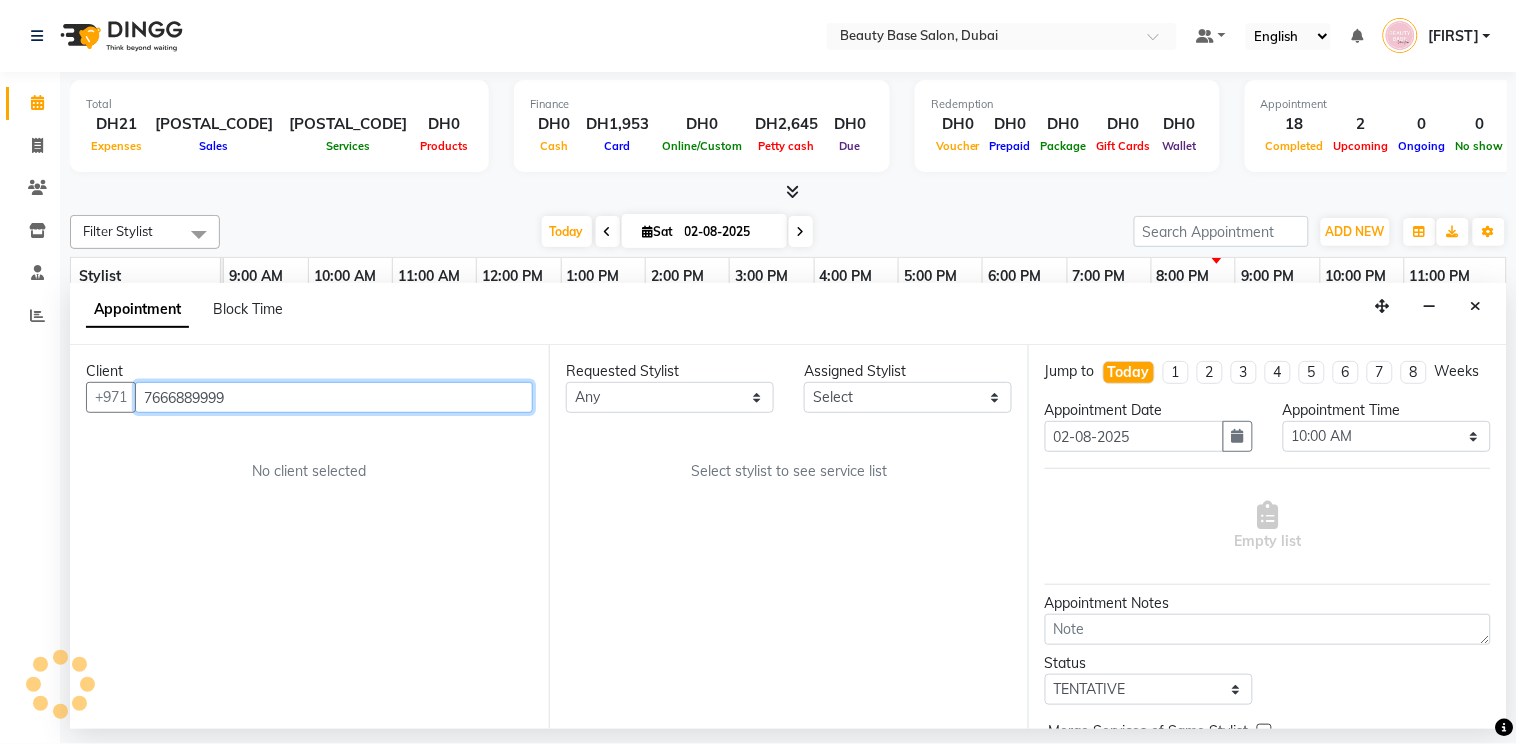 type on "7666889999" 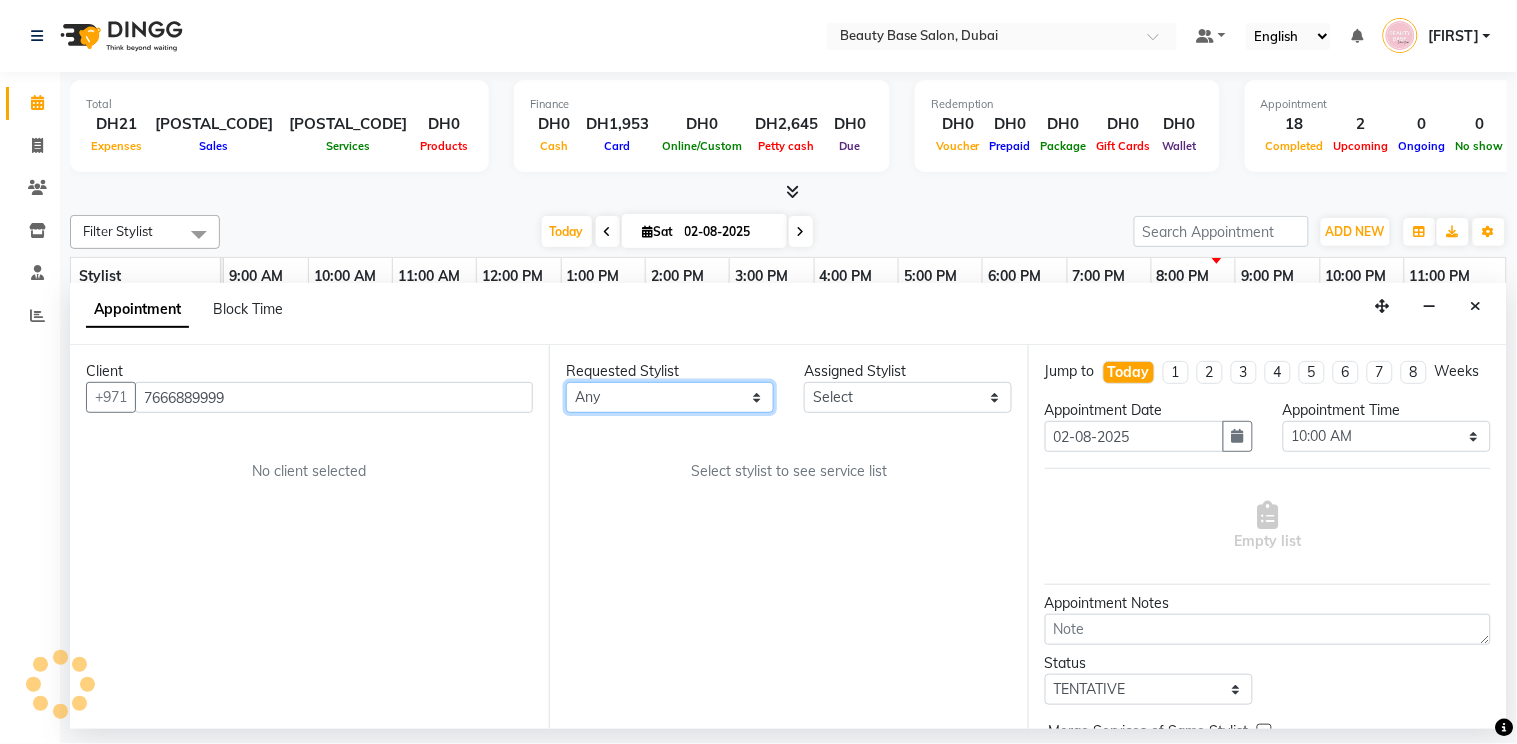 click on "Any Ana Ghizlane Grace jenny Lama Rachel Ramila tina yasmin Zai" at bounding box center (670, 397) 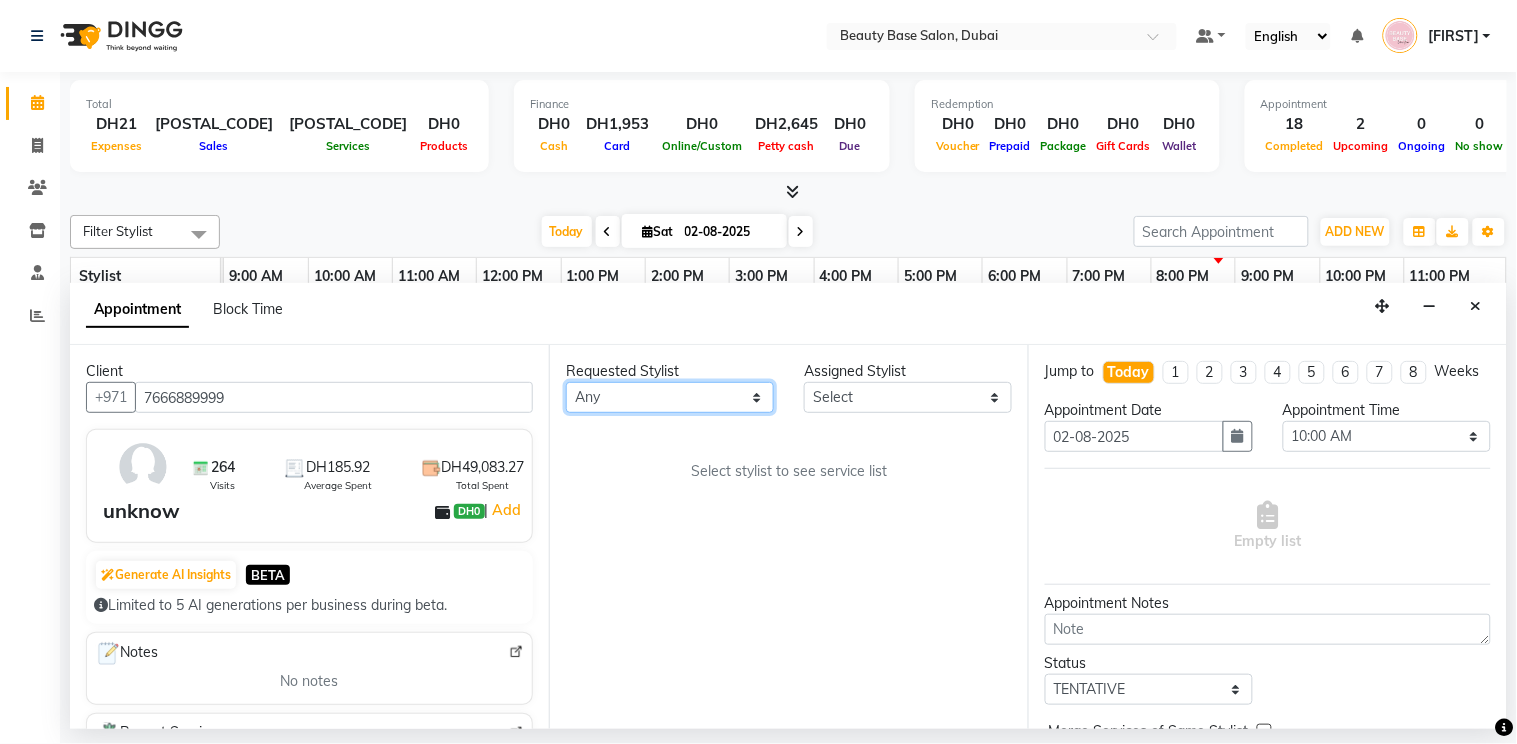 select on "54542" 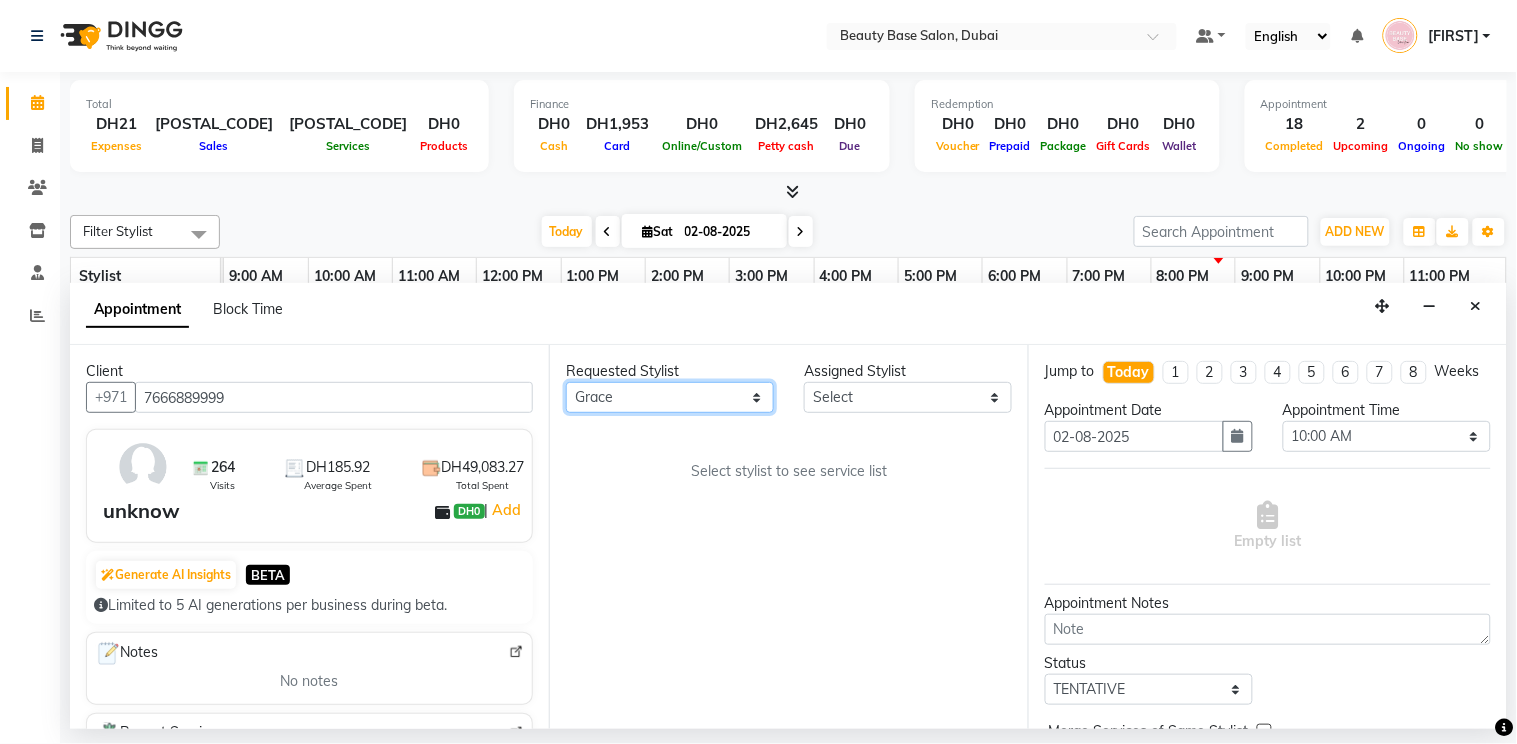 click on "Any Ana Ghizlane Grace jenny Lama Rachel Ramila tina yasmin Zai" at bounding box center (670, 397) 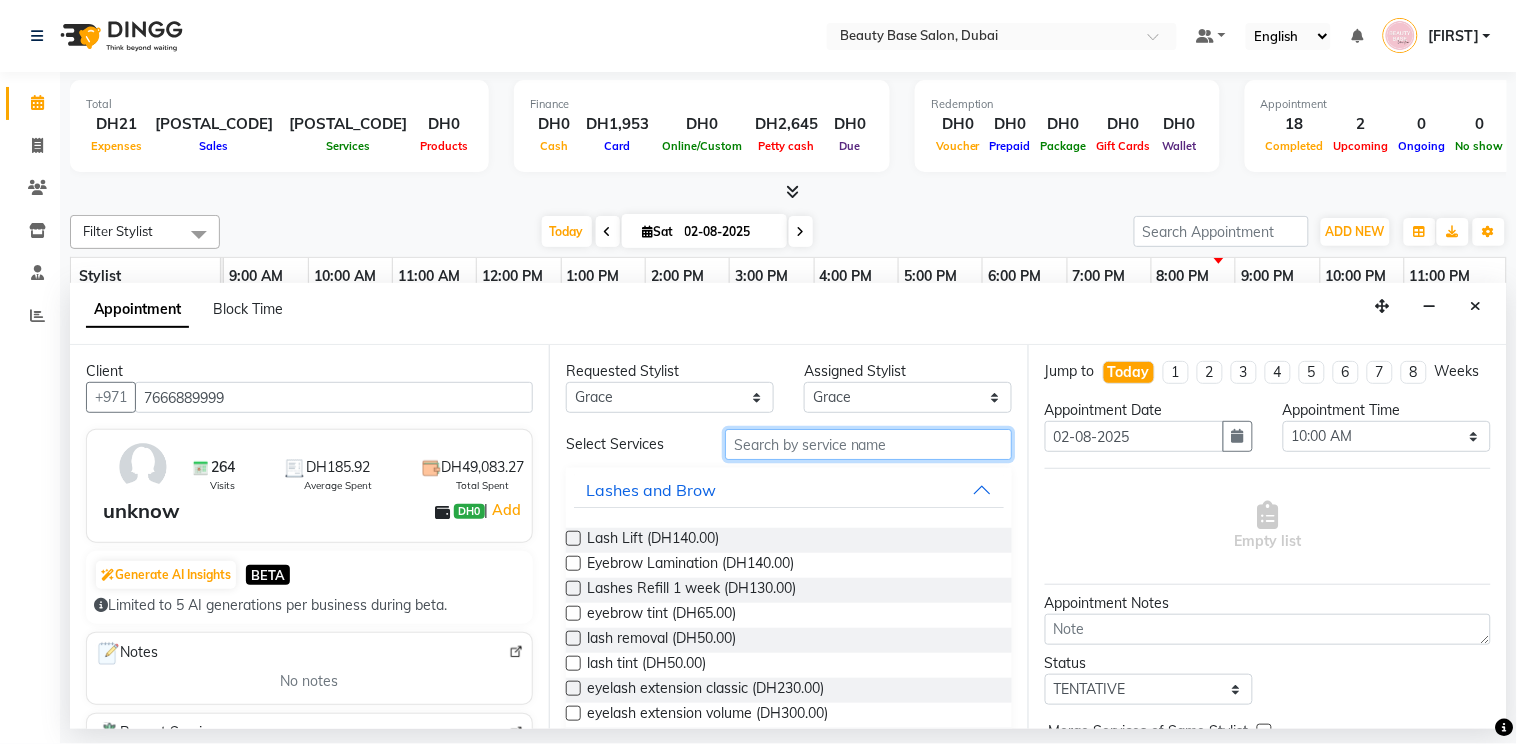 click at bounding box center [868, 444] 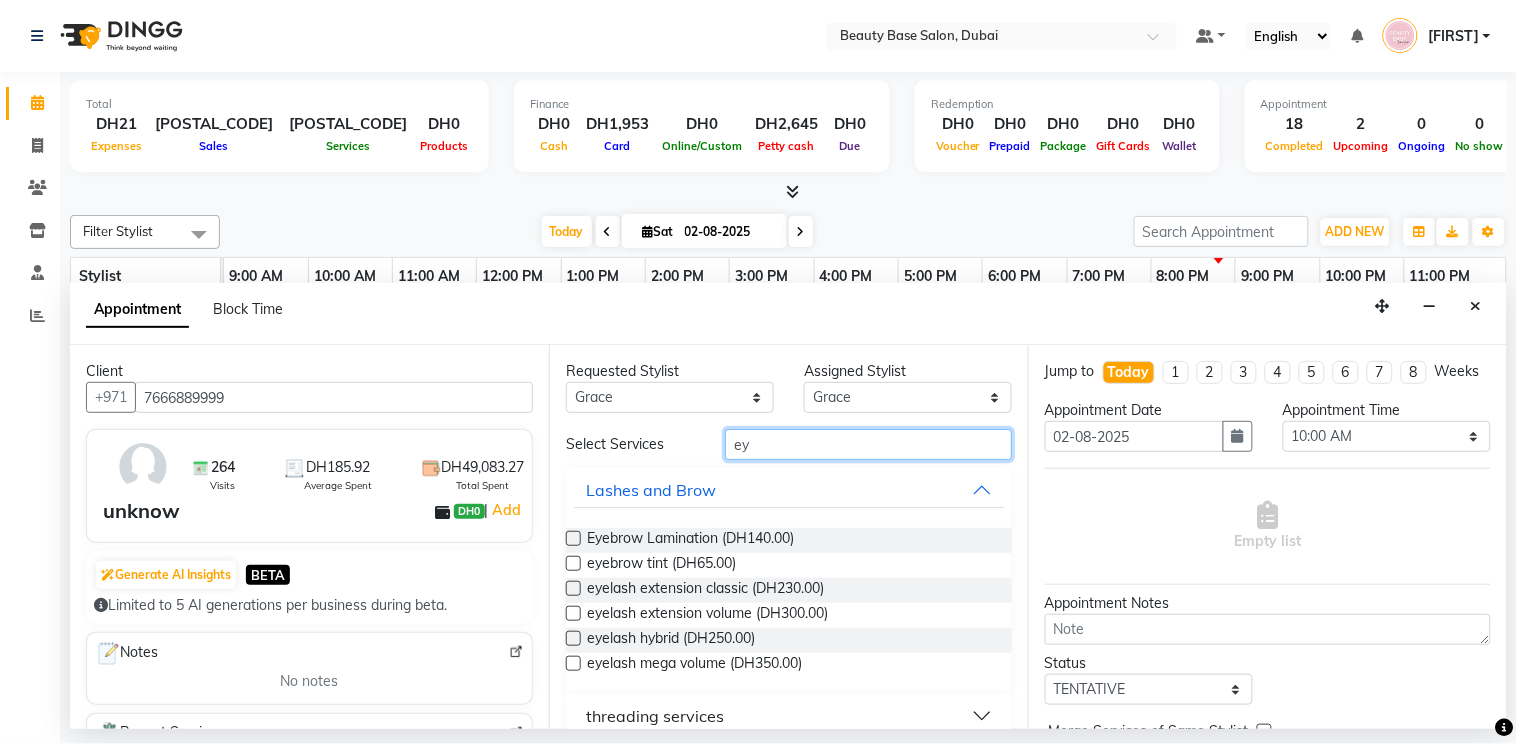 scroll, scrollTop: 24, scrollLeft: 0, axis: vertical 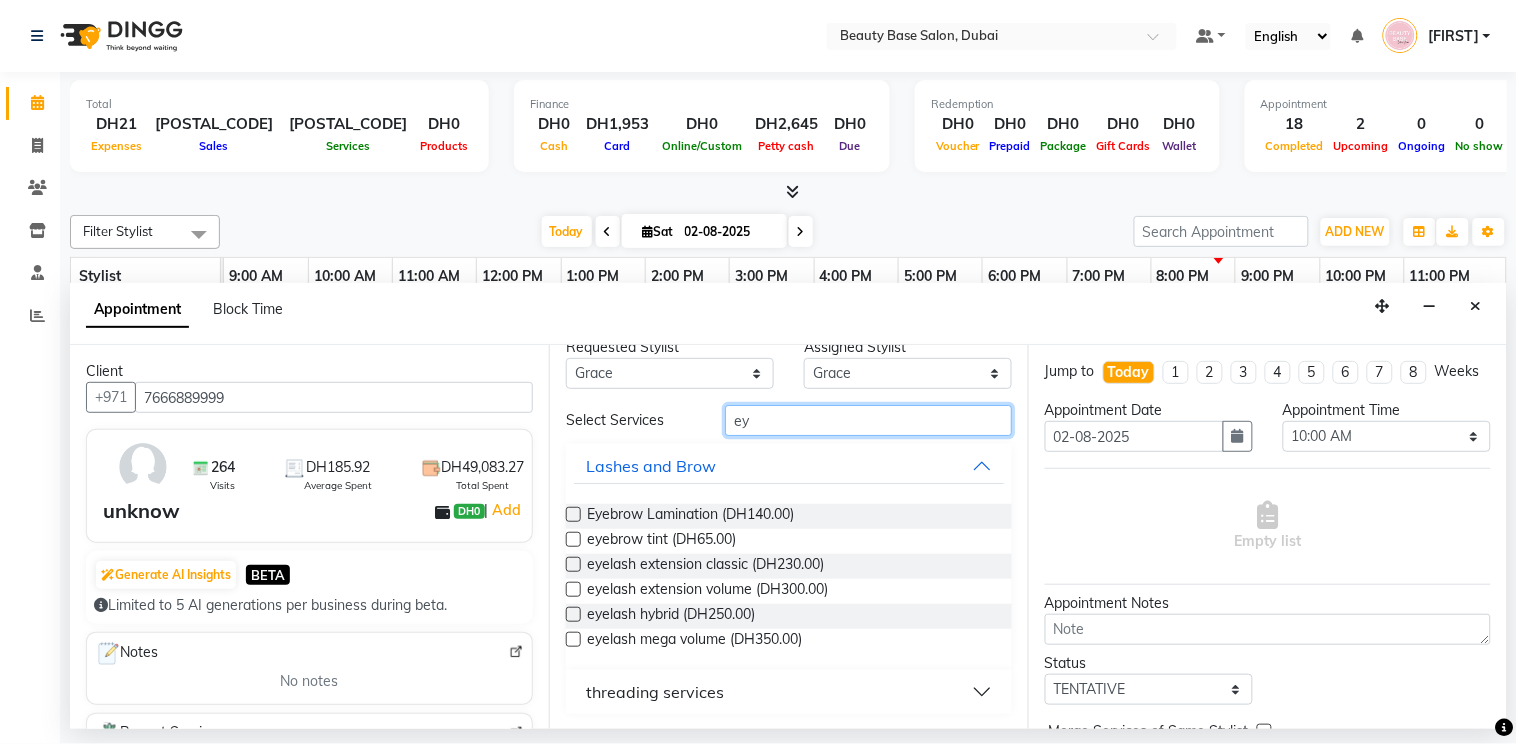 type on "ey" 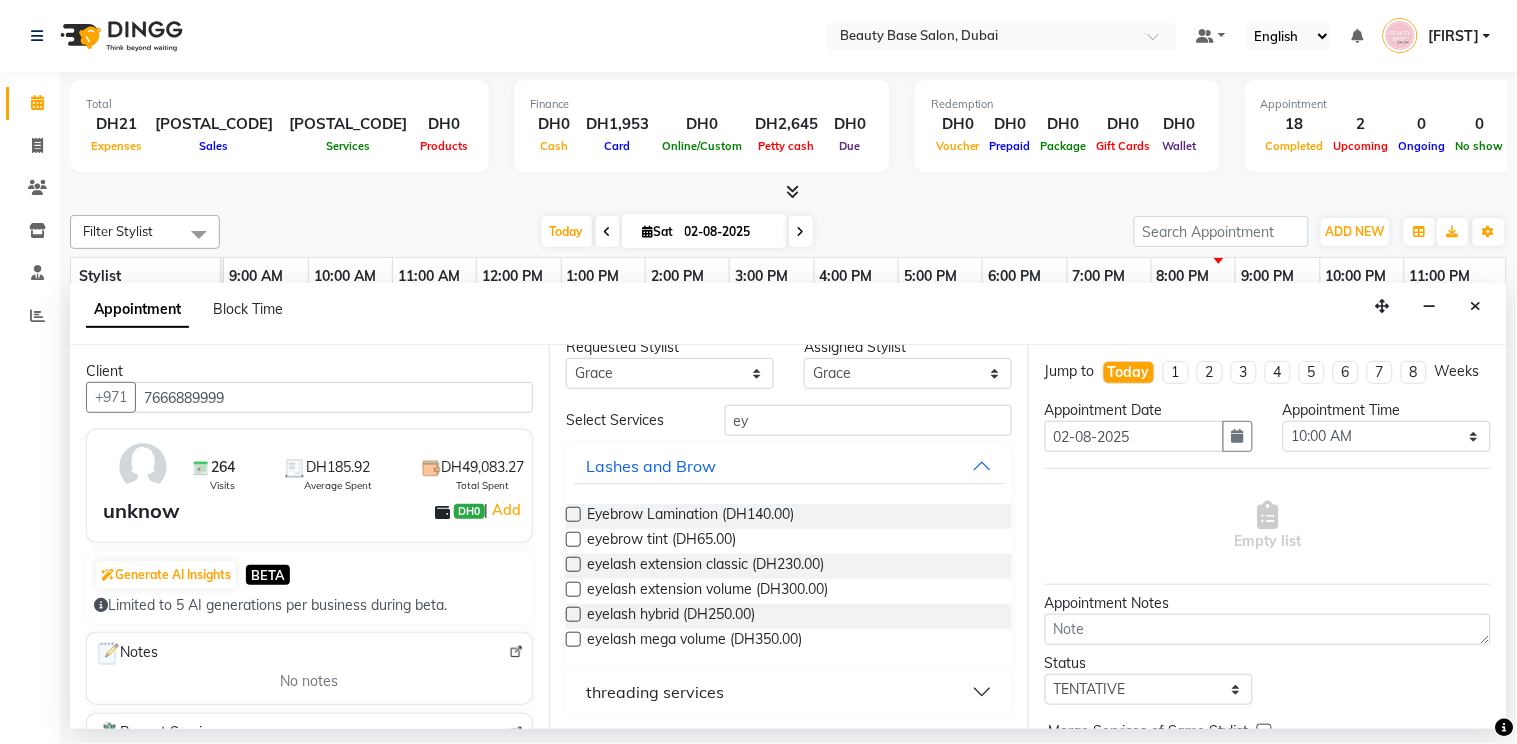 click on "threading services" at bounding box center [789, 692] 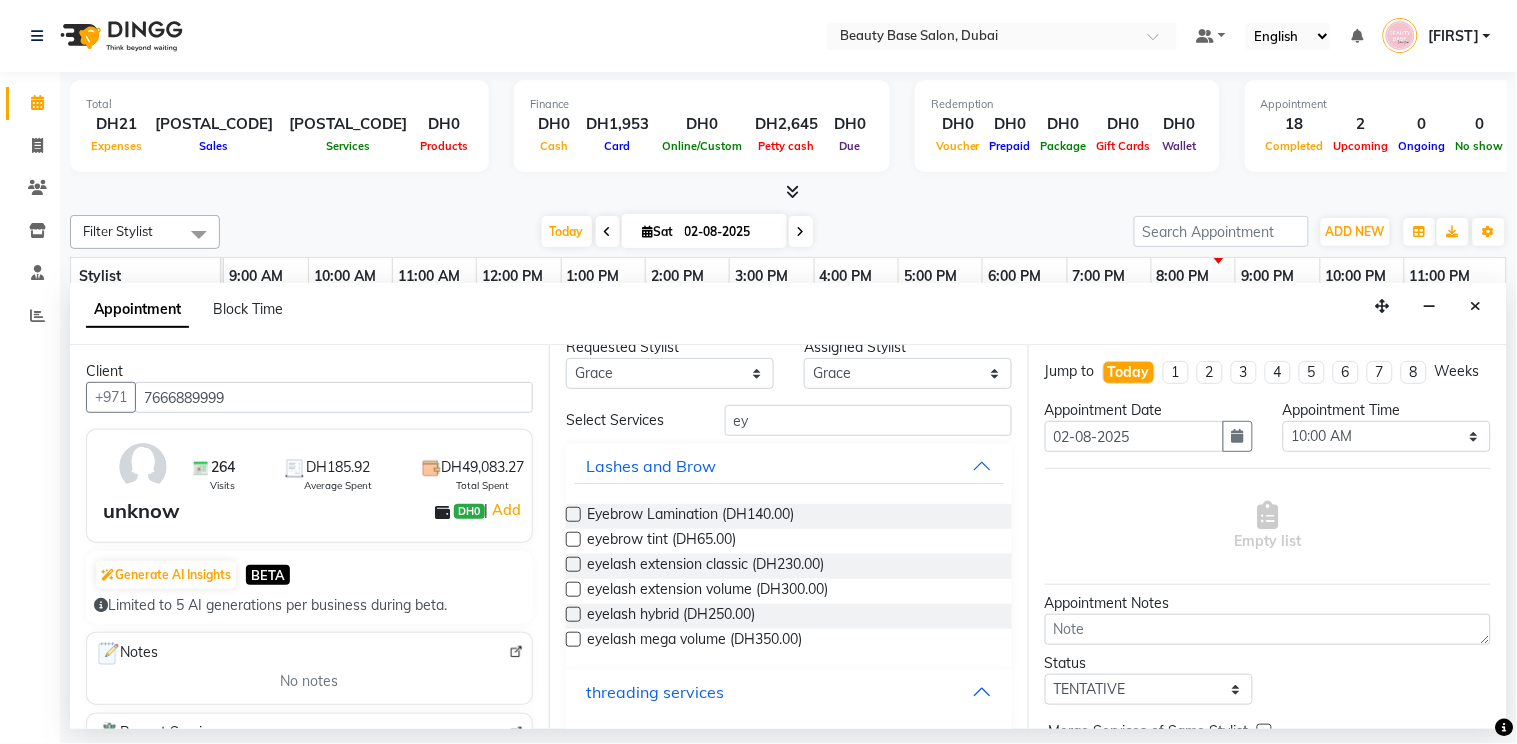 scroll, scrollTop: 81, scrollLeft: 0, axis: vertical 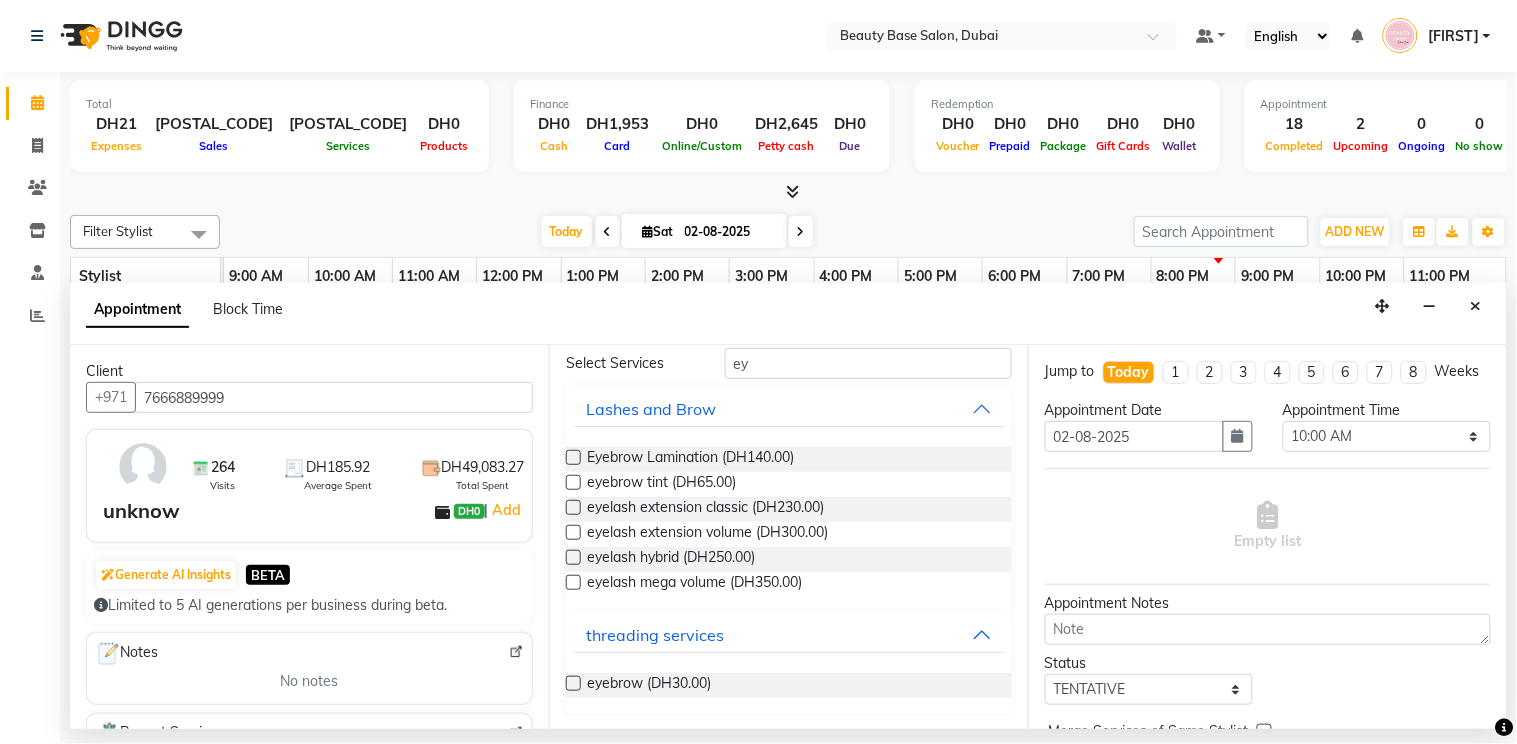 click at bounding box center (573, 683) 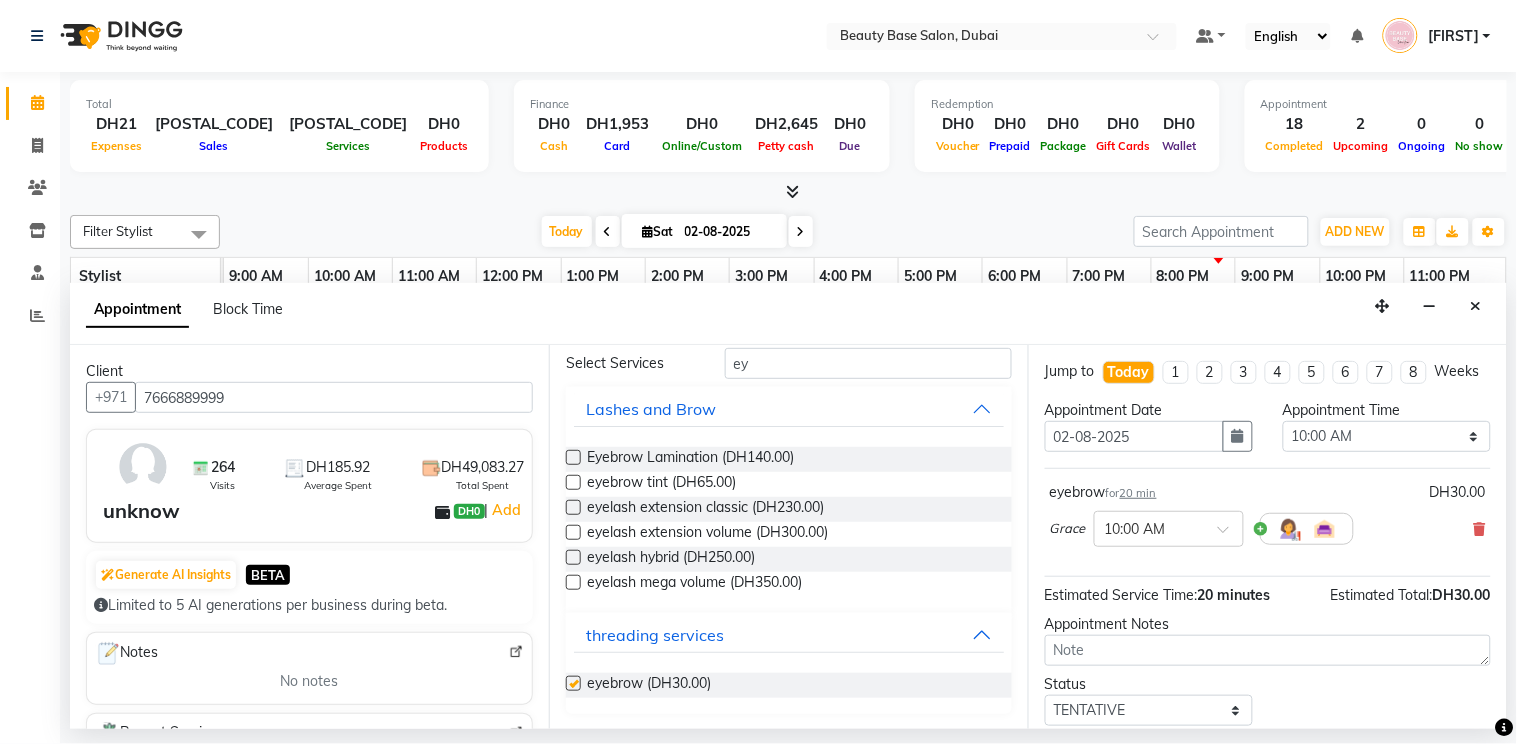 checkbox on "false" 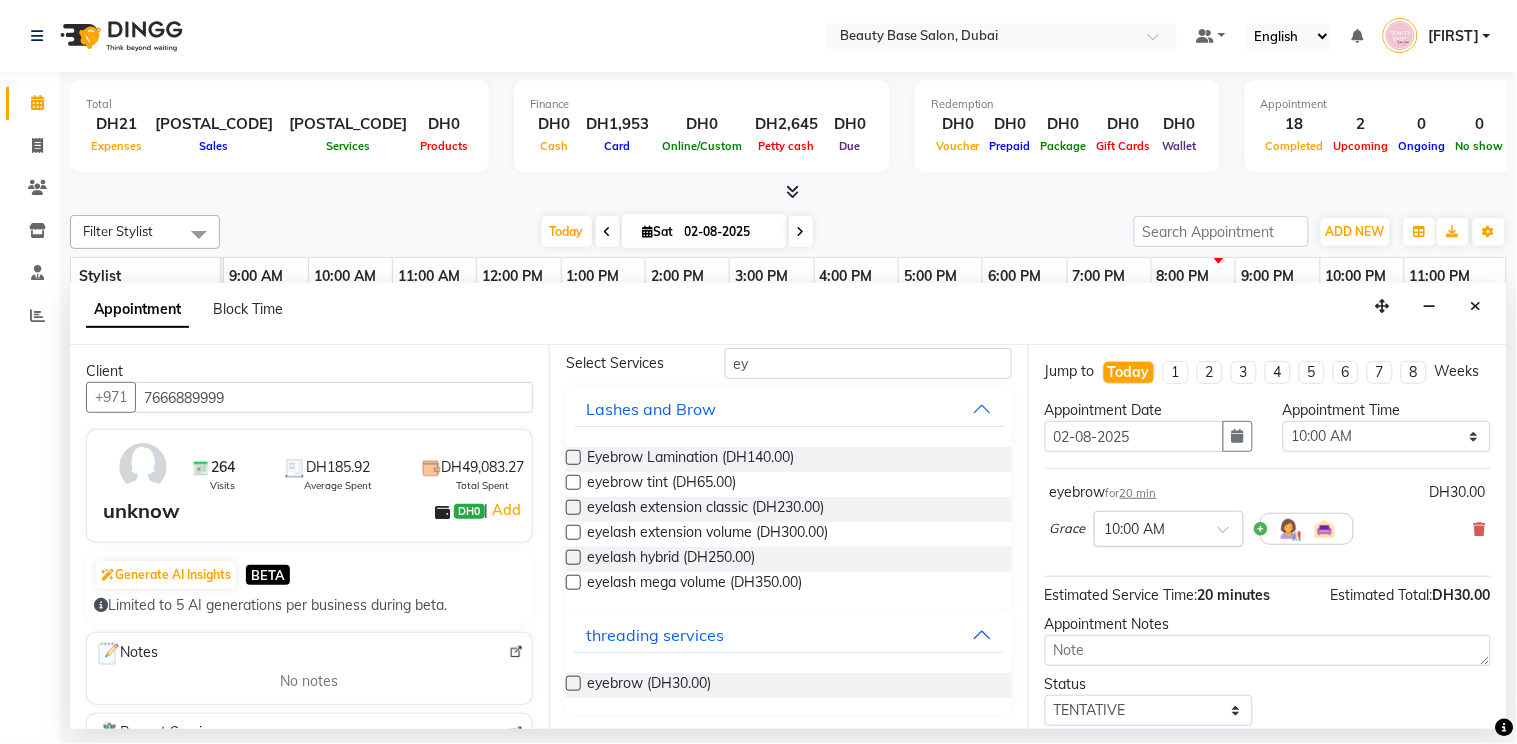 click at bounding box center [1149, 527] 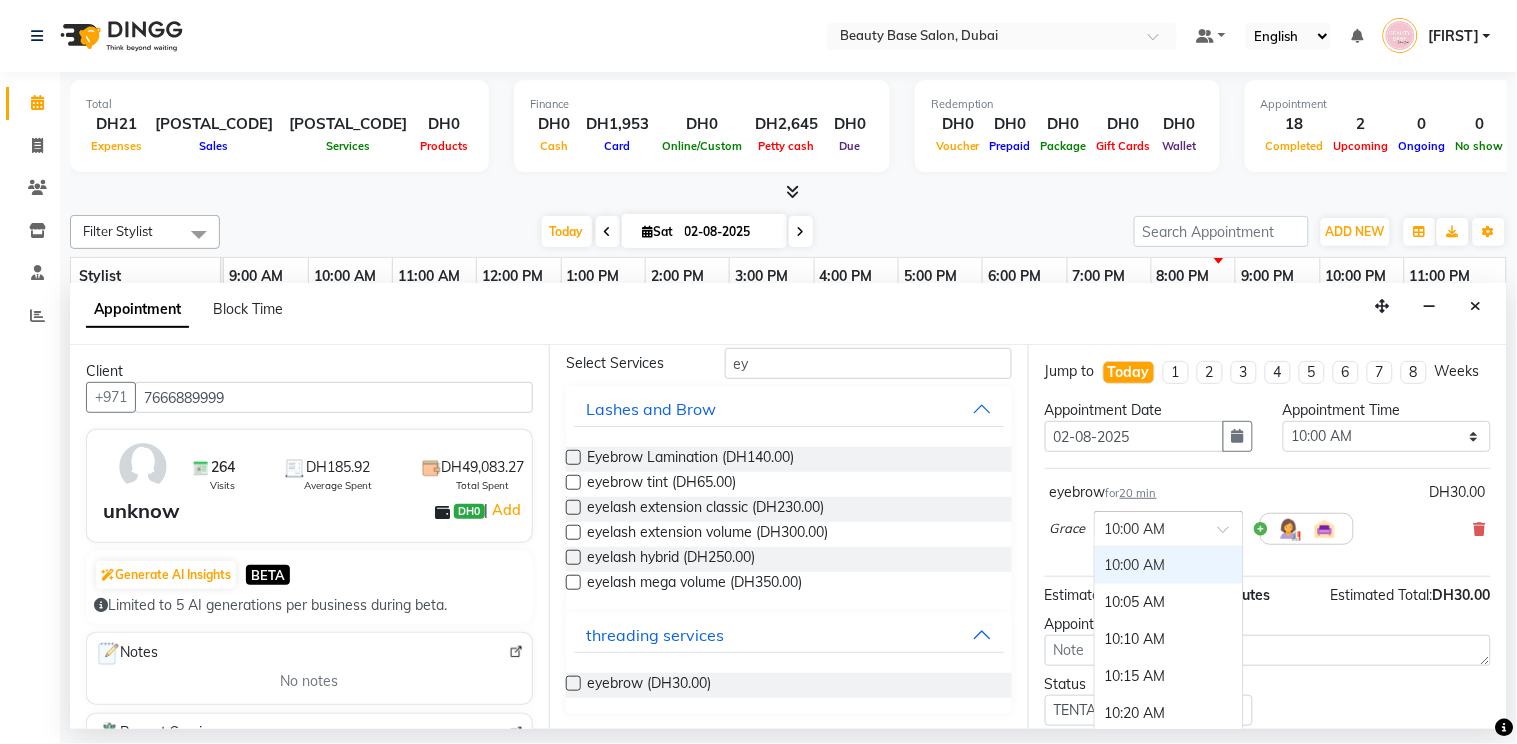 type on "8" 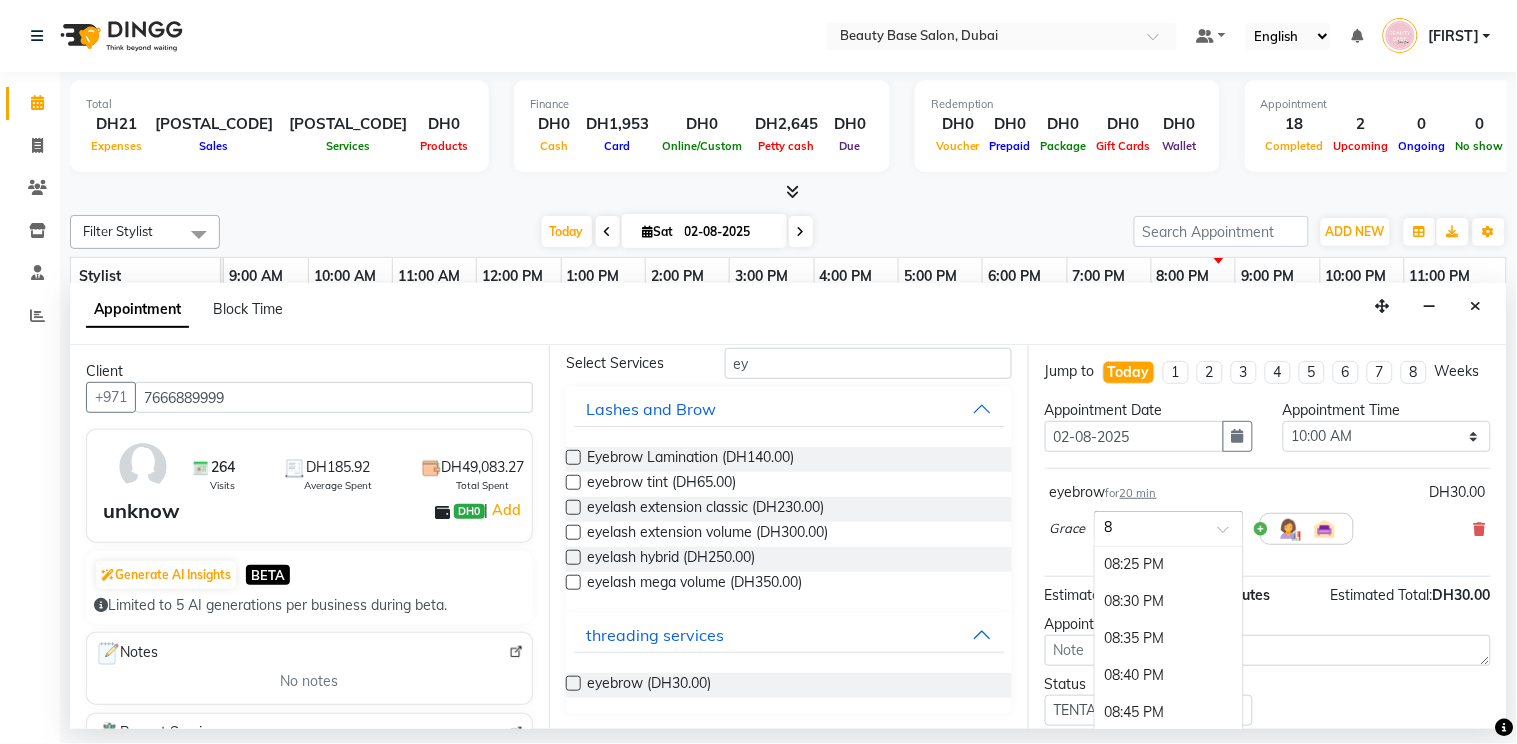 scroll, scrollTop: 203, scrollLeft: 0, axis: vertical 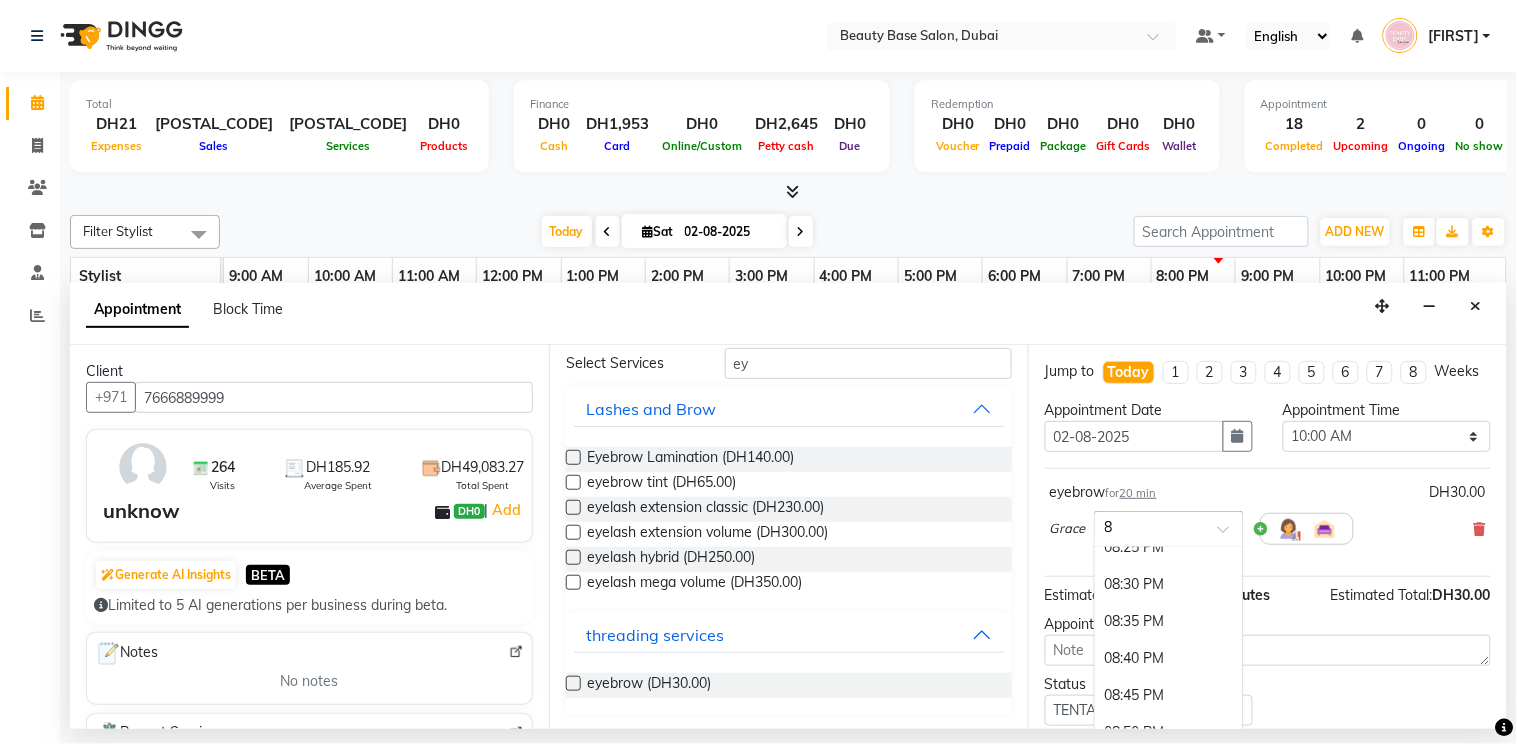 click on "08:40 PM" at bounding box center [1169, 658] 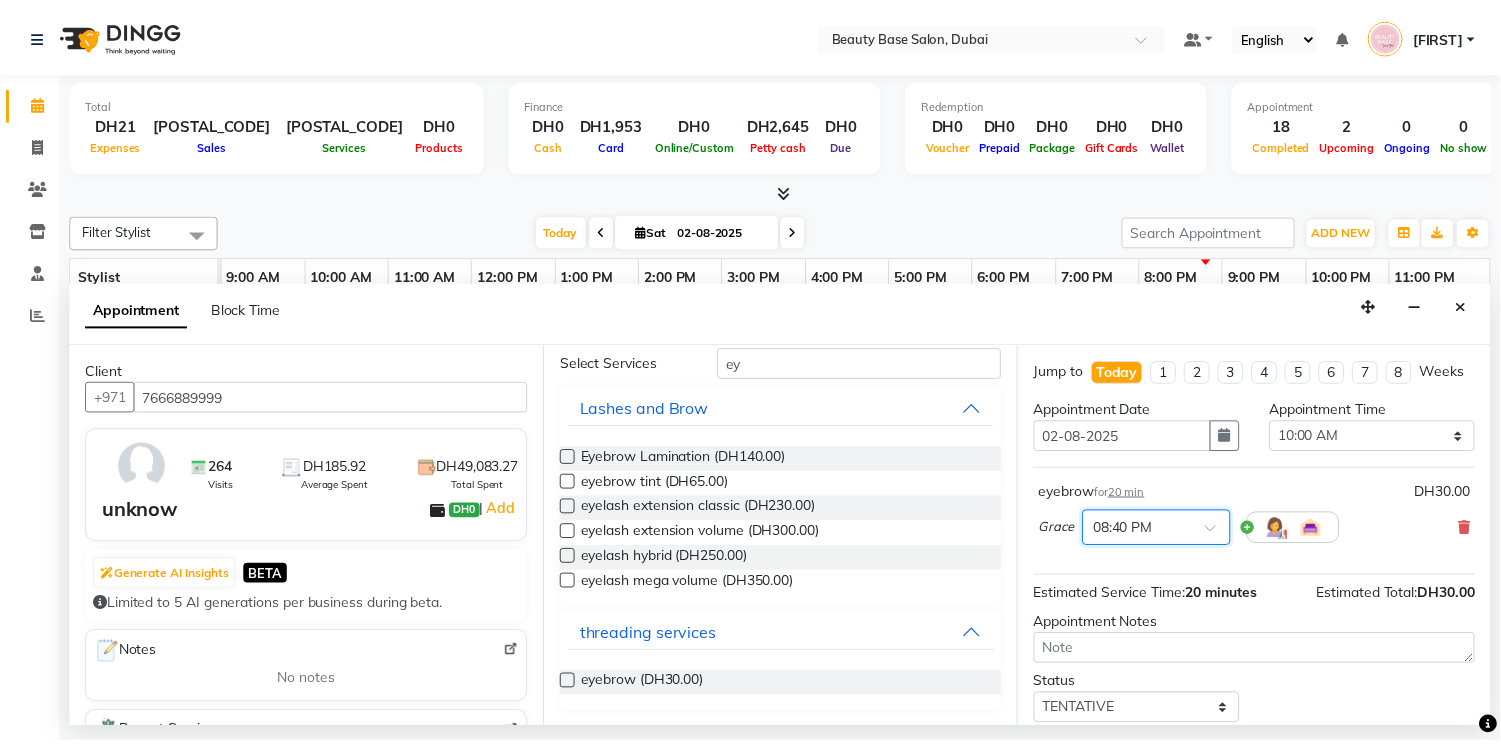 scroll, scrollTop: 142, scrollLeft: 0, axis: vertical 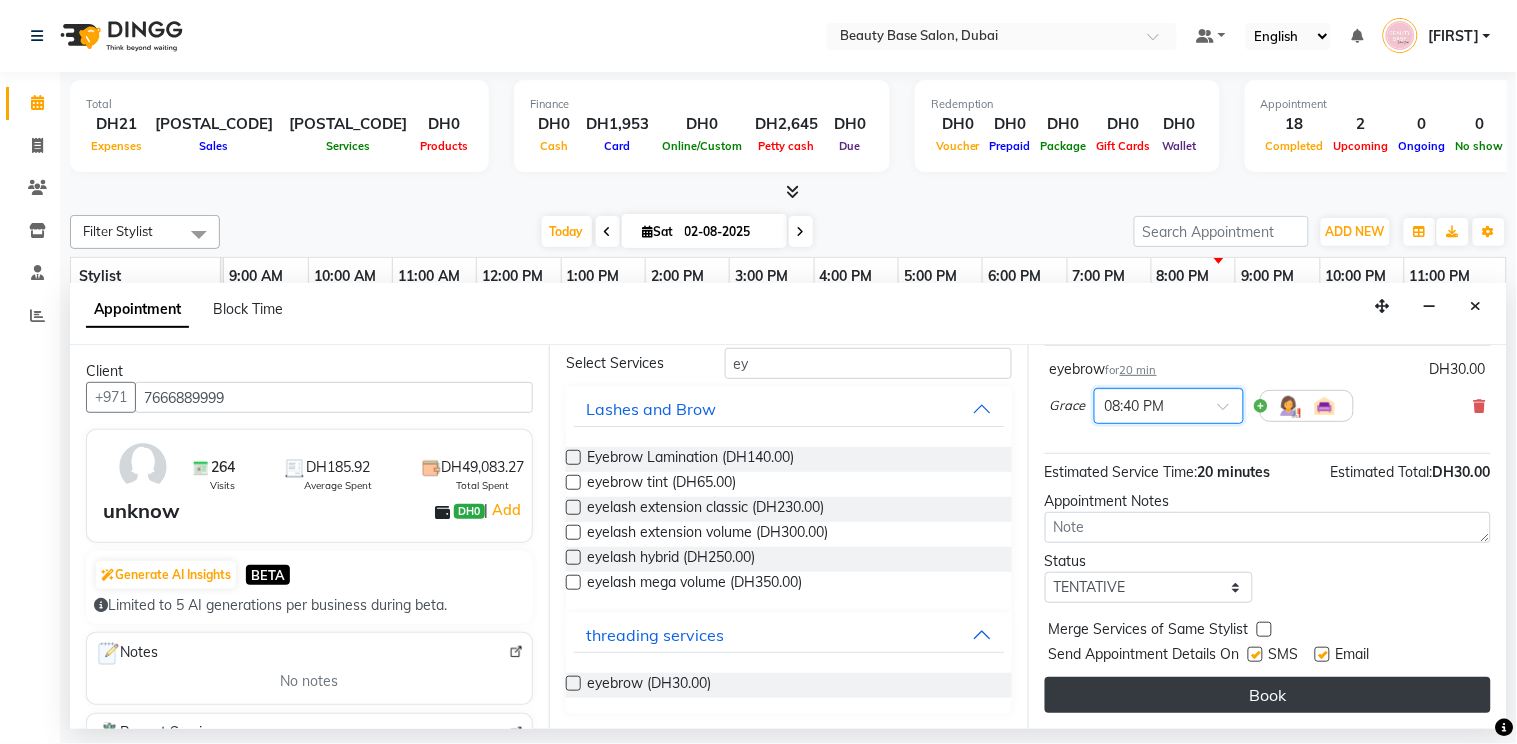 click on "Book" at bounding box center [1268, 695] 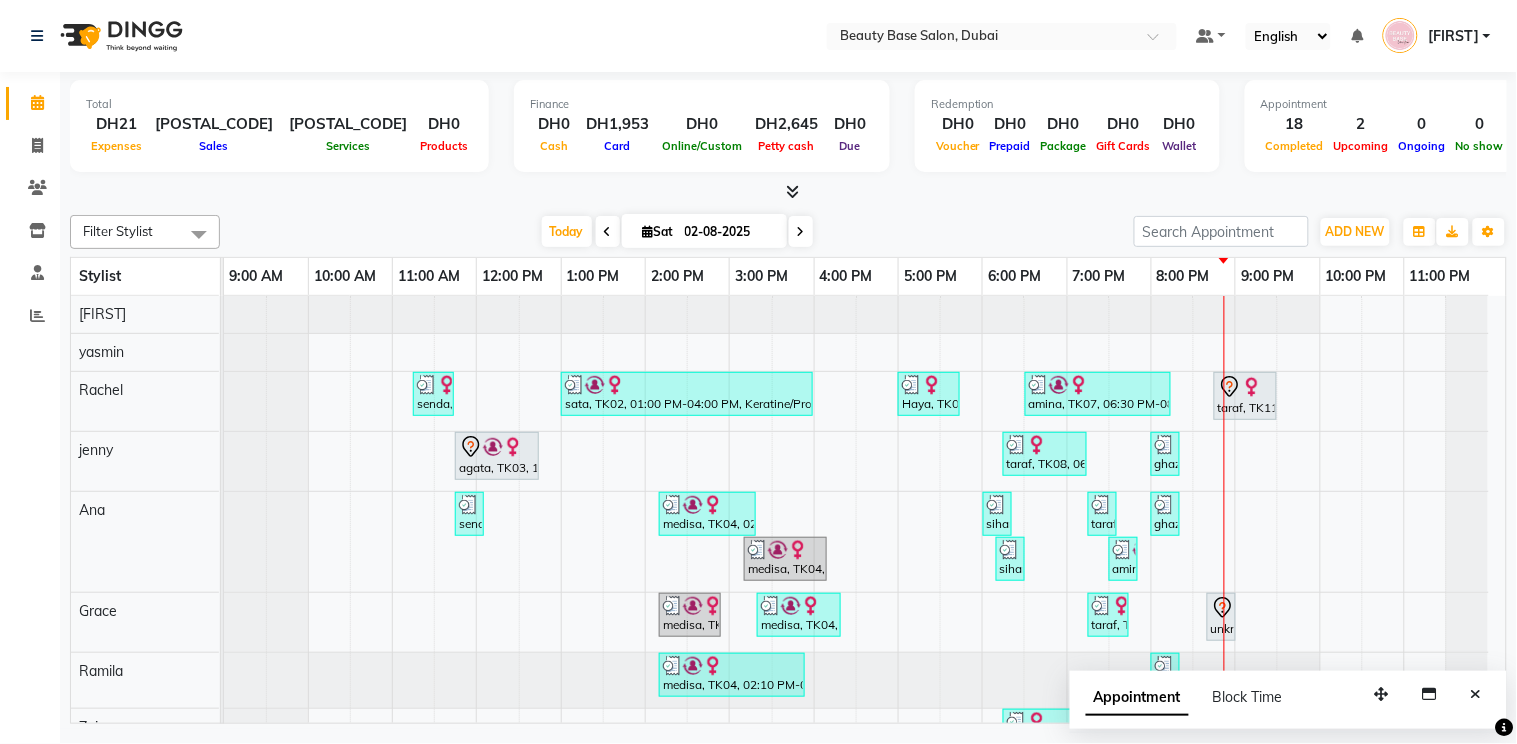 click at bounding box center (1224, 579) 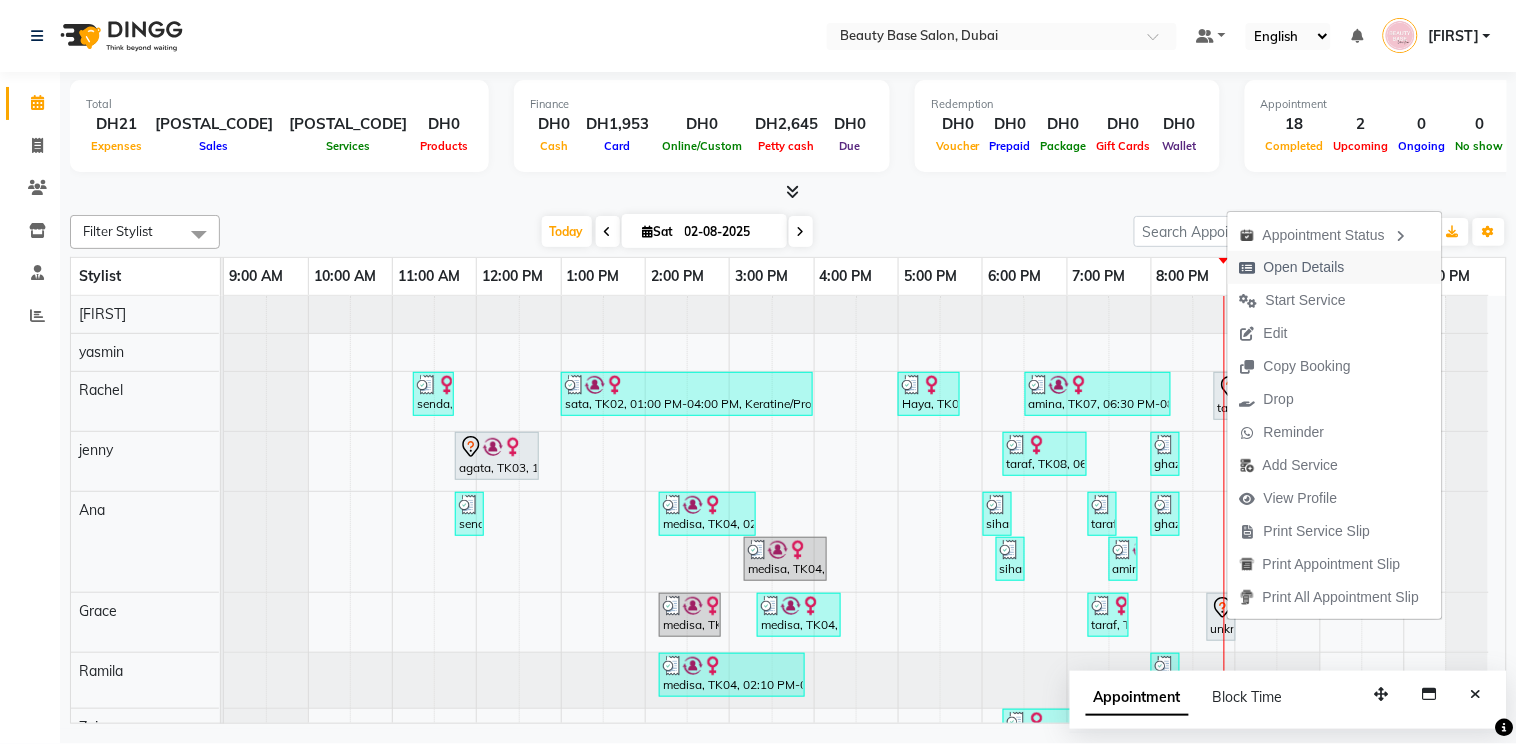 click on "Open Details" at bounding box center (1292, 267) 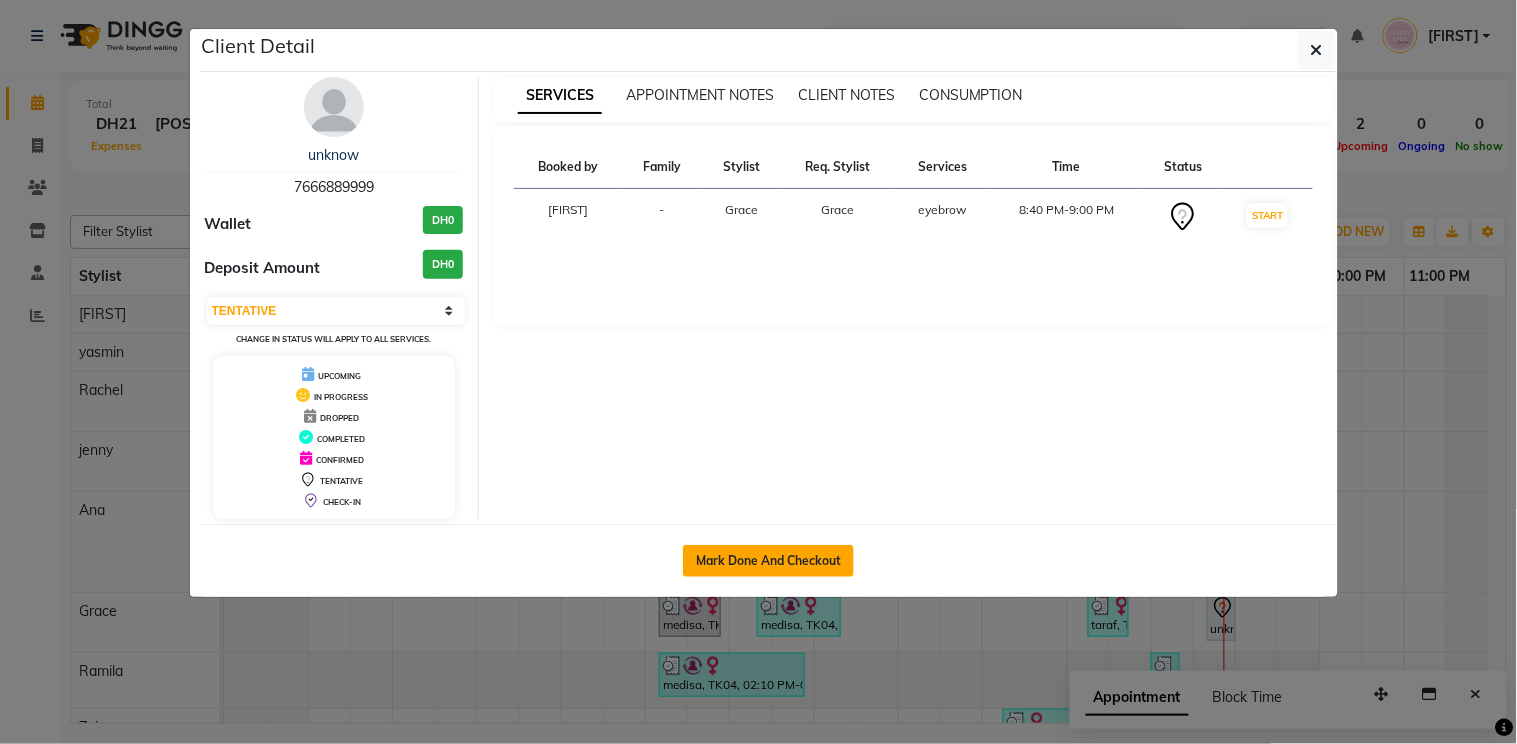 click on "Mark Done And Checkout" 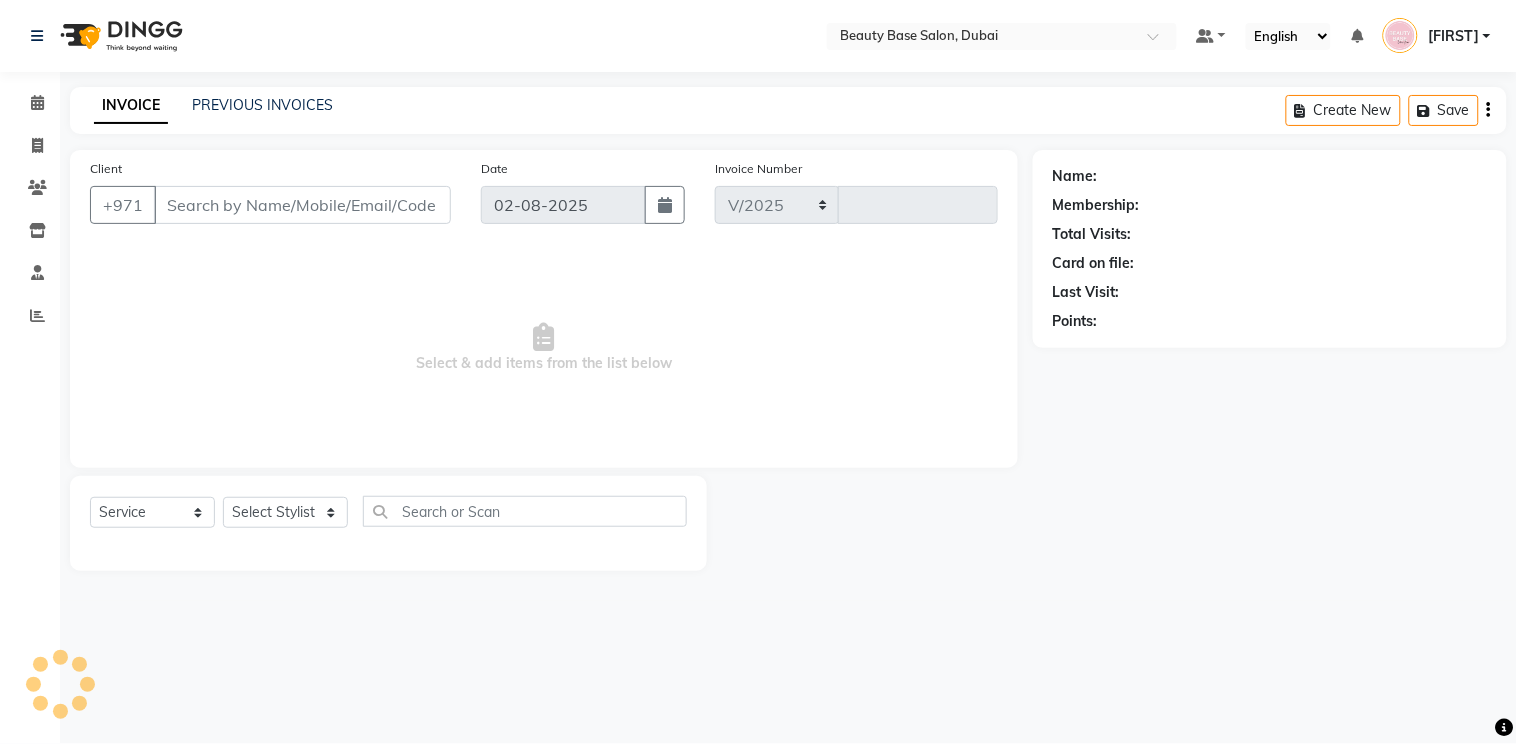 select on "813" 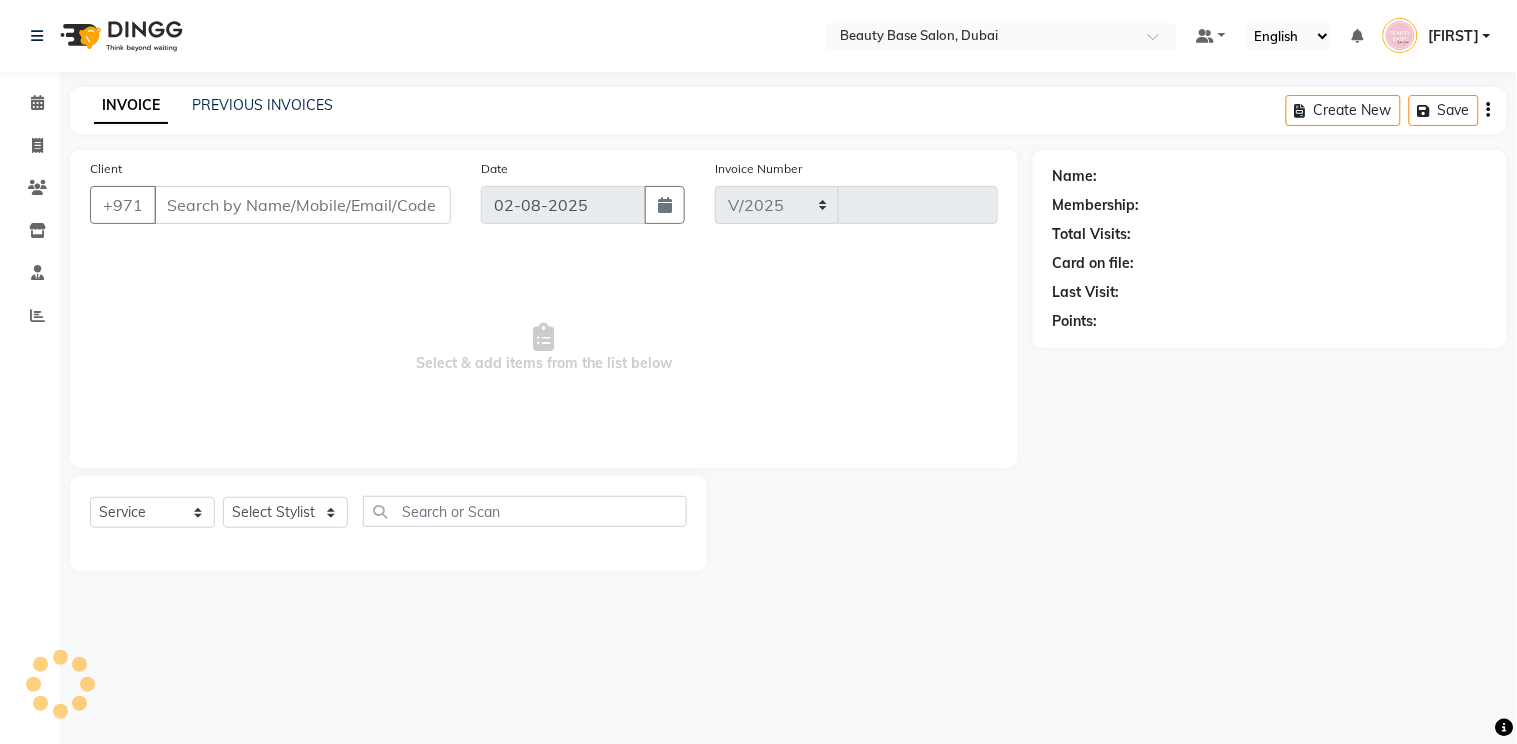 type on "1706" 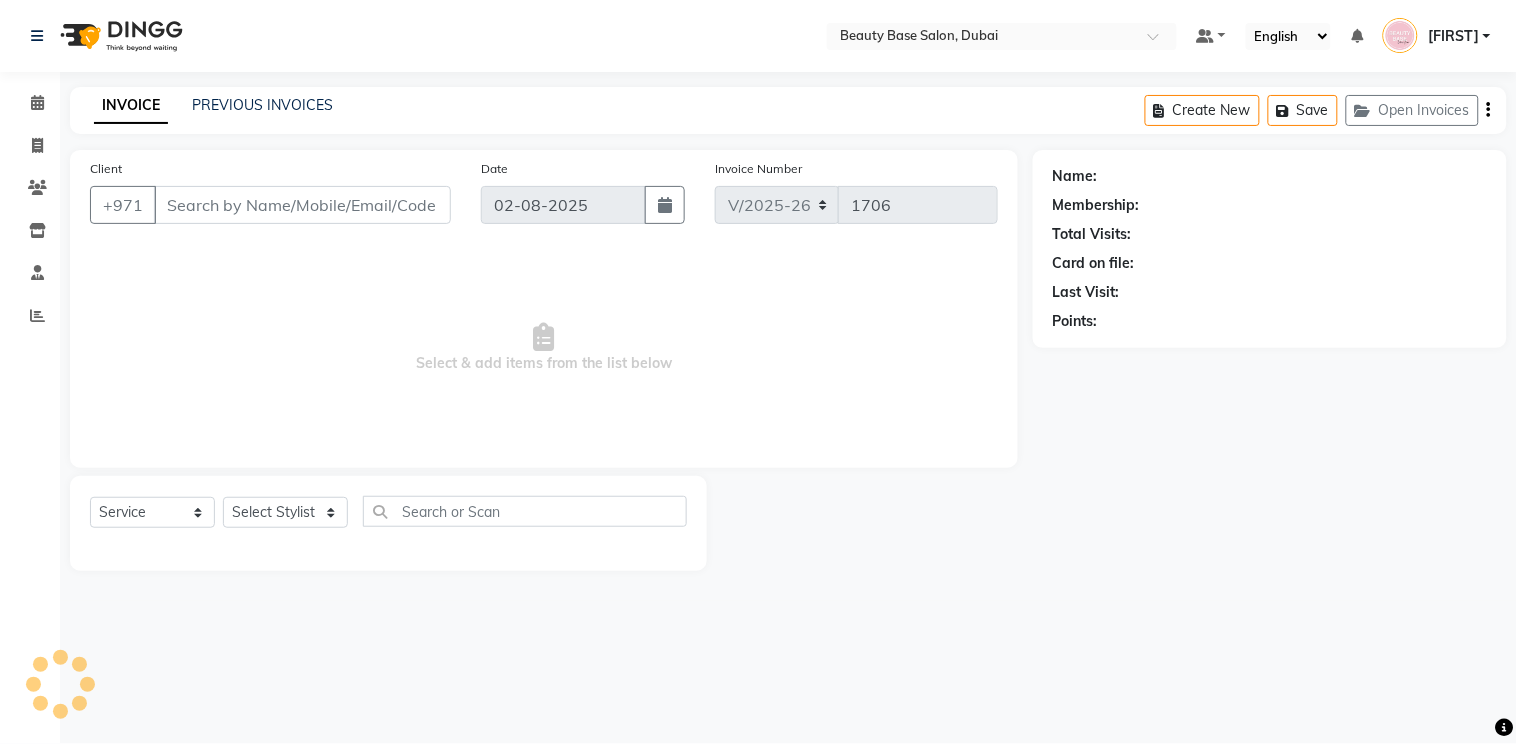 type on "7666889999" 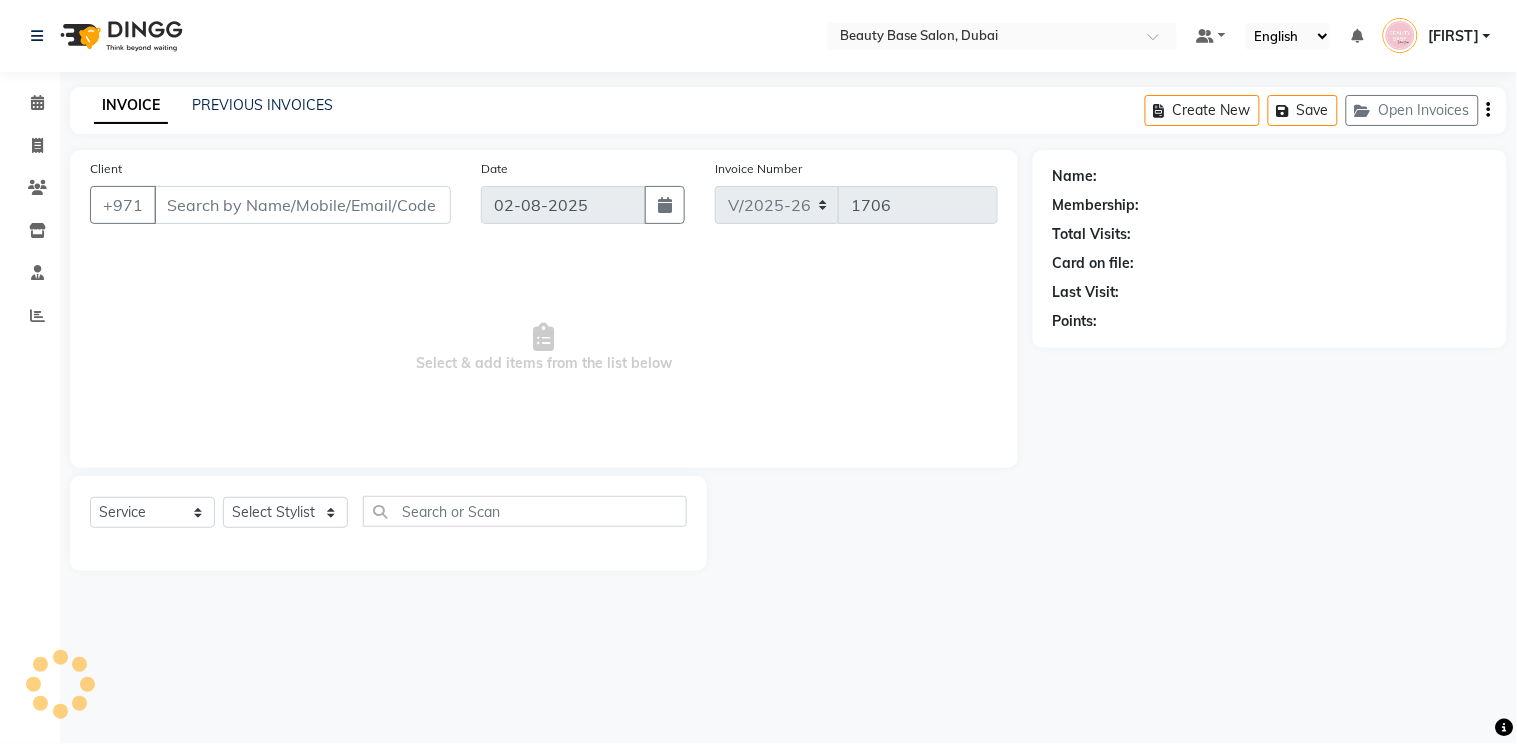 select on "54542" 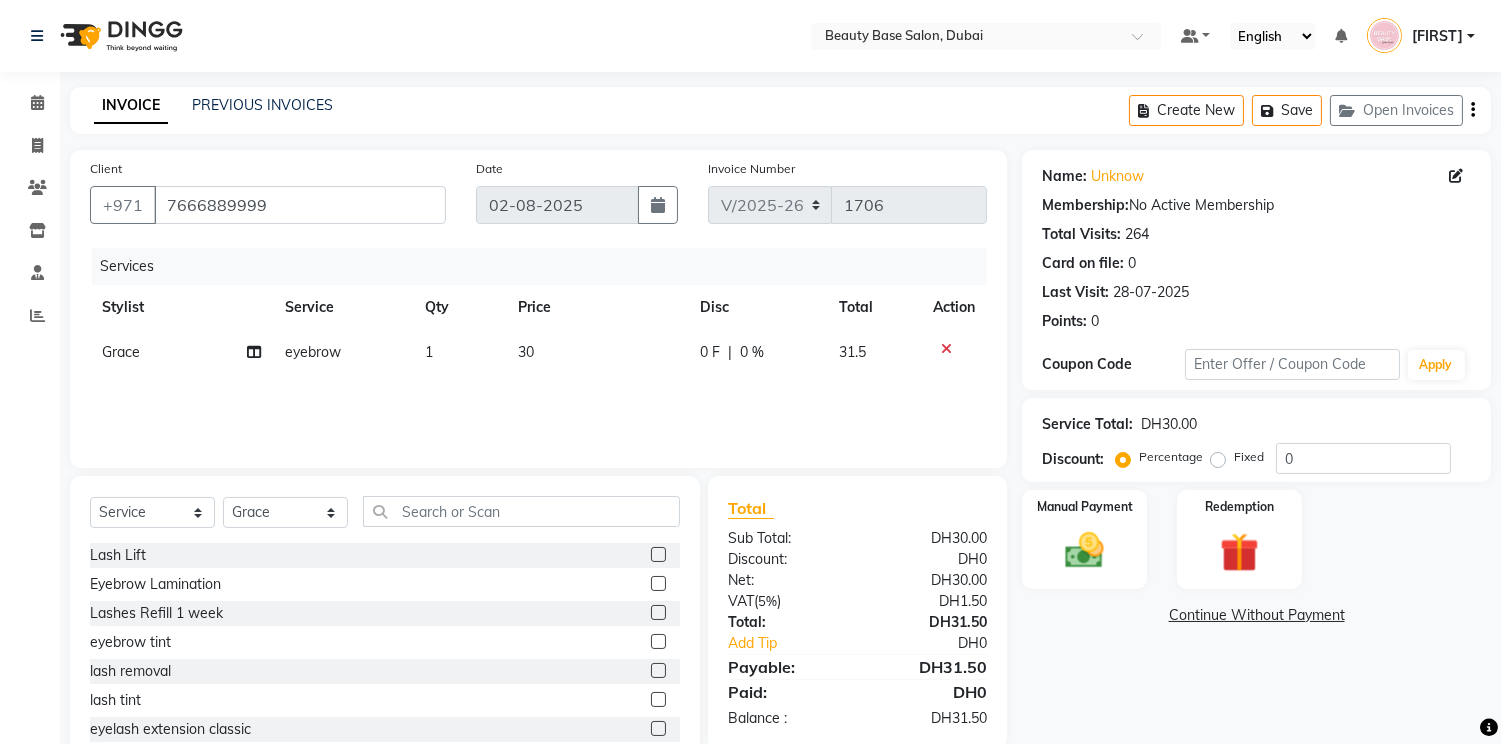 click on "Fixed" 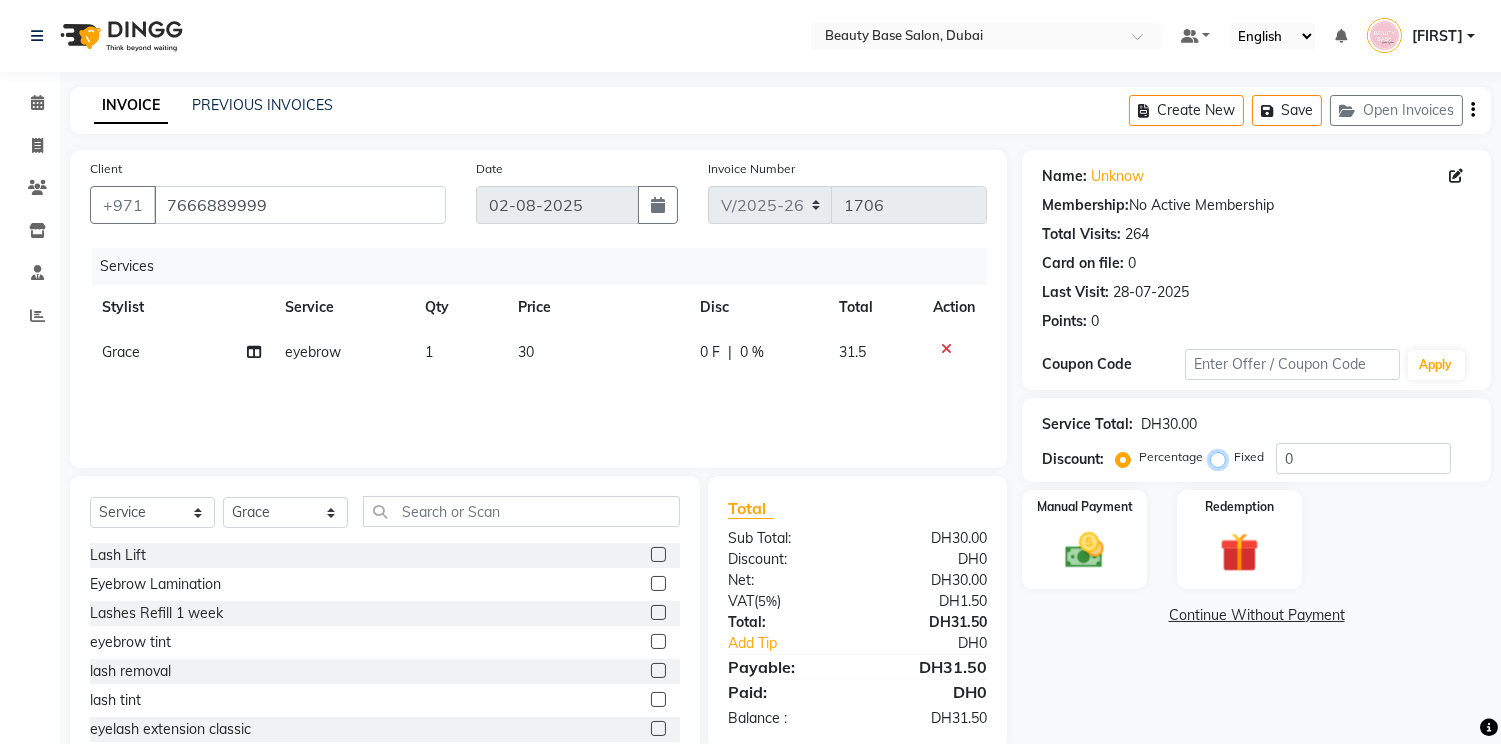 click on "Fixed" at bounding box center (1222, 457) 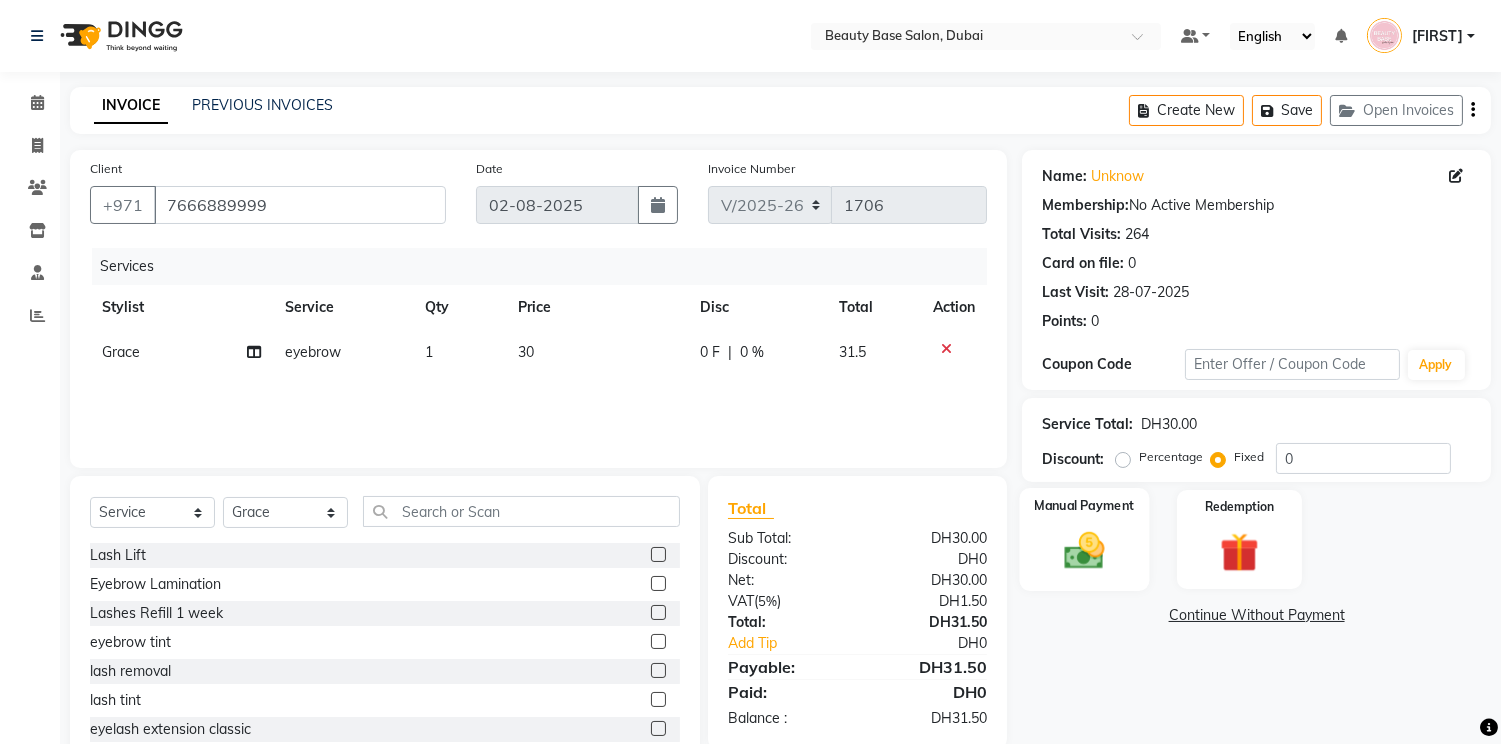 click 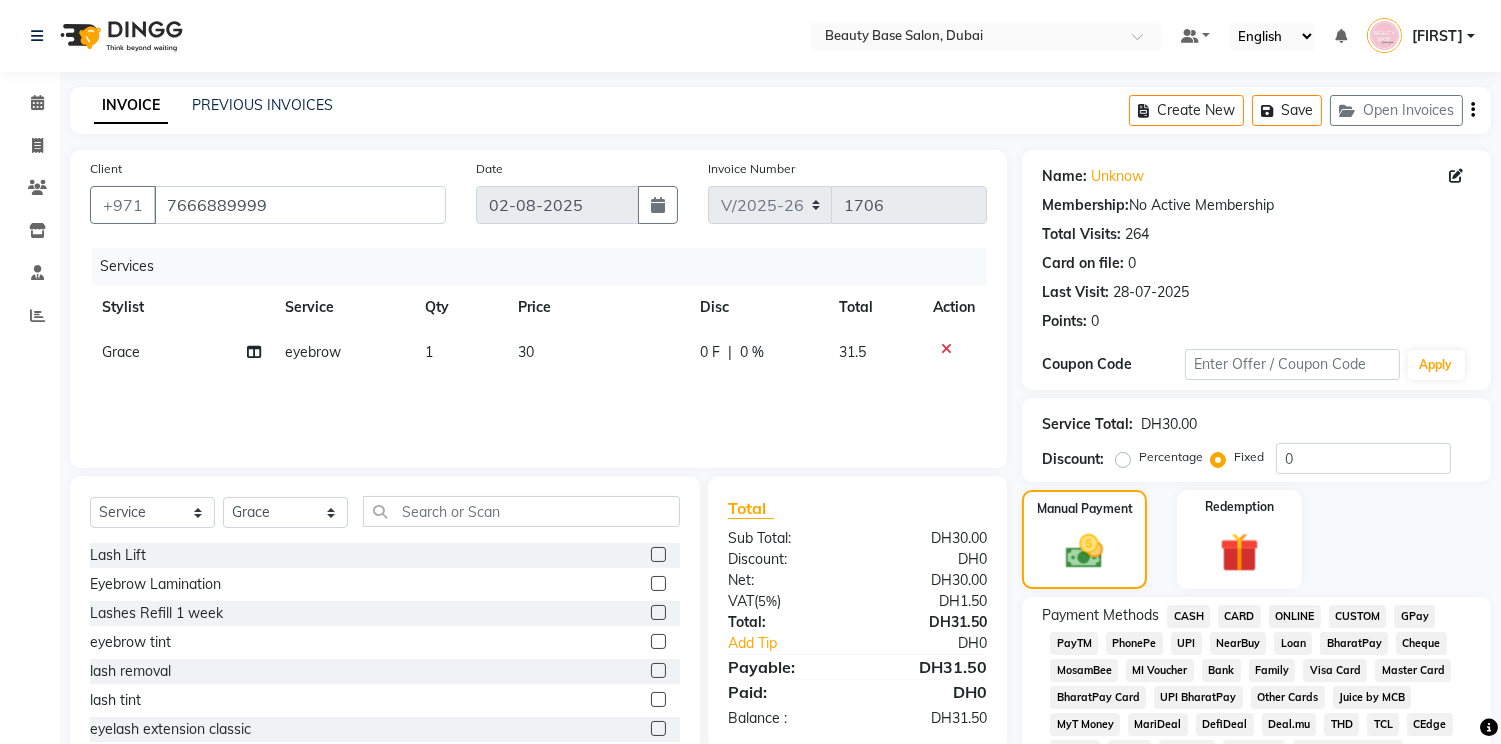 click on "CARD" 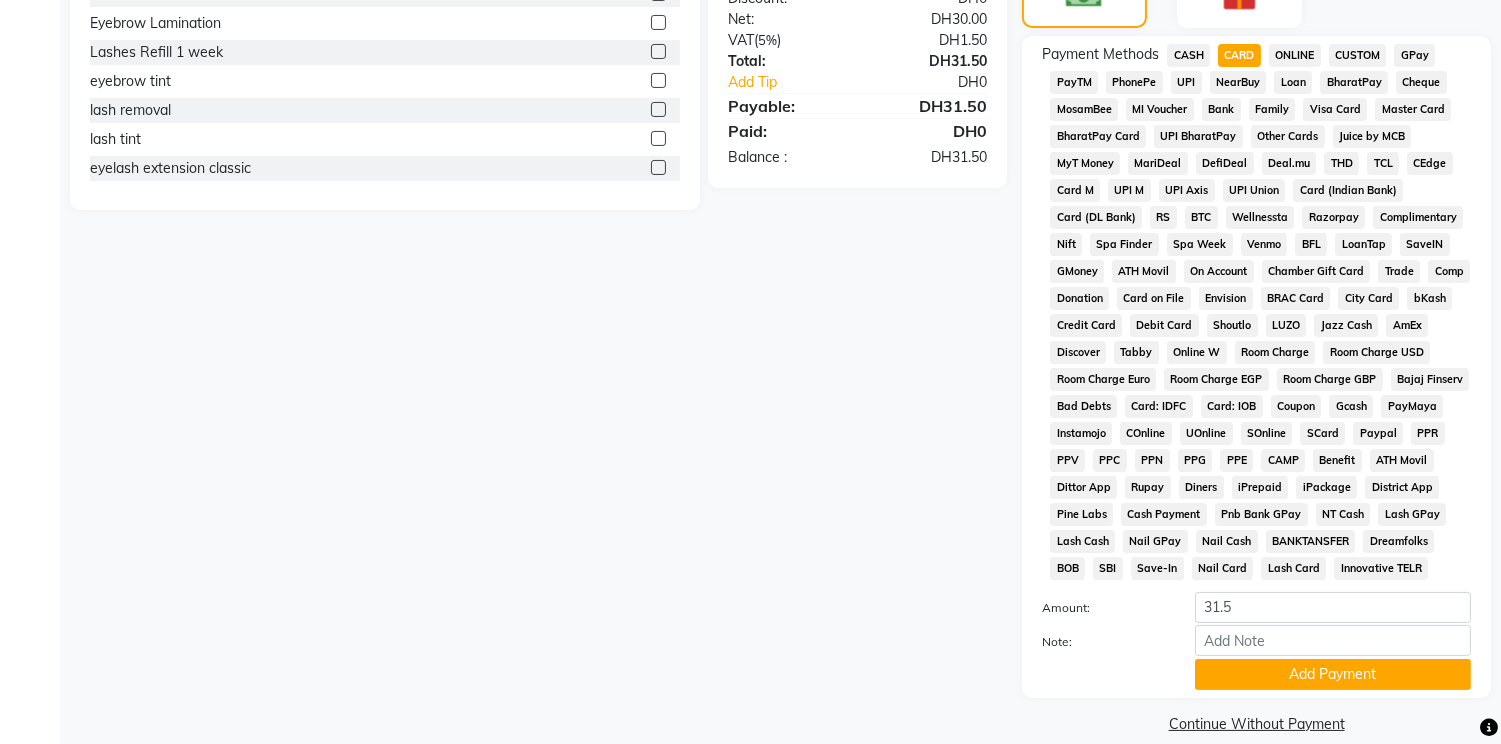 scroll, scrollTop: 590, scrollLeft: 0, axis: vertical 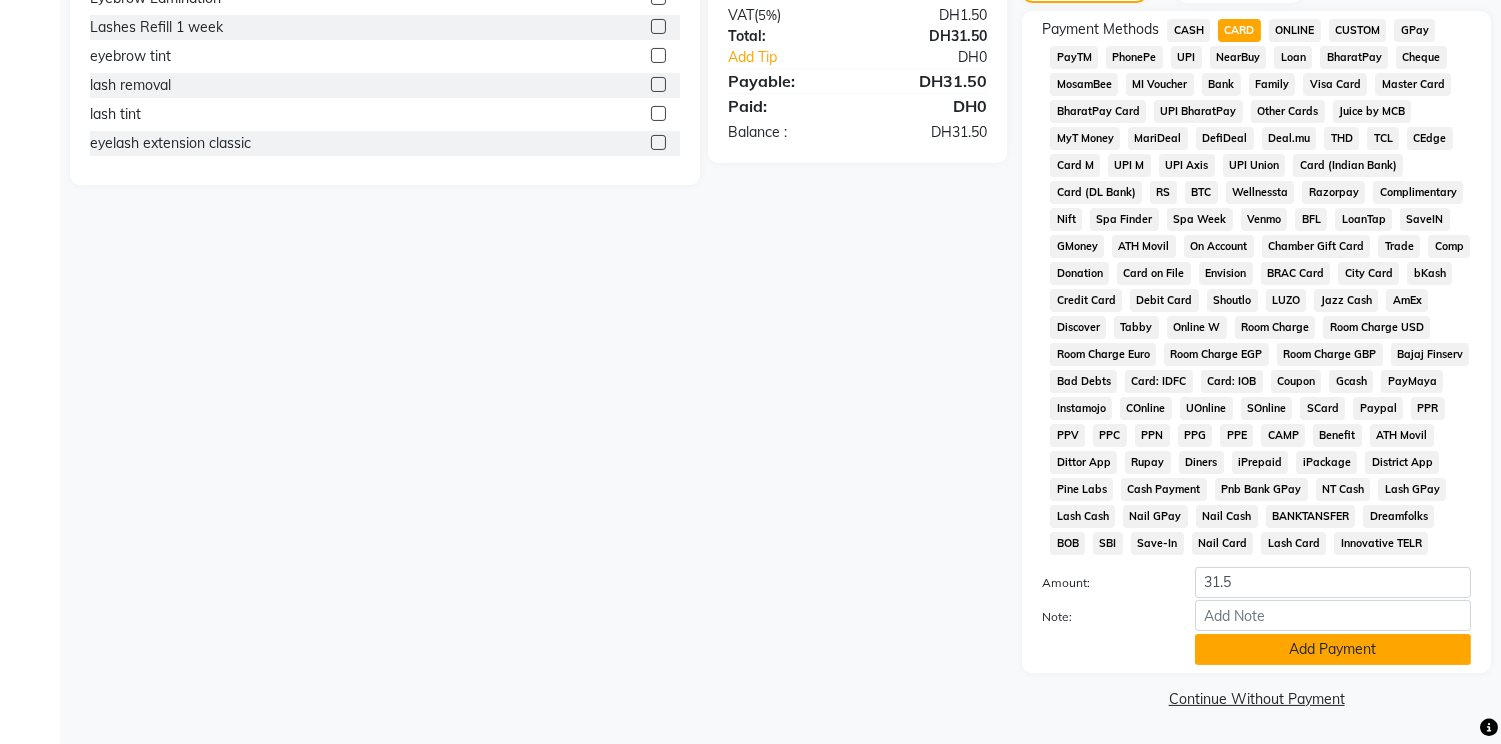 click on "Add Payment" 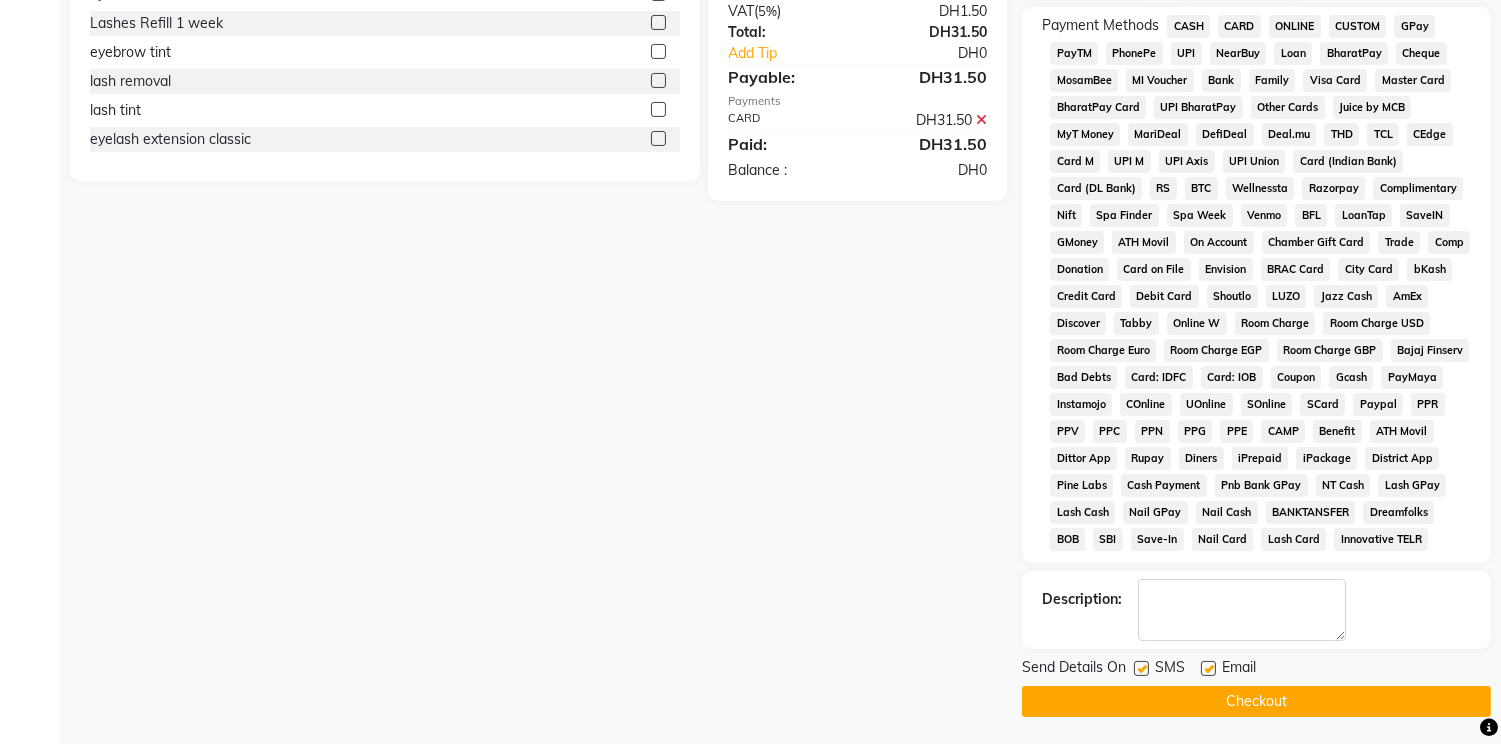 click on "Checkout" 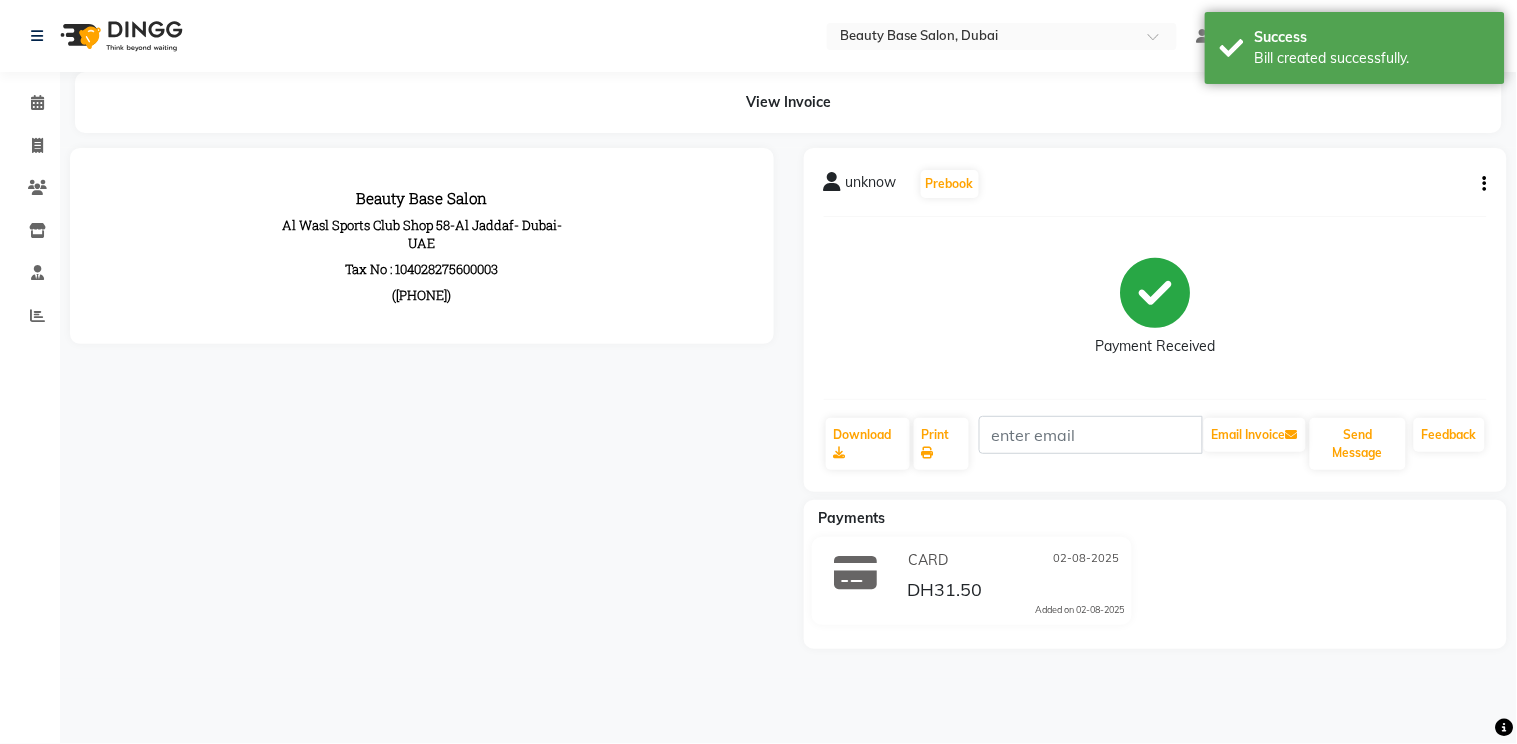 scroll, scrollTop: 0, scrollLeft: 0, axis: both 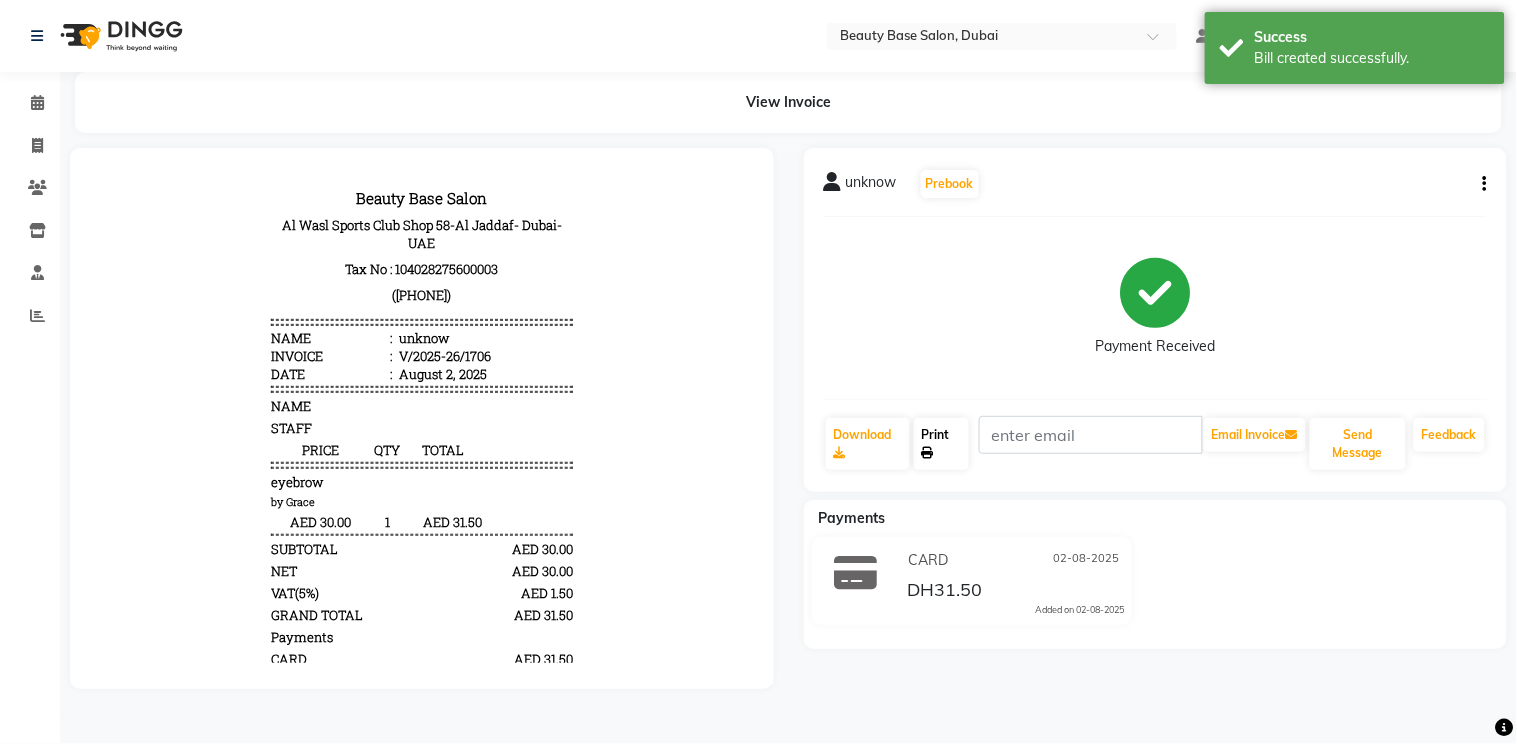 click on "Print" 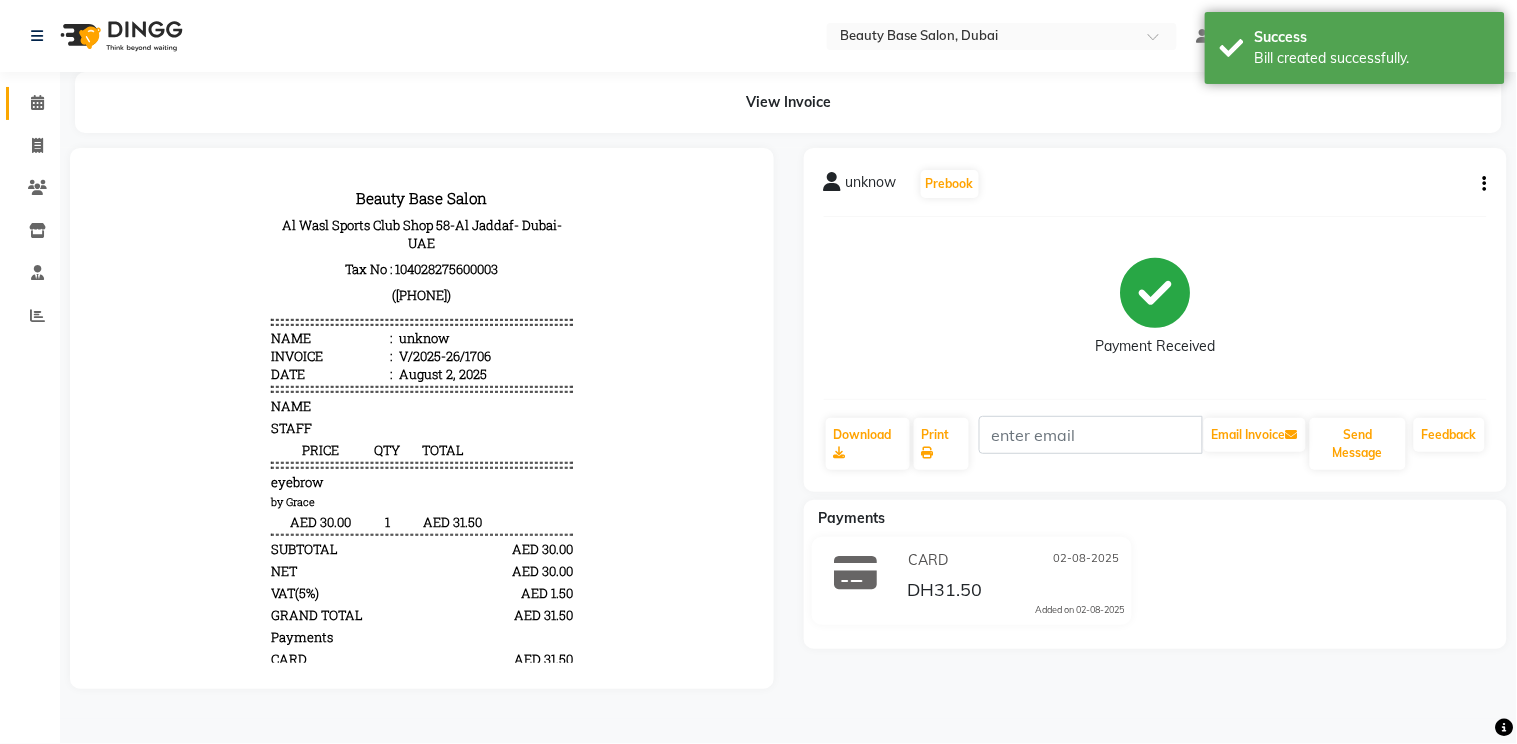 click 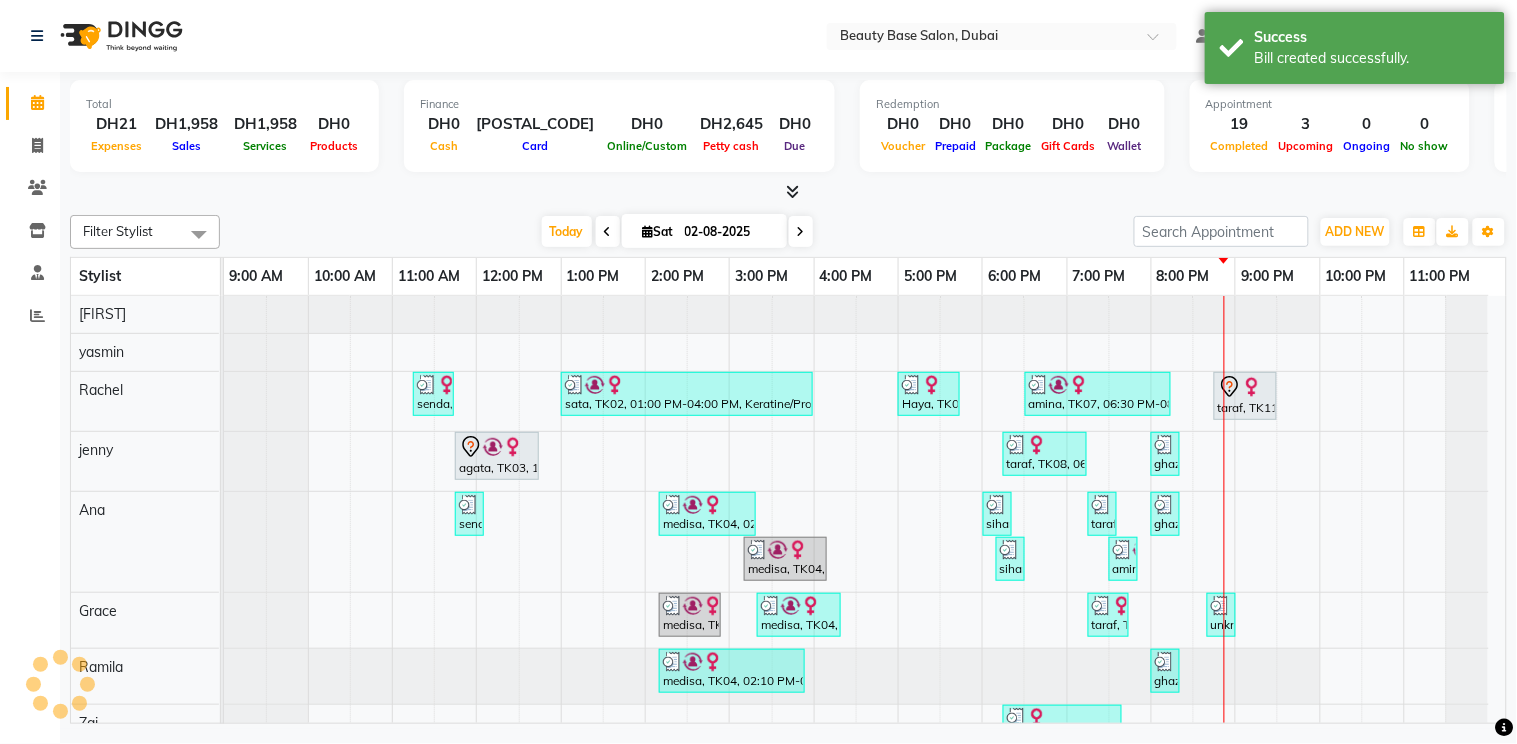 scroll, scrollTop: 0, scrollLeft: 0, axis: both 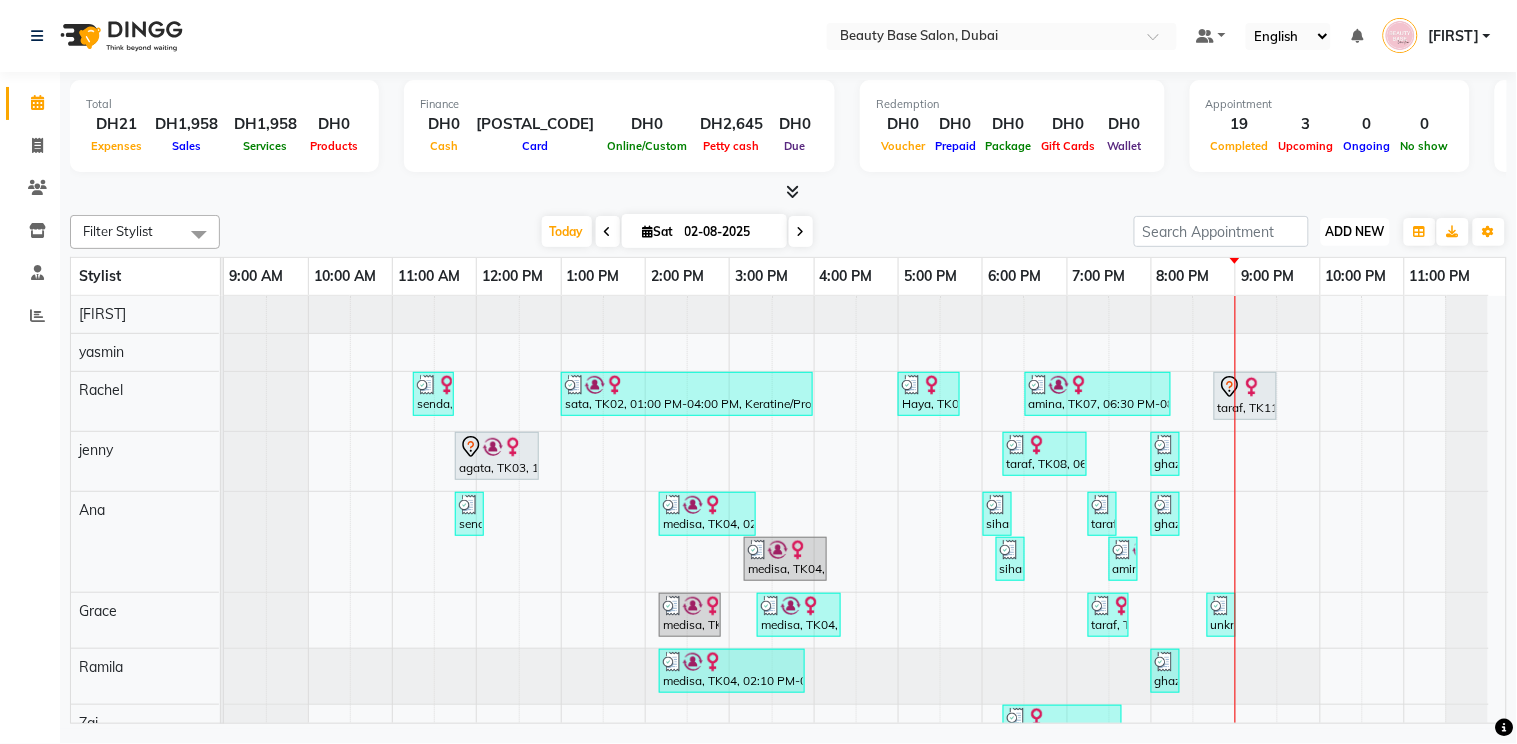 click on "ADD NEW" at bounding box center [1355, 231] 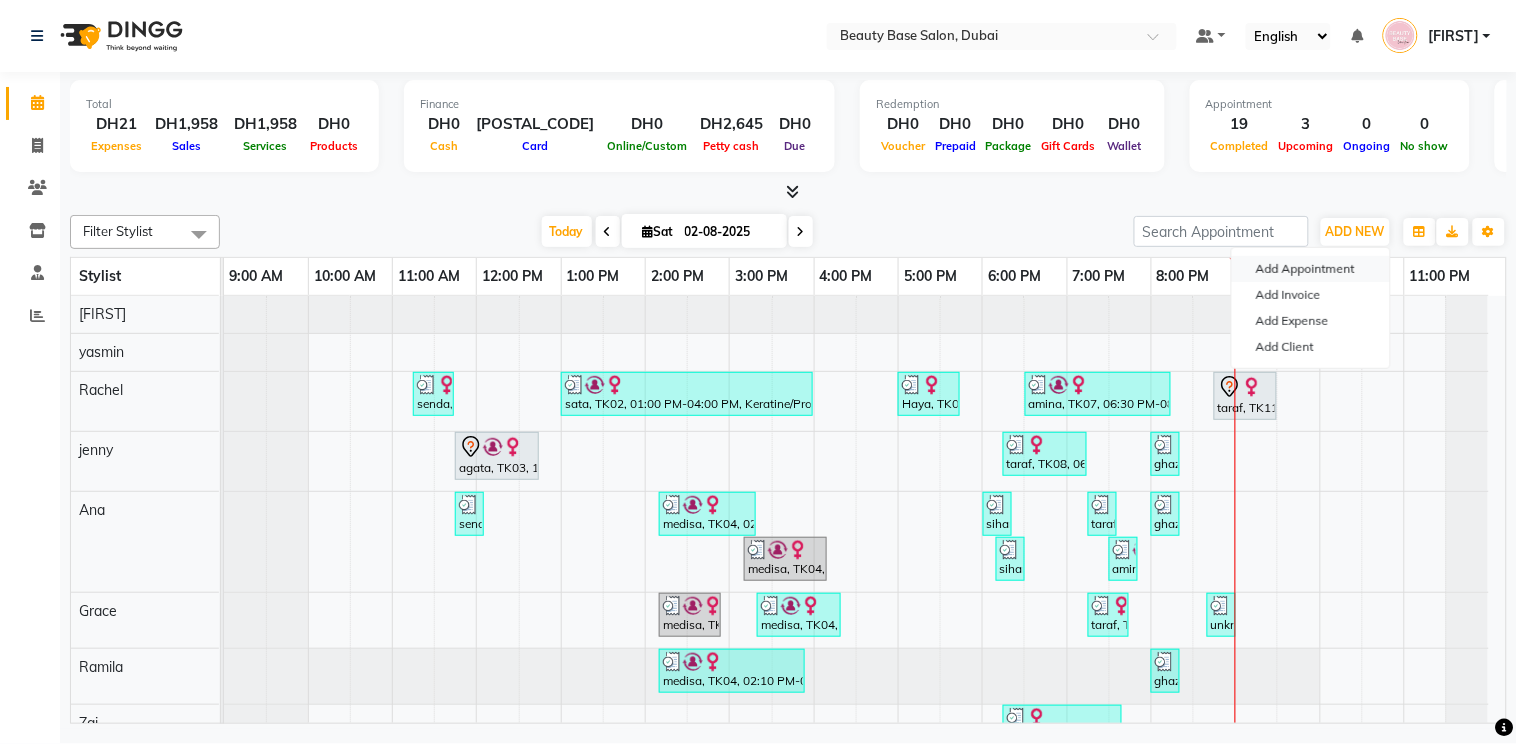 click on "Add Appointment" at bounding box center (1311, 269) 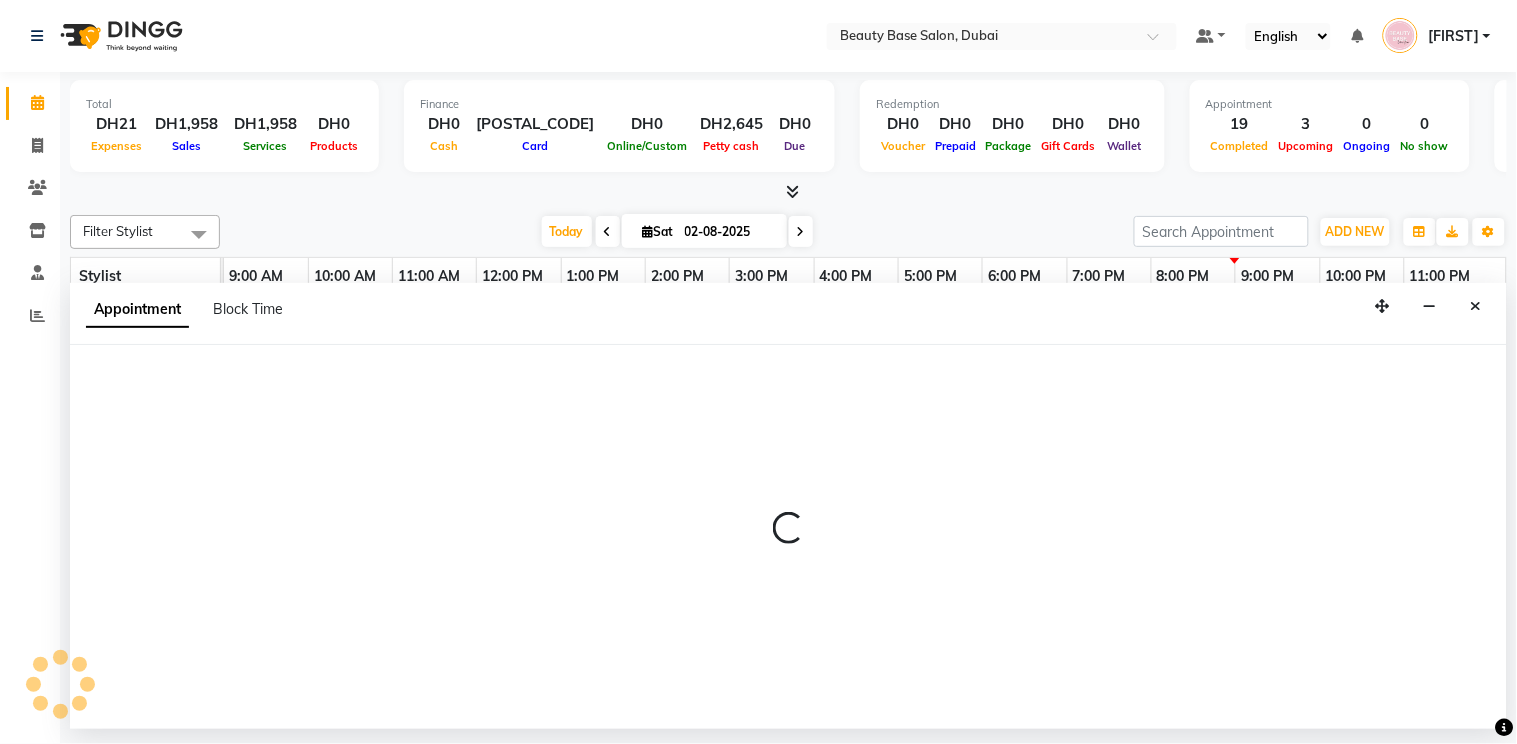 select on "tentative" 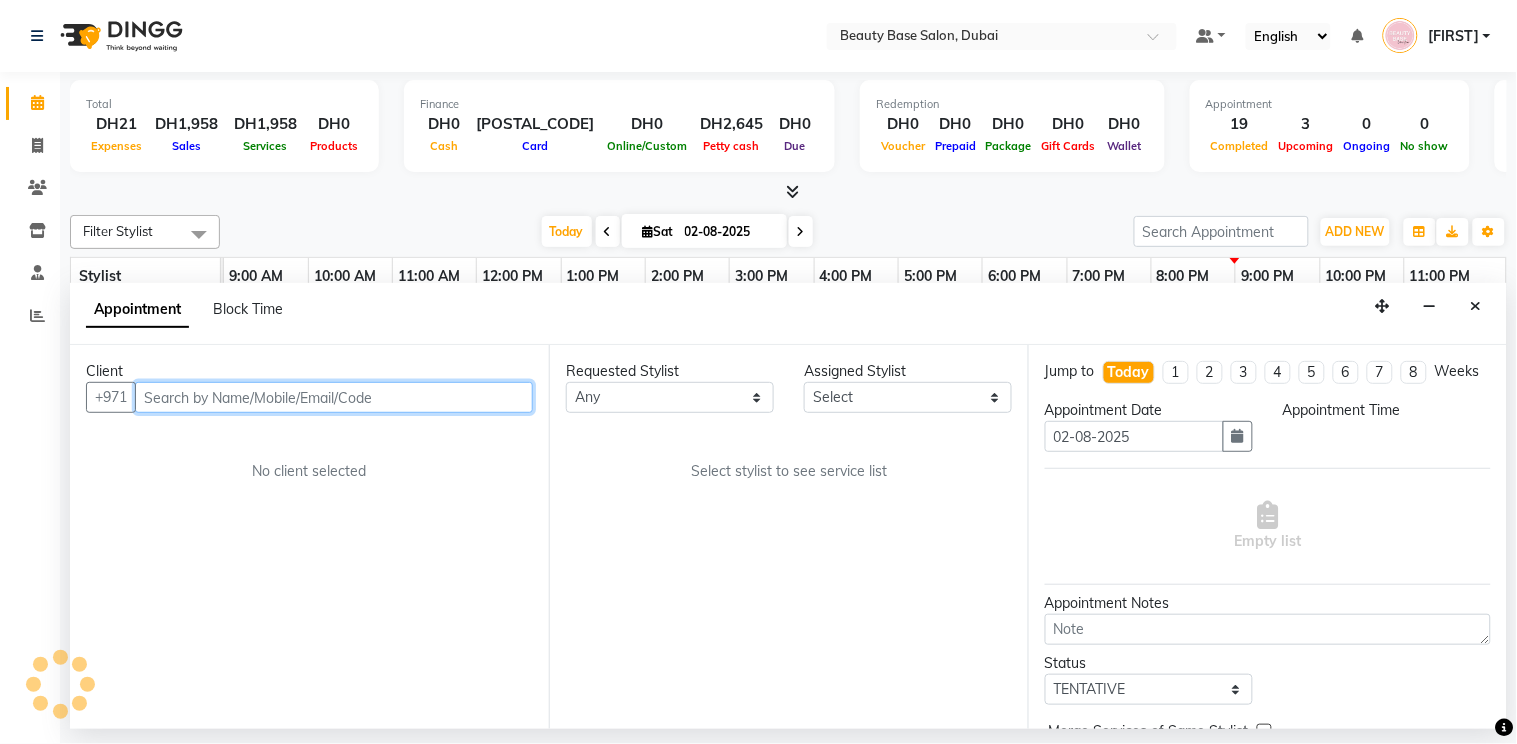 select on "600" 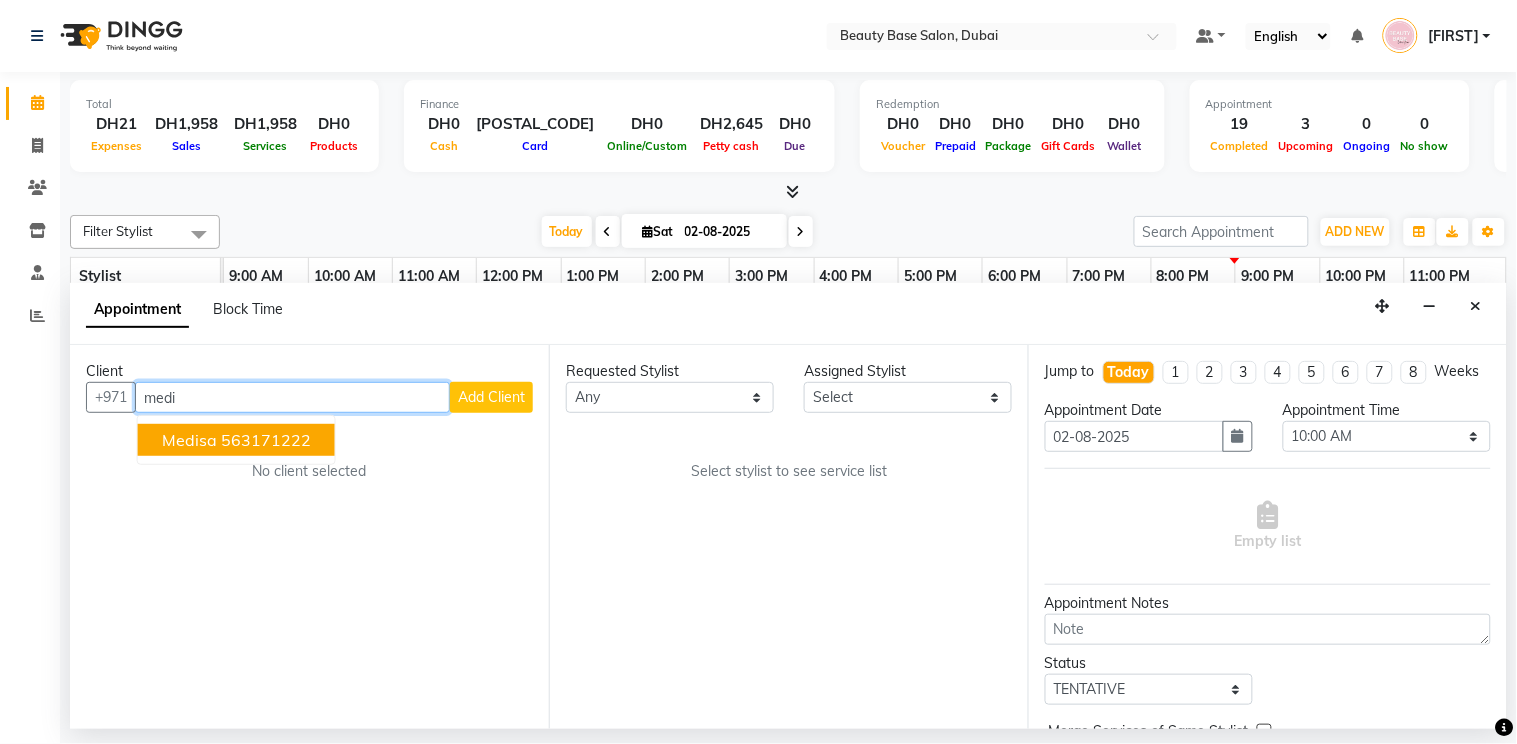 click on "563171222" at bounding box center [266, 440] 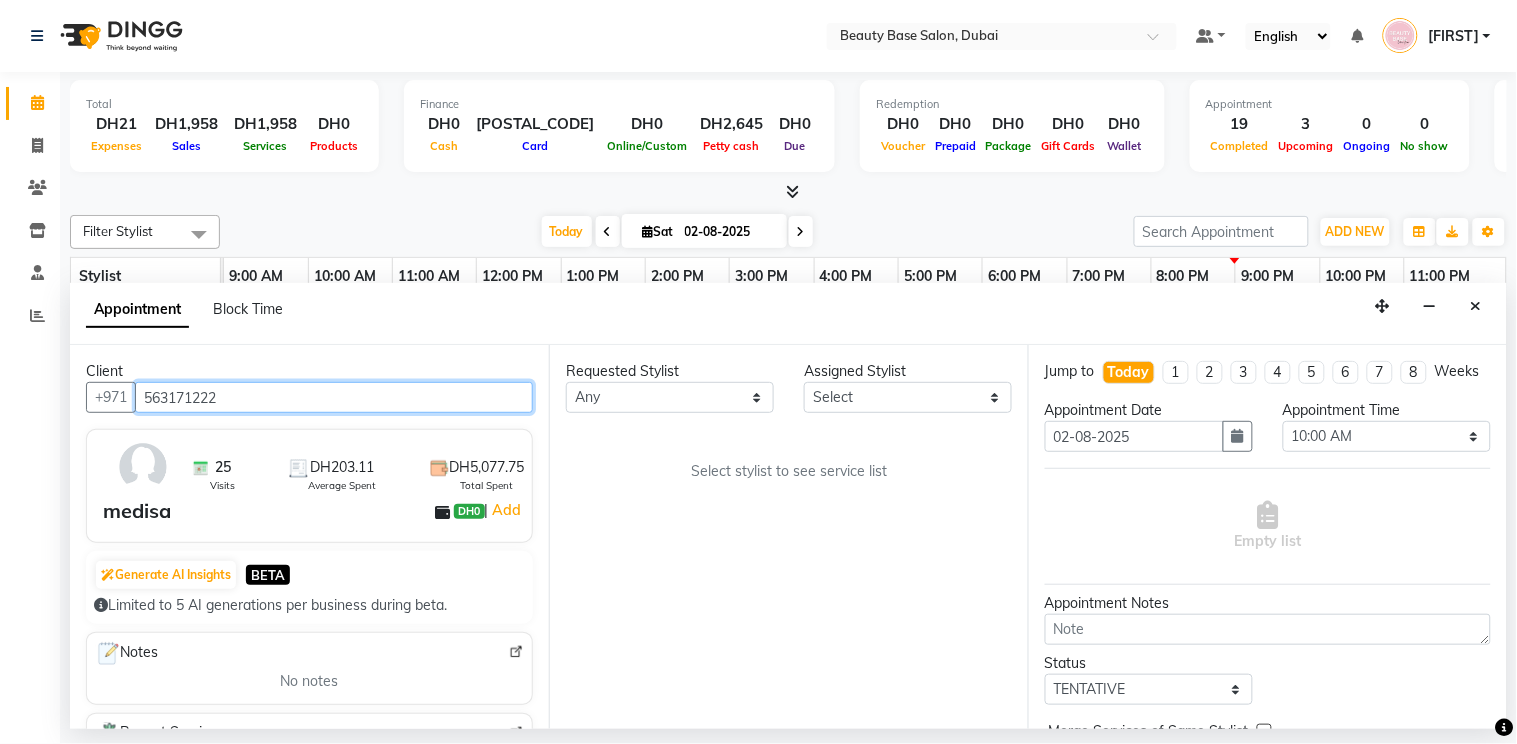 type on "563171222" 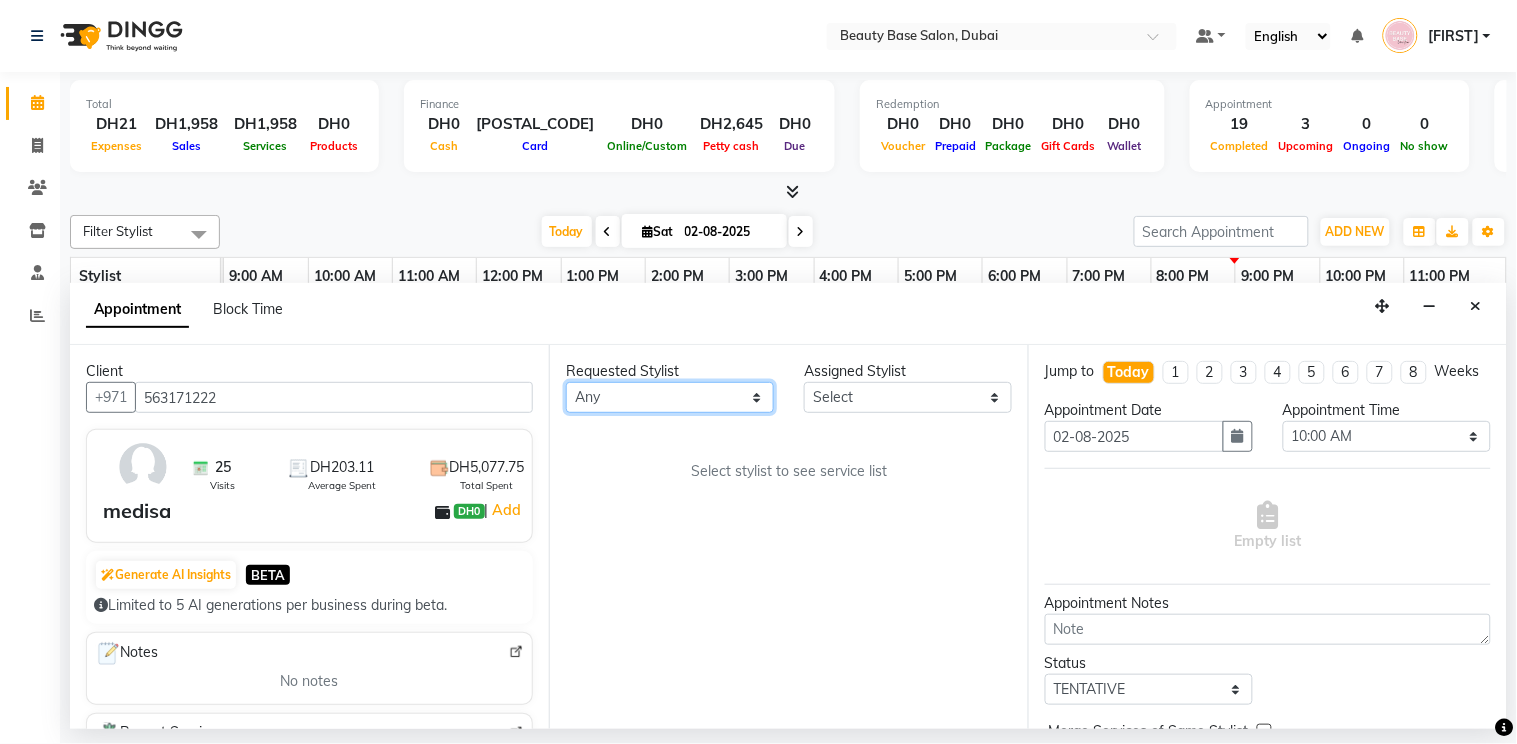click on "Any Ana Ghizlane Grace jenny Lama Rachel Ramila tina yasmin Zai" at bounding box center (670, 397) 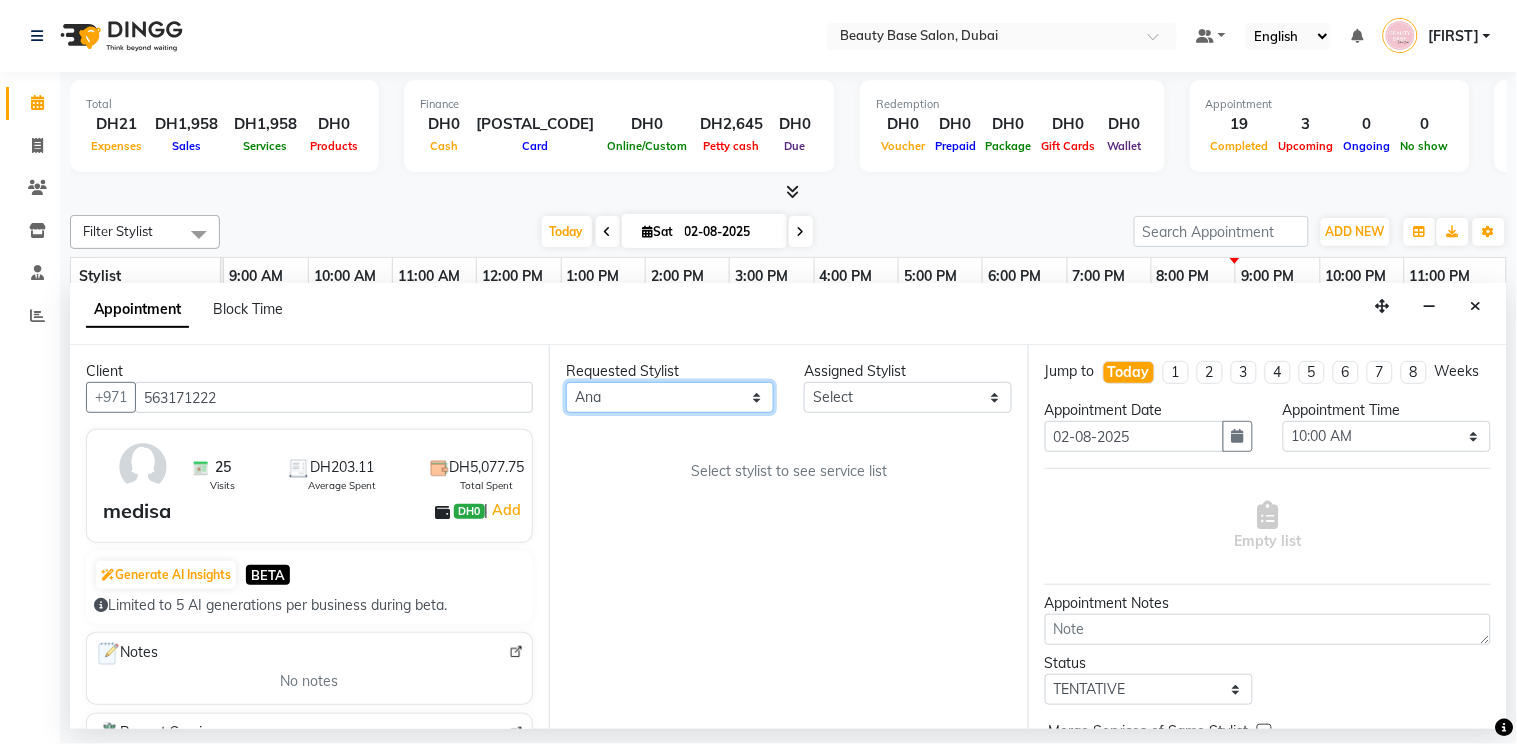click on "Any Ana Ghizlane Grace jenny Lama Rachel Ramila tina yasmin Zai" at bounding box center (670, 397) 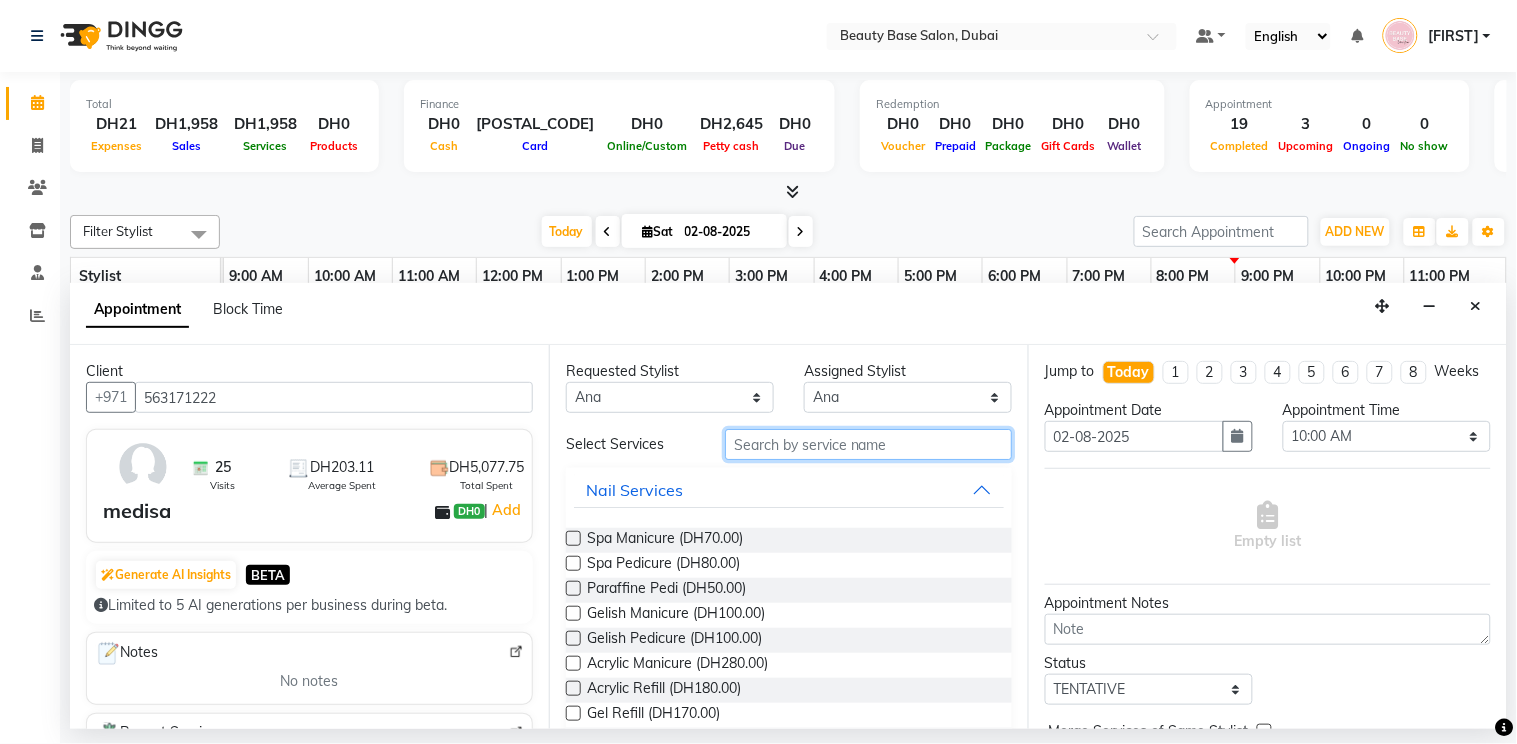 click at bounding box center (868, 444) 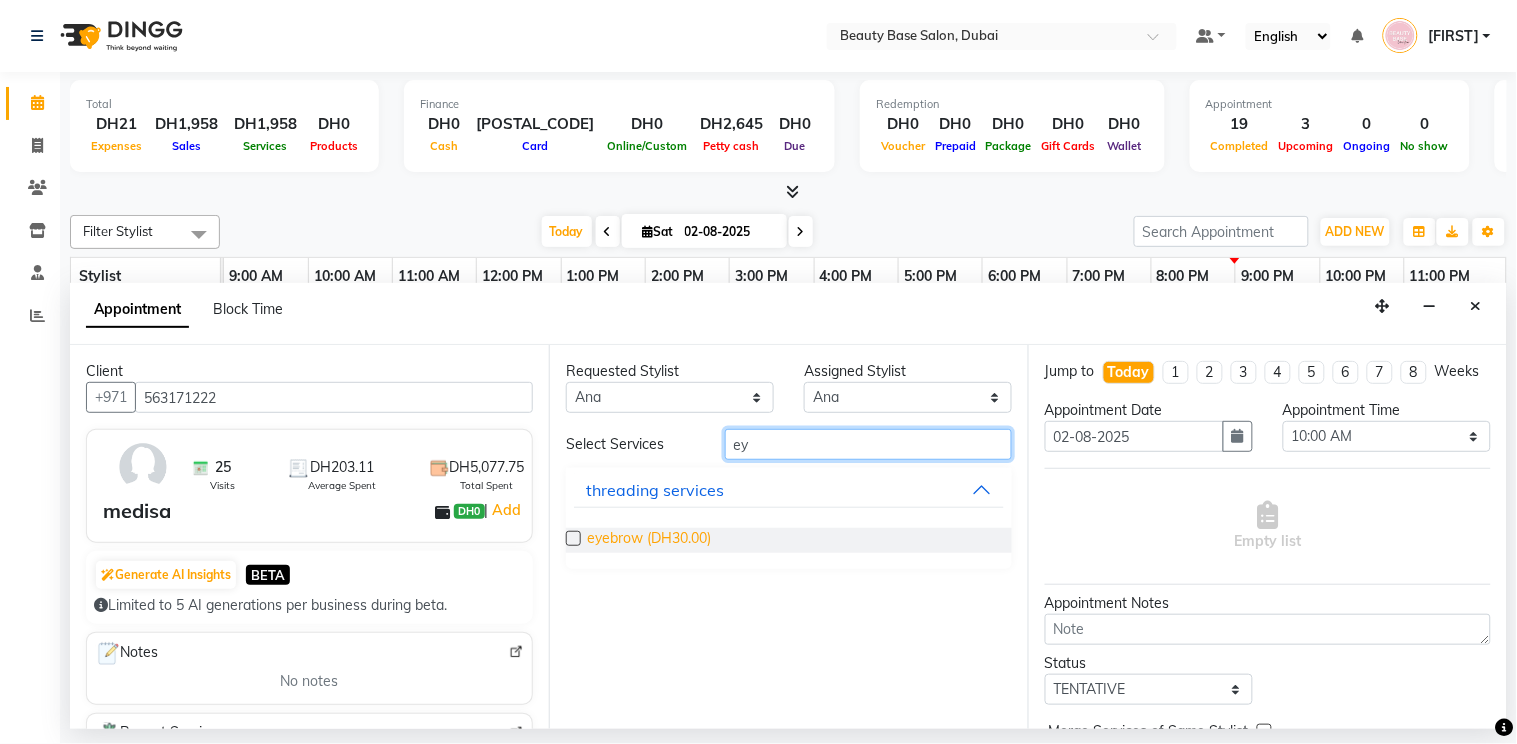 type on "ey" 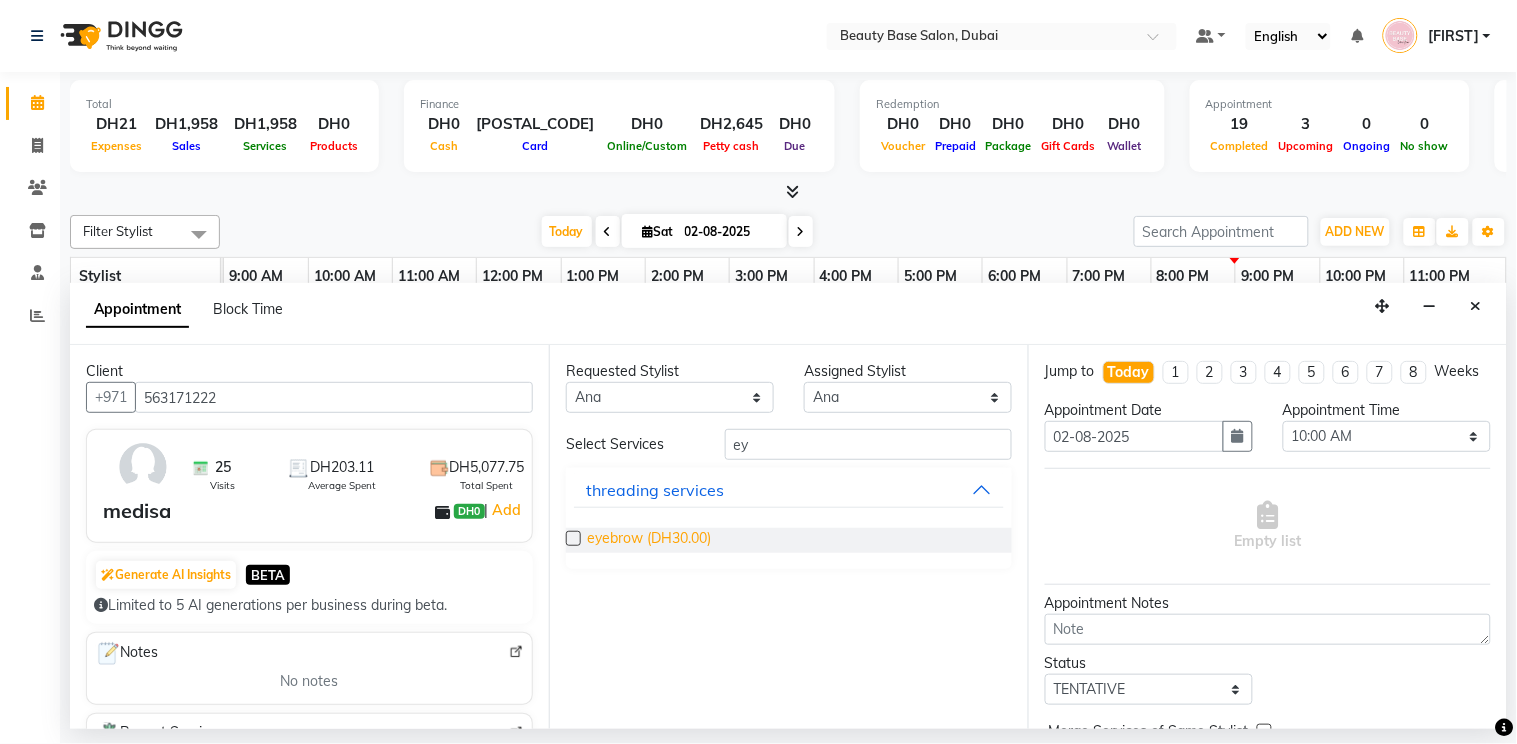 click on "eyebrow (DH30.00)" at bounding box center (649, 540) 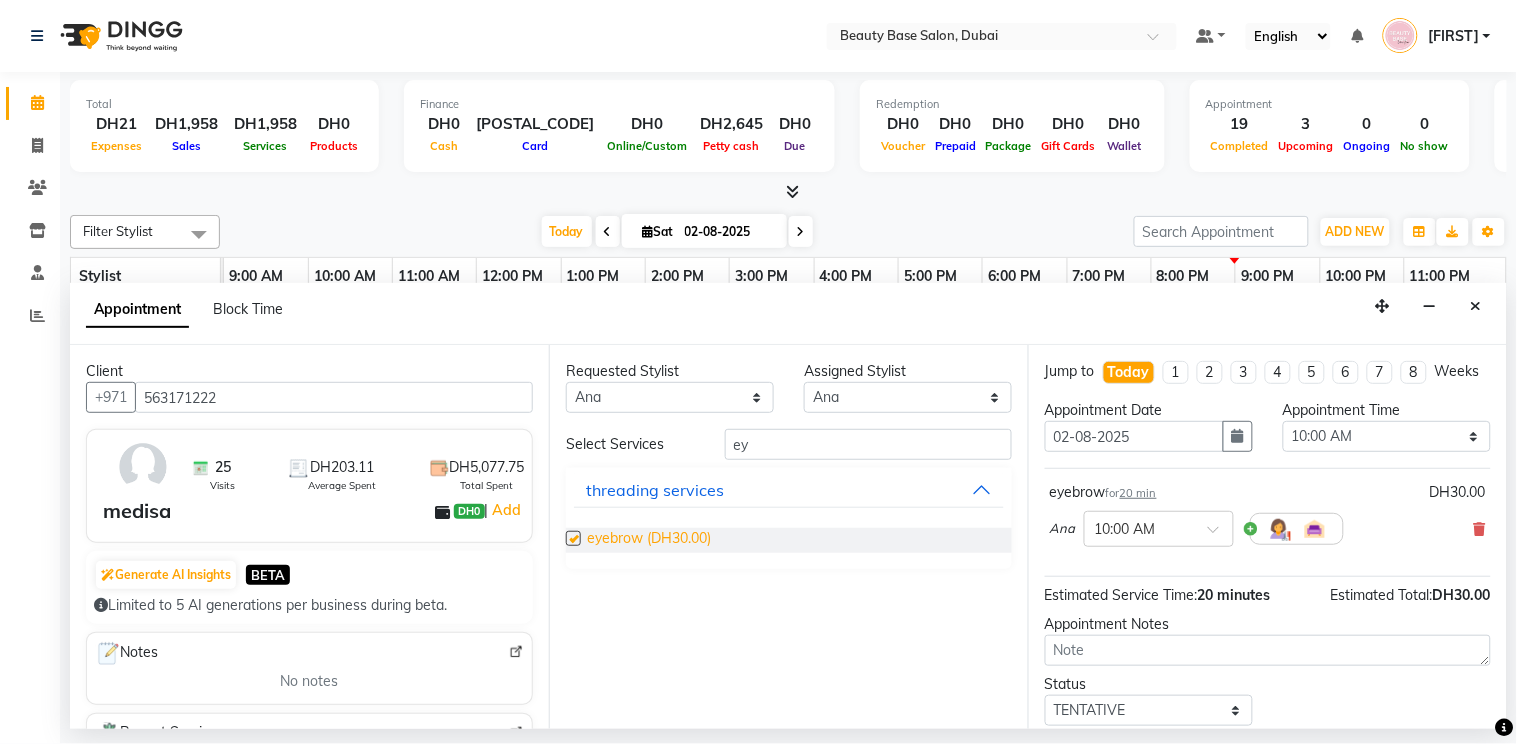 checkbox on "false" 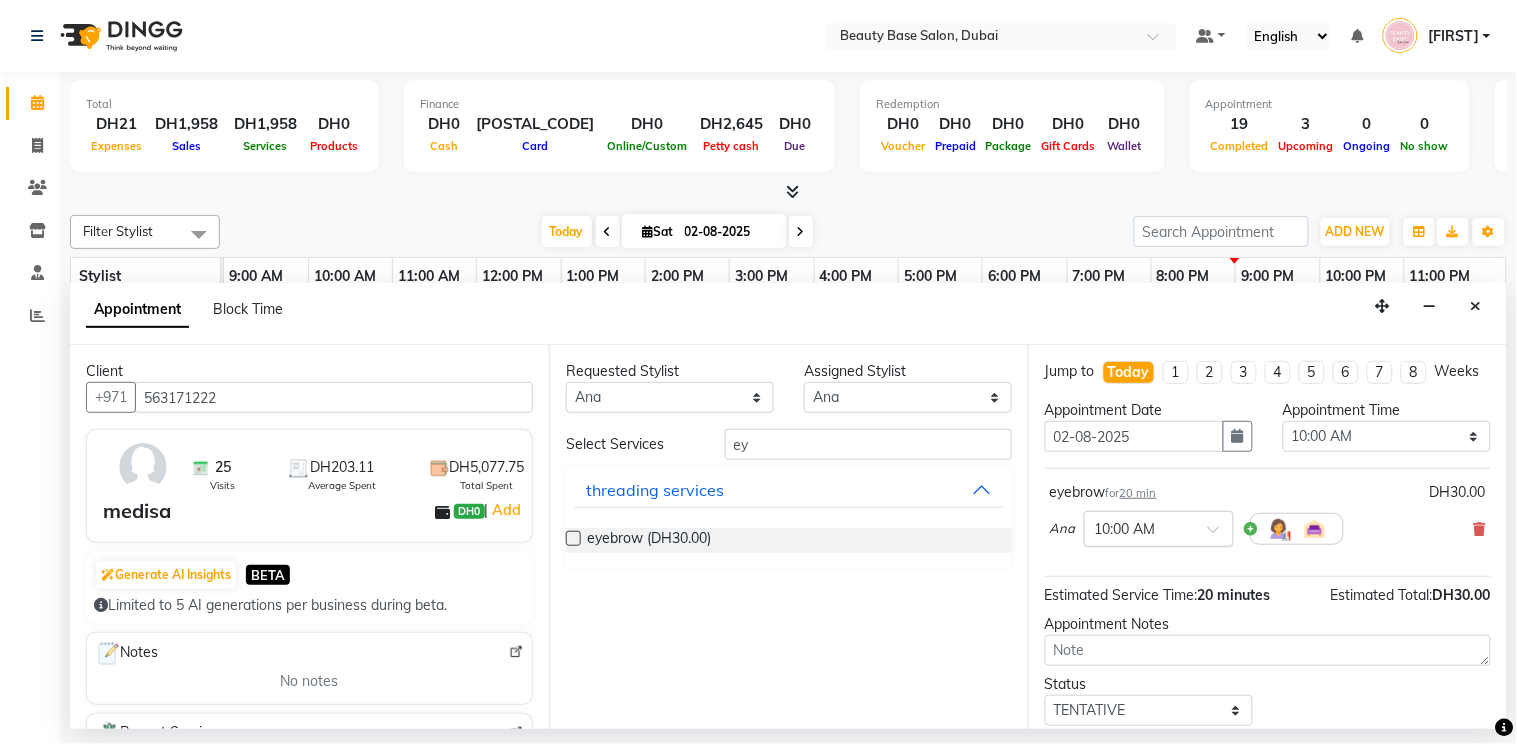 click at bounding box center [1139, 527] 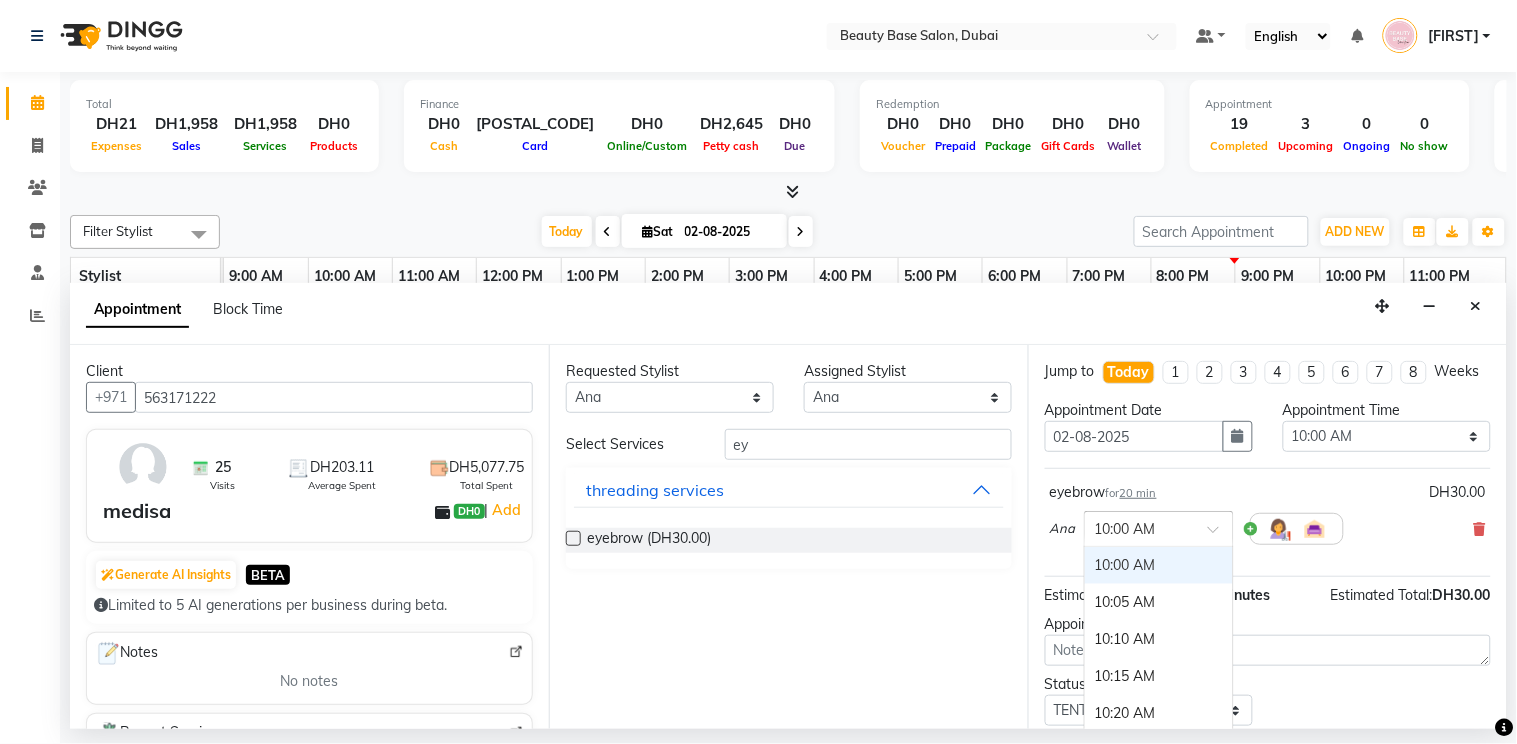 type on "9" 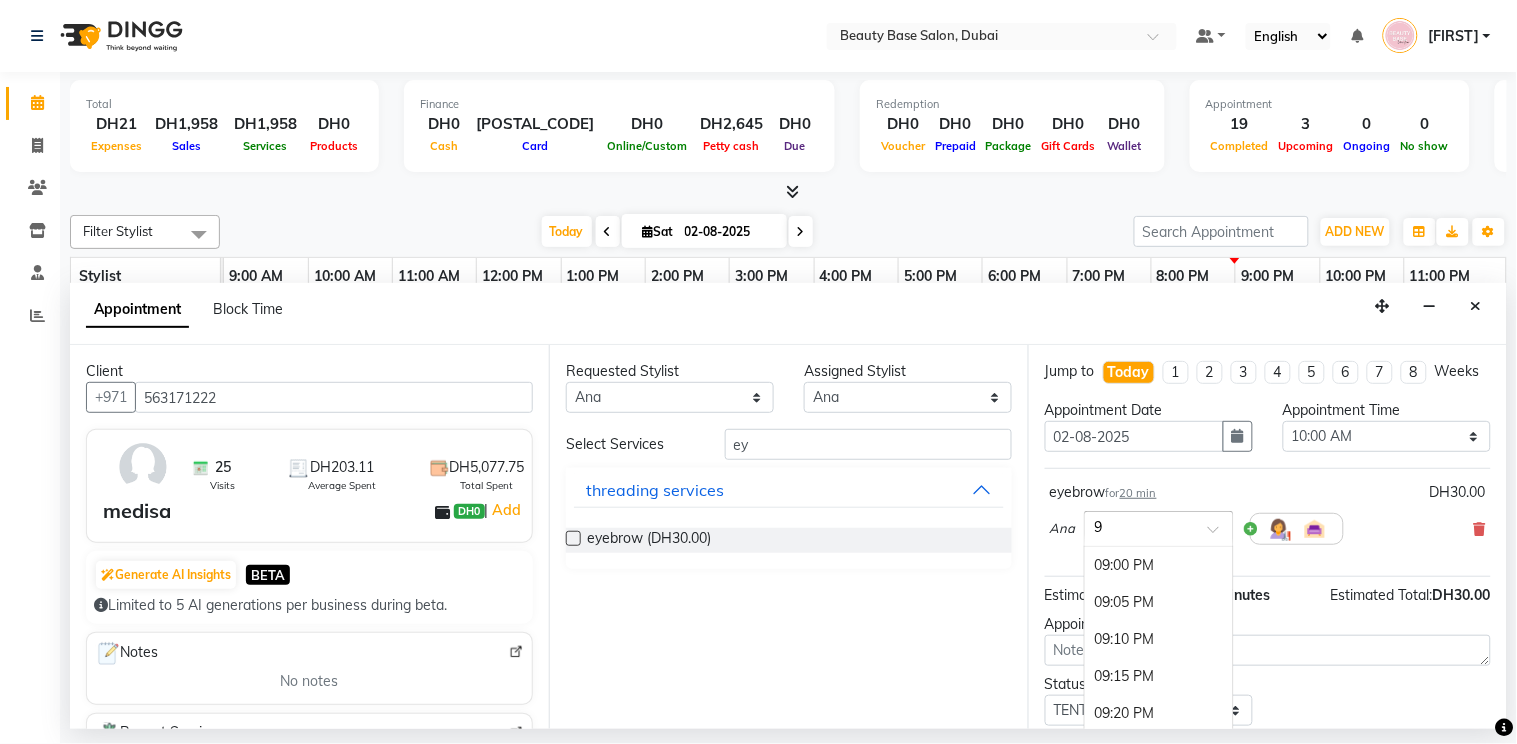 click on "09:00 PM" at bounding box center (1159, 565) 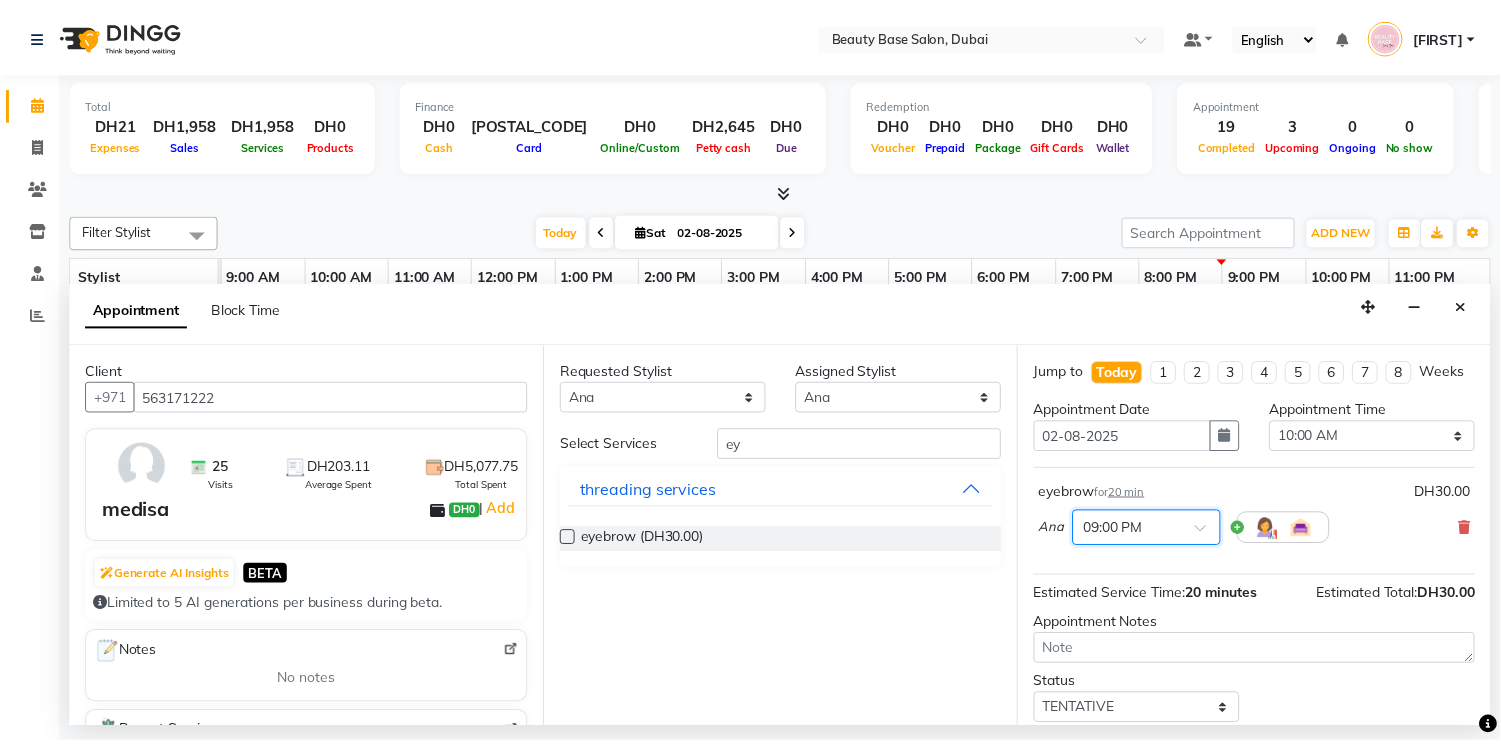scroll, scrollTop: 142, scrollLeft: 0, axis: vertical 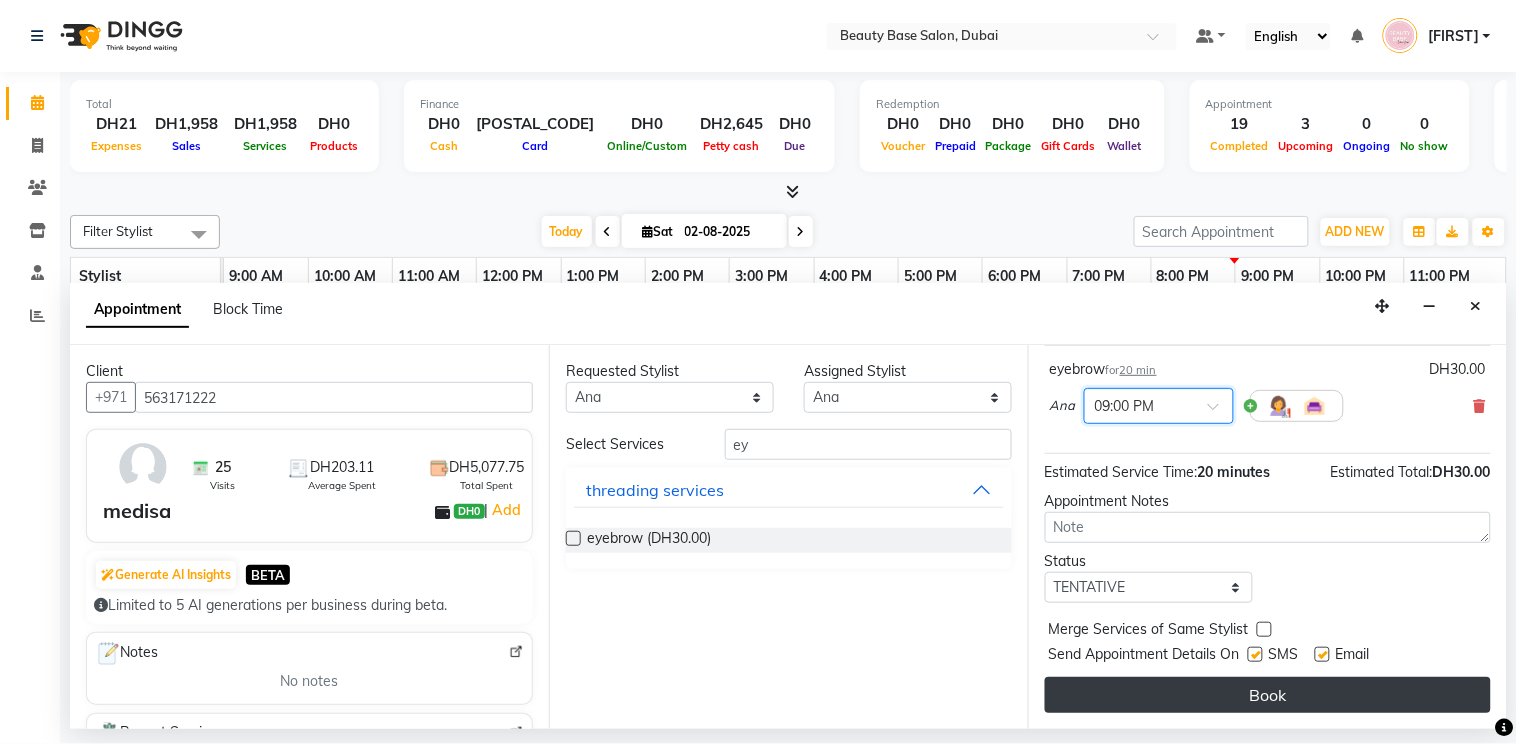 click on "Book" at bounding box center (1268, 695) 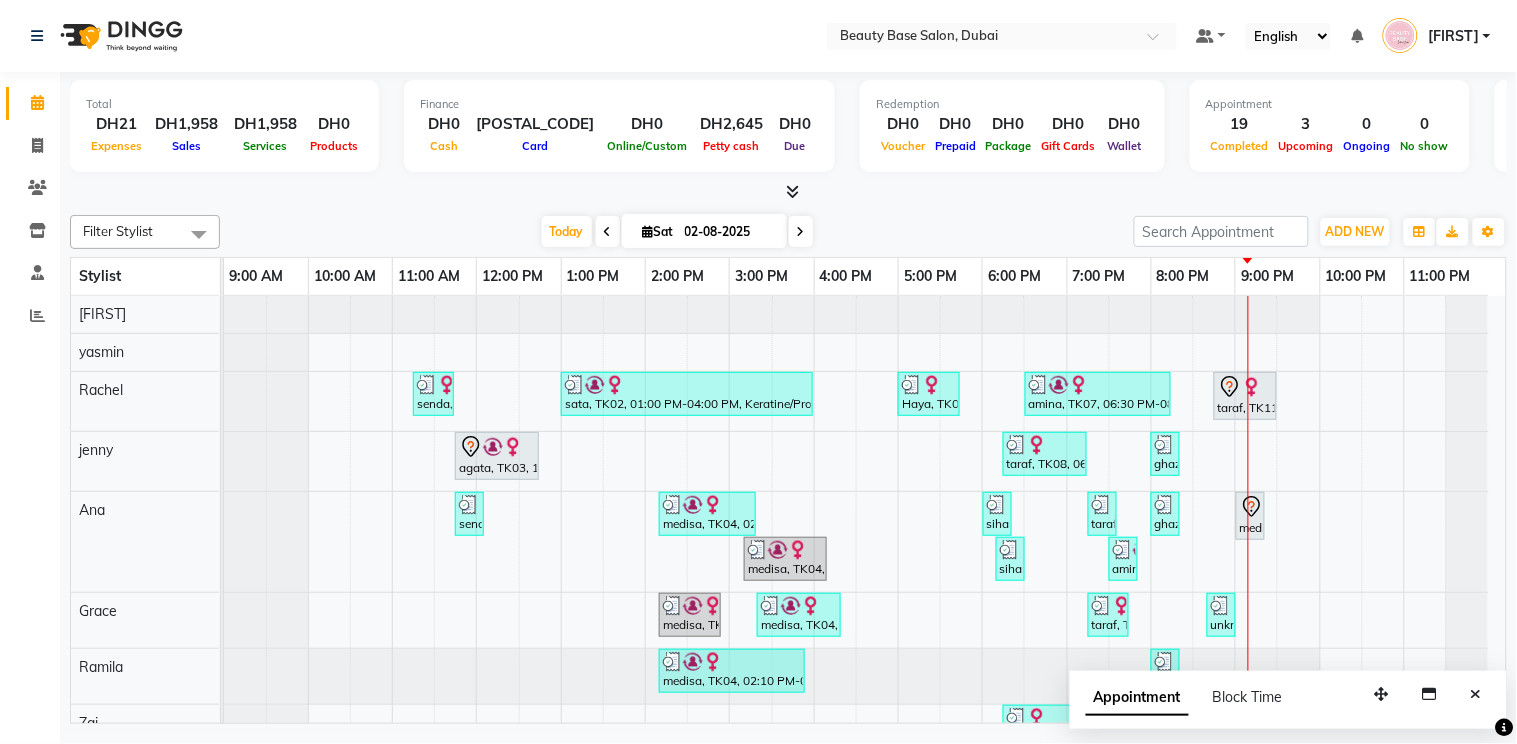 click at bounding box center (801, 231) 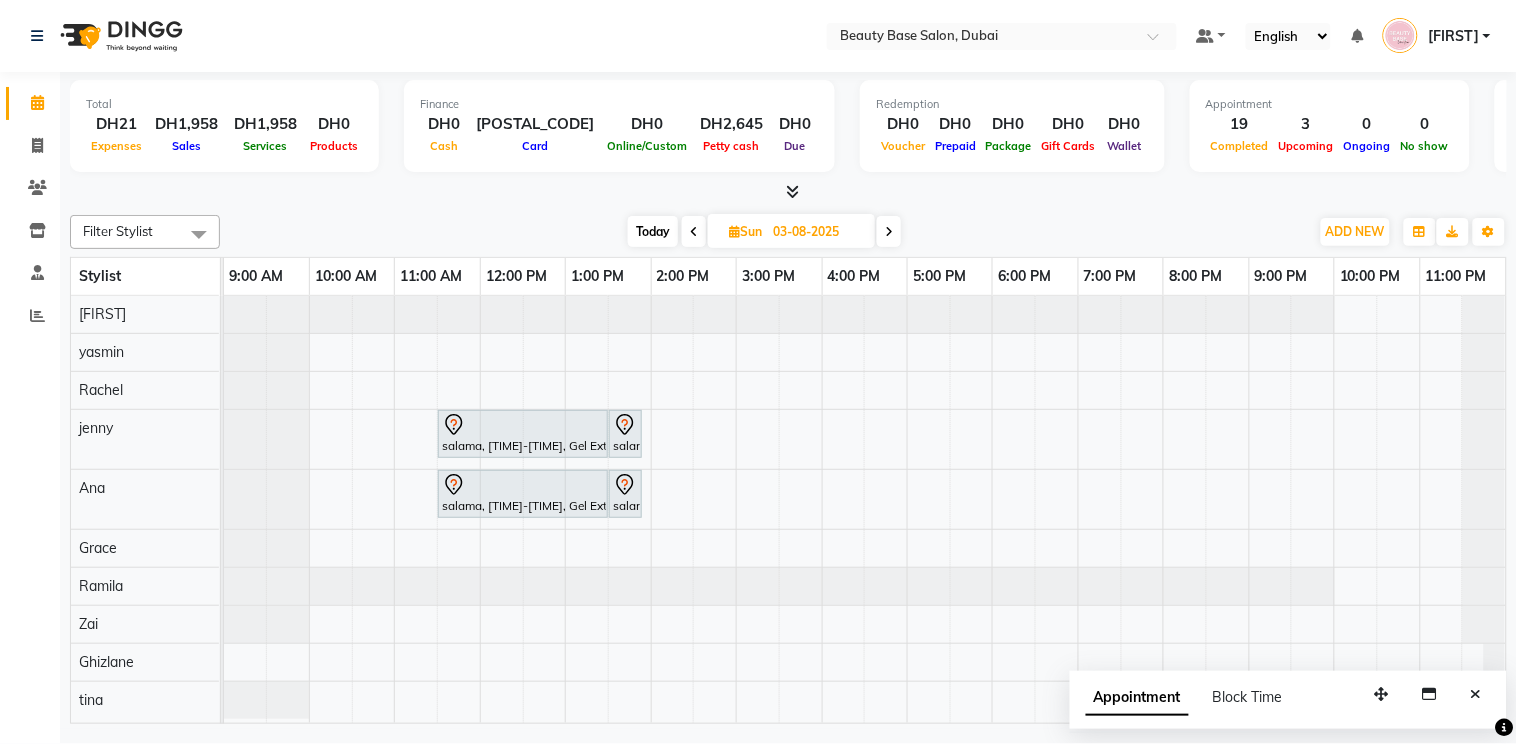 click on "Today" at bounding box center (653, 231) 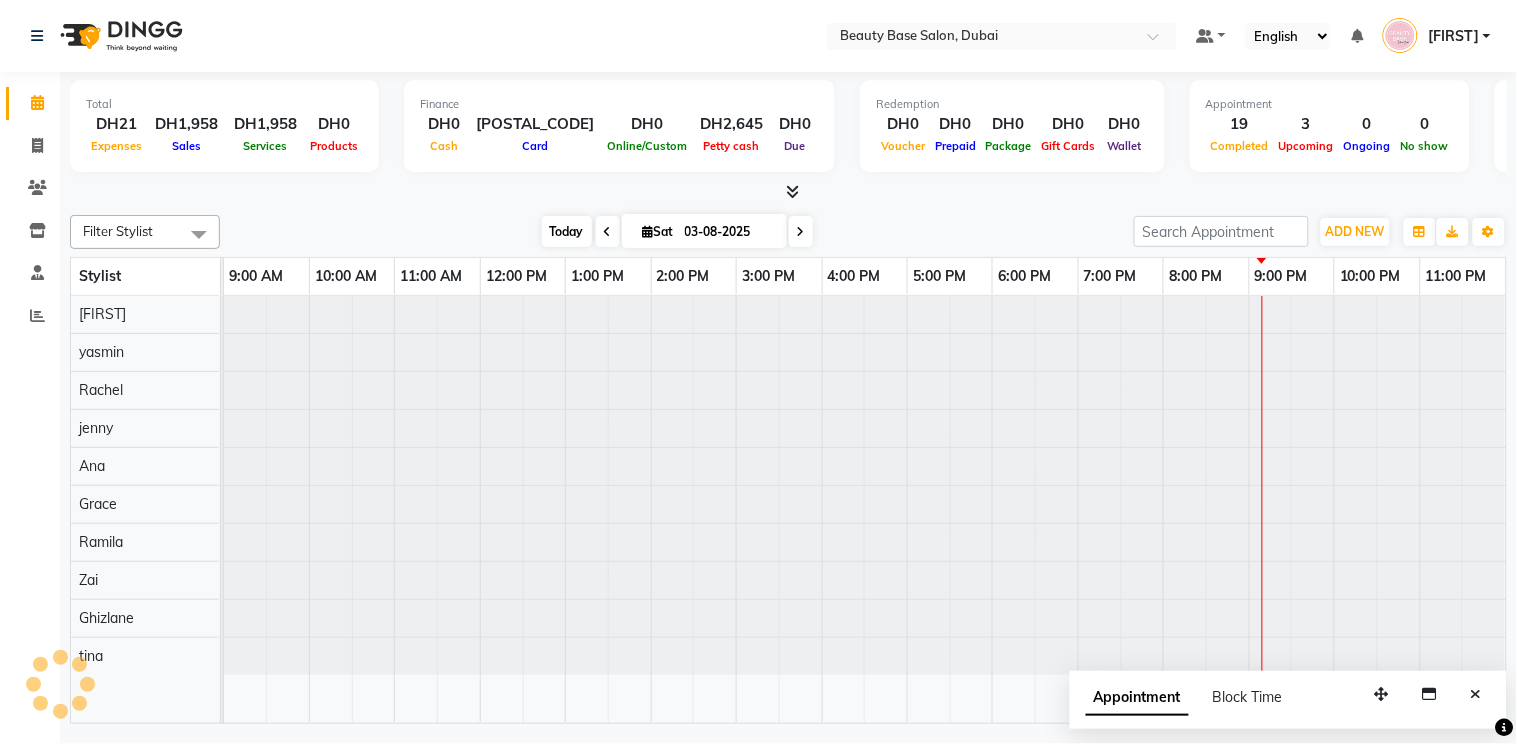 type on "02-08-2025" 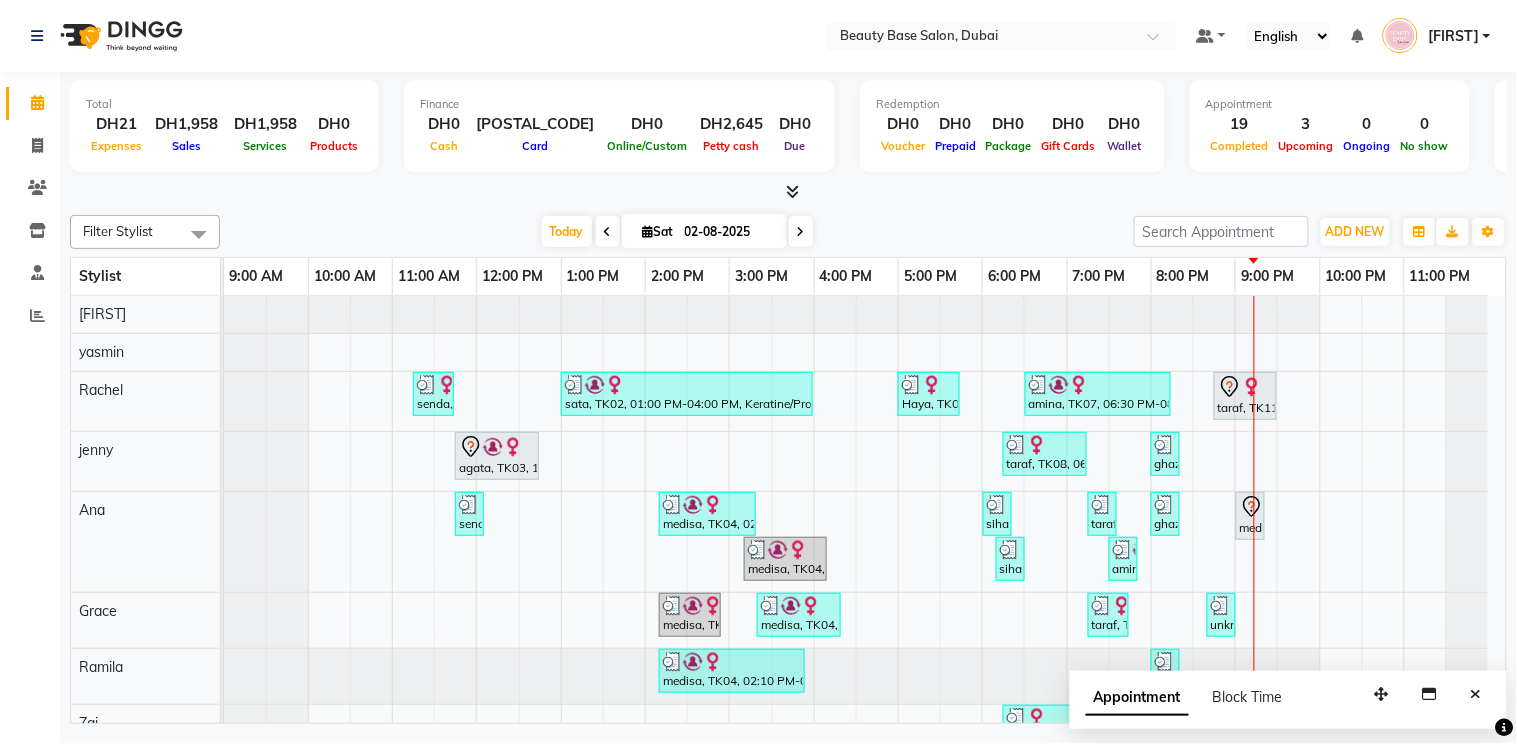 click on "medisa, TK13, 09:00 PM-09:20 PM, eyebrow" at bounding box center [1250, 516] 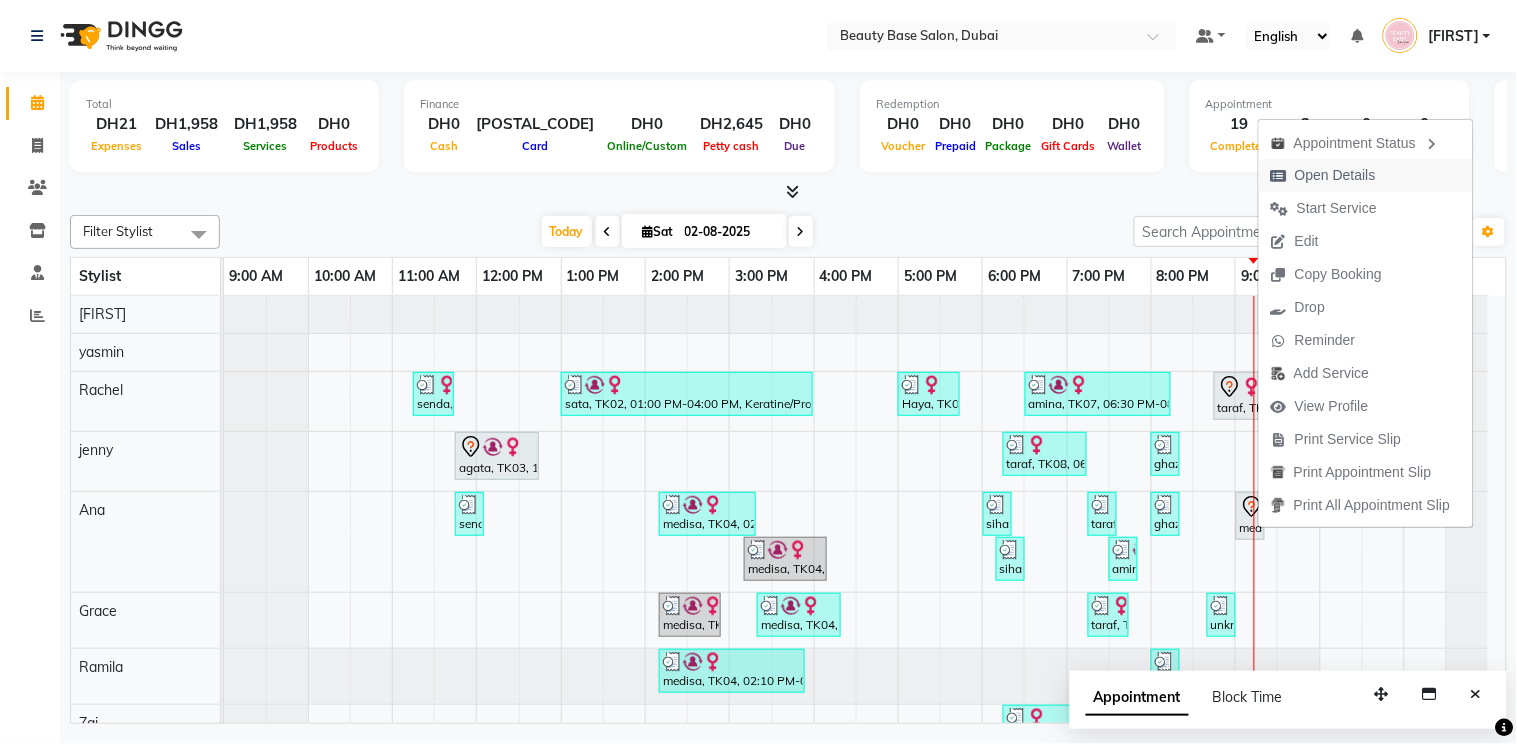 click on "Open Details" at bounding box center [1323, 175] 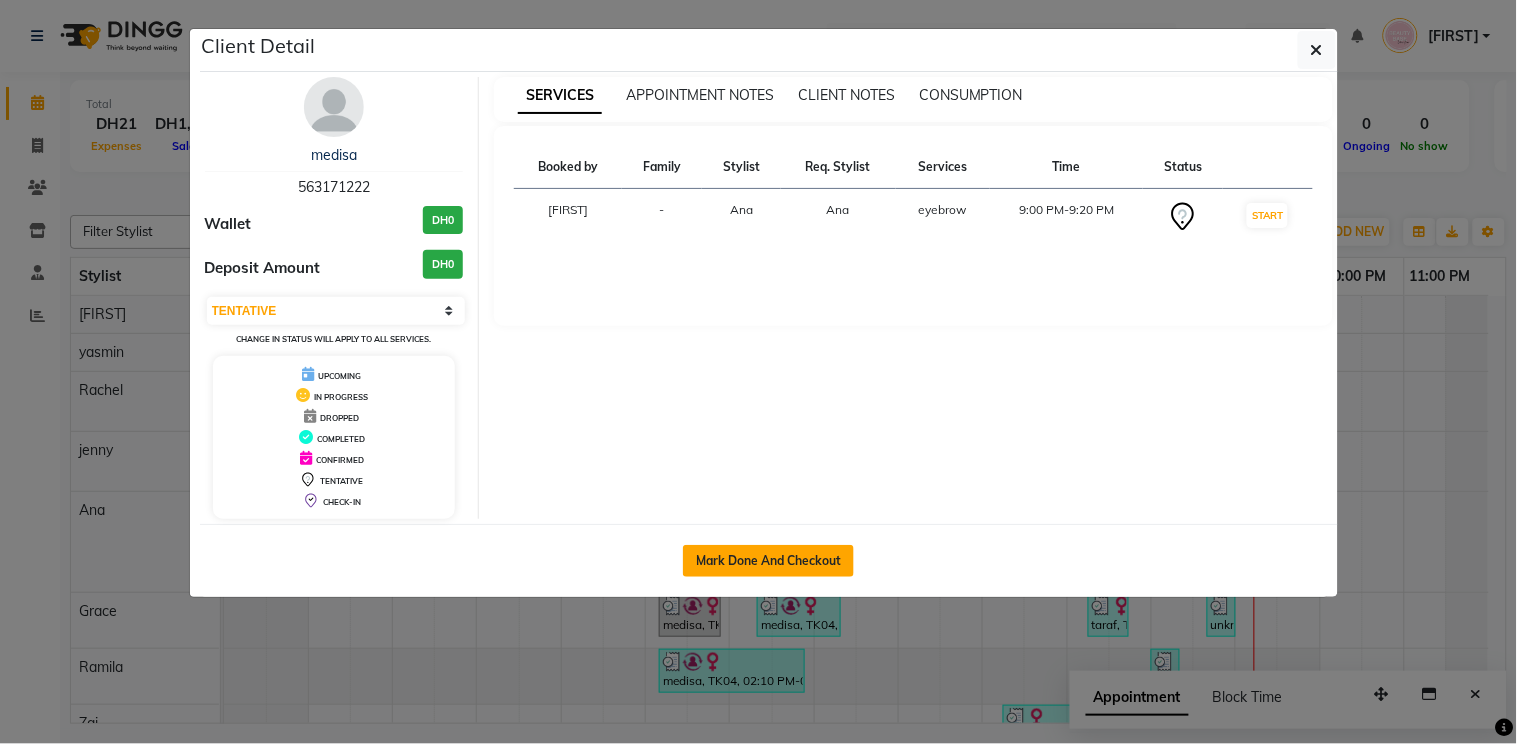 click on "Mark Done And Checkout" 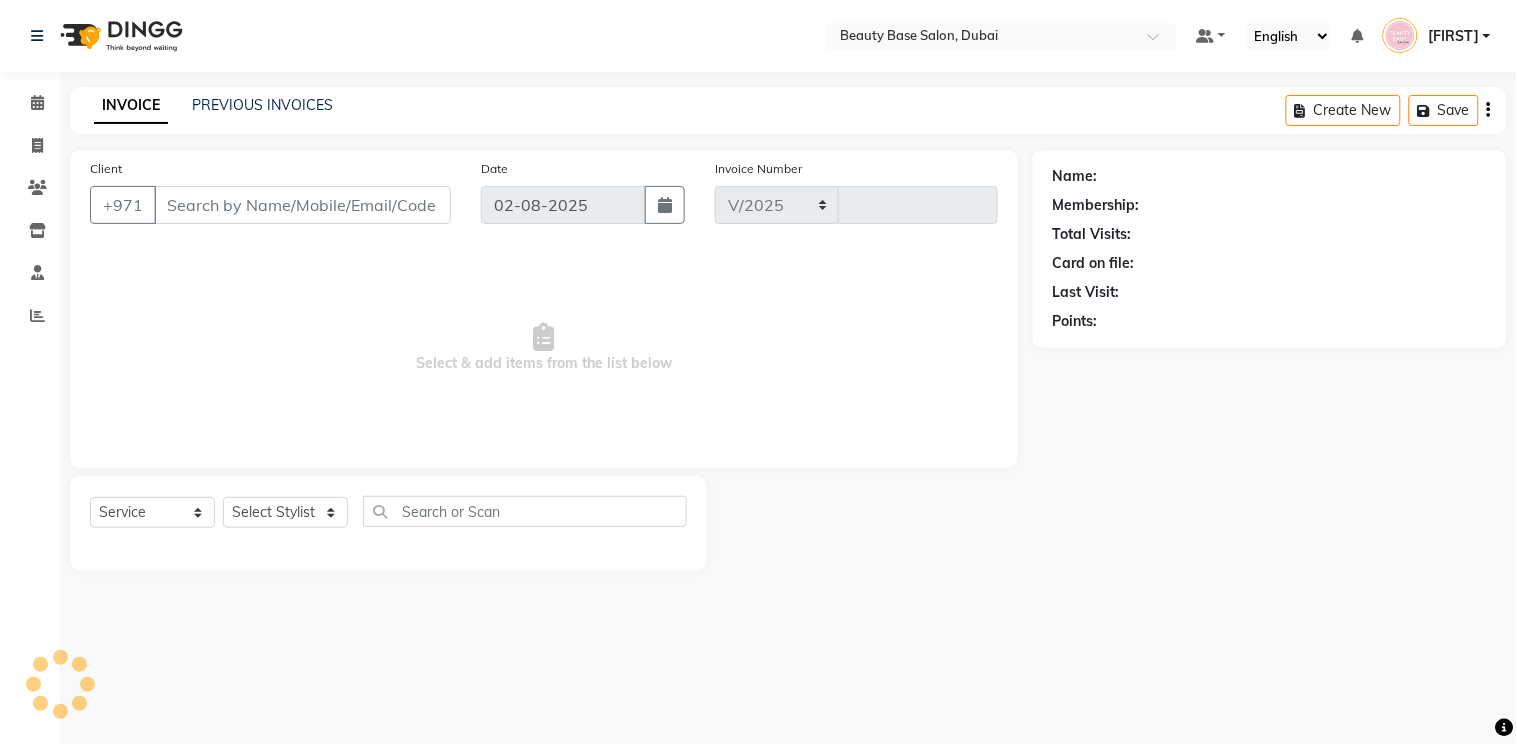 select on "813" 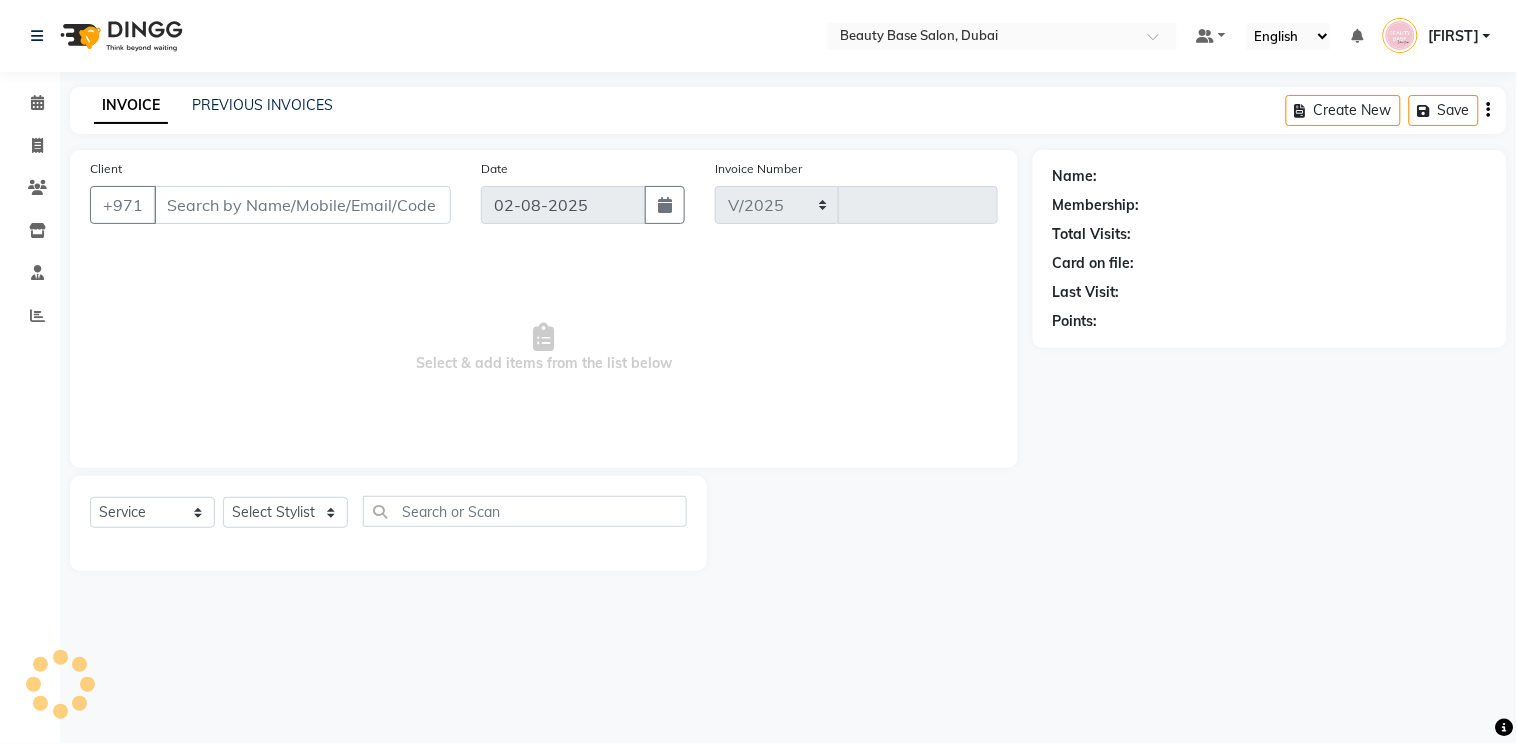type on "1707" 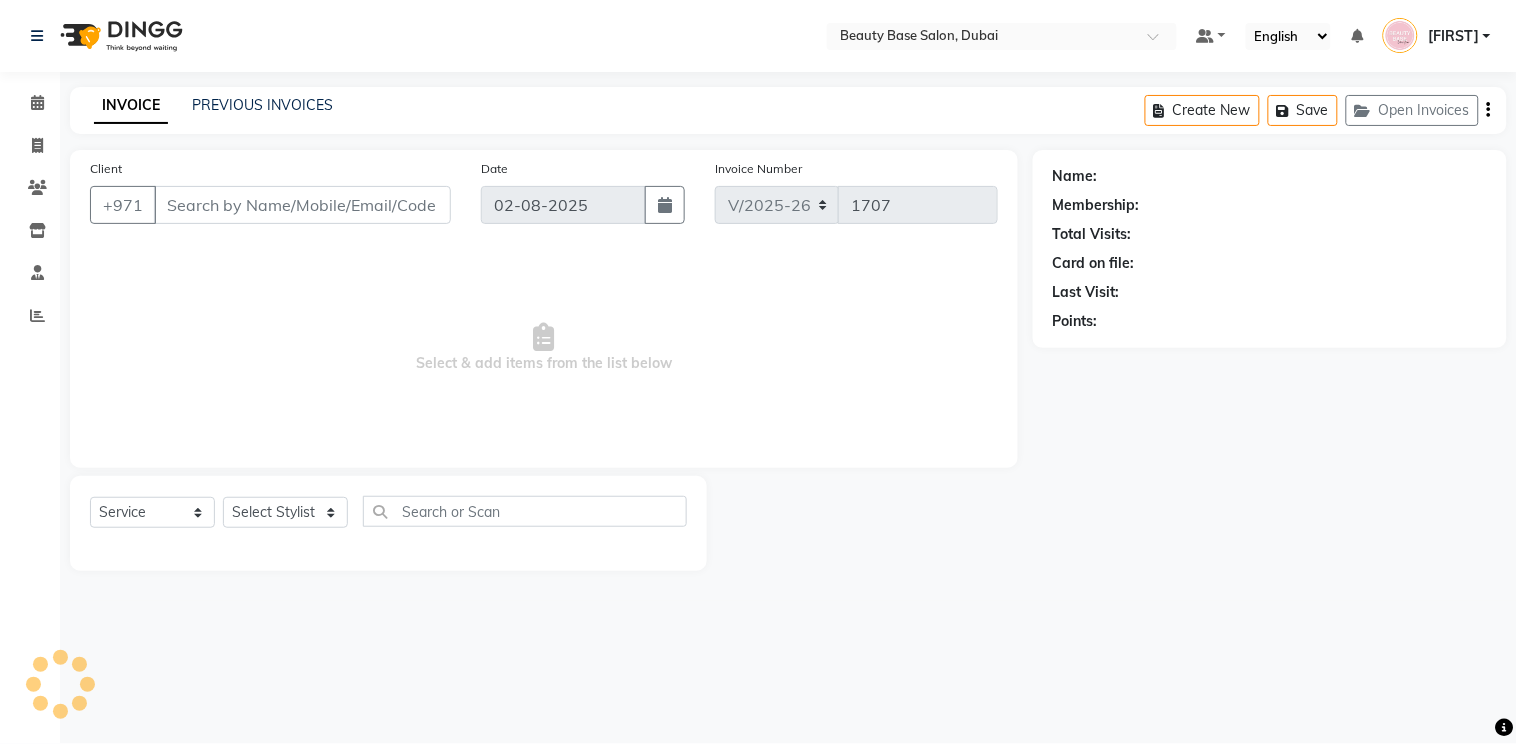 type on "563171222" 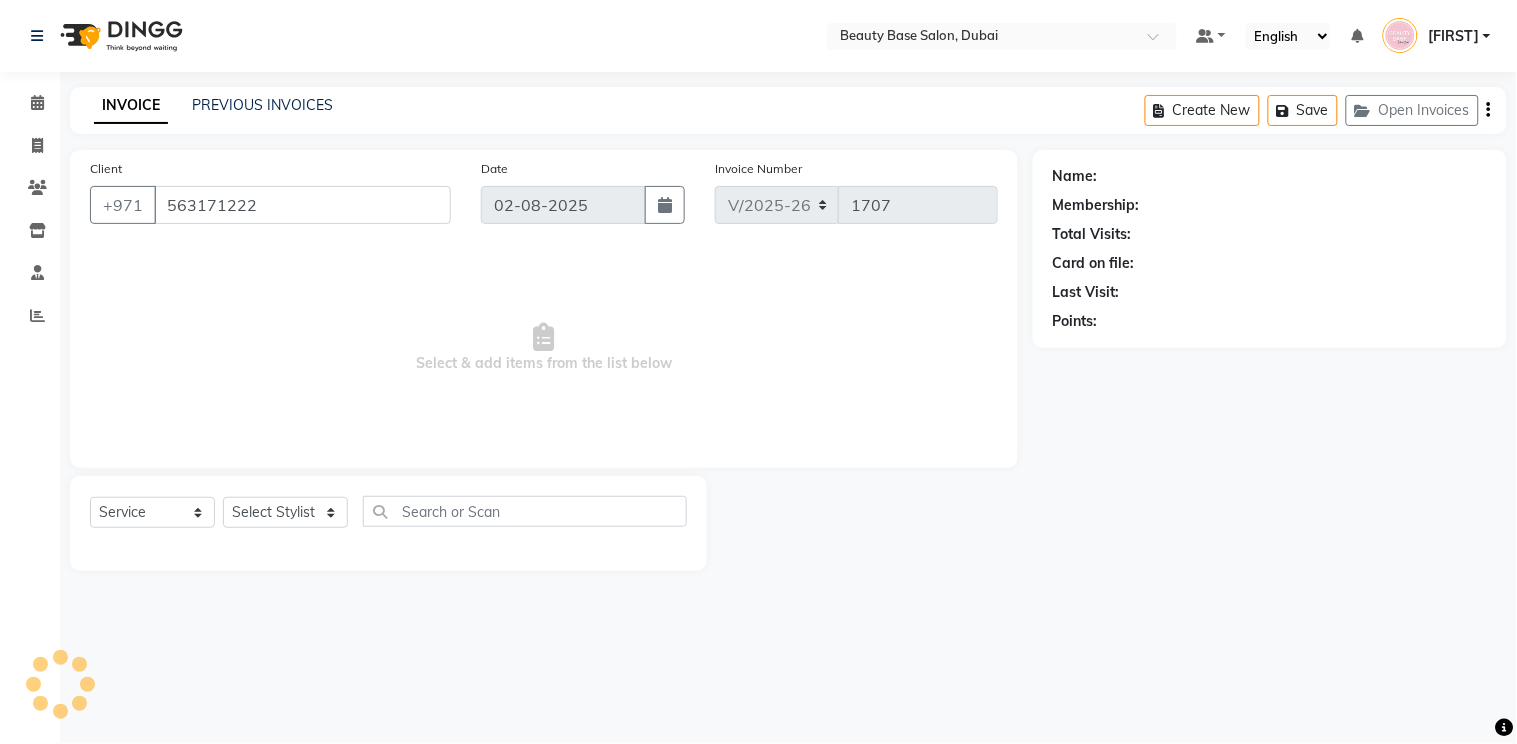 select on "61471" 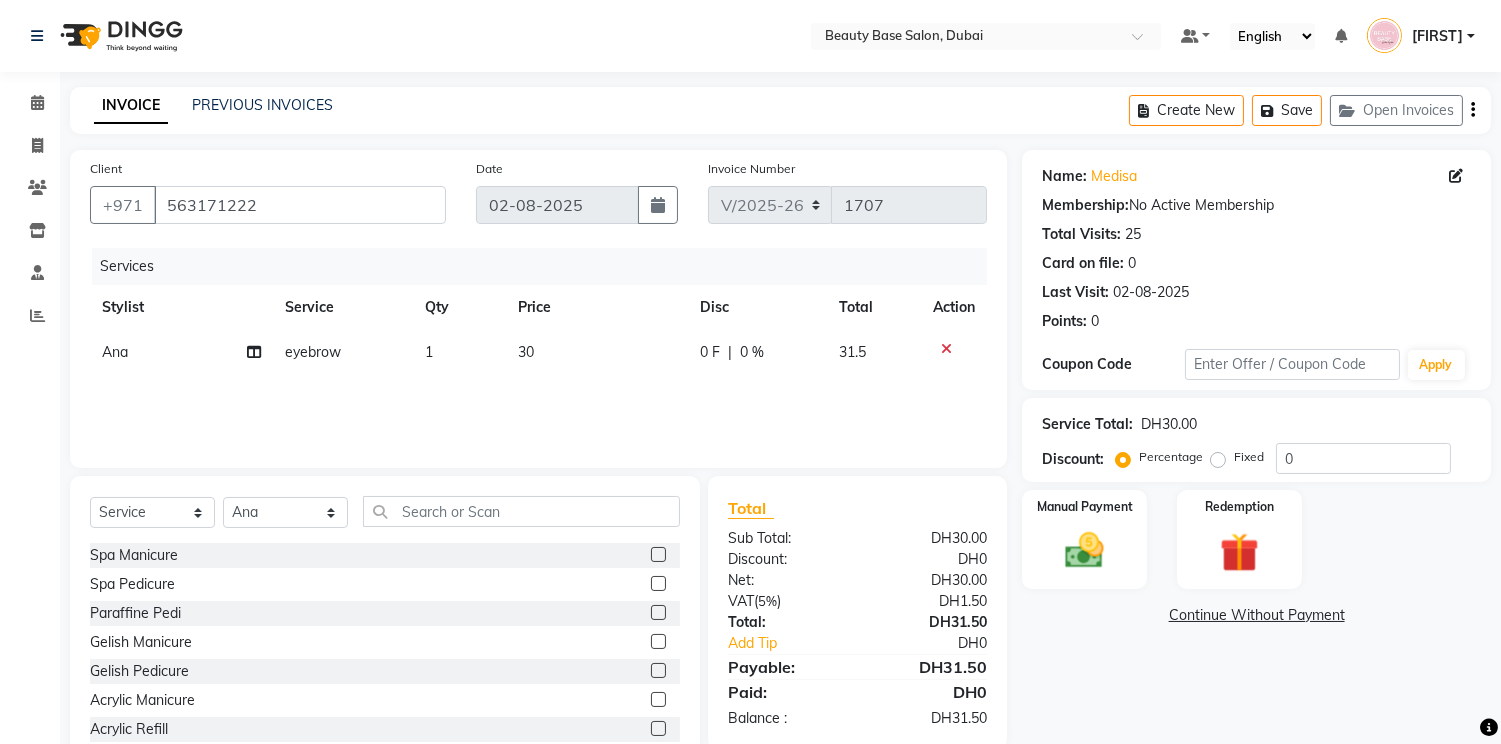 click on "Fixed" 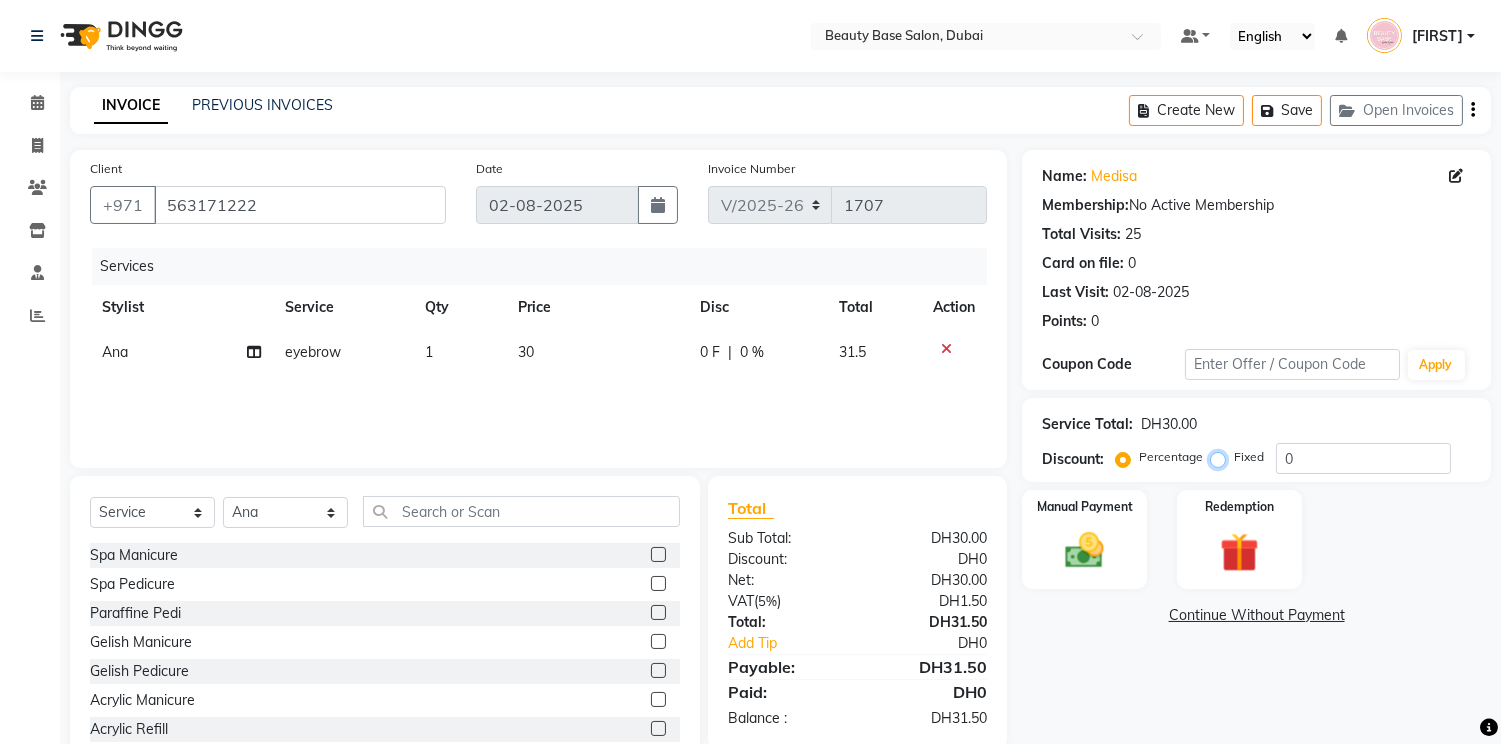 click on "Fixed" at bounding box center (1222, 457) 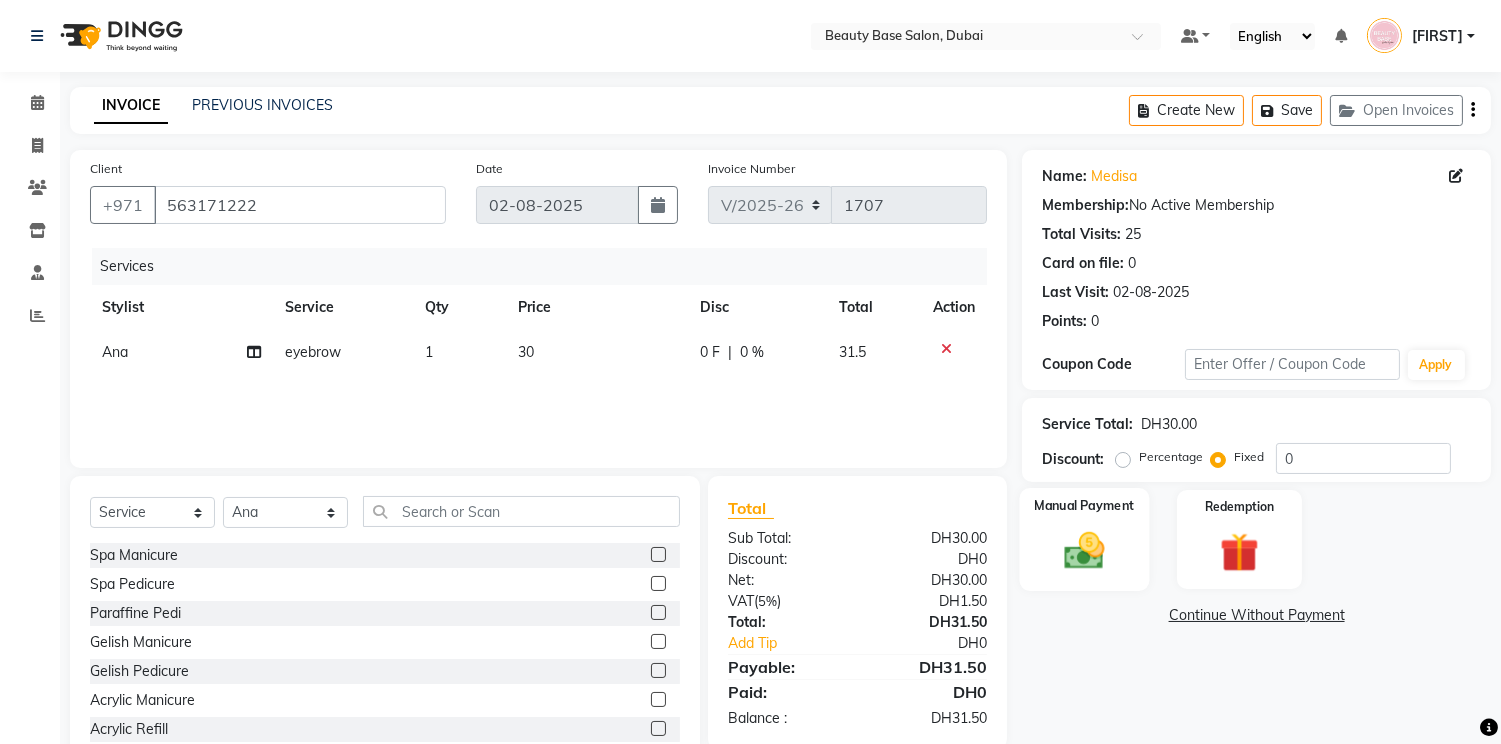 click 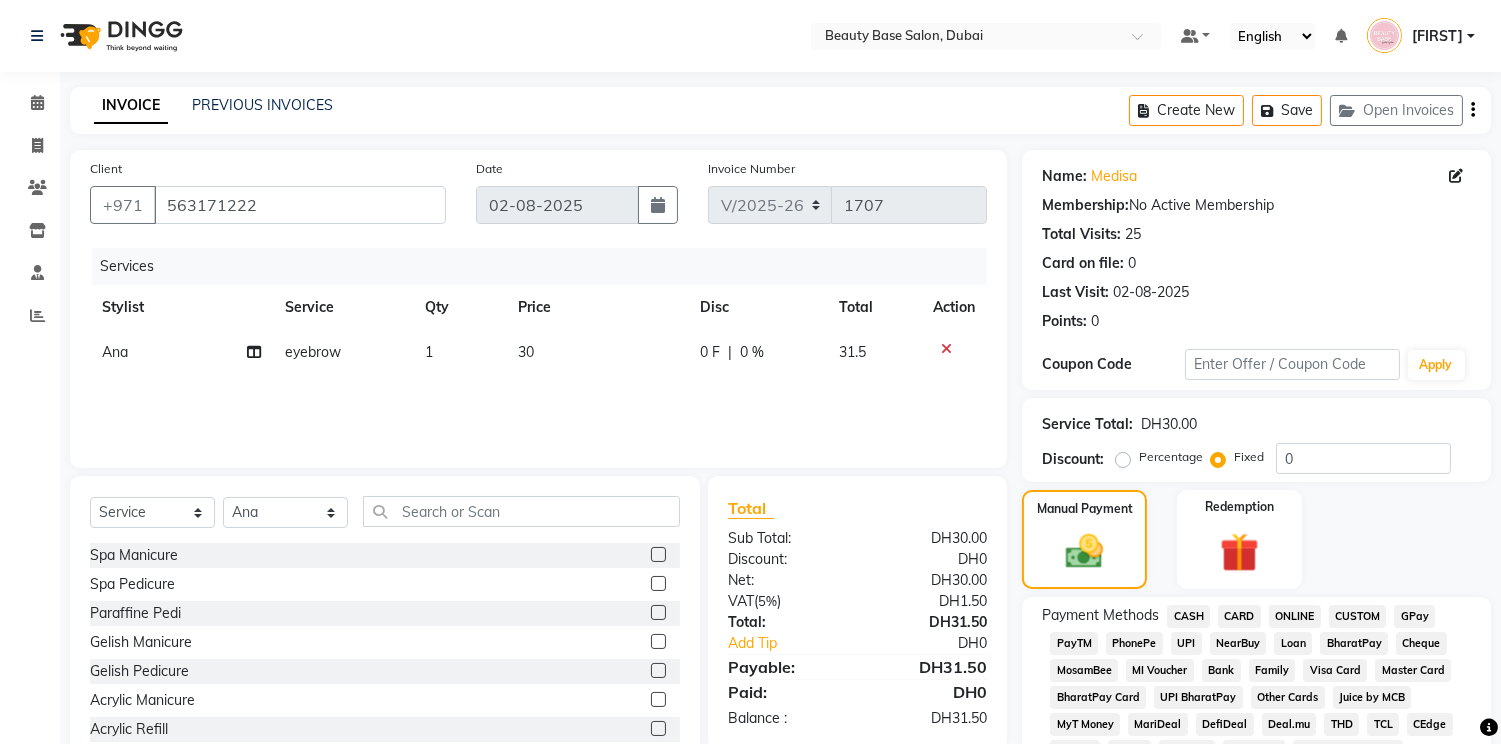 click on "CARD" 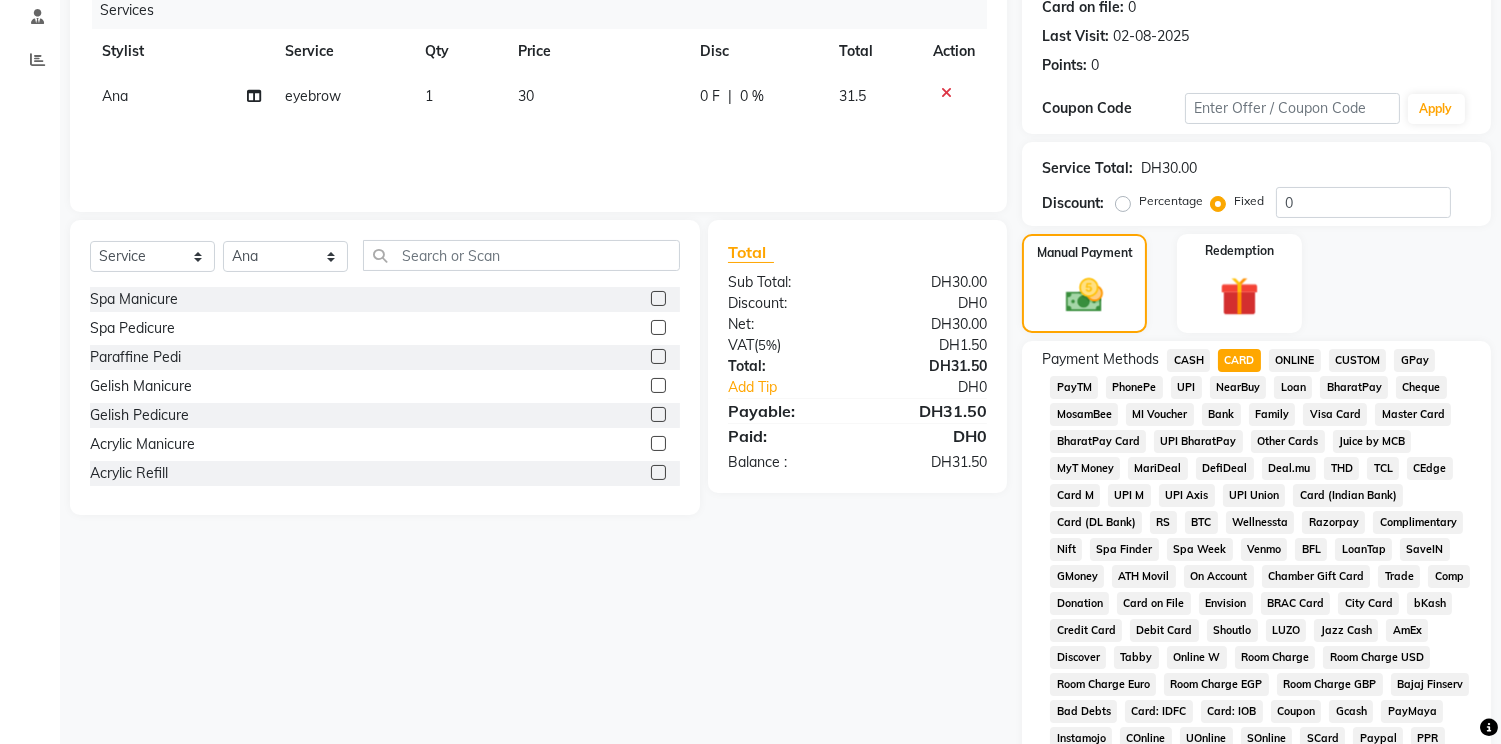 scroll, scrollTop: 590, scrollLeft: 0, axis: vertical 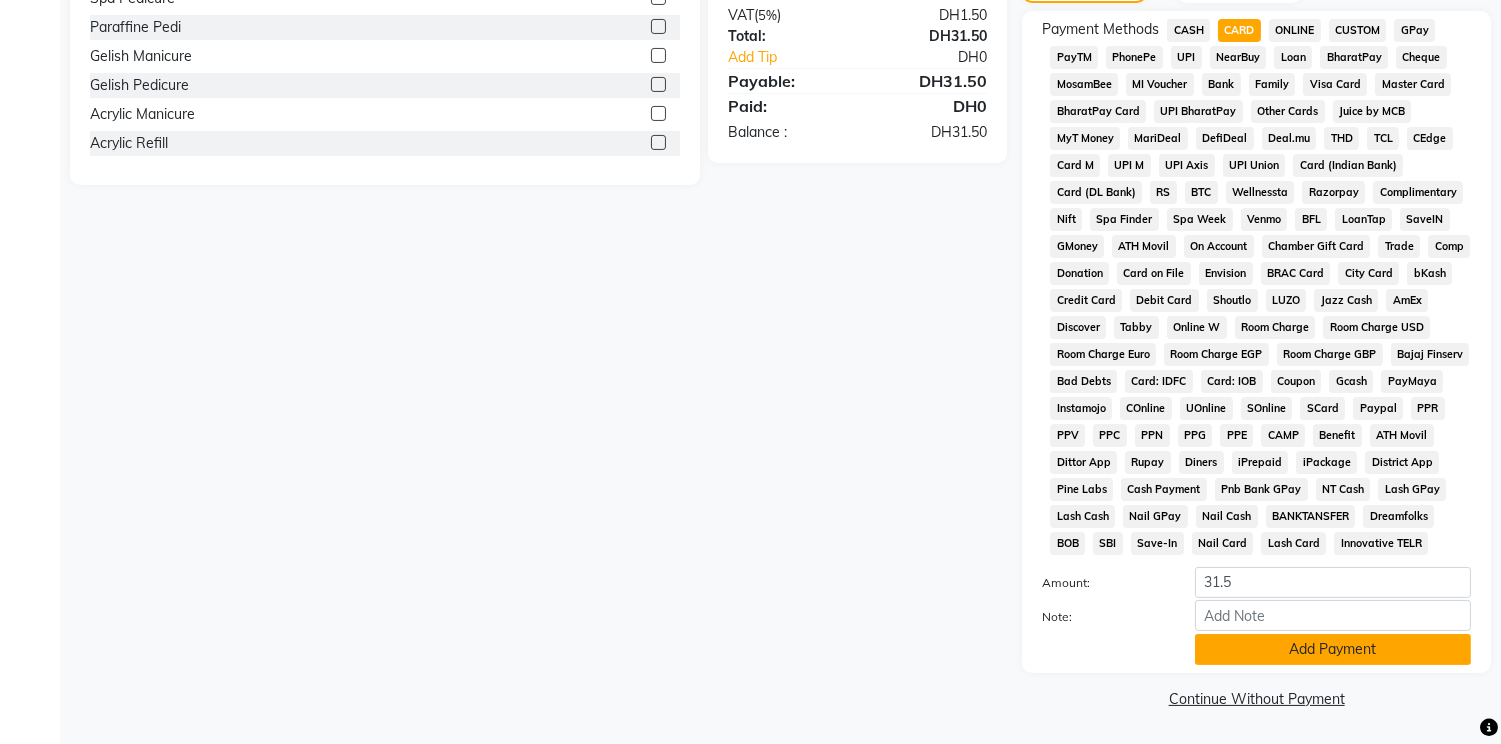 click on "Add Payment" 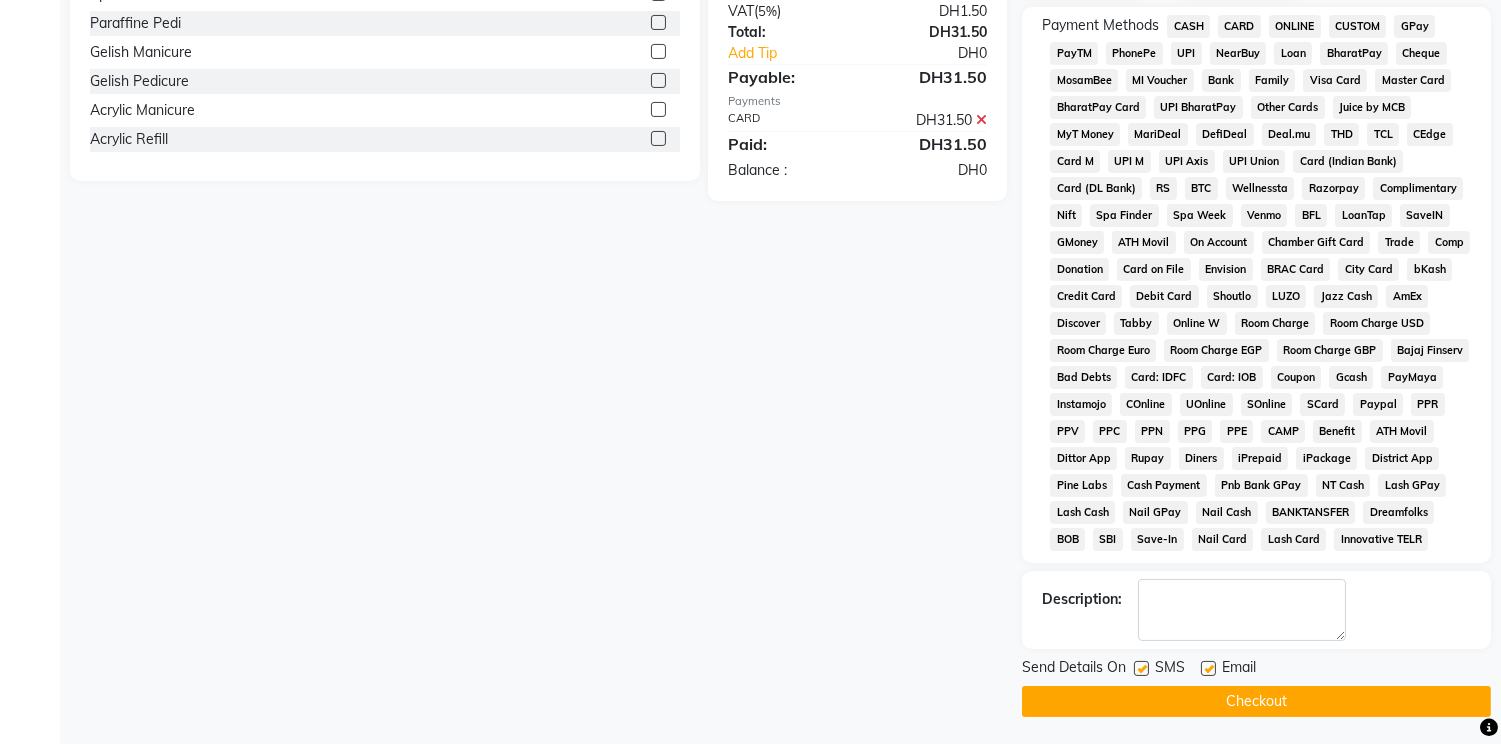 click on "Checkout" 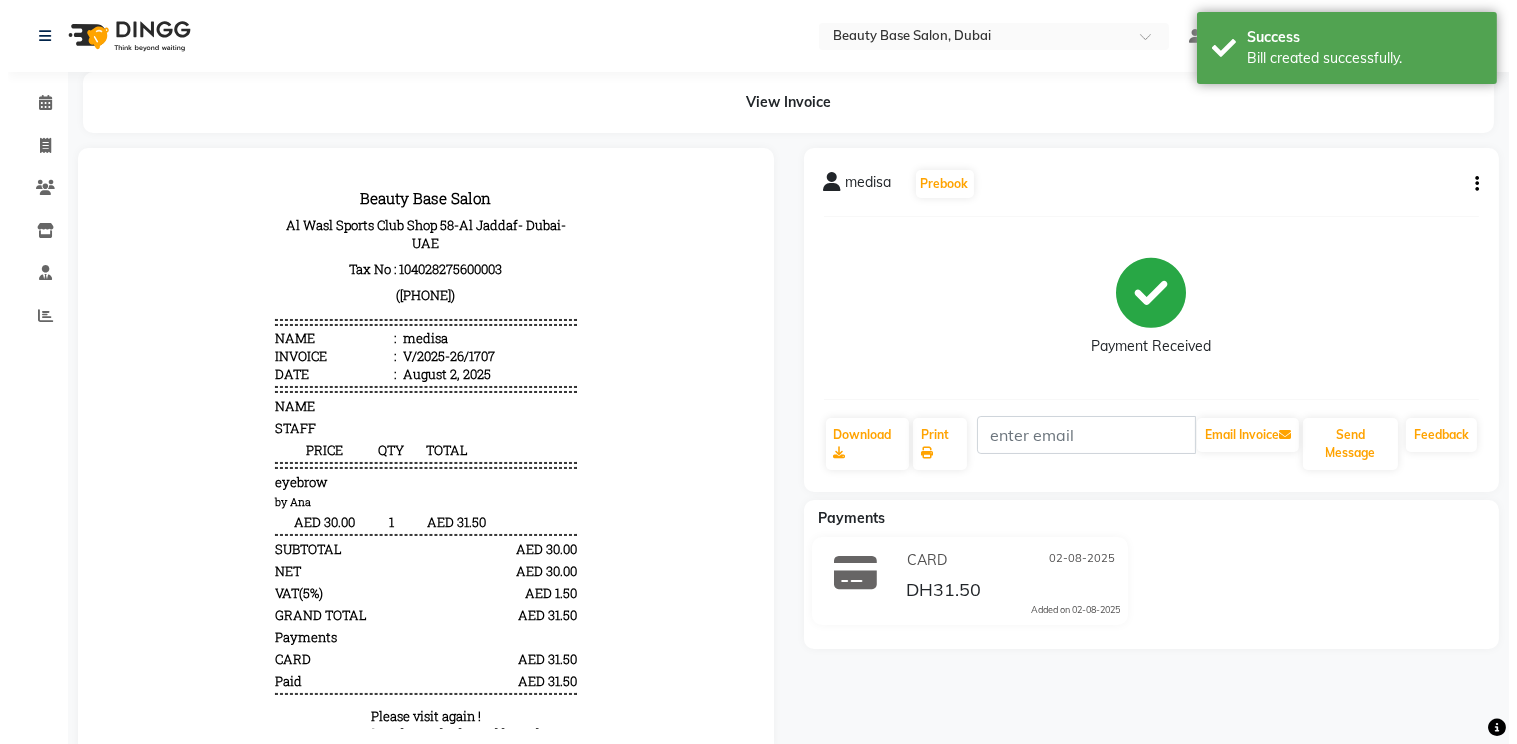 scroll, scrollTop: 0, scrollLeft: 0, axis: both 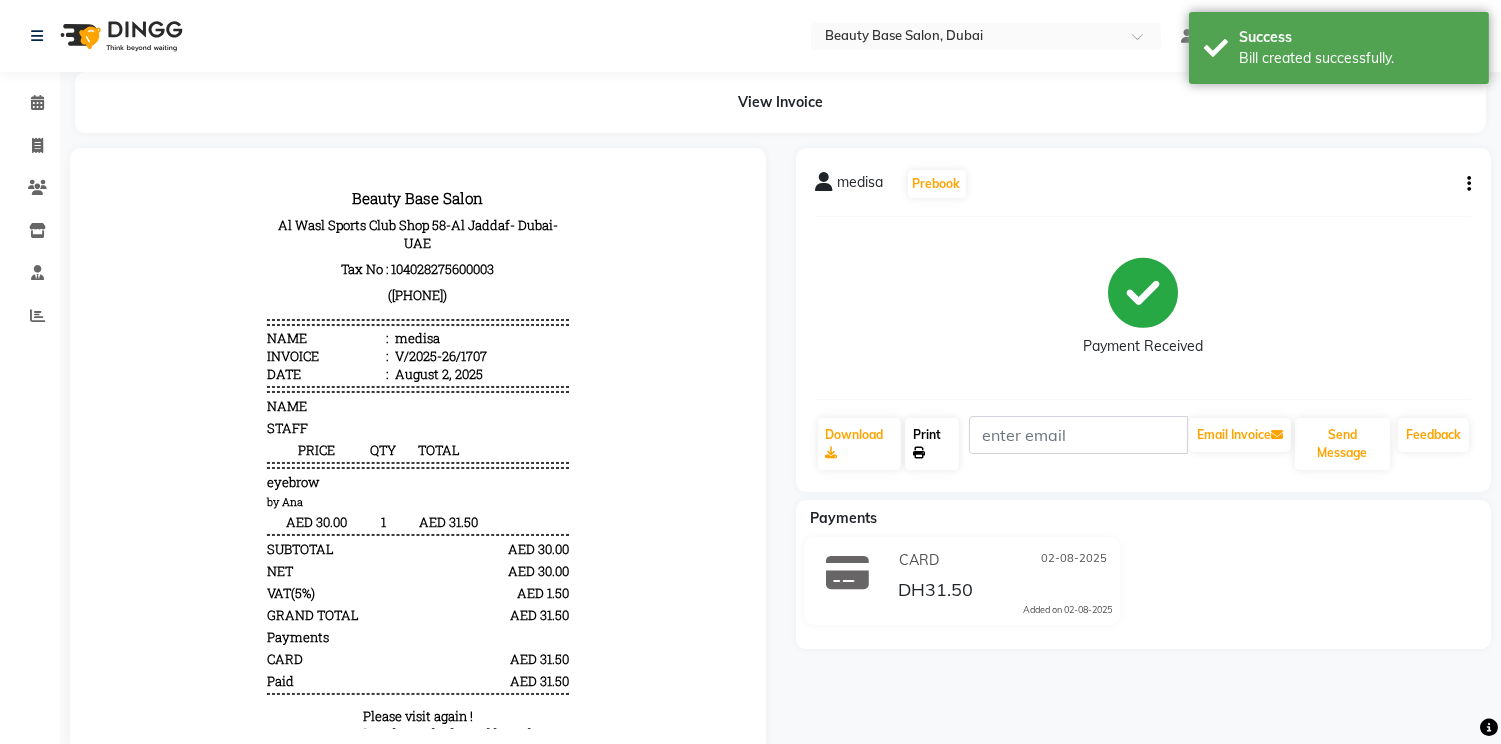 click on "Print" 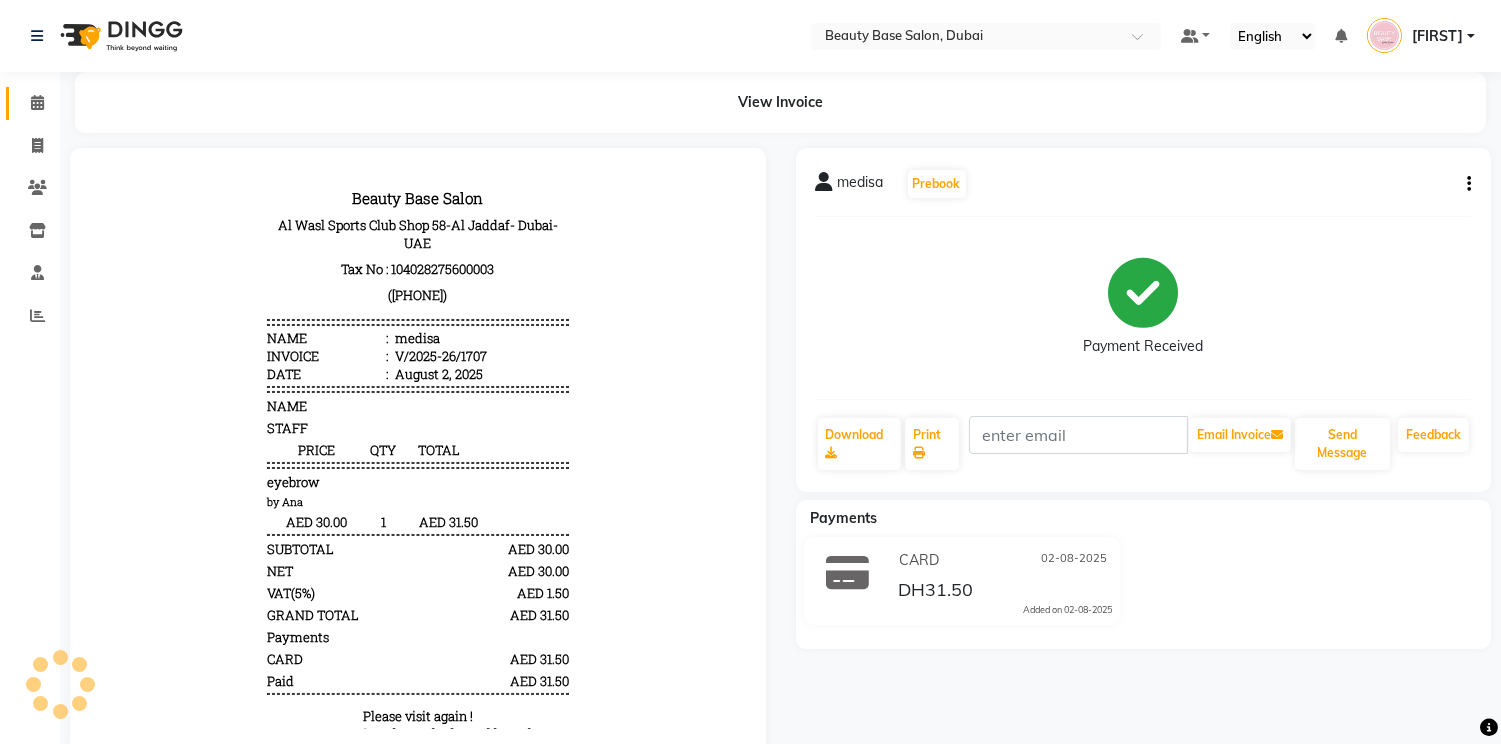 click 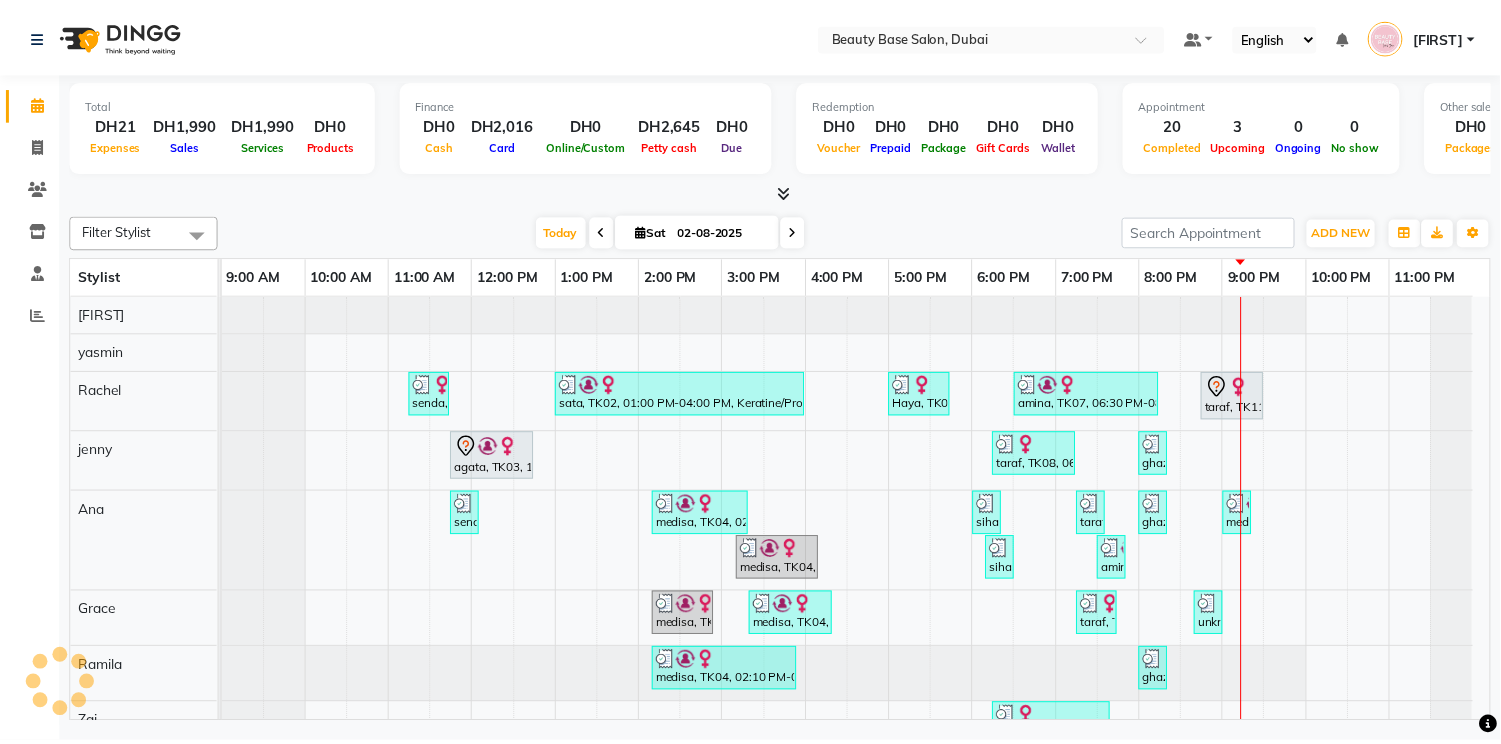 scroll, scrollTop: 0, scrollLeft: 0, axis: both 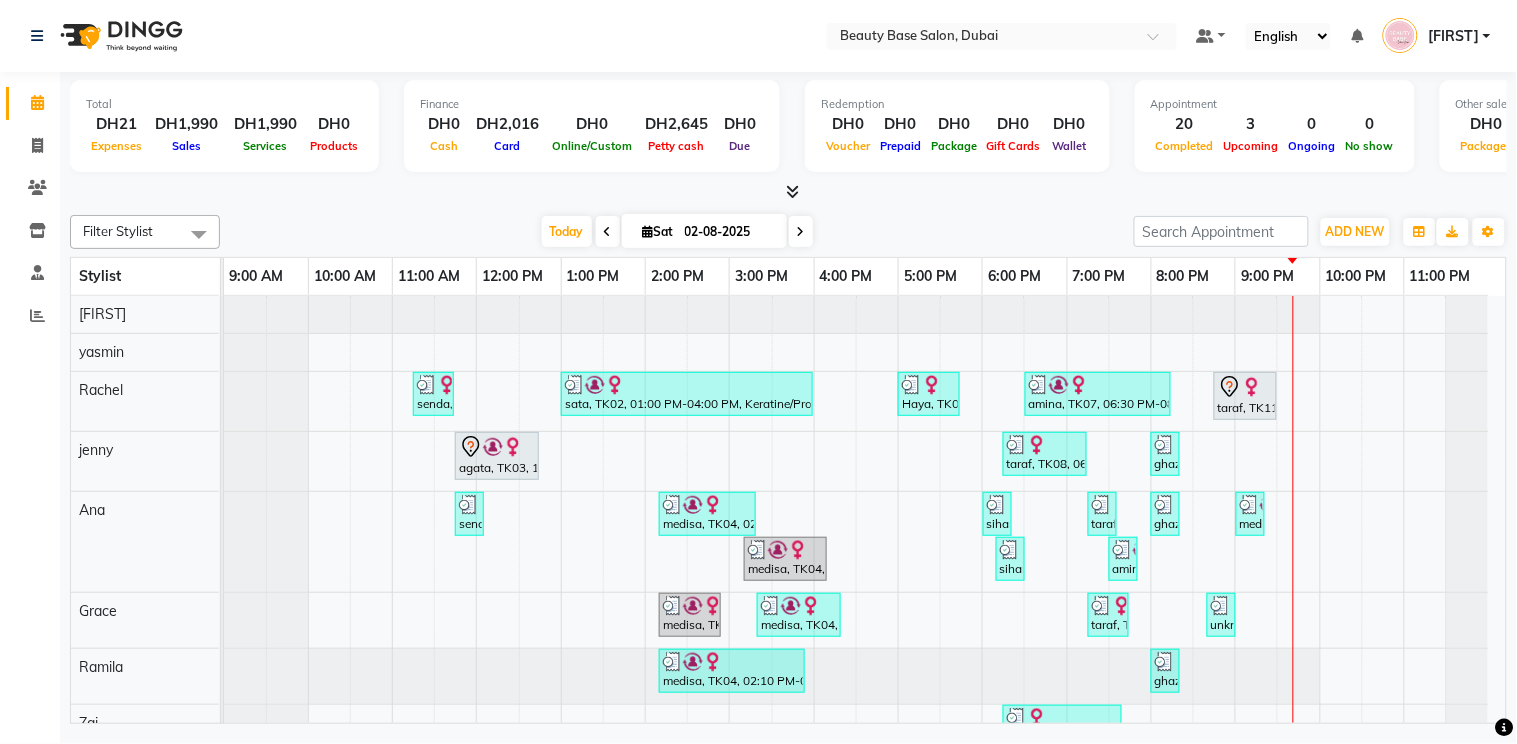 click at bounding box center [1252, 387] 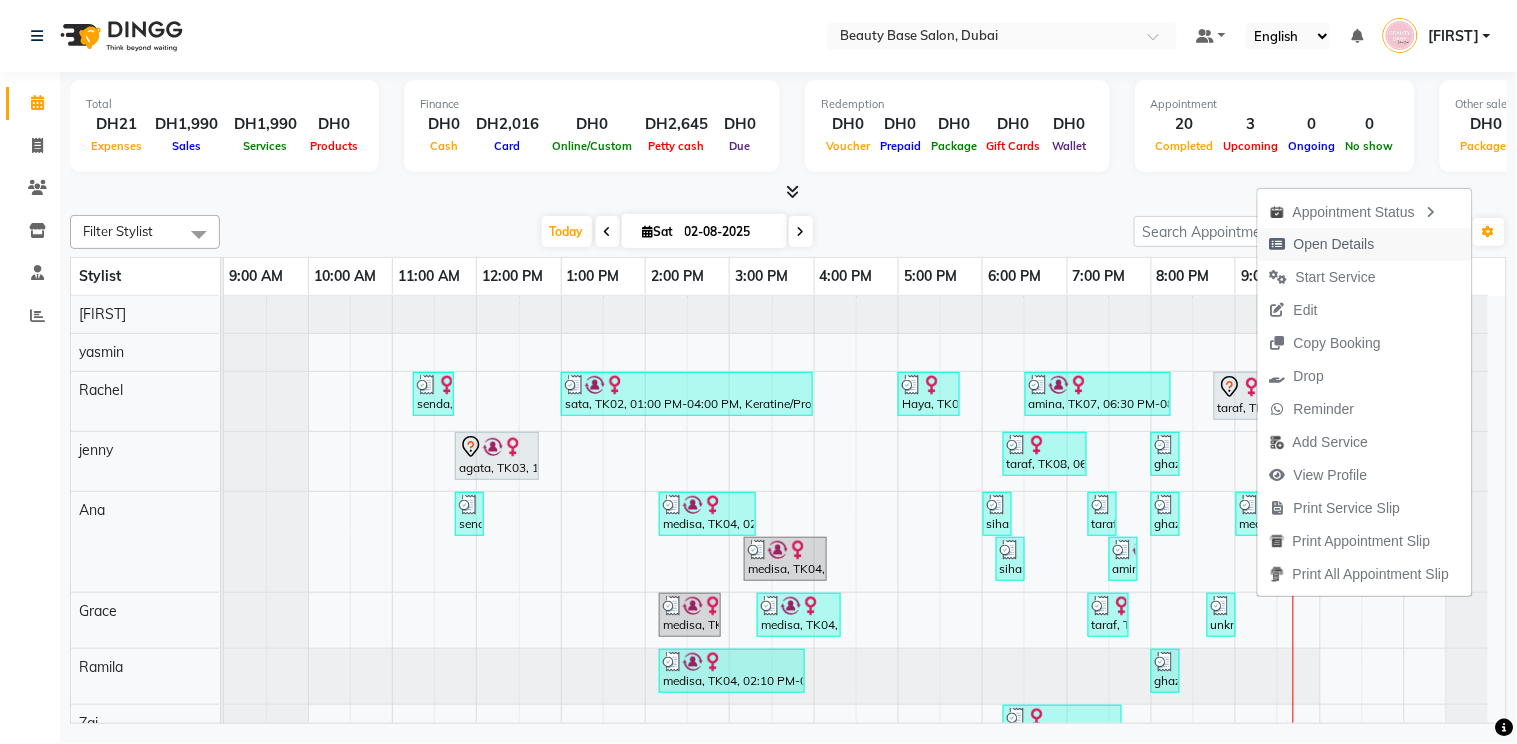 click on "Open Details" at bounding box center [1334, 244] 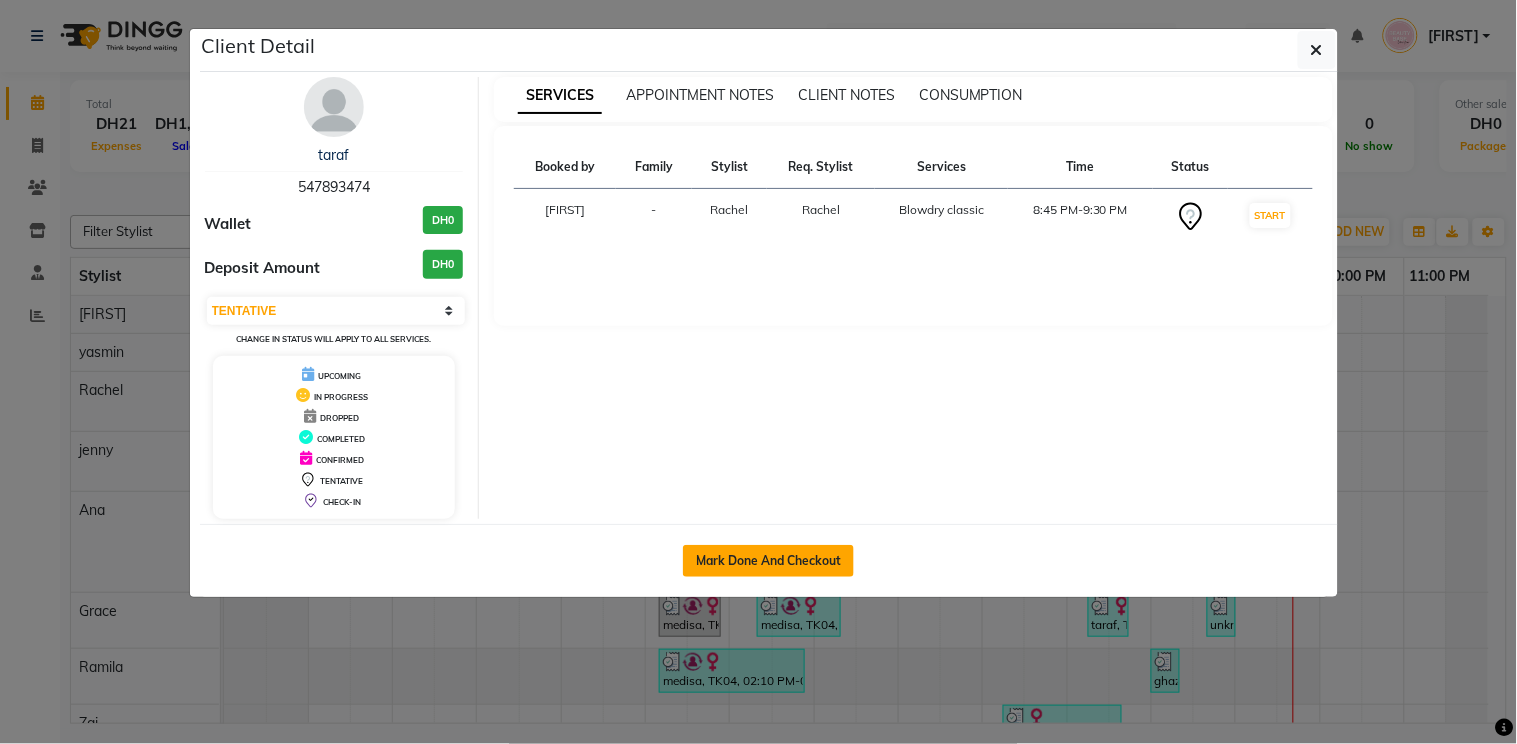 click on "Mark Done And Checkout" 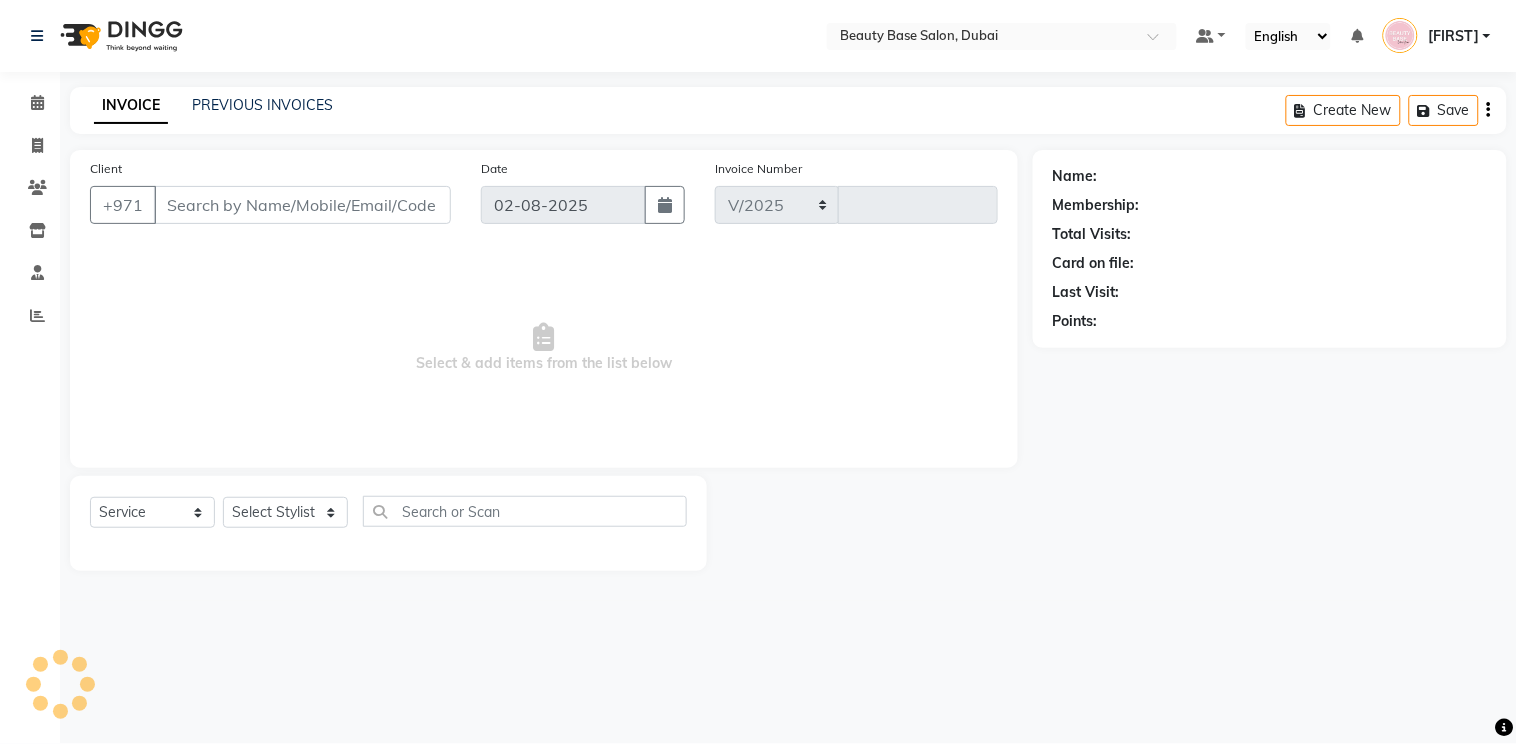 select on "813" 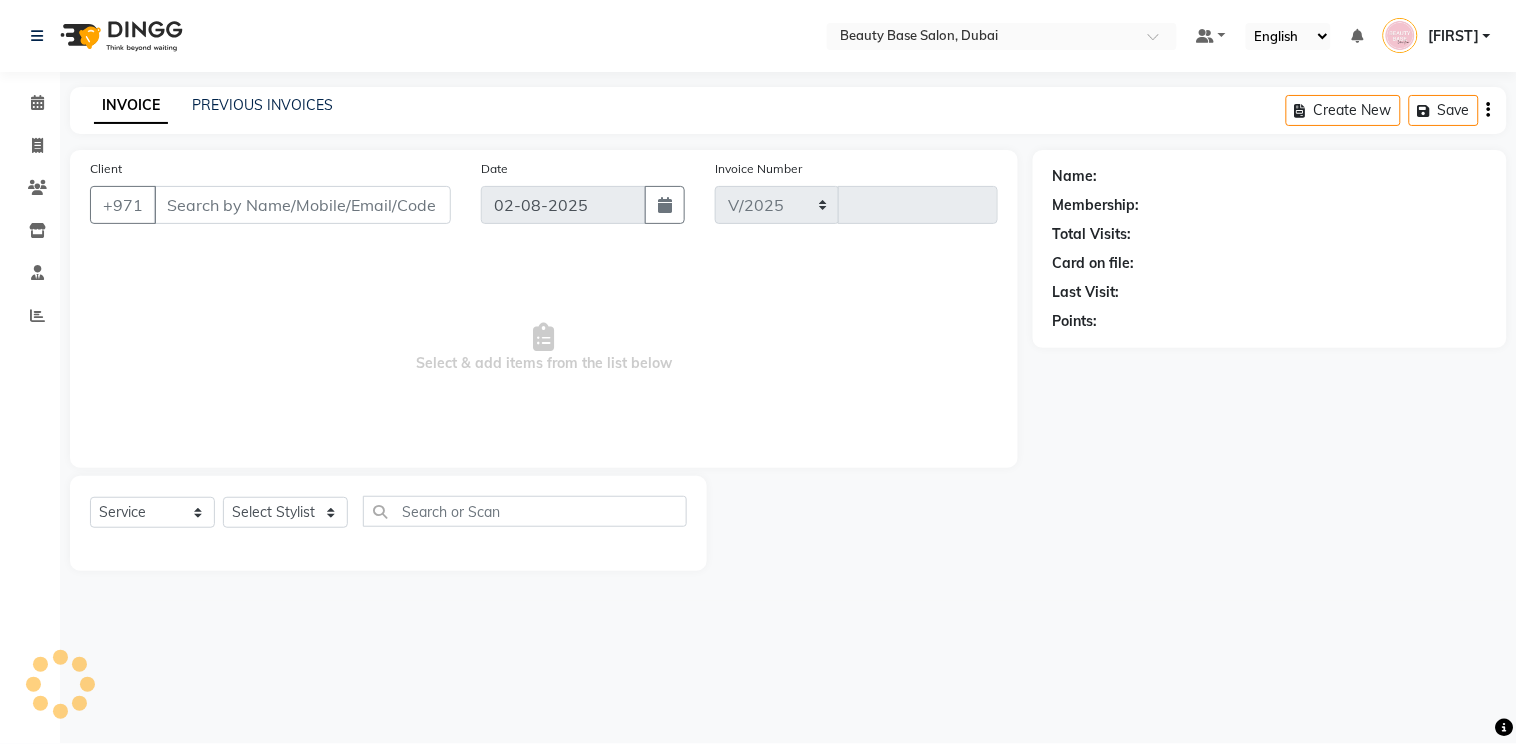 type on "1708" 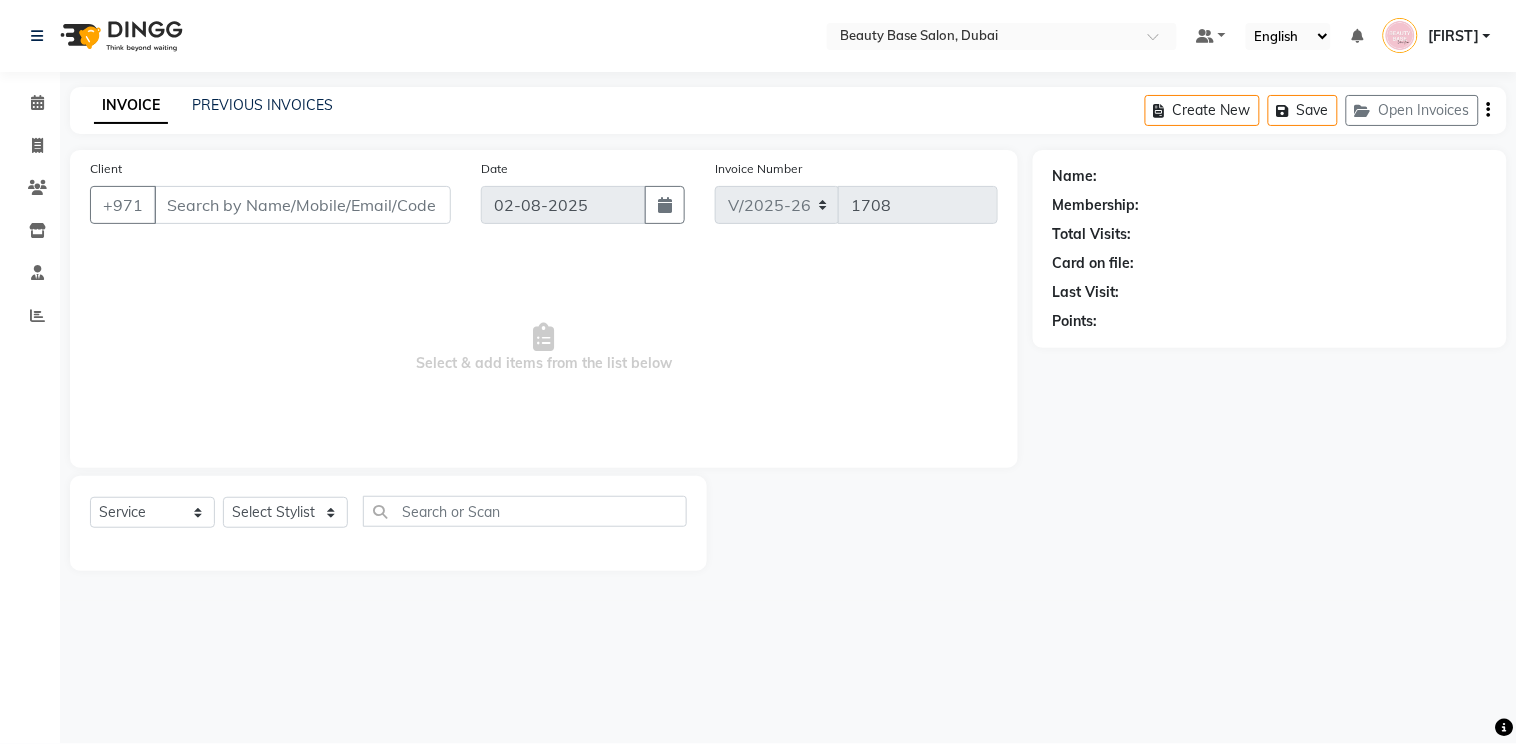 type on "547893474" 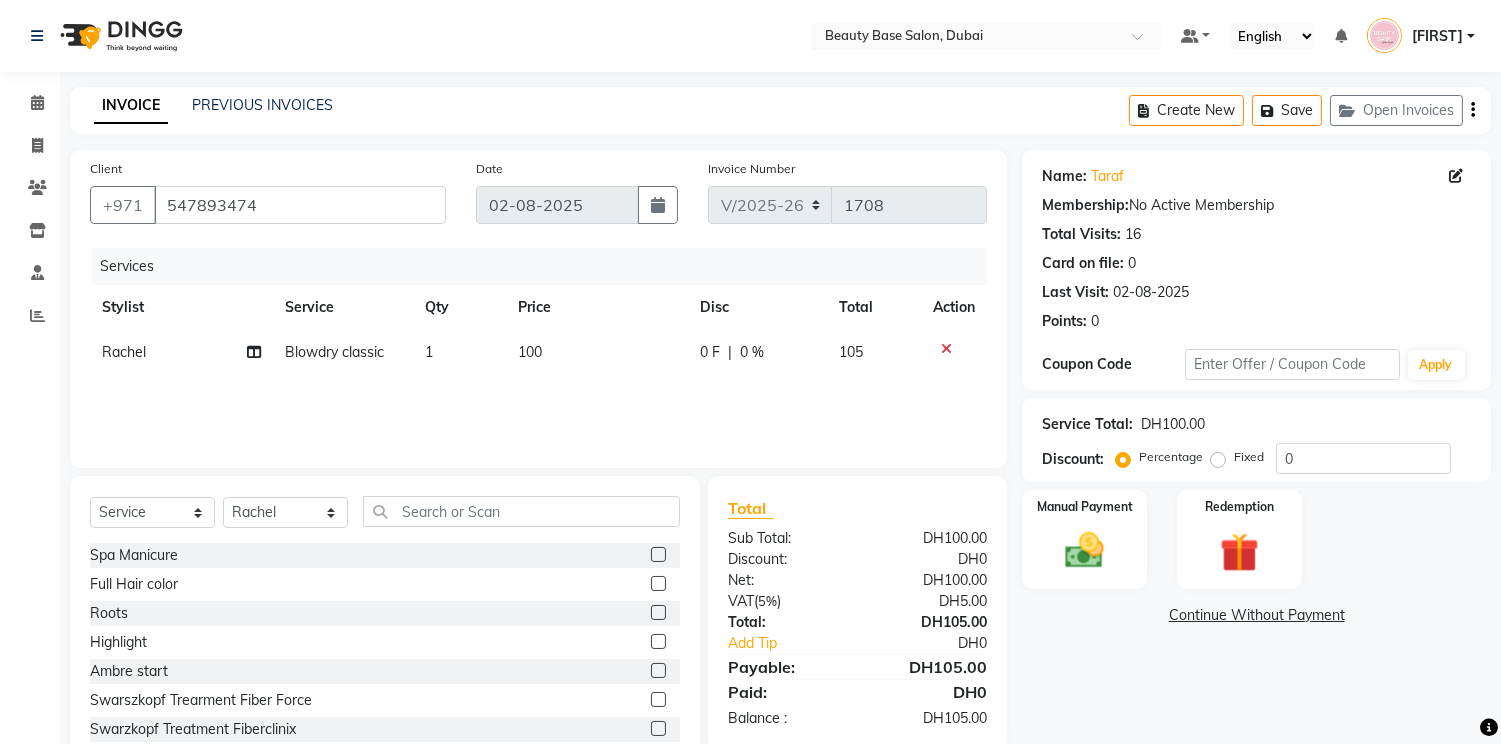 click on "100" 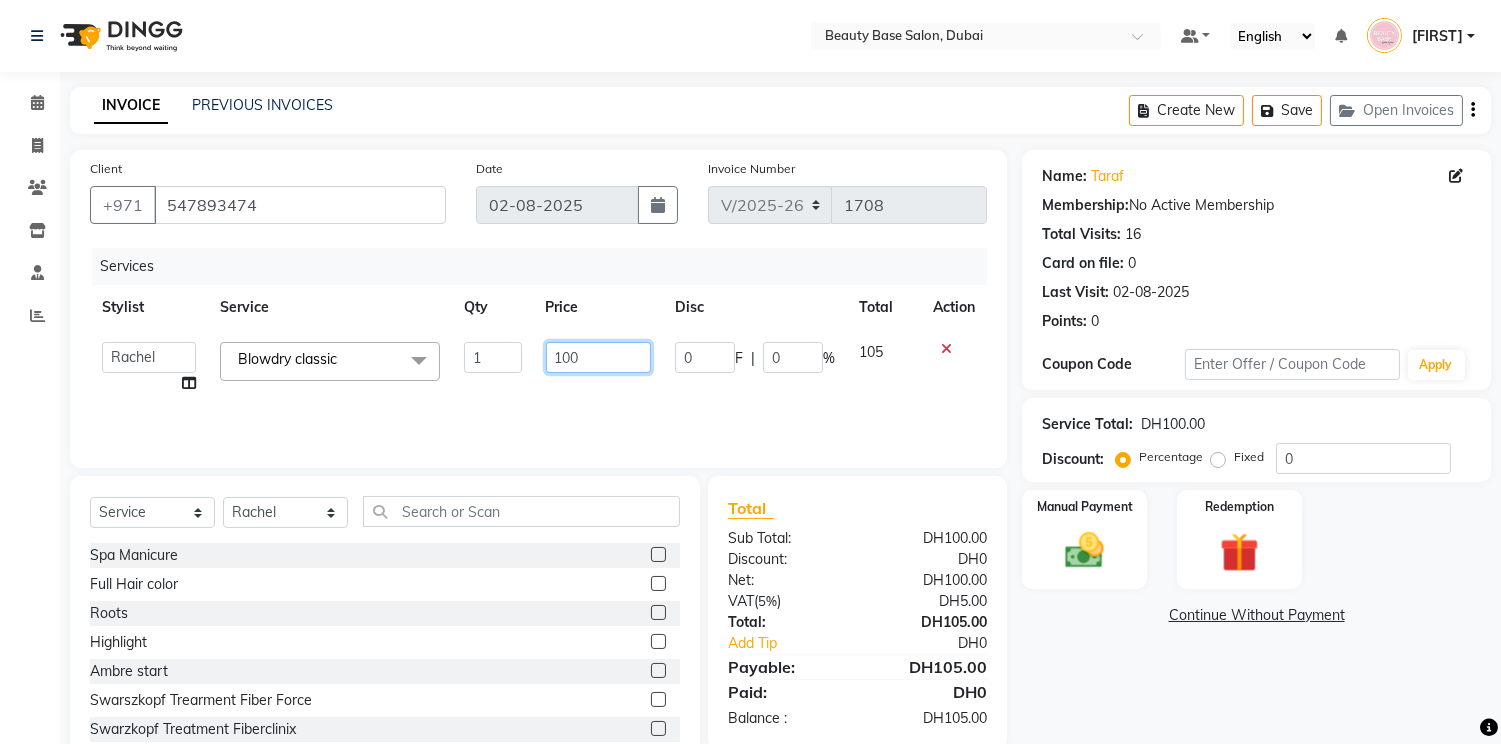 click on "100" 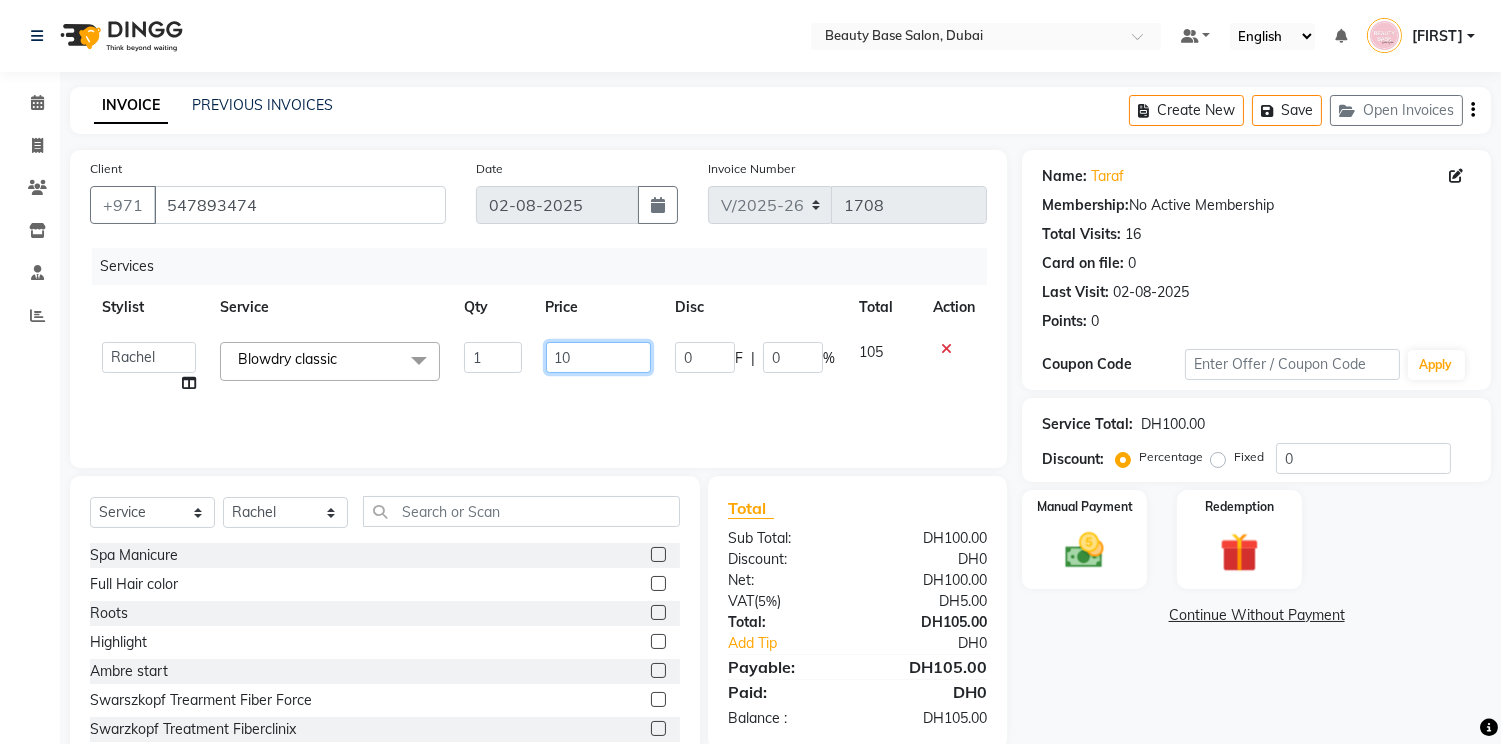 type on "1" 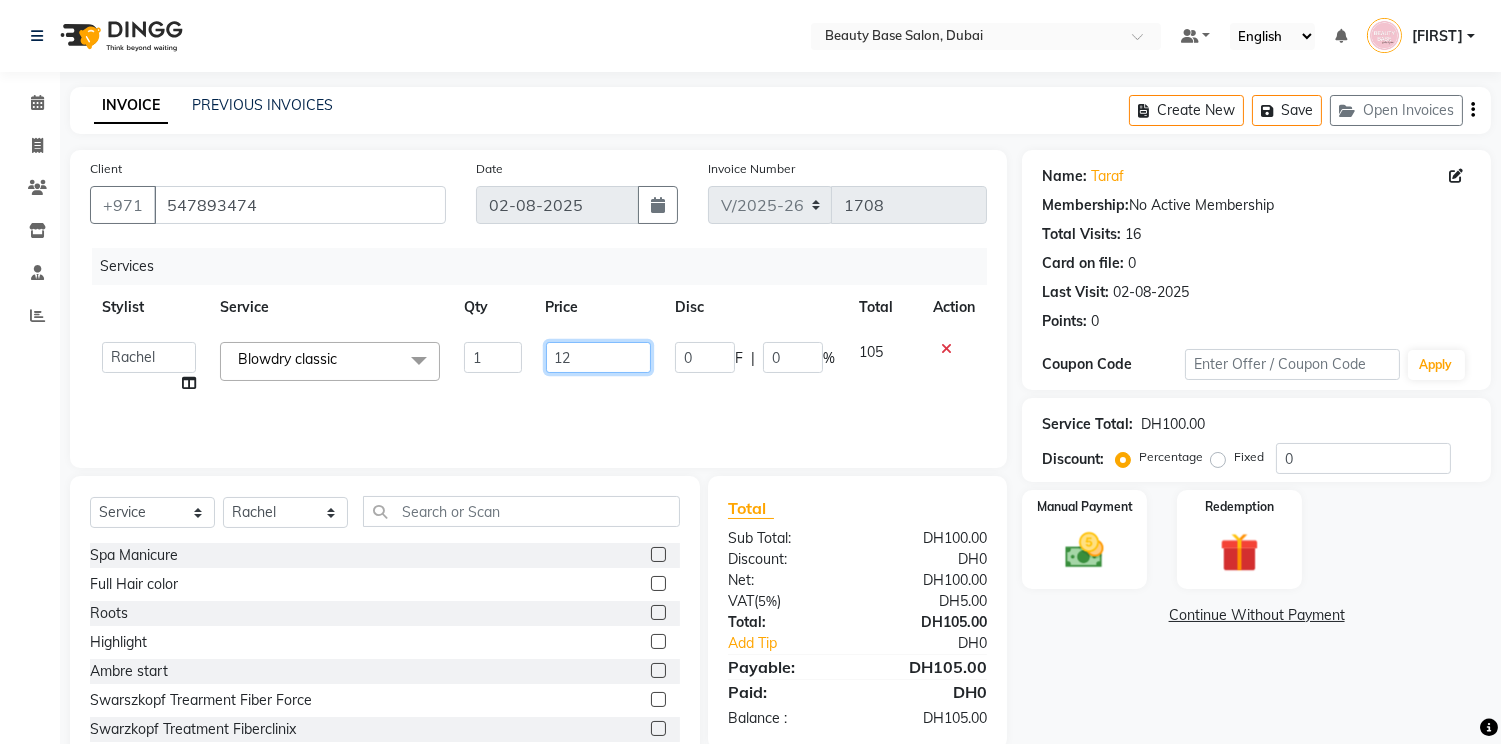 type on "120" 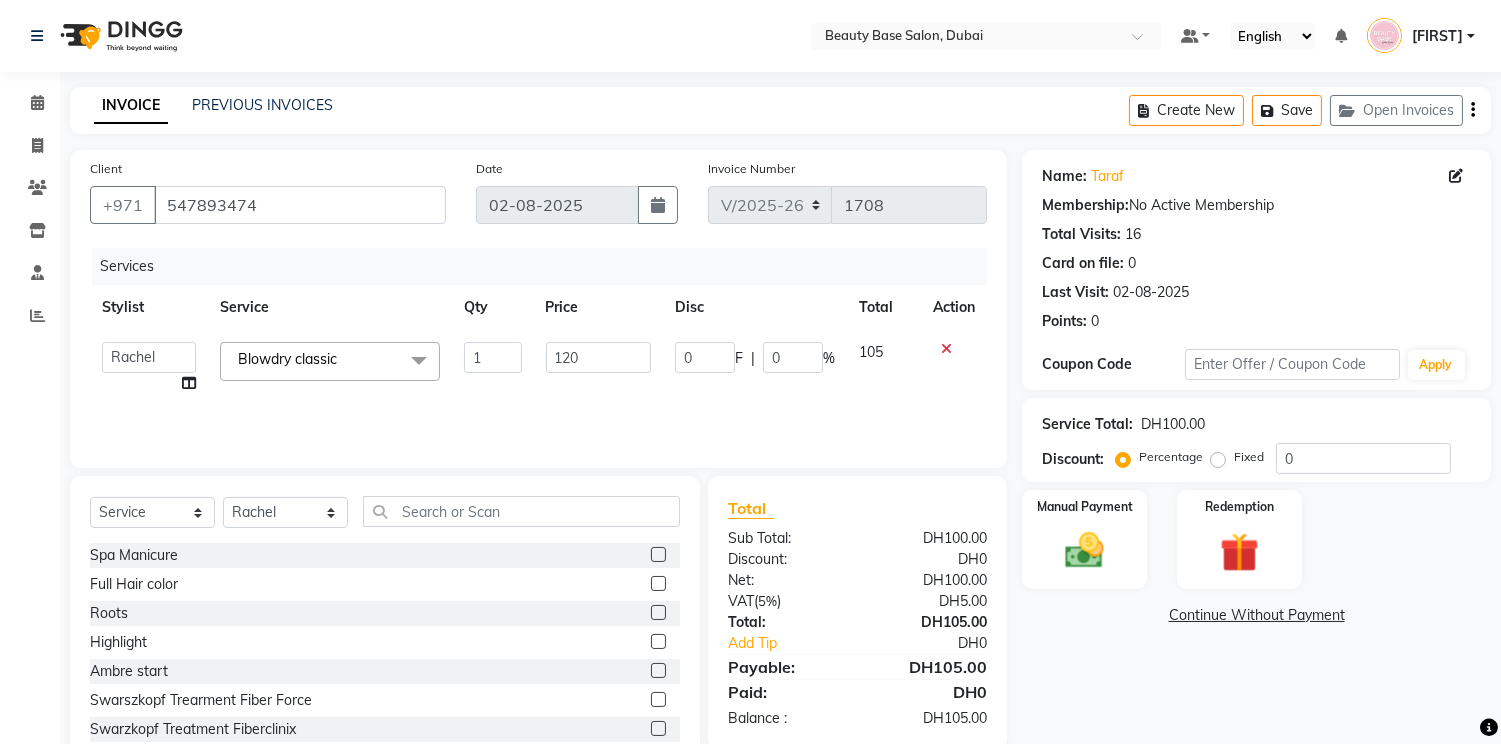 click on "Fixed" 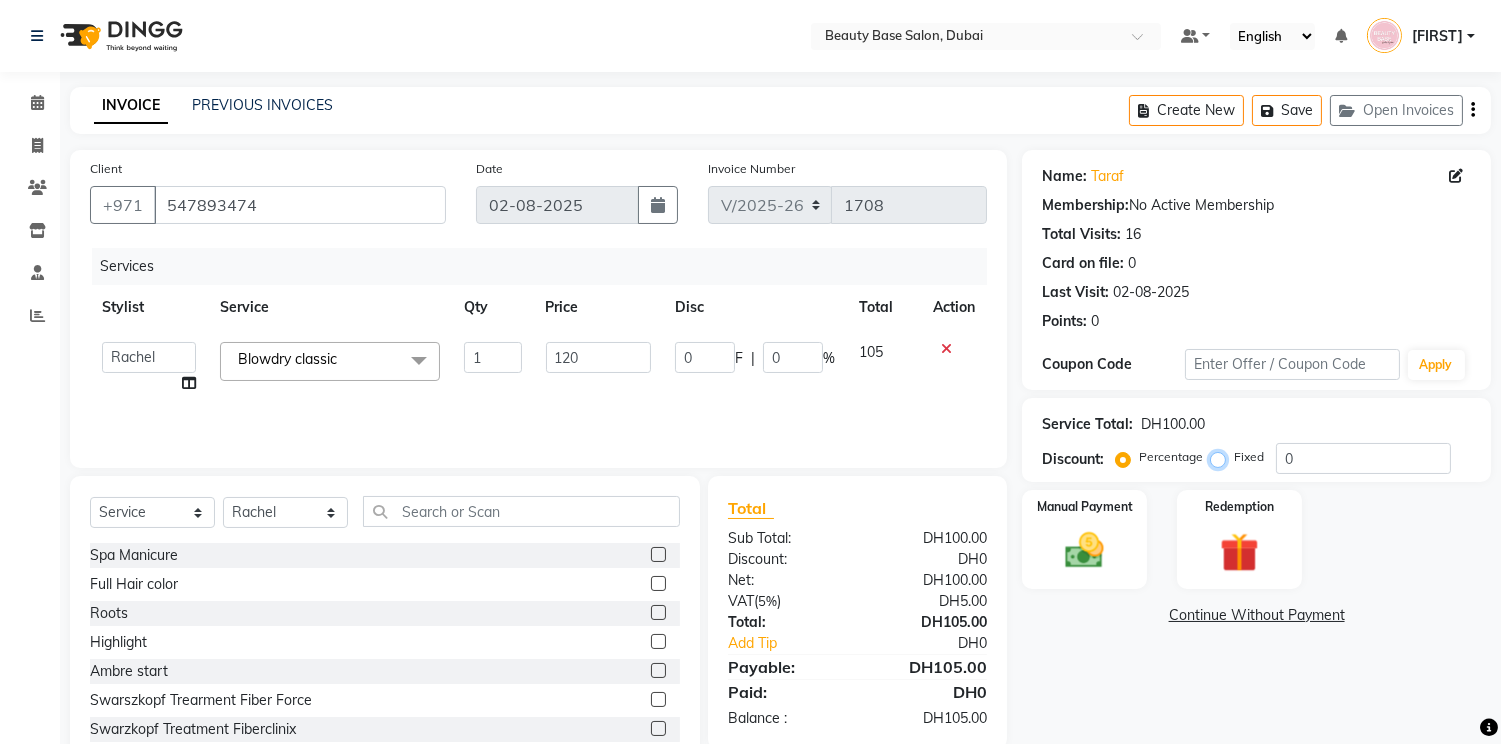 click on "Fixed" at bounding box center (1222, 457) 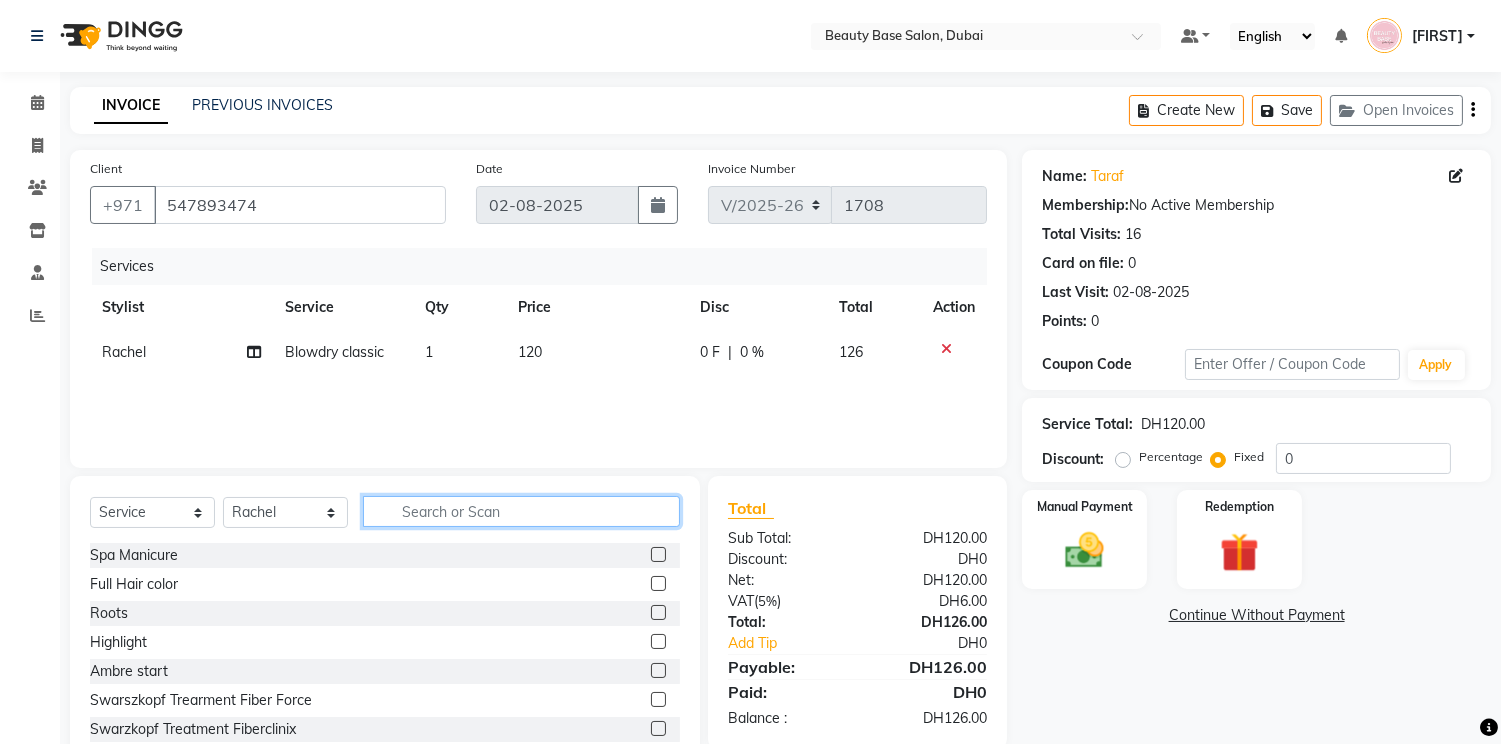 click 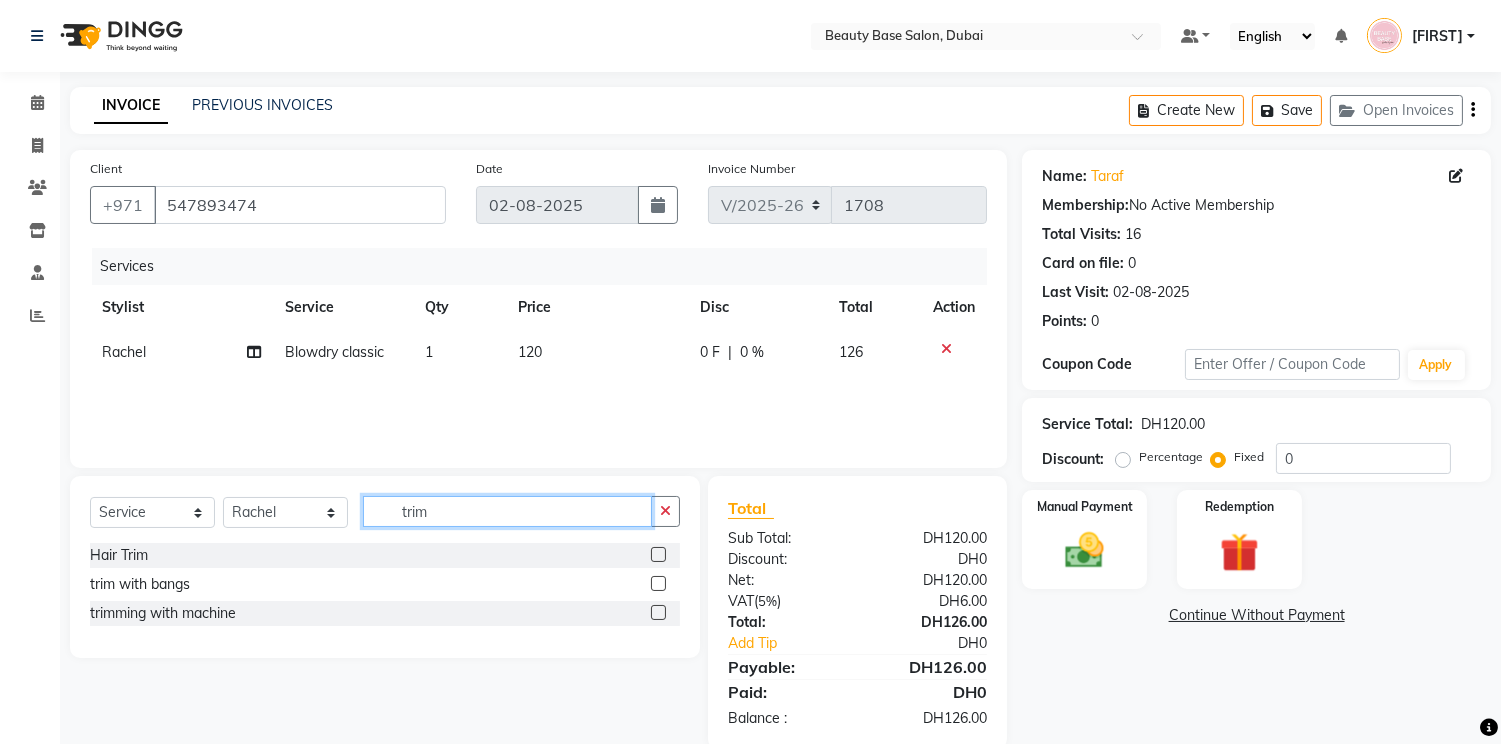 type on "trim" 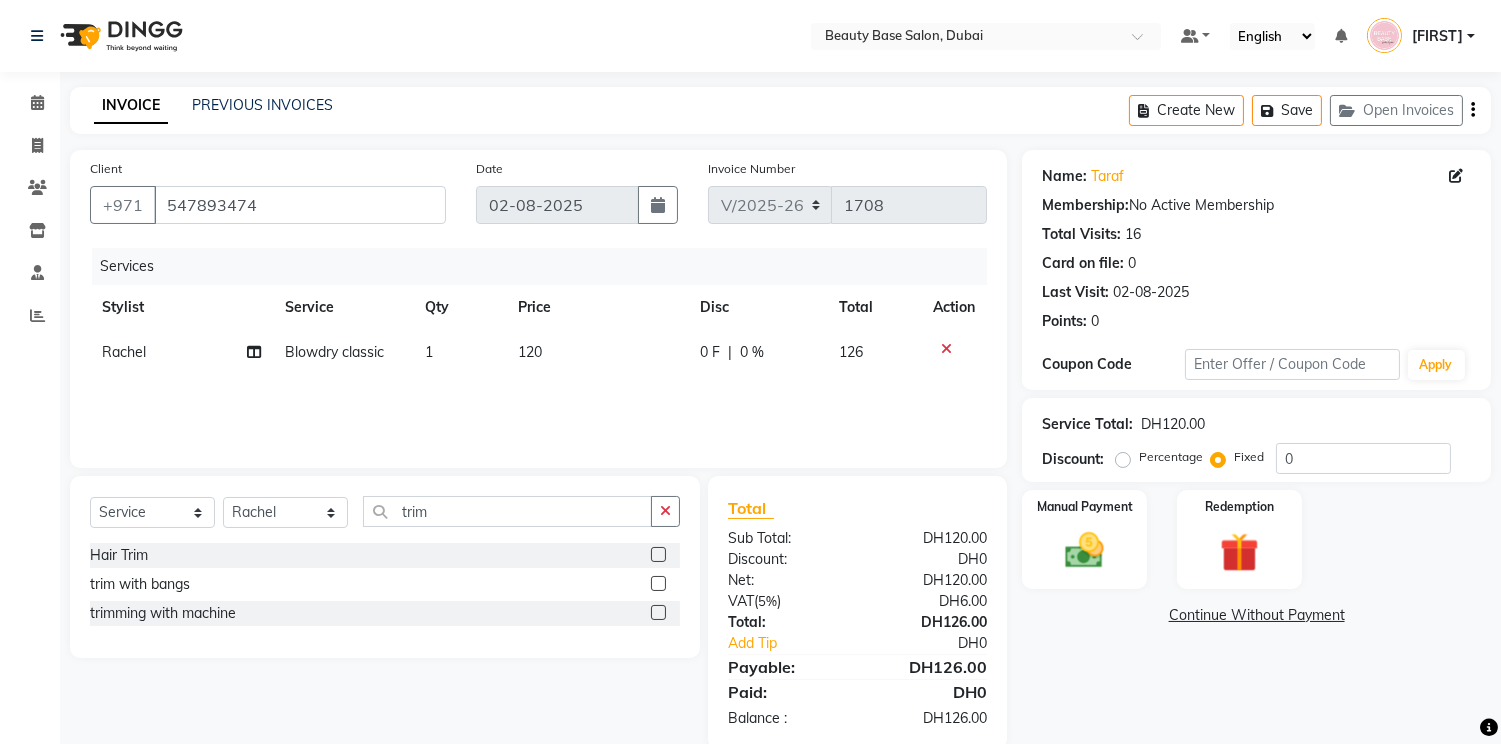 click 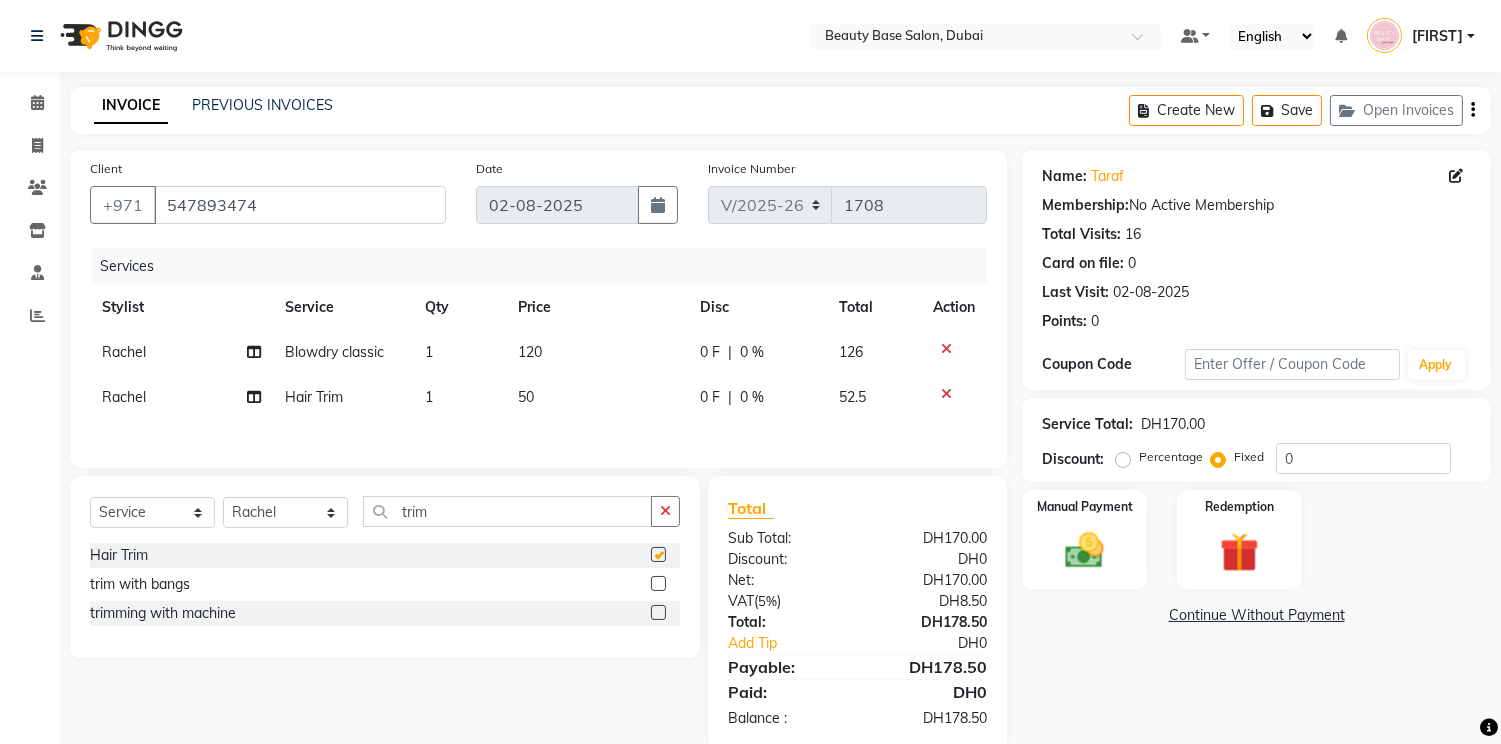 checkbox on "false" 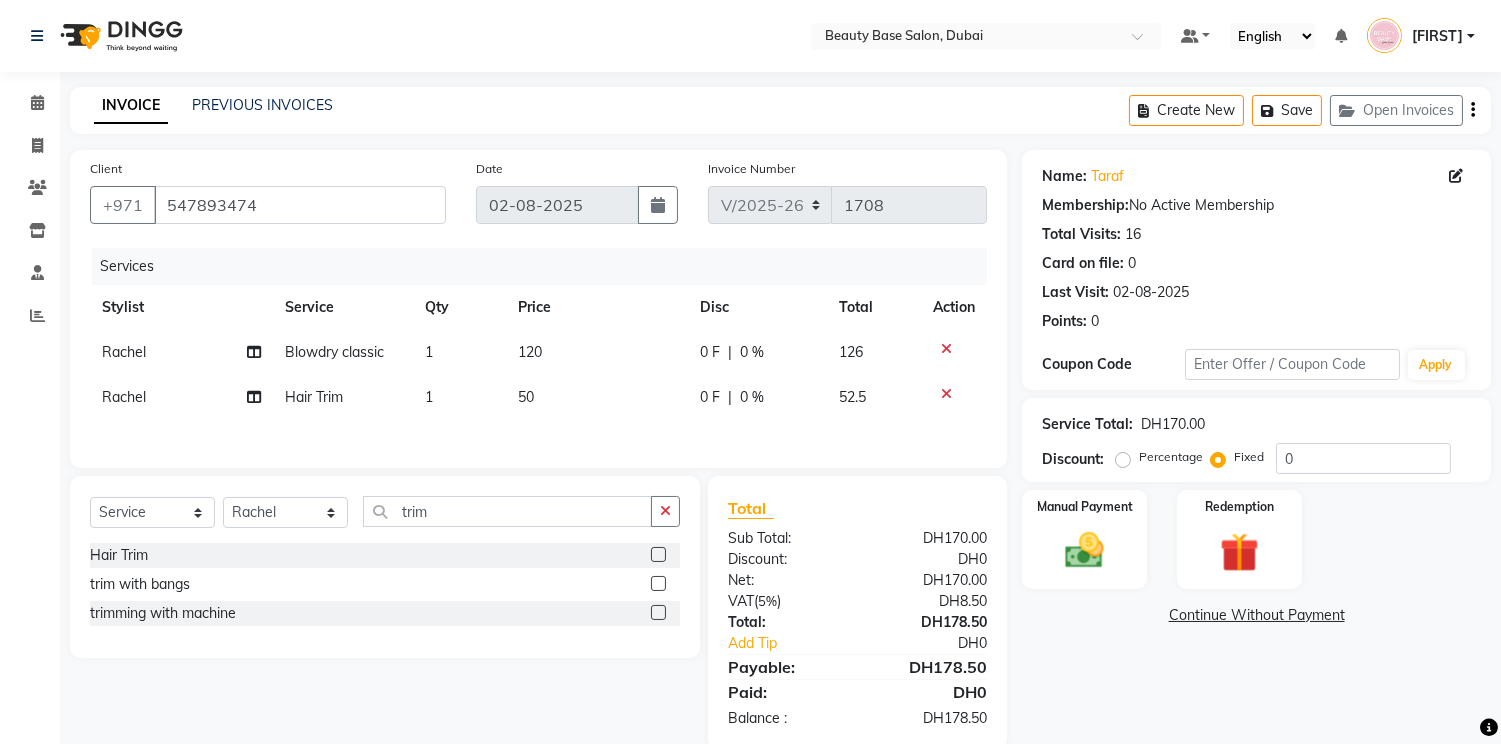 click 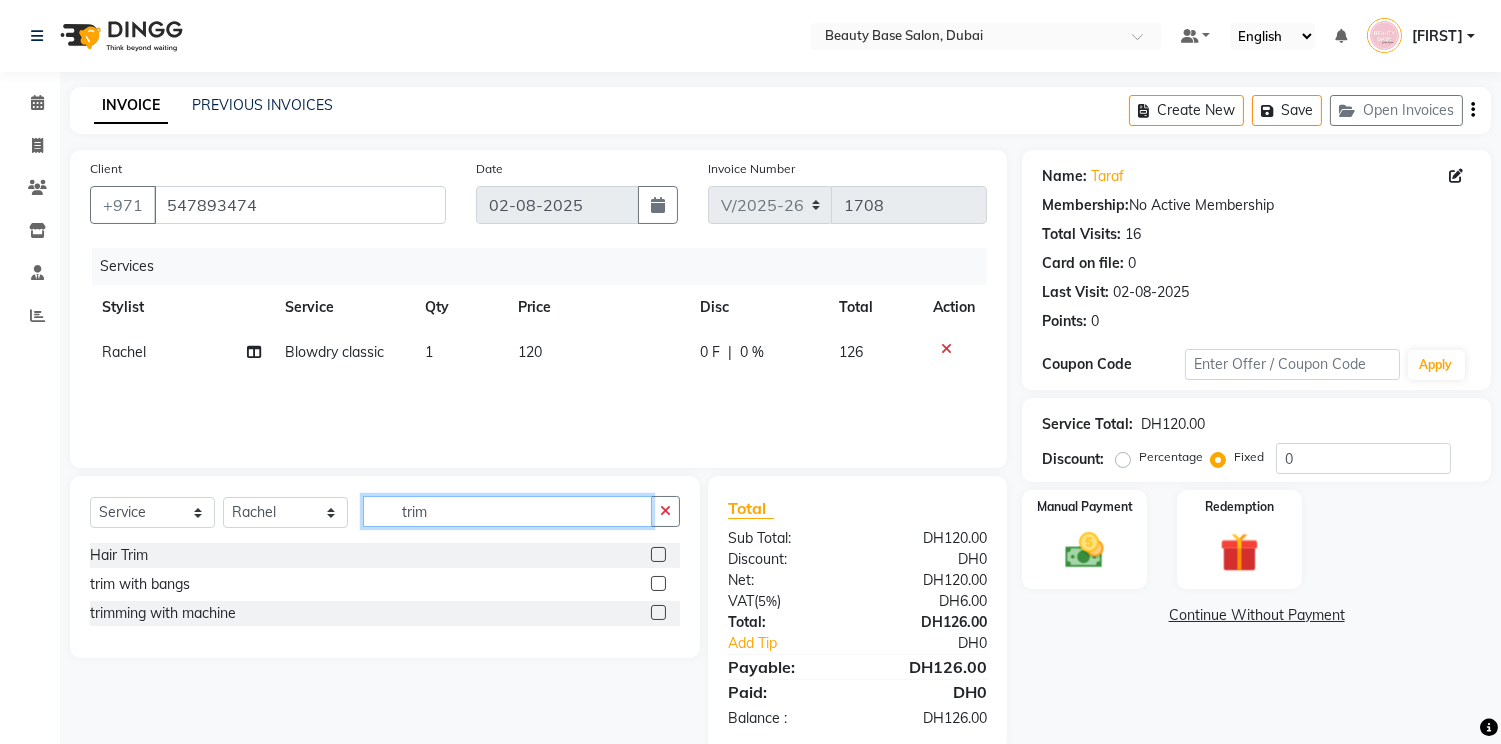 click on "trim" 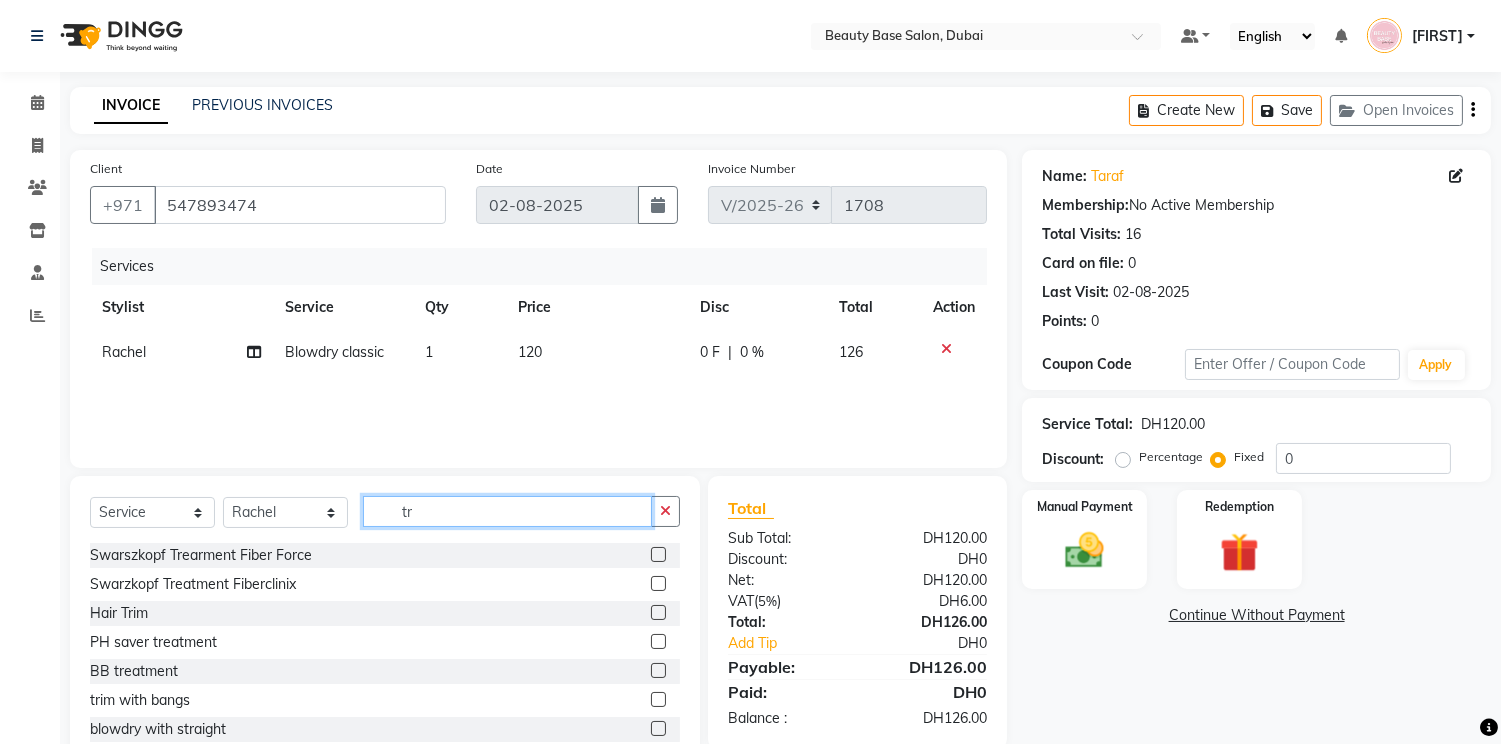 type on "t" 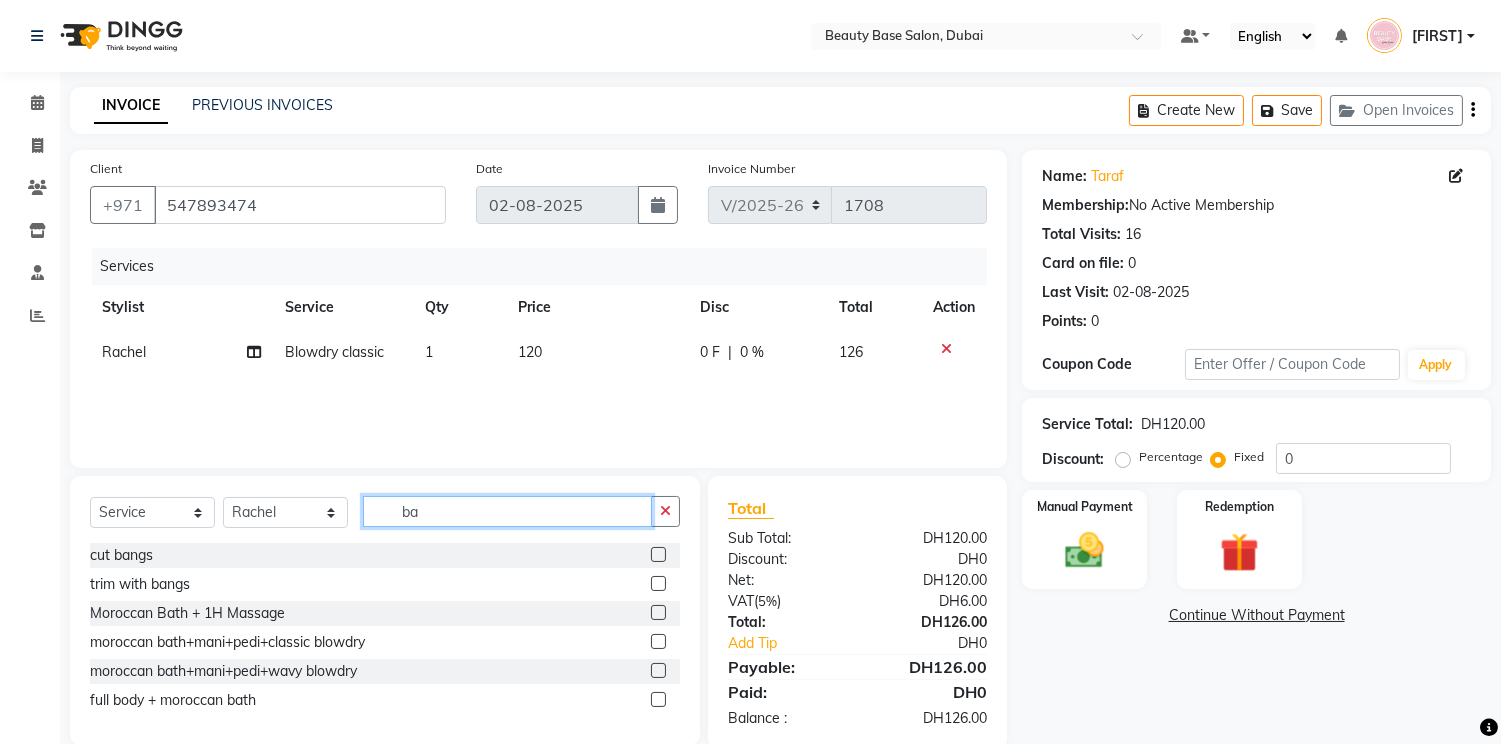 type on "ba" 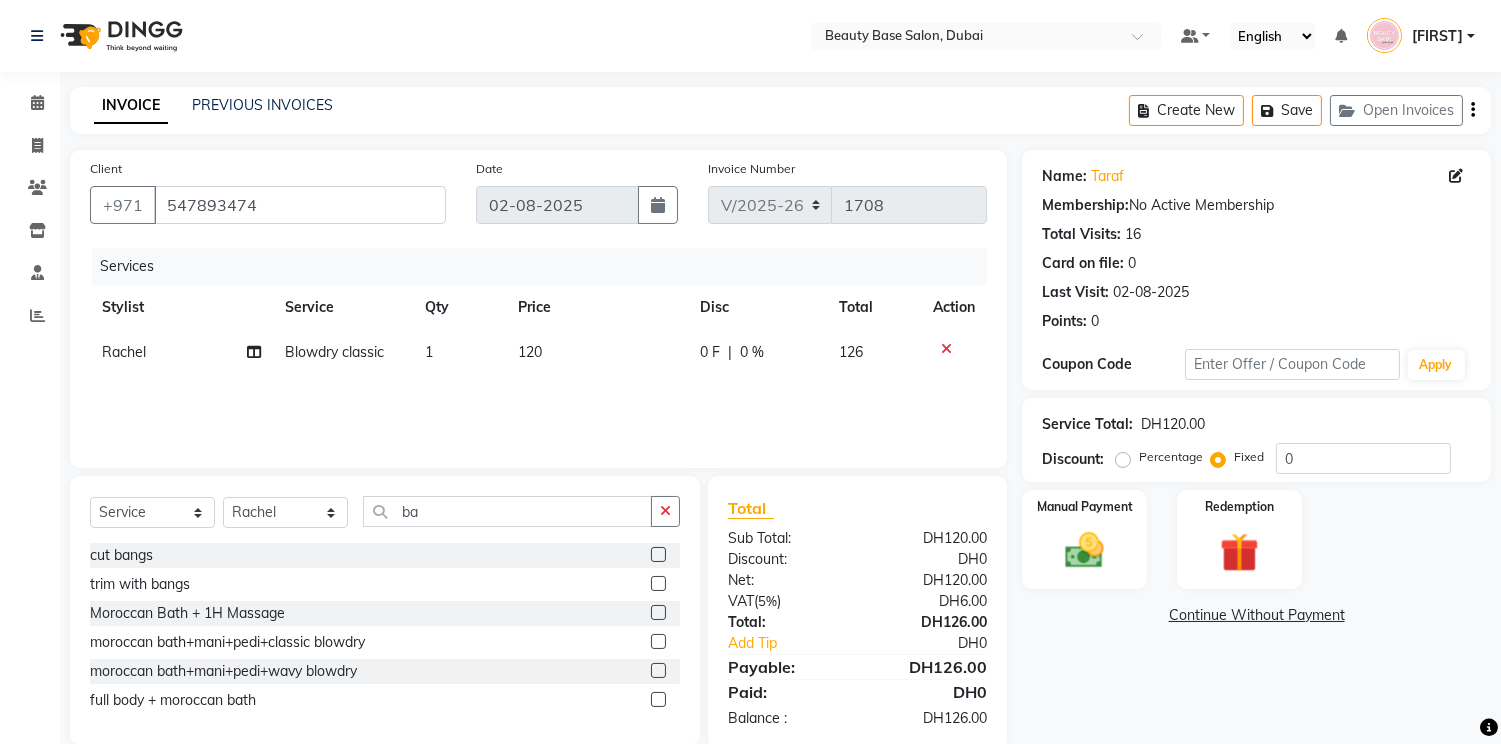 click 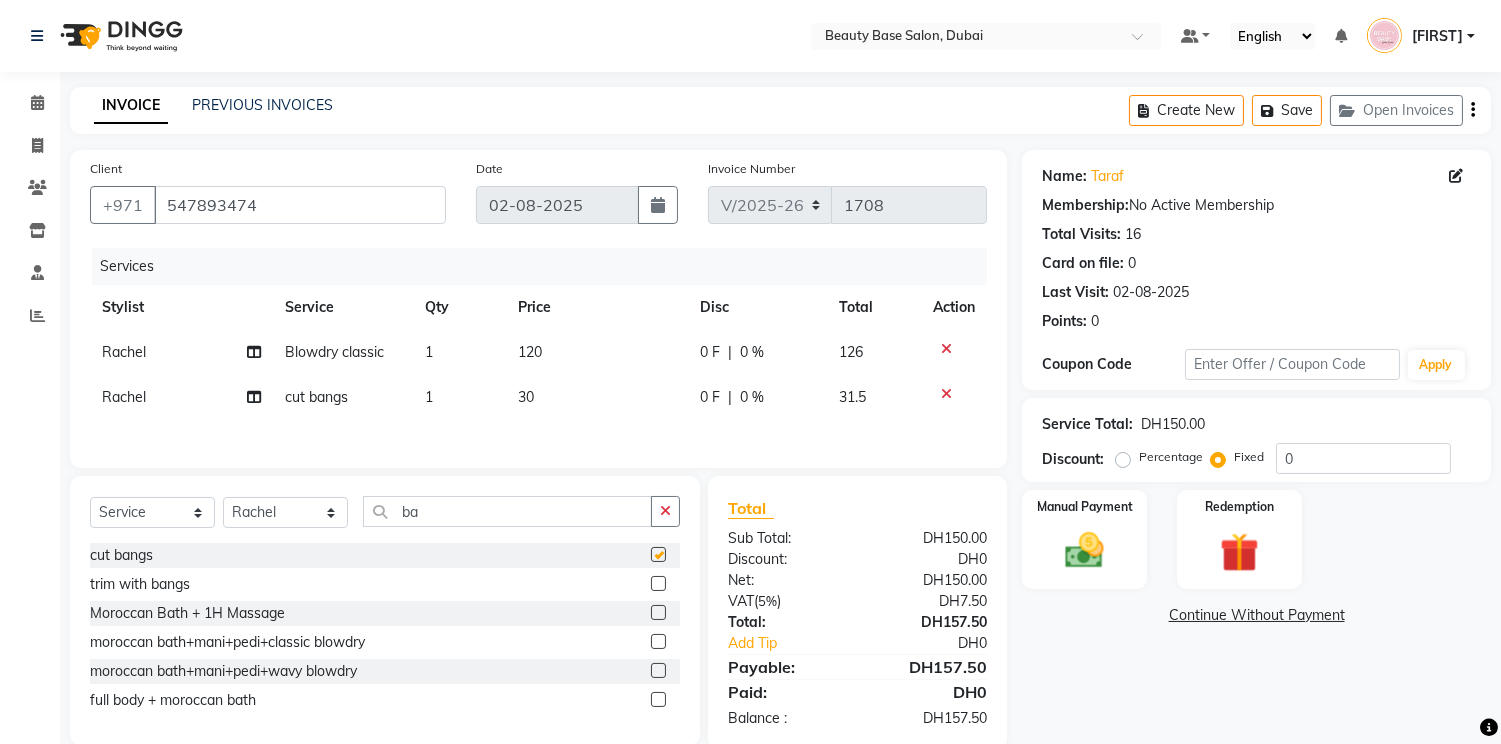 checkbox on "false" 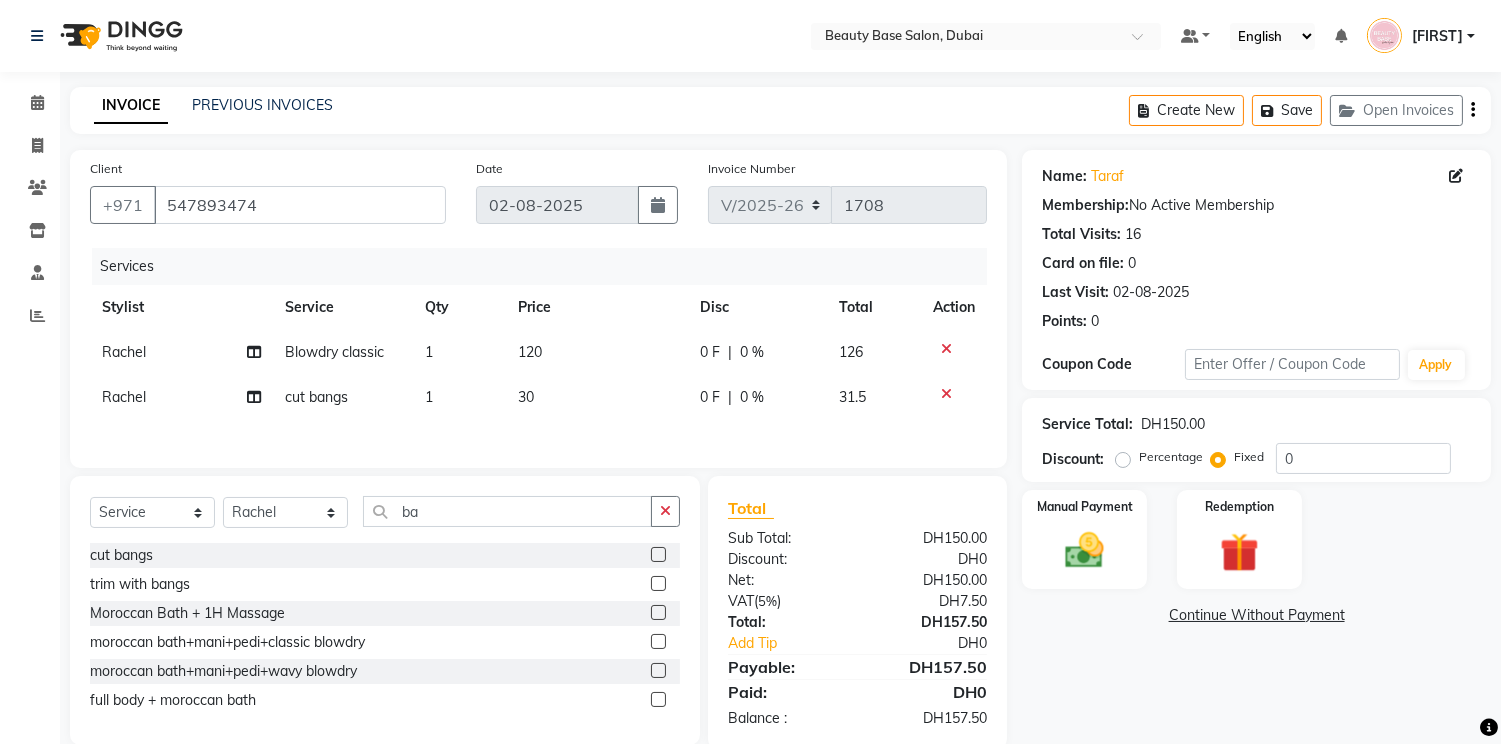 scroll, scrollTop: 40, scrollLeft: 0, axis: vertical 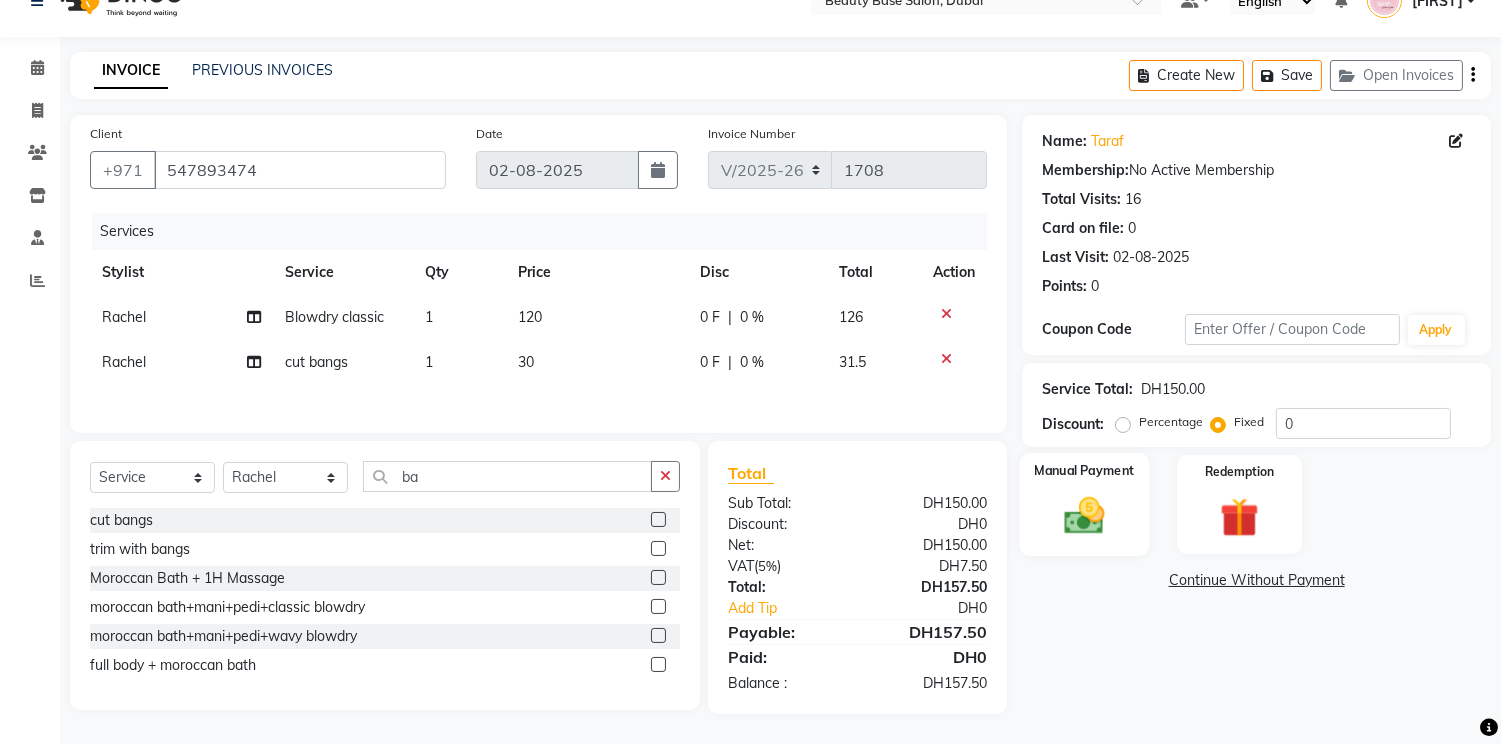 click 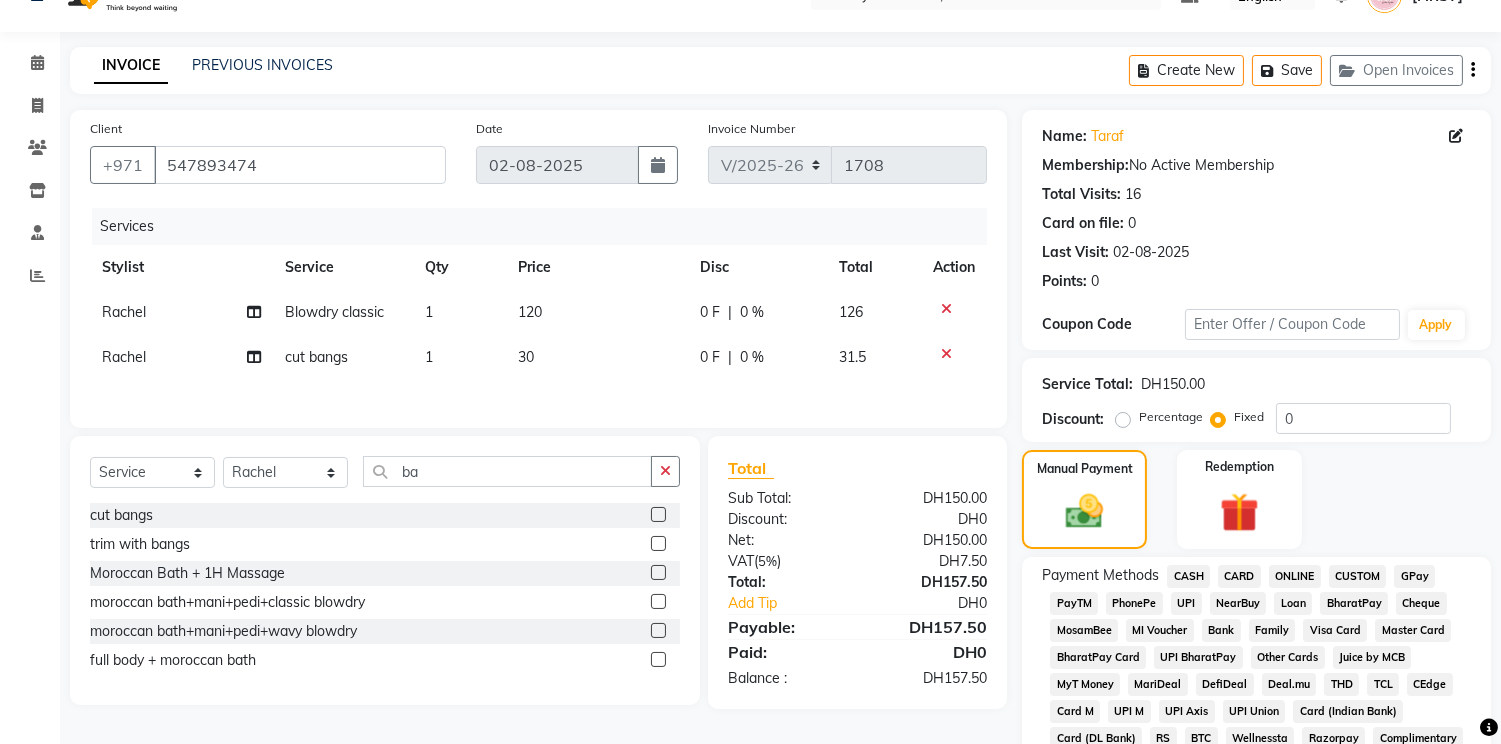 click on "CARD" 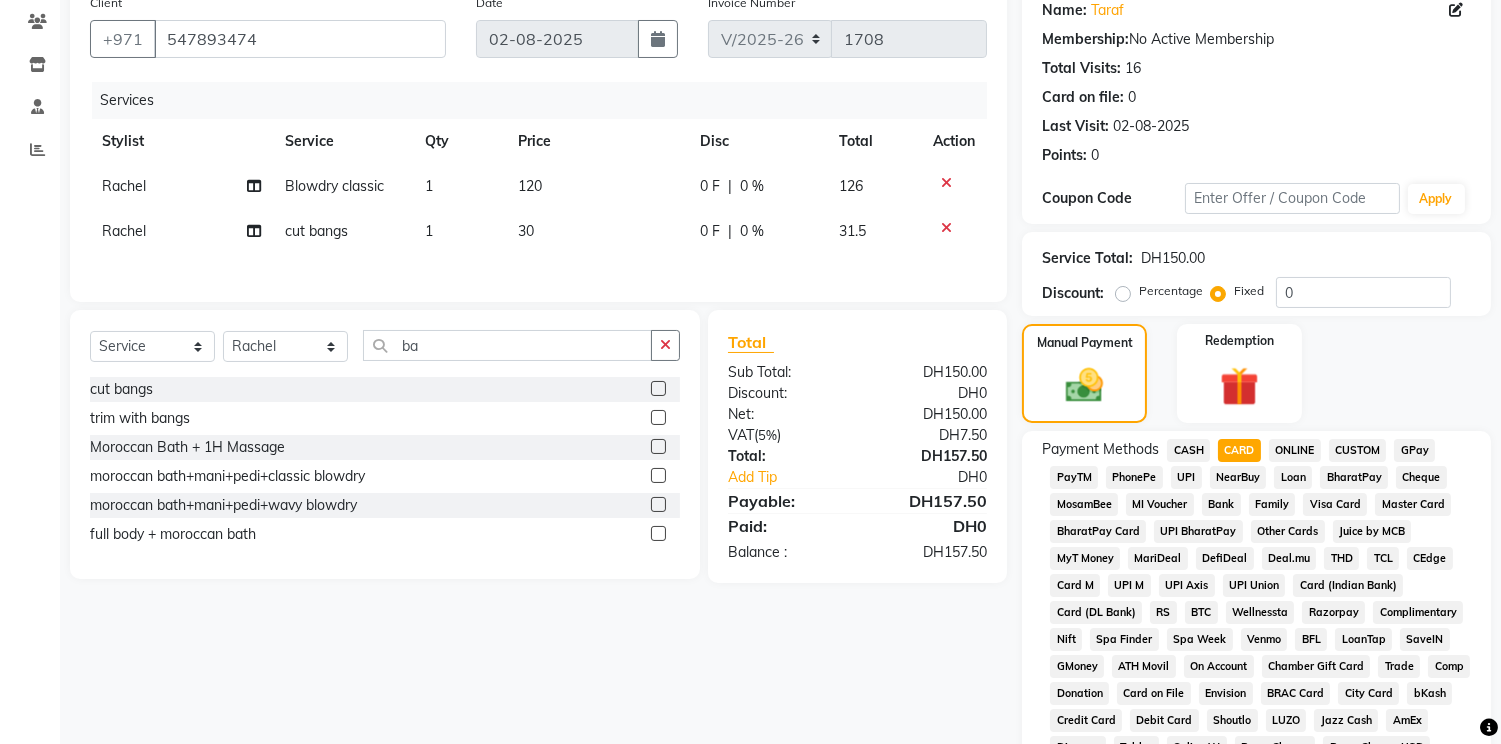 scroll, scrollTop: 590, scrollLeft: 0, axis: vertical 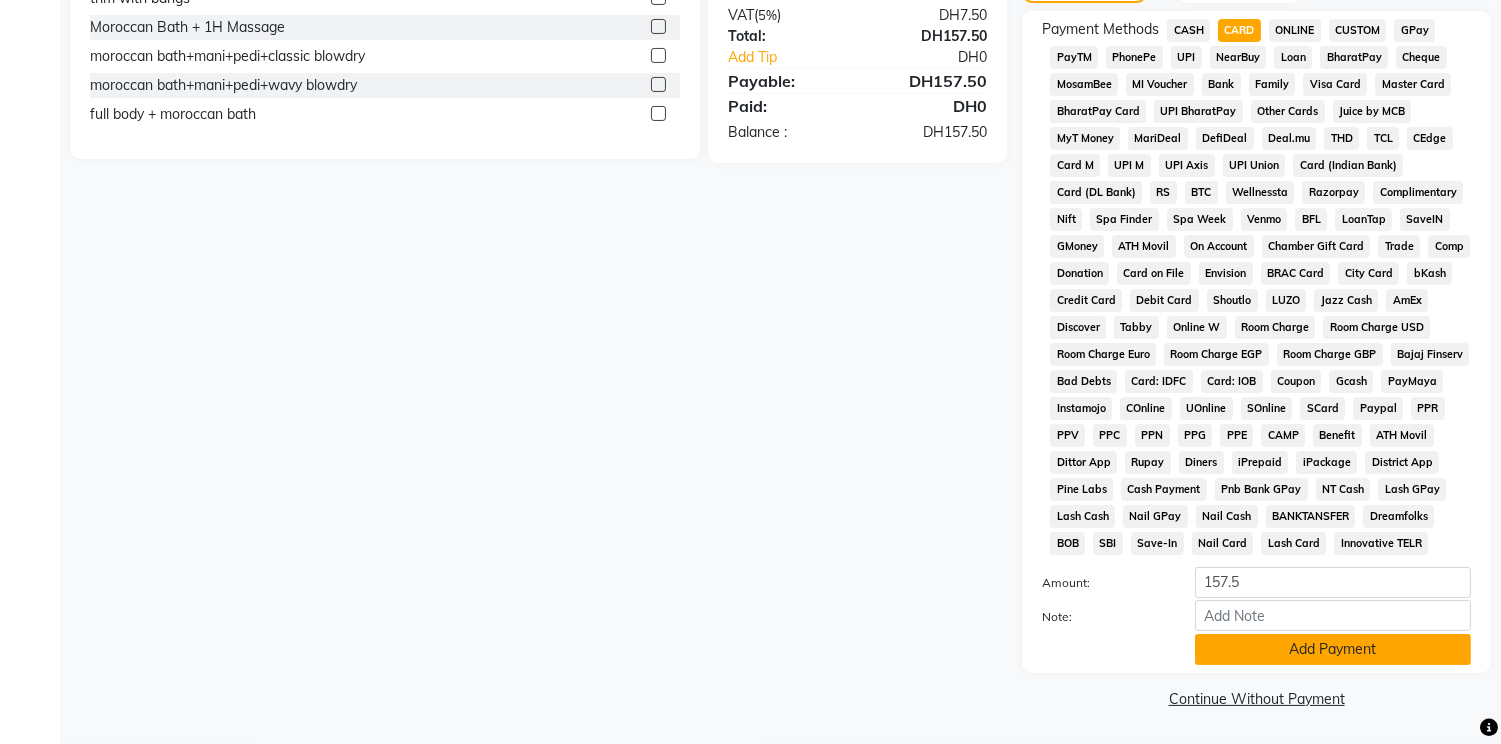 click on "Add Payment" 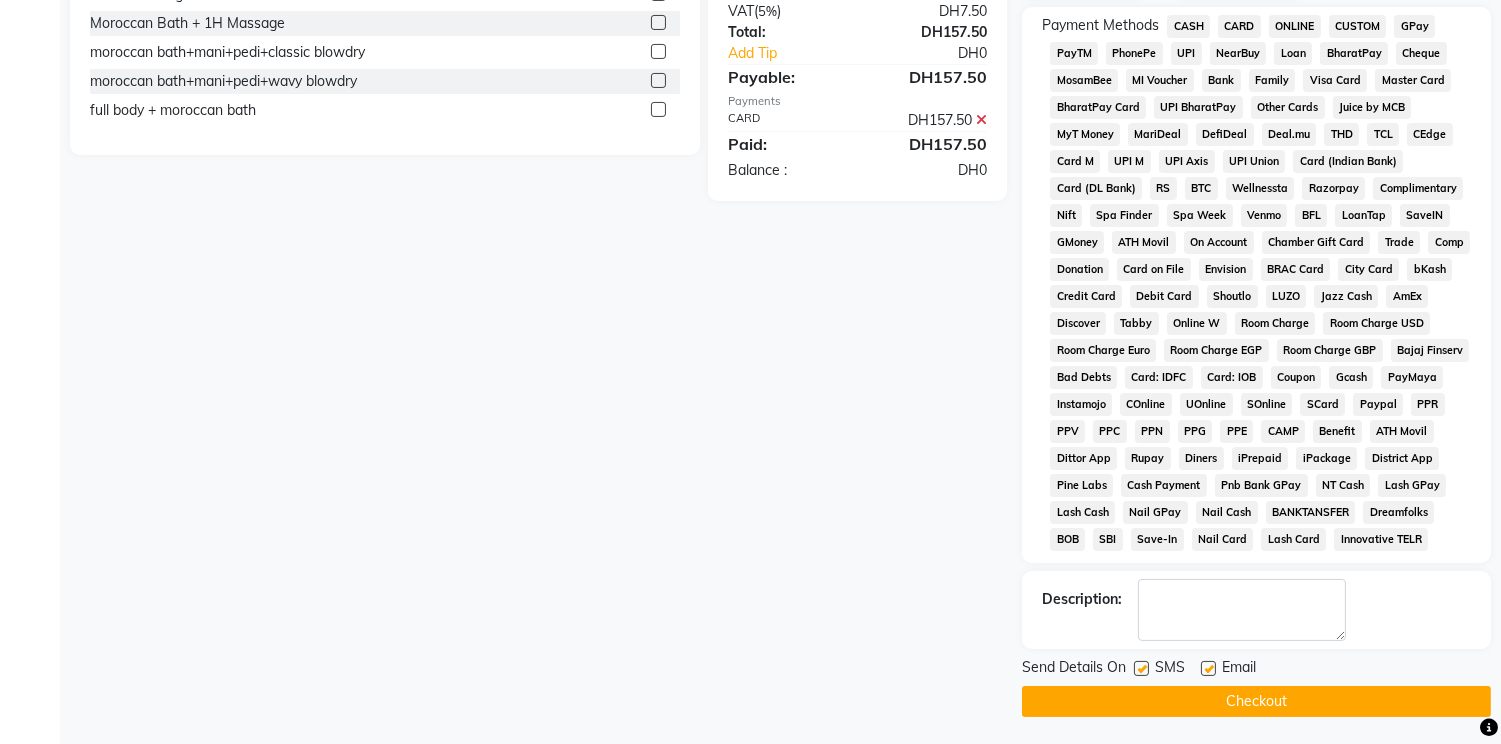 click on "Checkout" 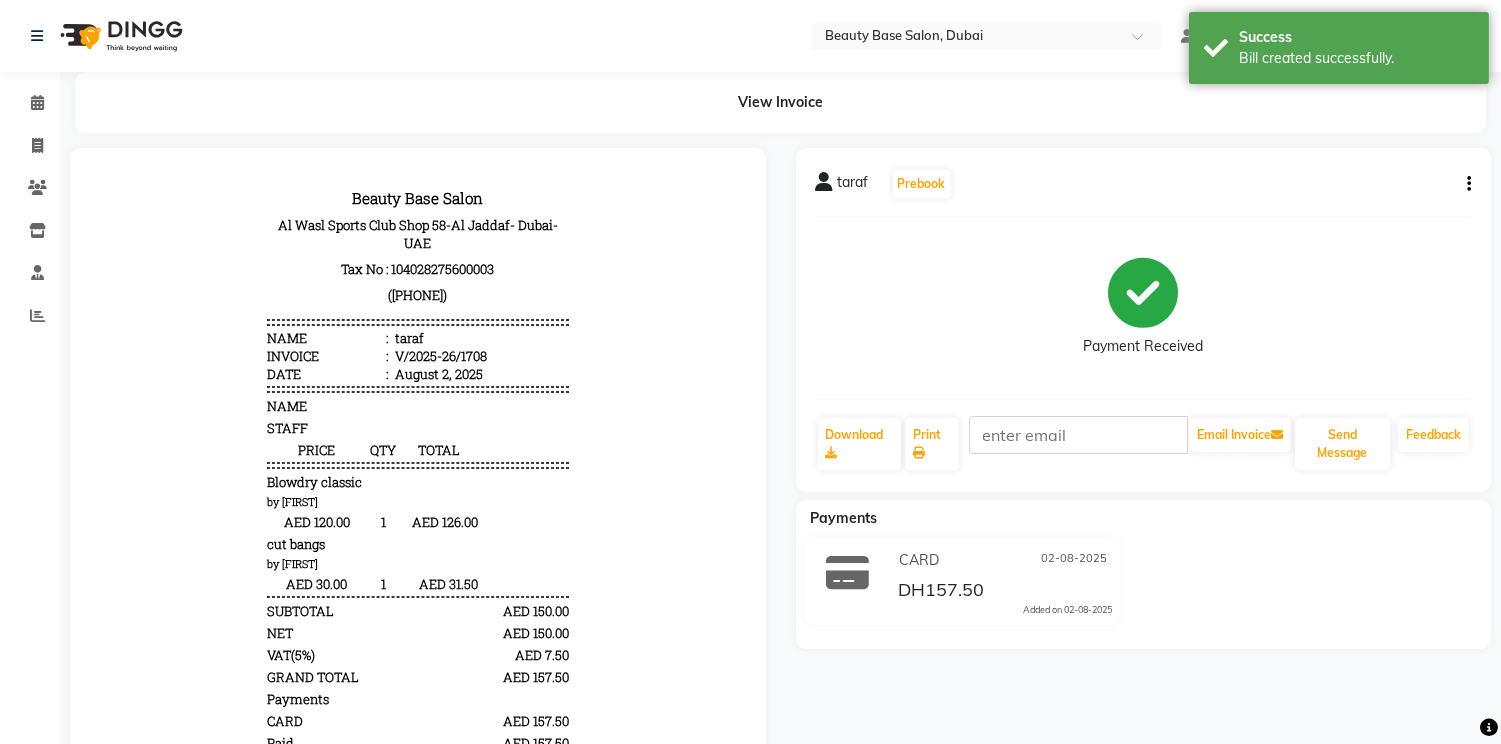 scroll, scrollTop: 0, scrollLeft: 0, axis: both 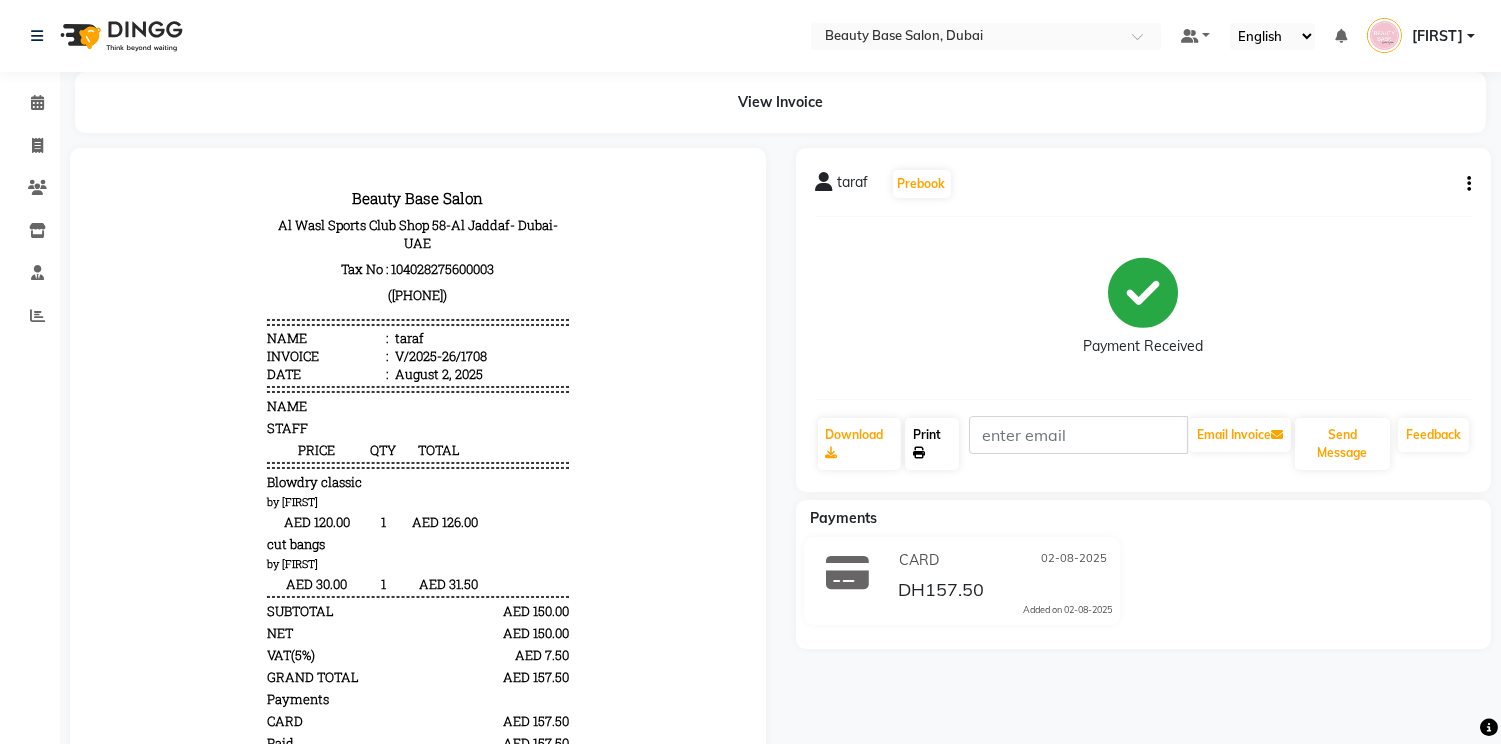 click on "Print" 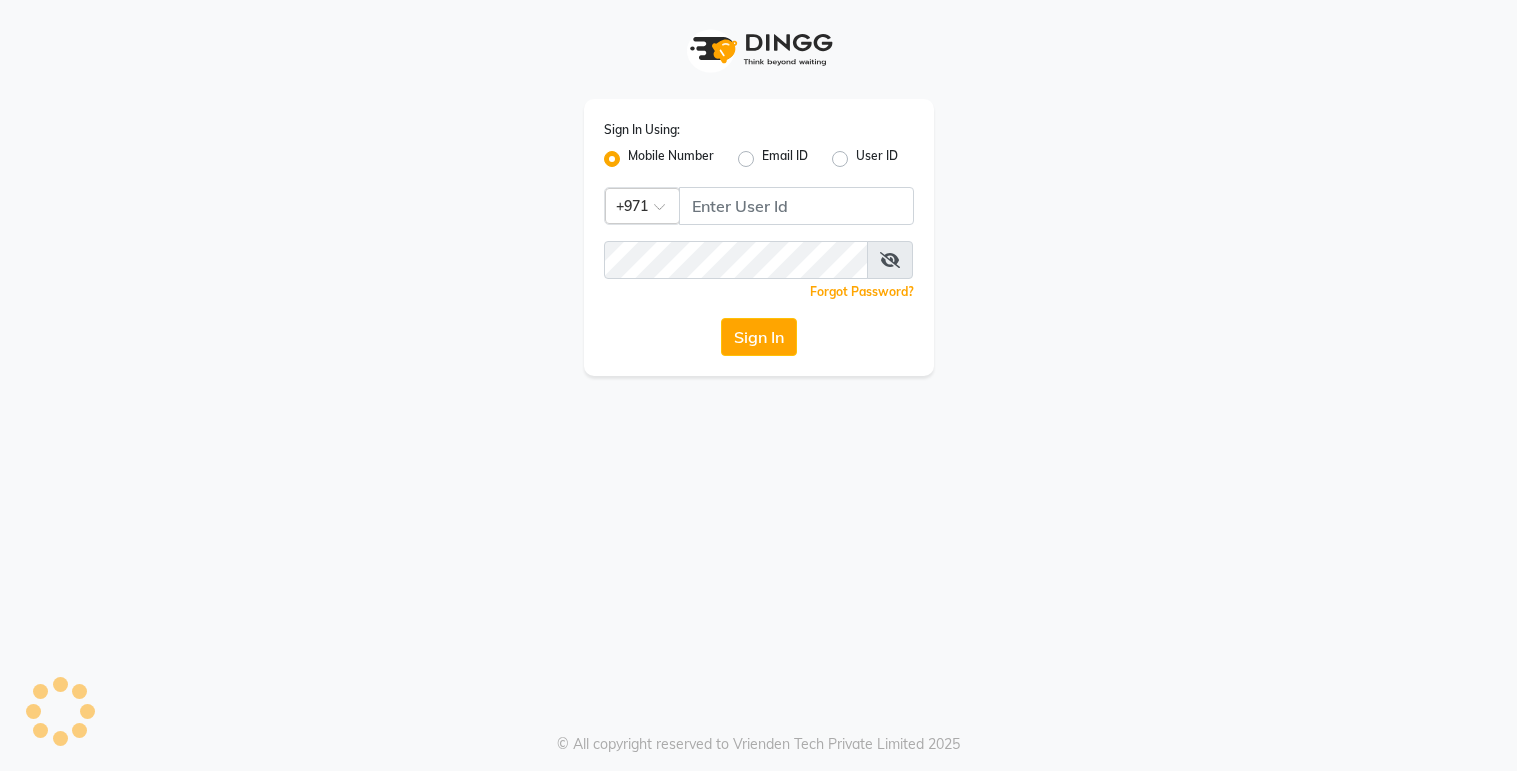 scroll, scrollTop: 0, scrollLeft: 0, axis: both 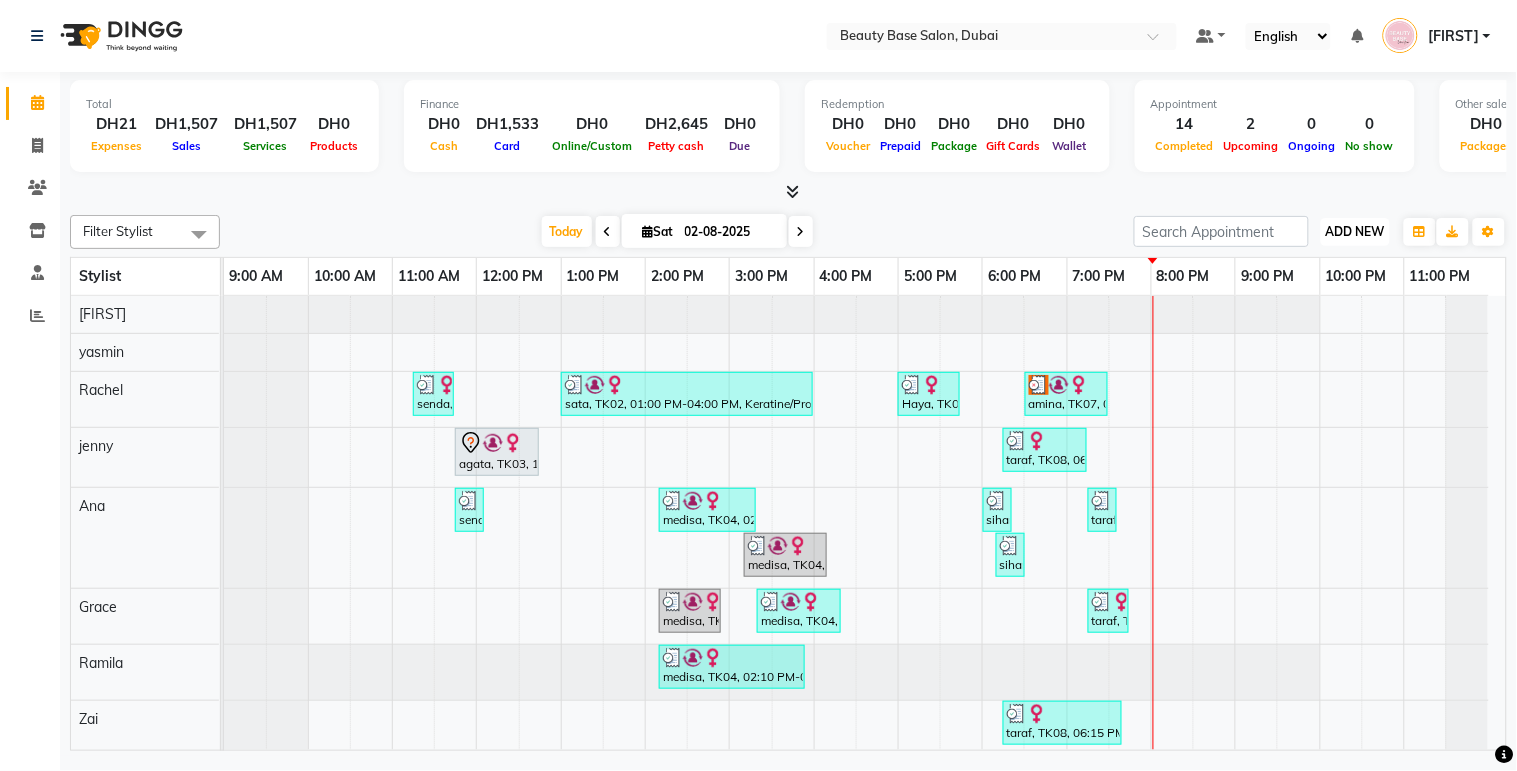 click on "ADD NEW" at bounding box center (1355, 231) 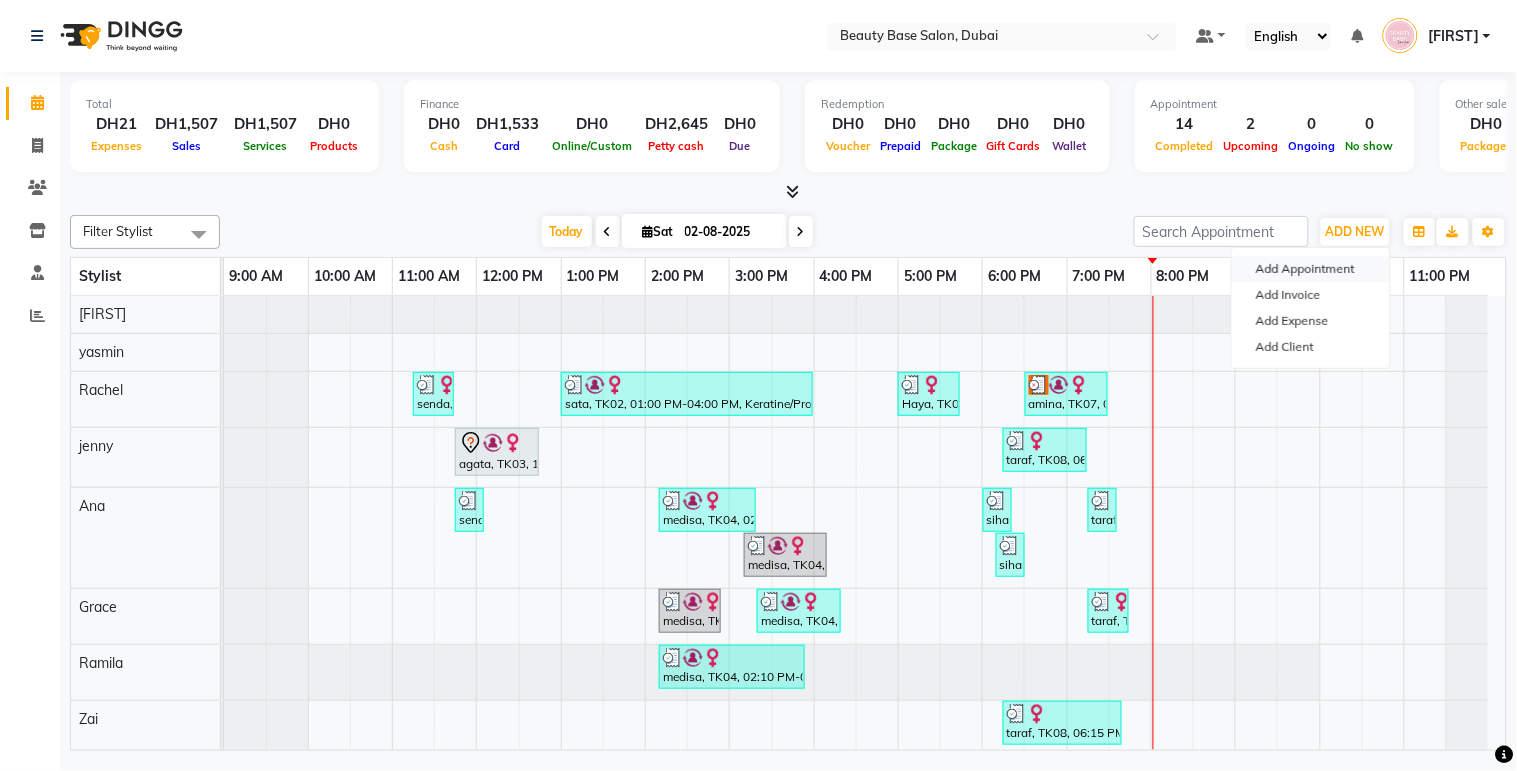 click on "Add Appointment" at bounding box center (1311, 269) 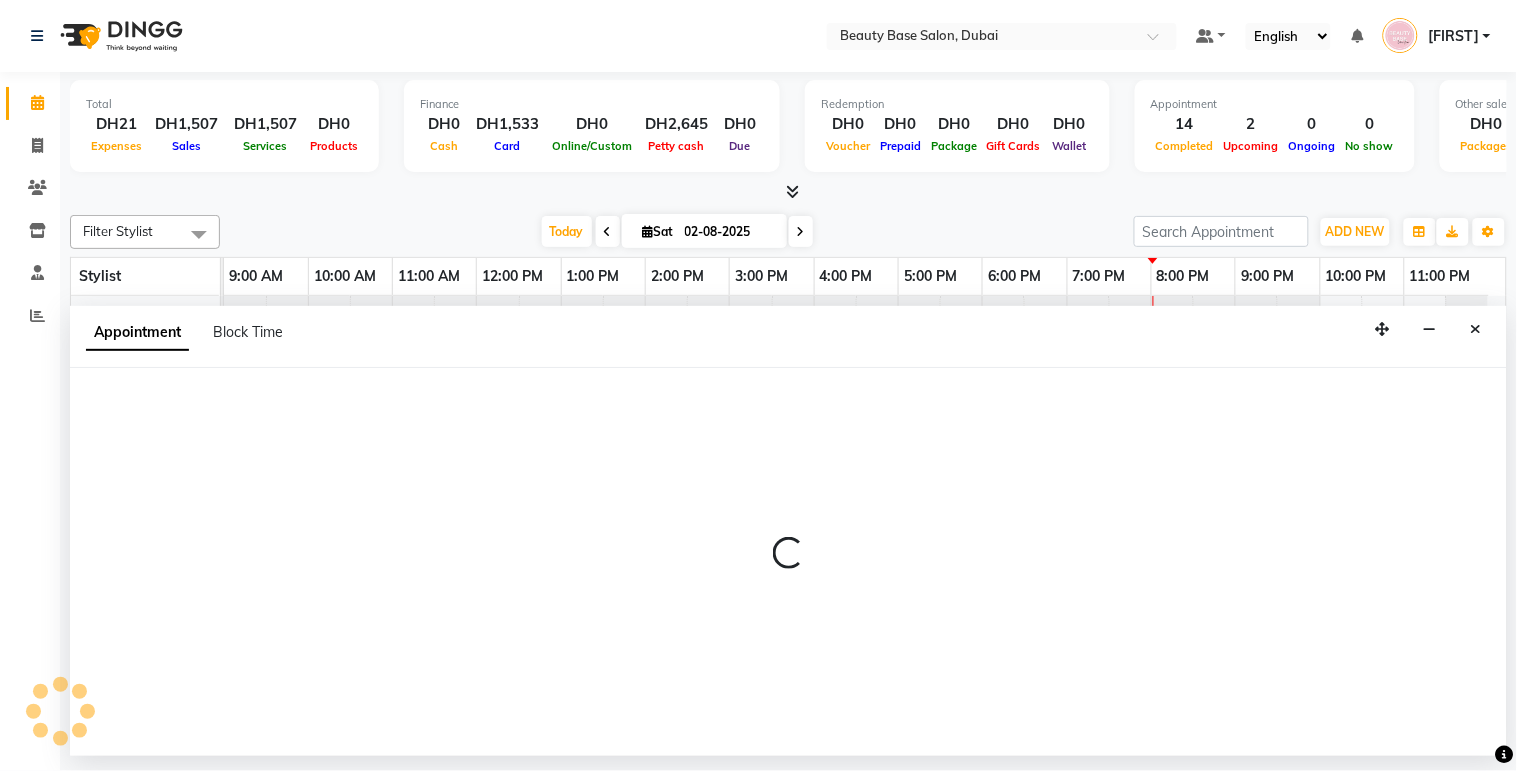select on "tentative" 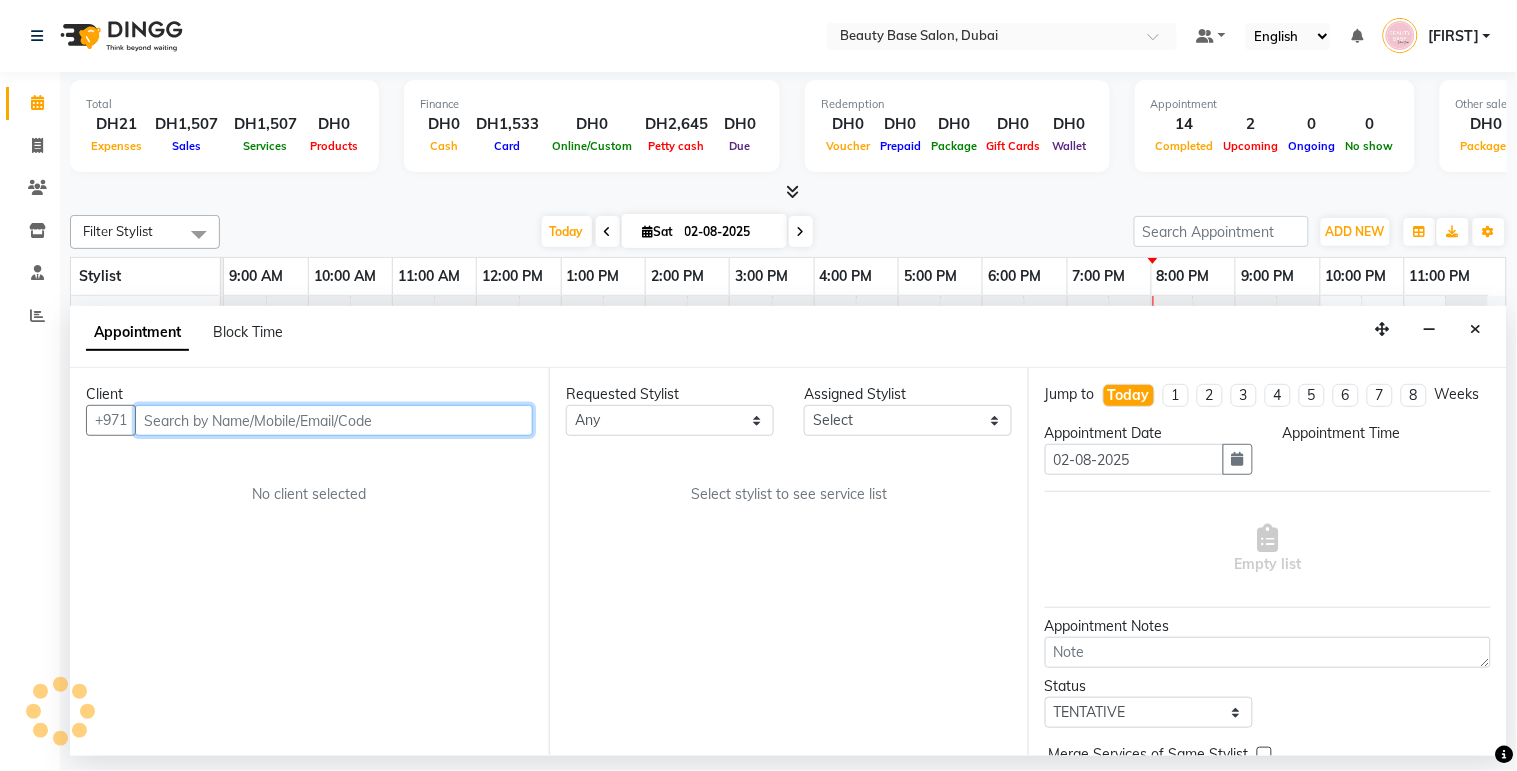 select on "600" 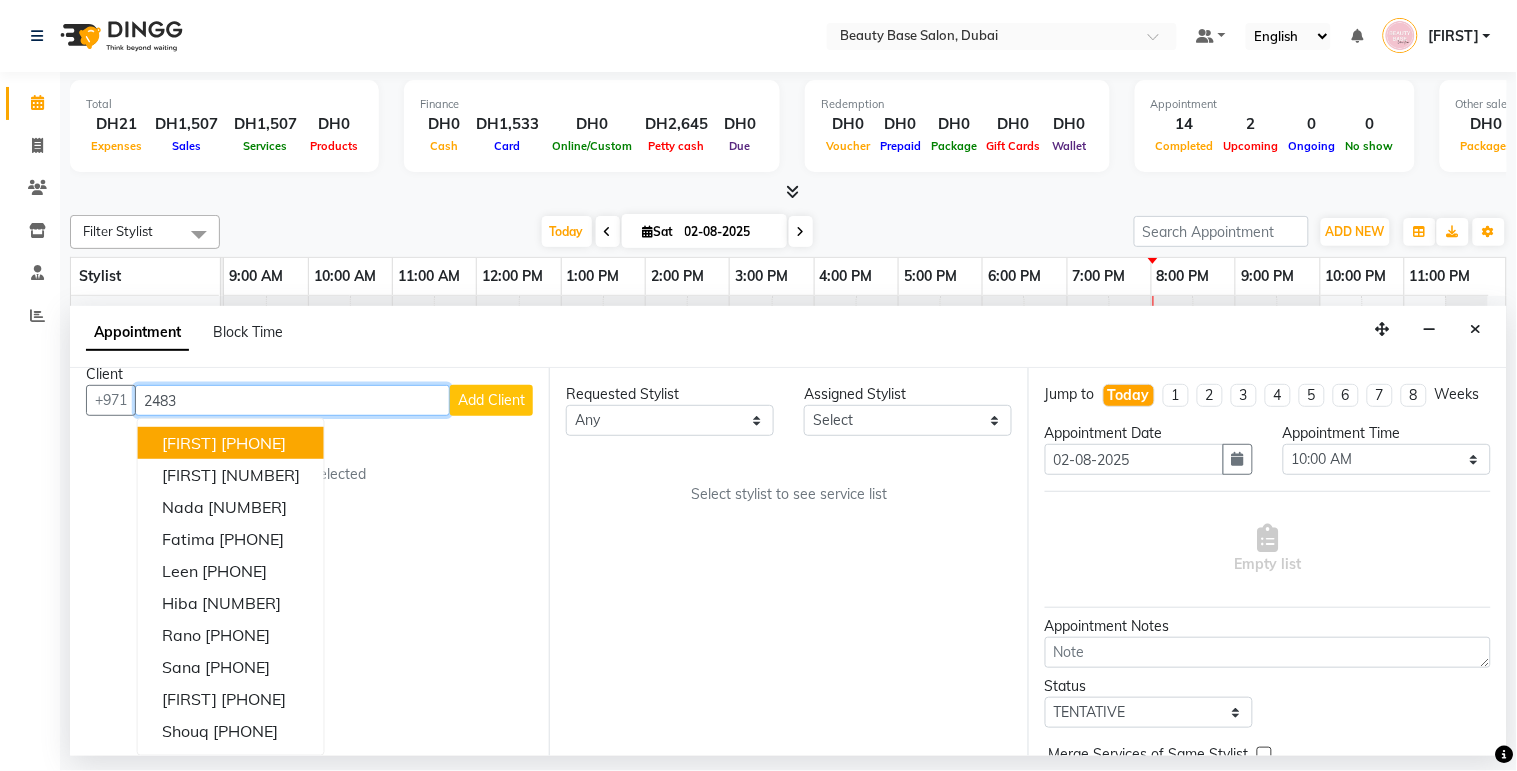 scroll, scrollTop: 0, scrollLeft: 0, axis: both 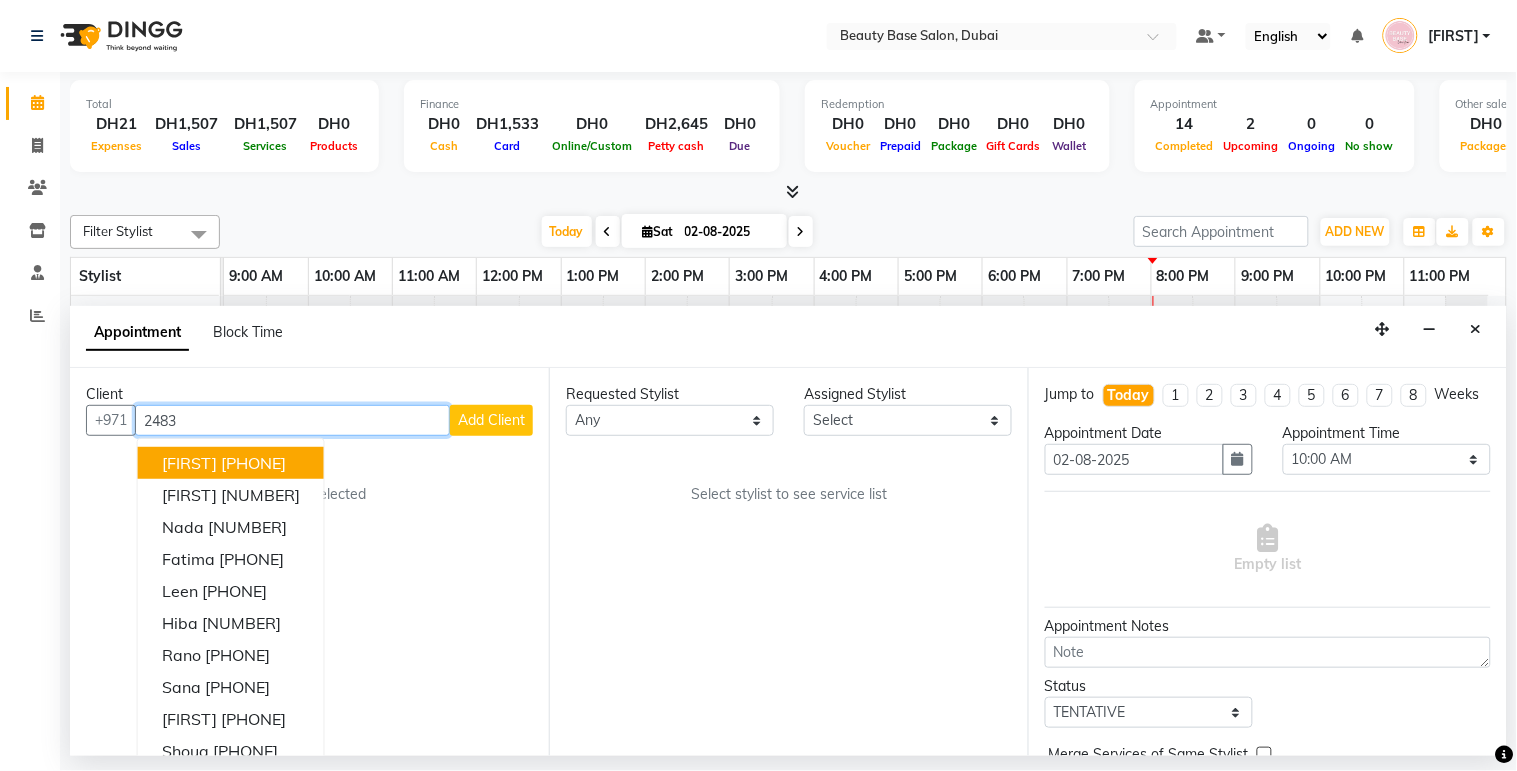 click on "2483" at bounding box center [292, 420] 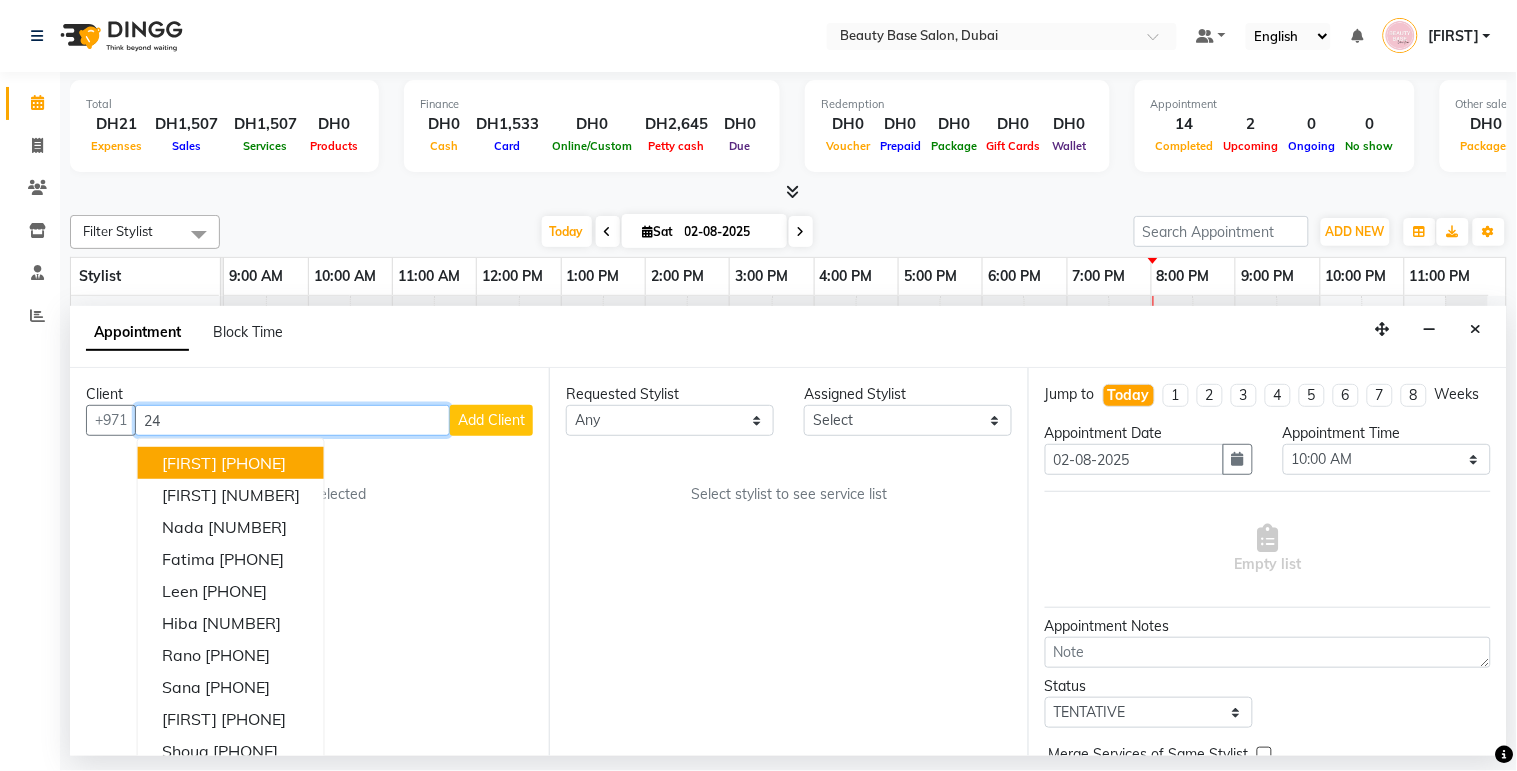 type on "2" 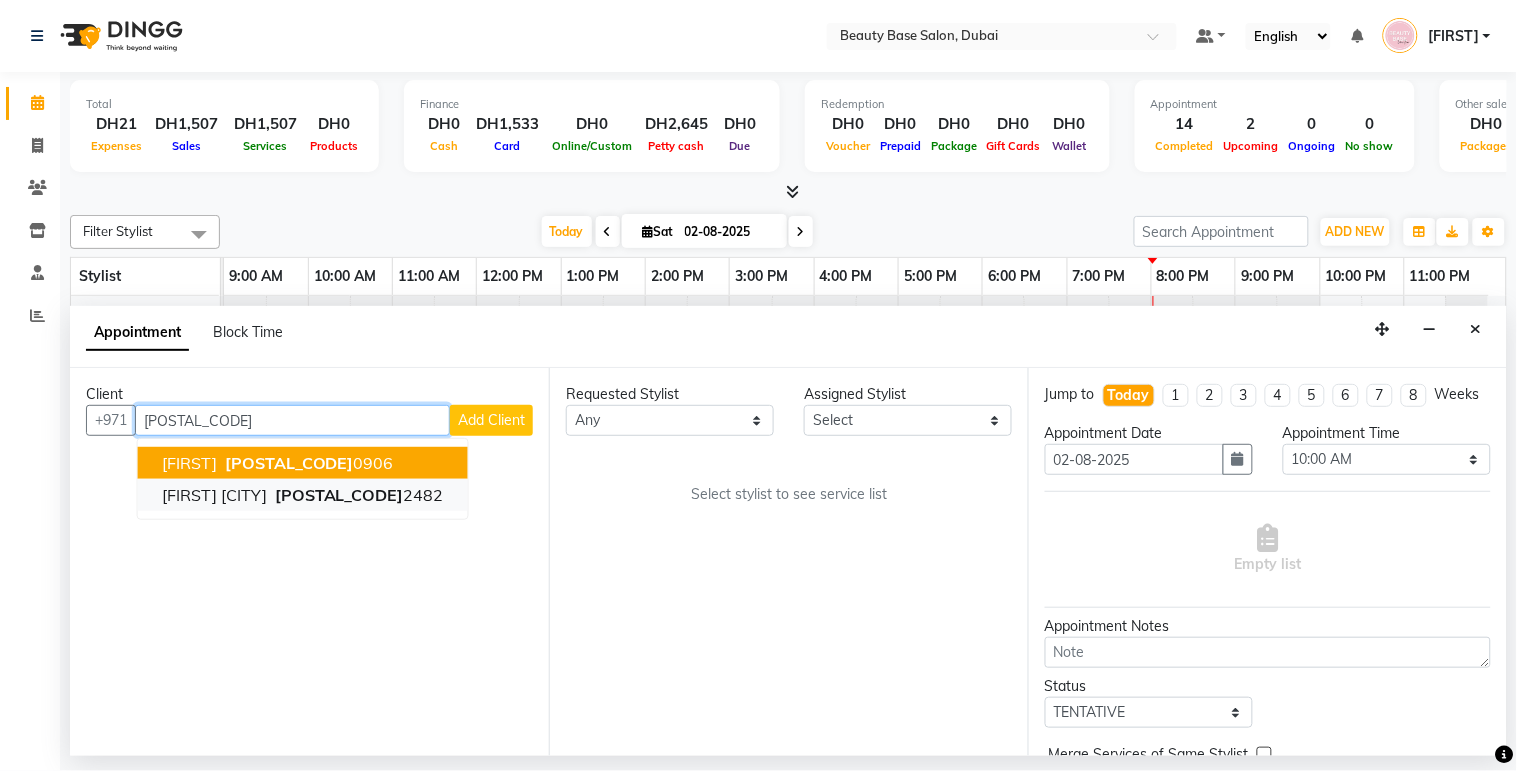 click on "50710 2482" at bounding box center [357, 495] 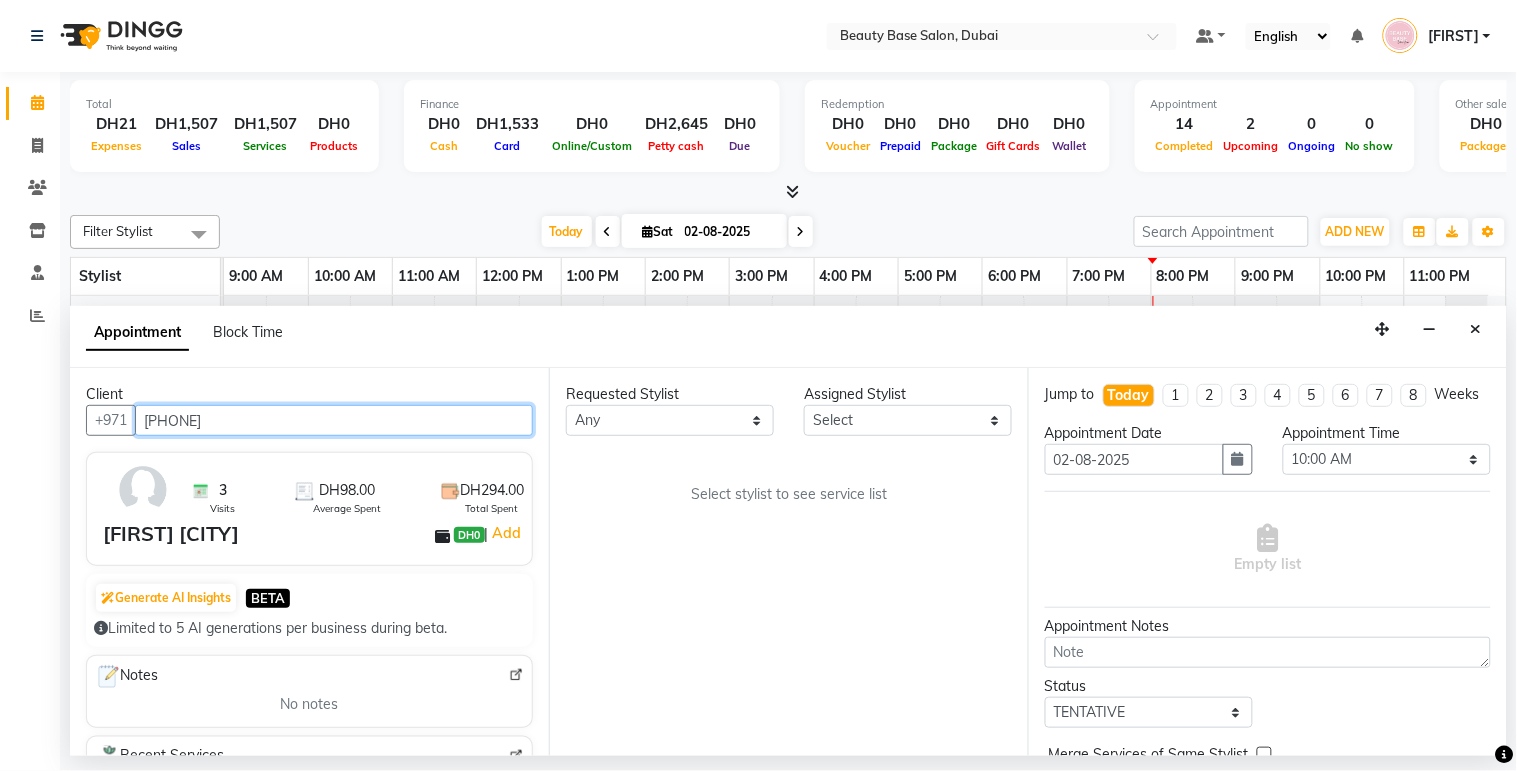 type on "507102482" 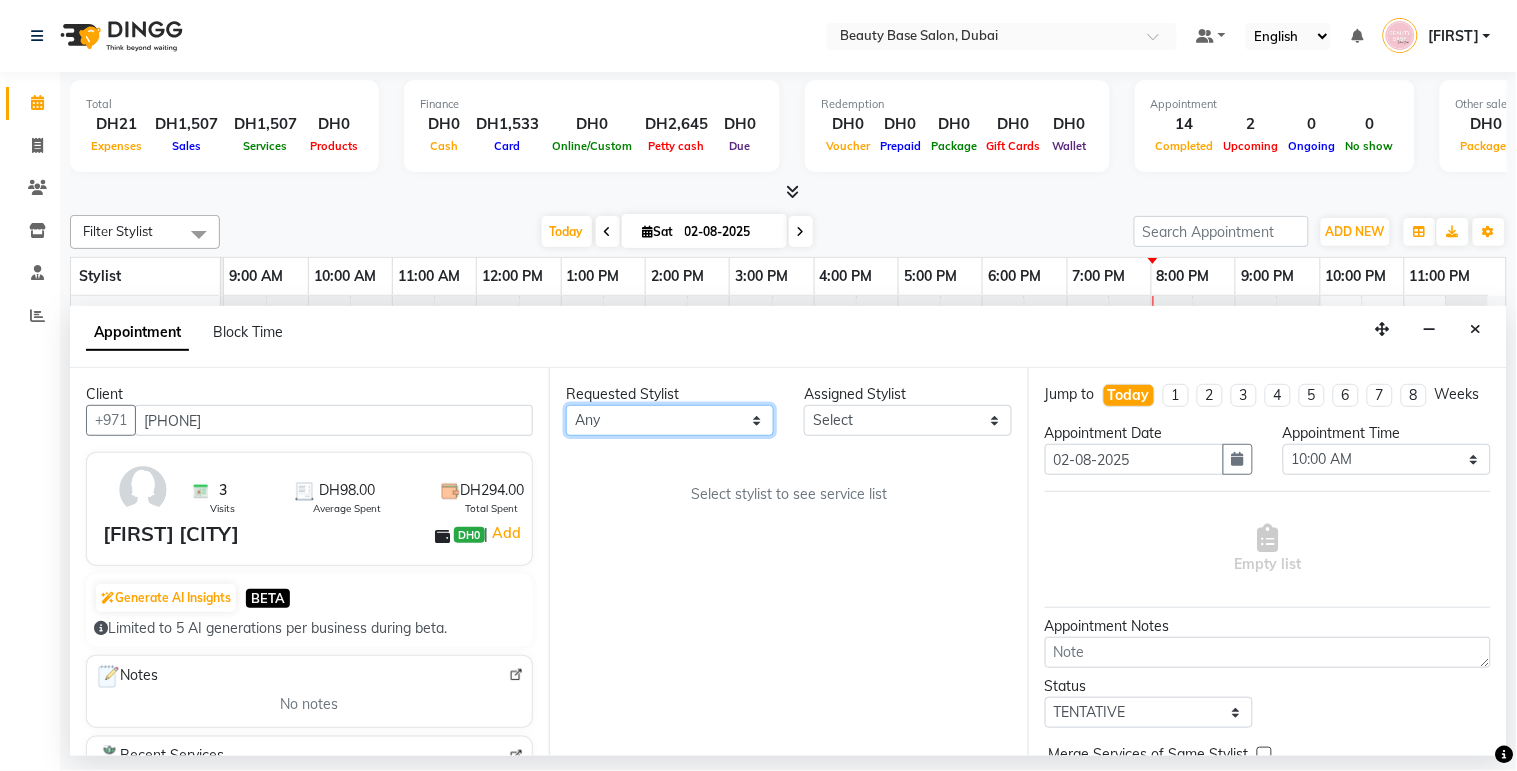 click on "Any Ana Ghizlane Grace jenny Lama Rachel Ramila tina yasmin Zai" at bounding box center [670, 420] 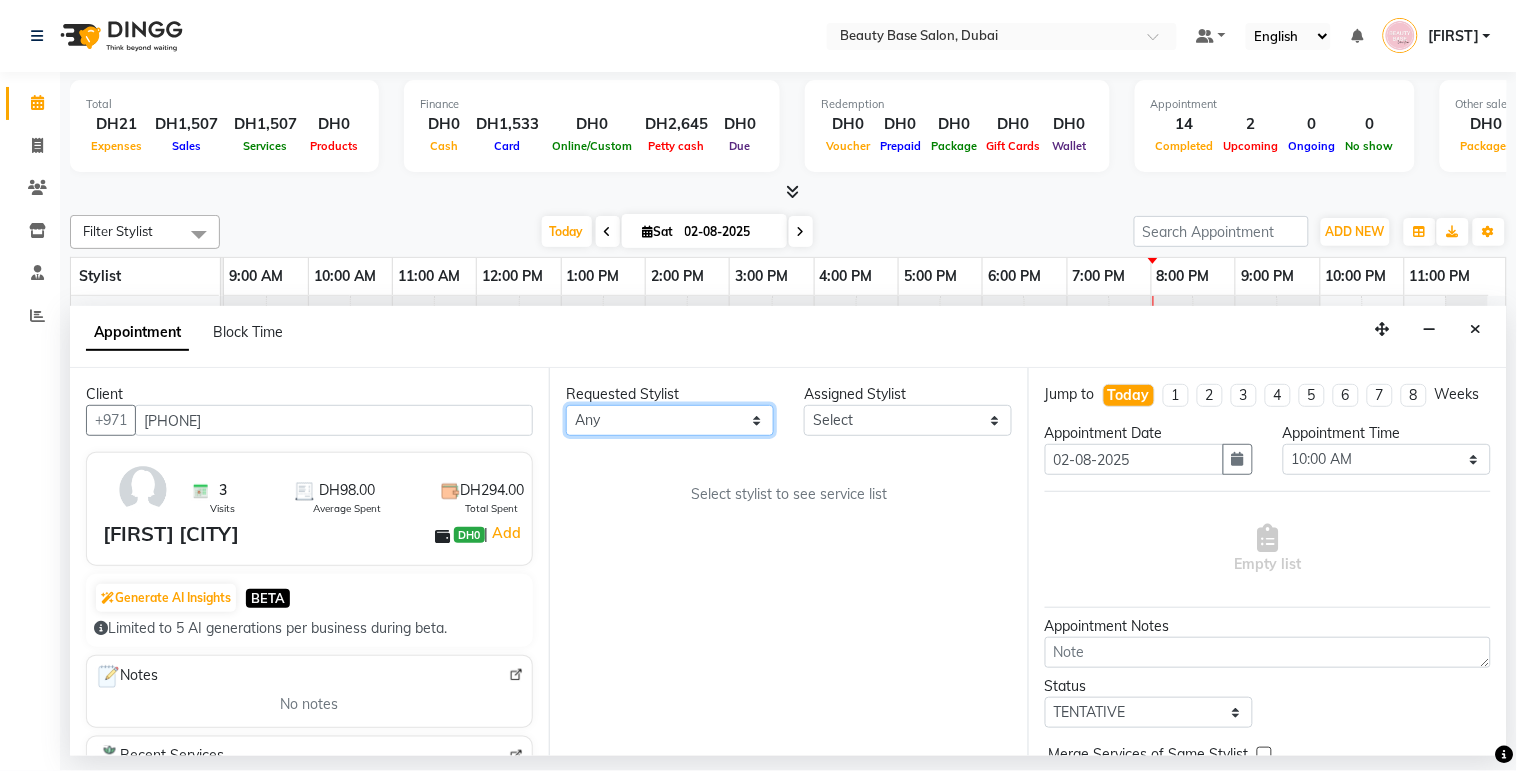 select on "61471" 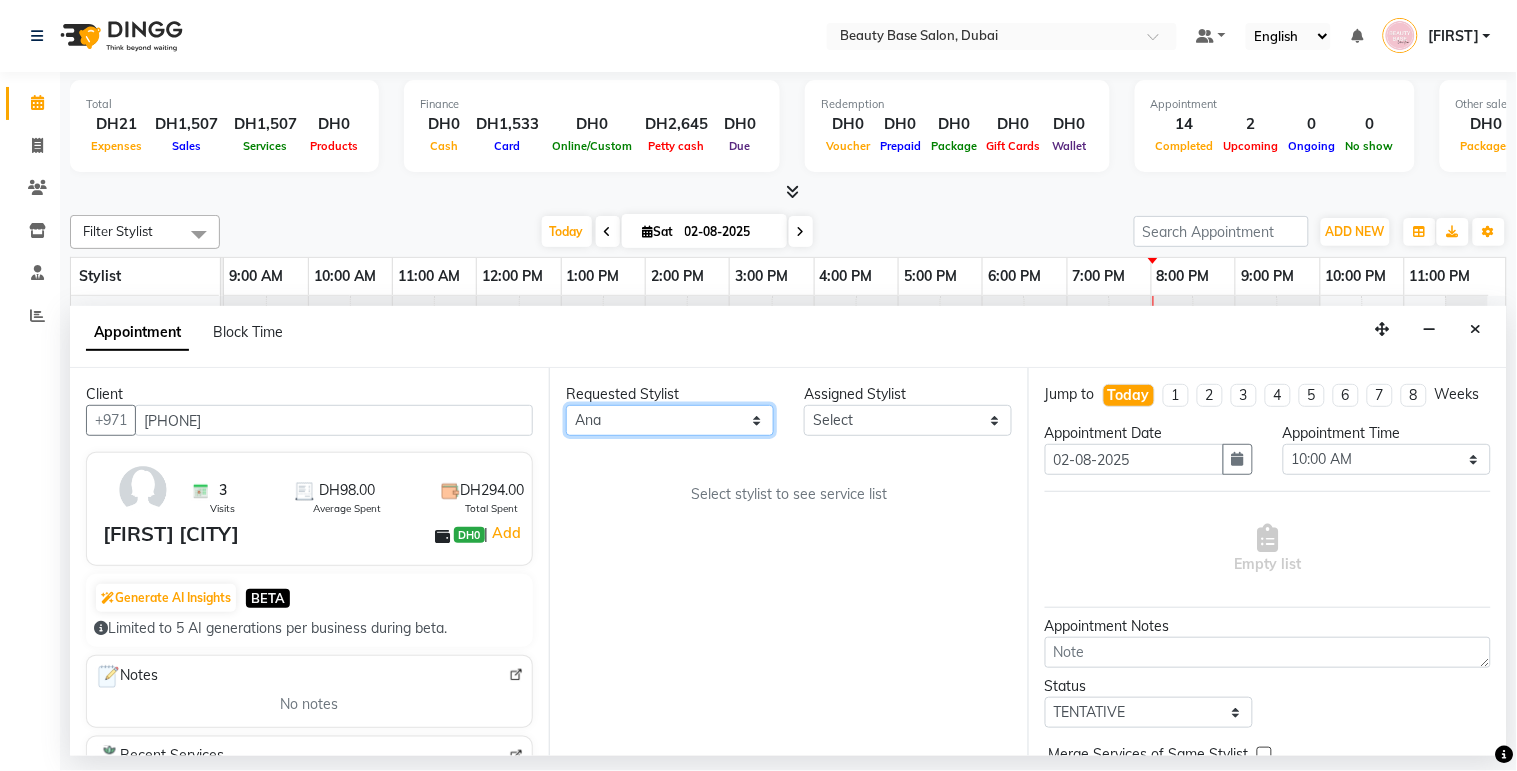 click on "Any Ana Ghizlane Grace jenny Lama Rachel Ramila tina yasmin Zai" at bounding box center (670, 420) 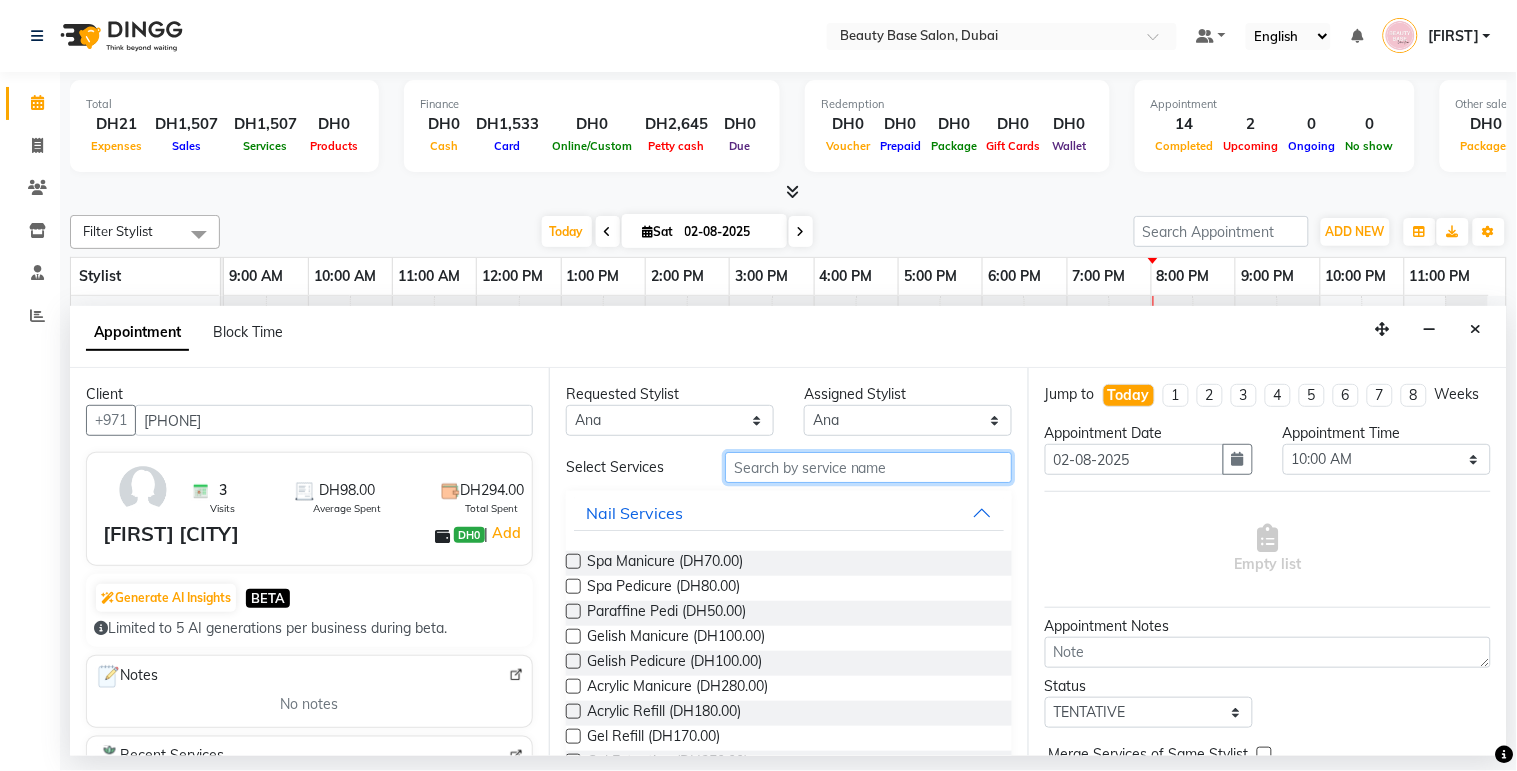 click at bounding box center [868, 467] 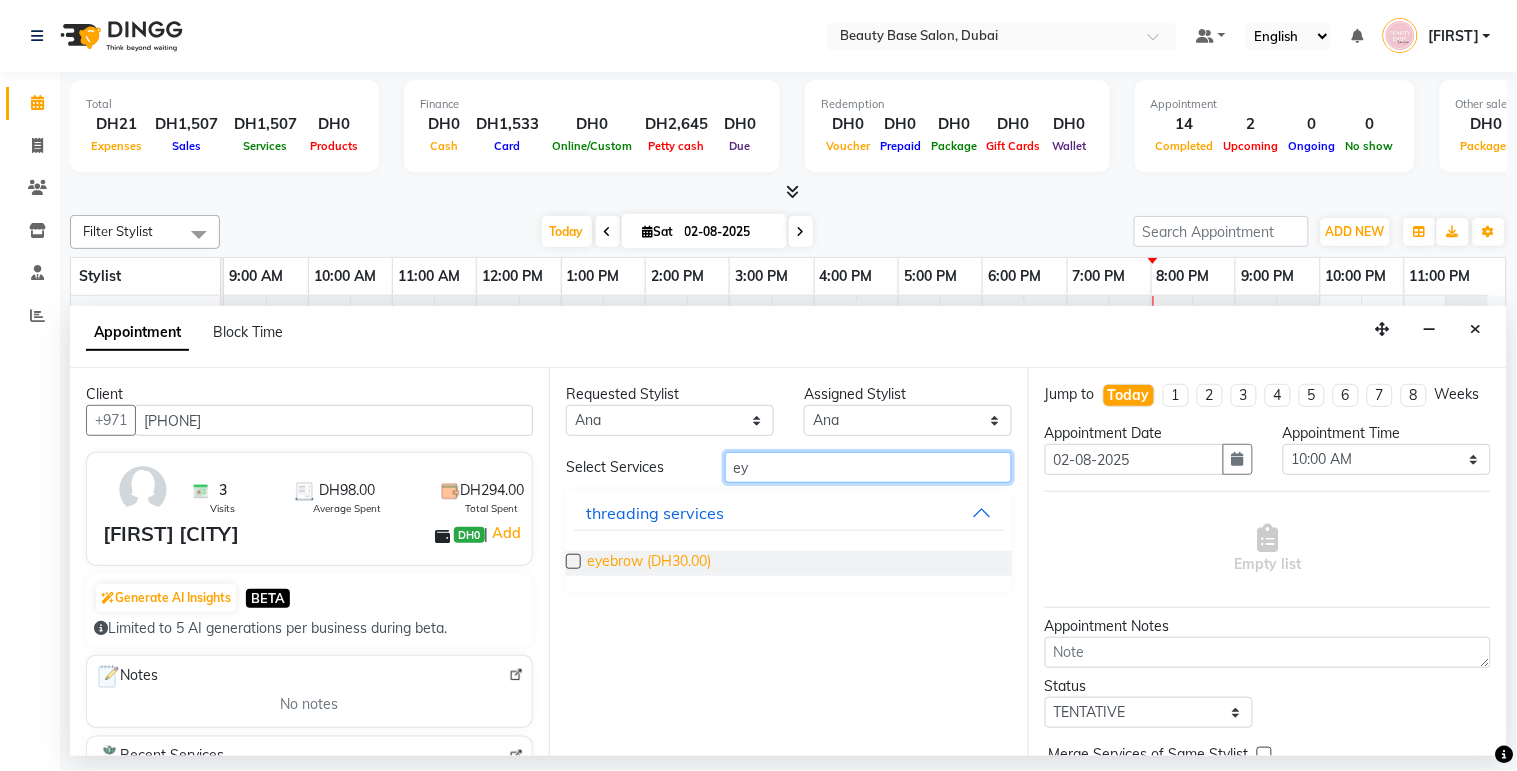 type on "ey" 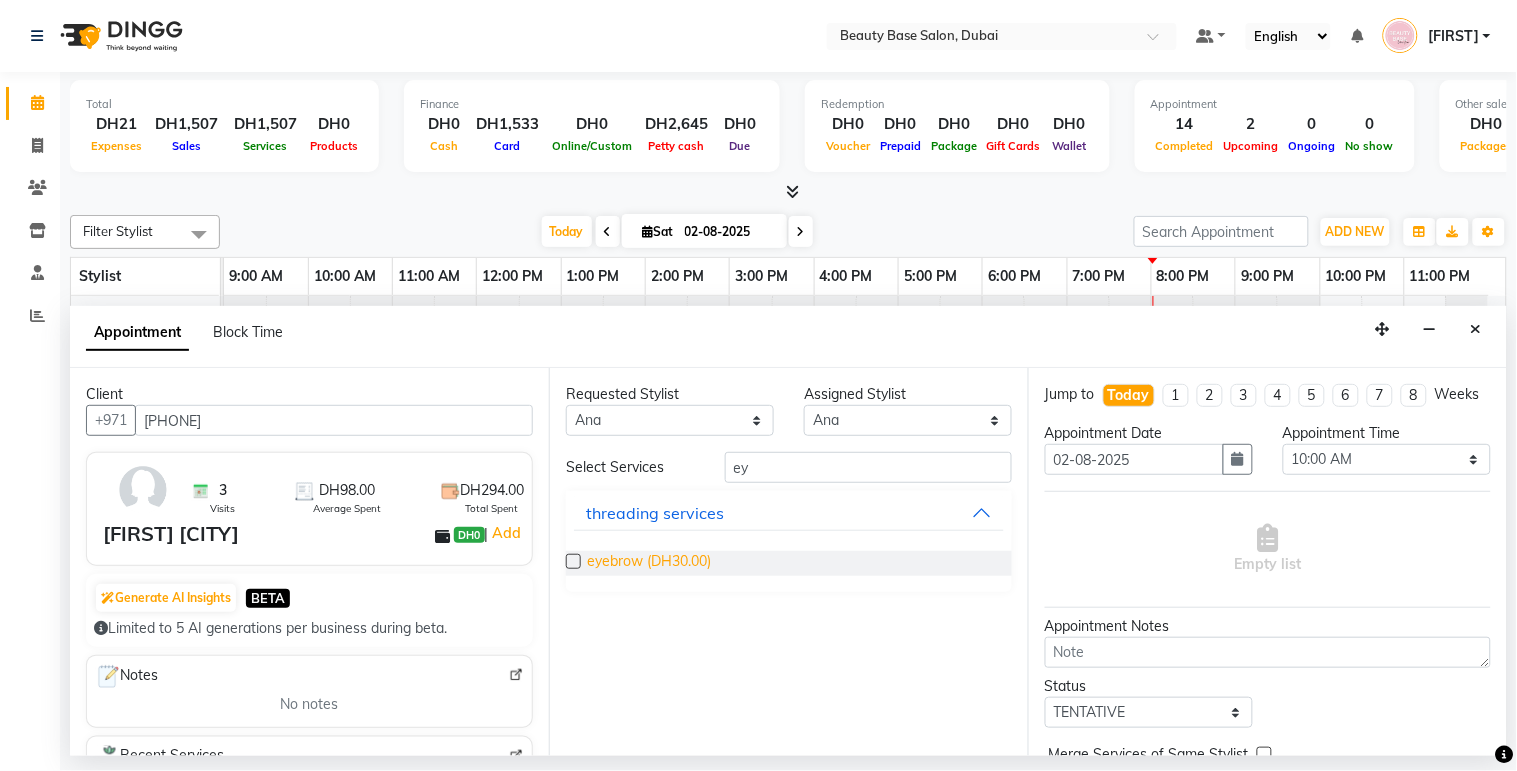 click on "eyebrow (DH30.00)" at bounding box center [649, 563] 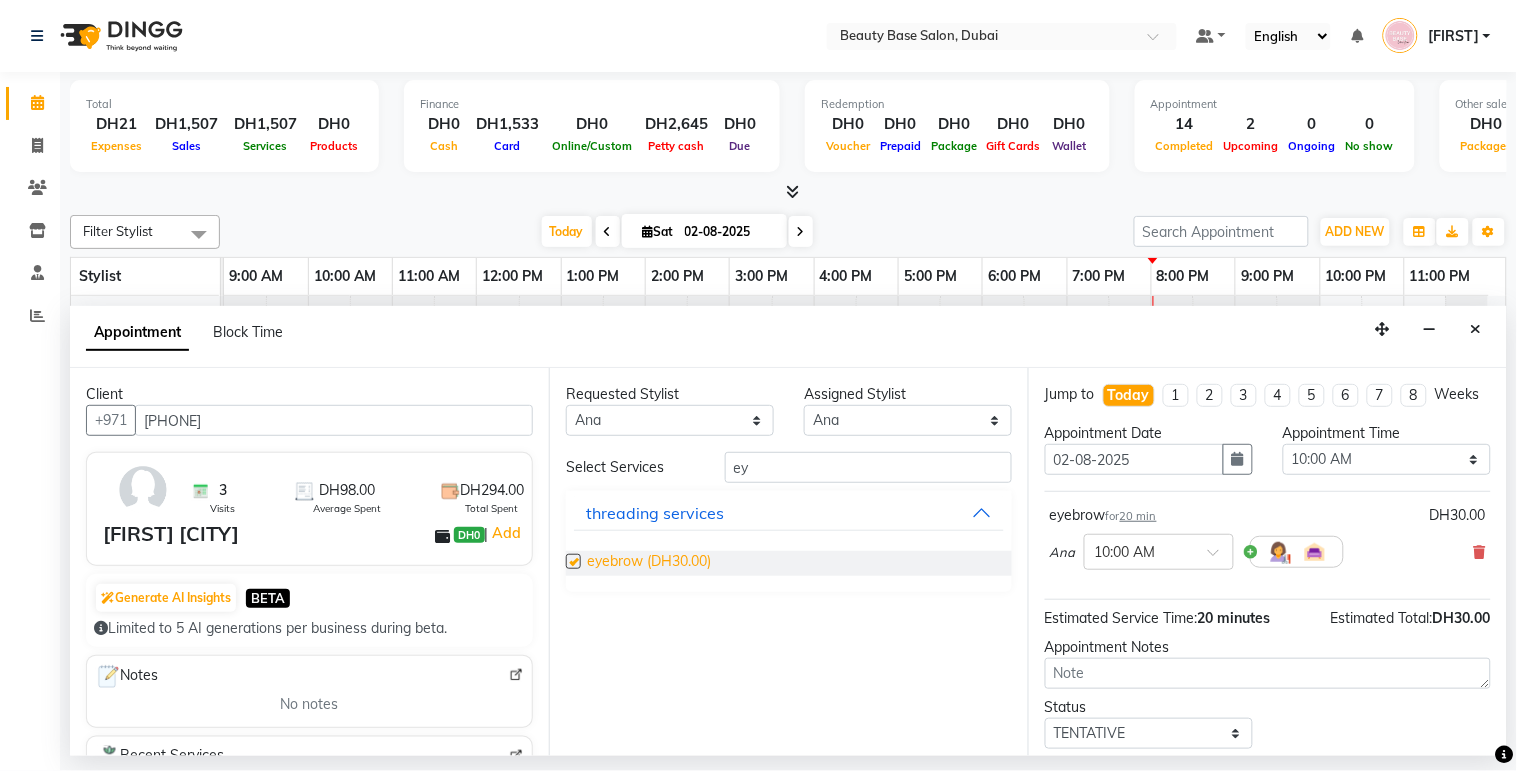 checkbox on "false" 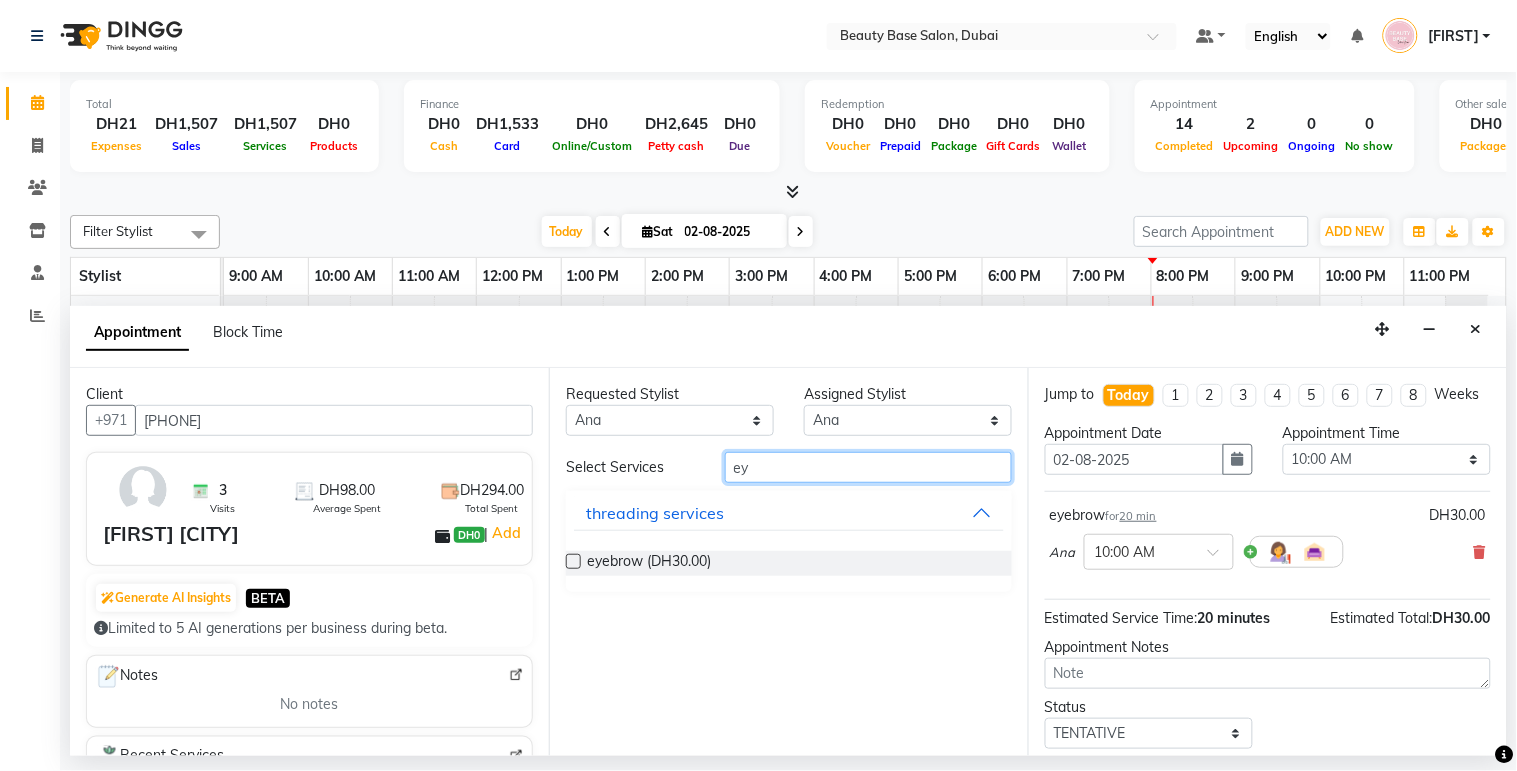 click on "ey" at bounding box center (868, 467) 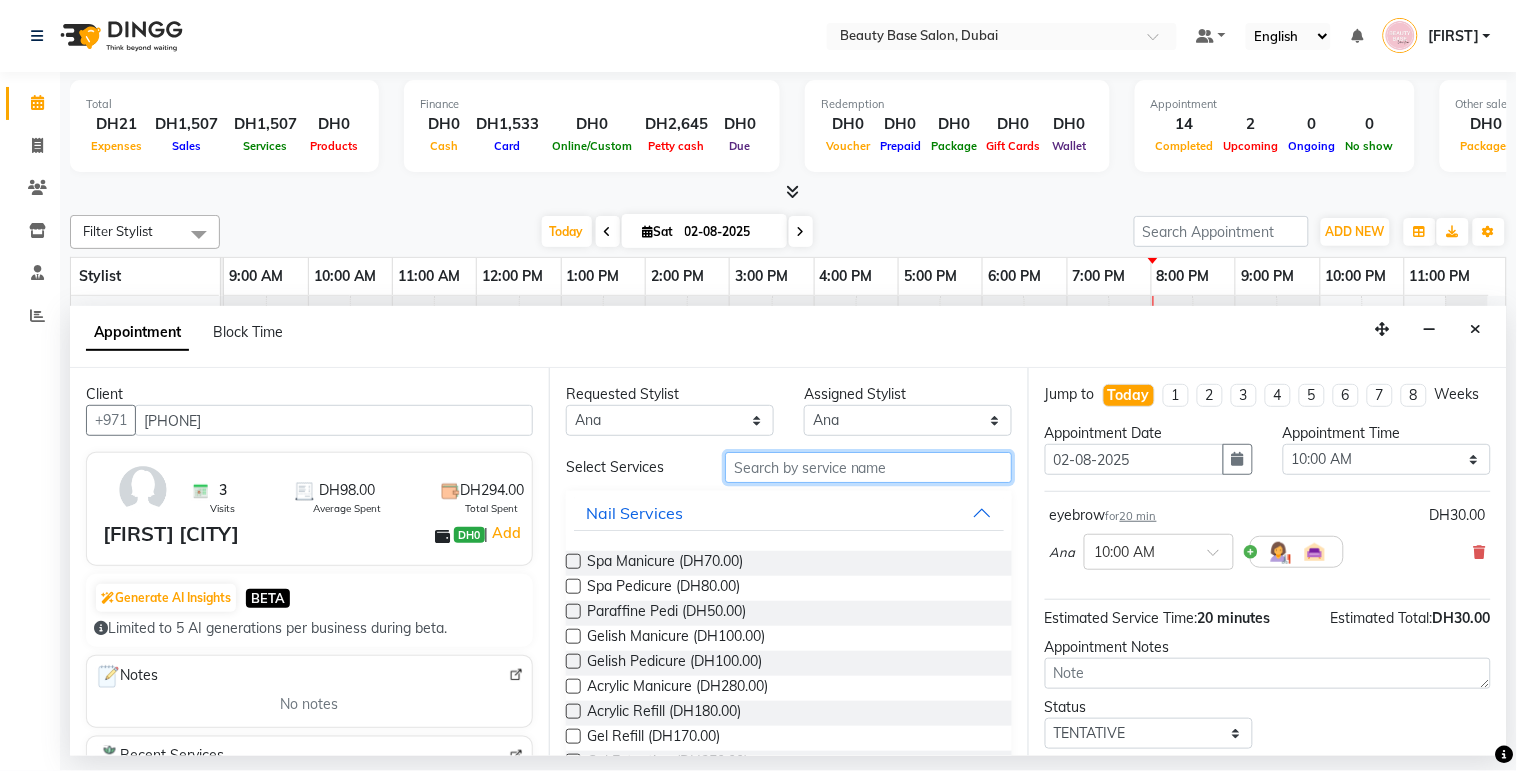 type 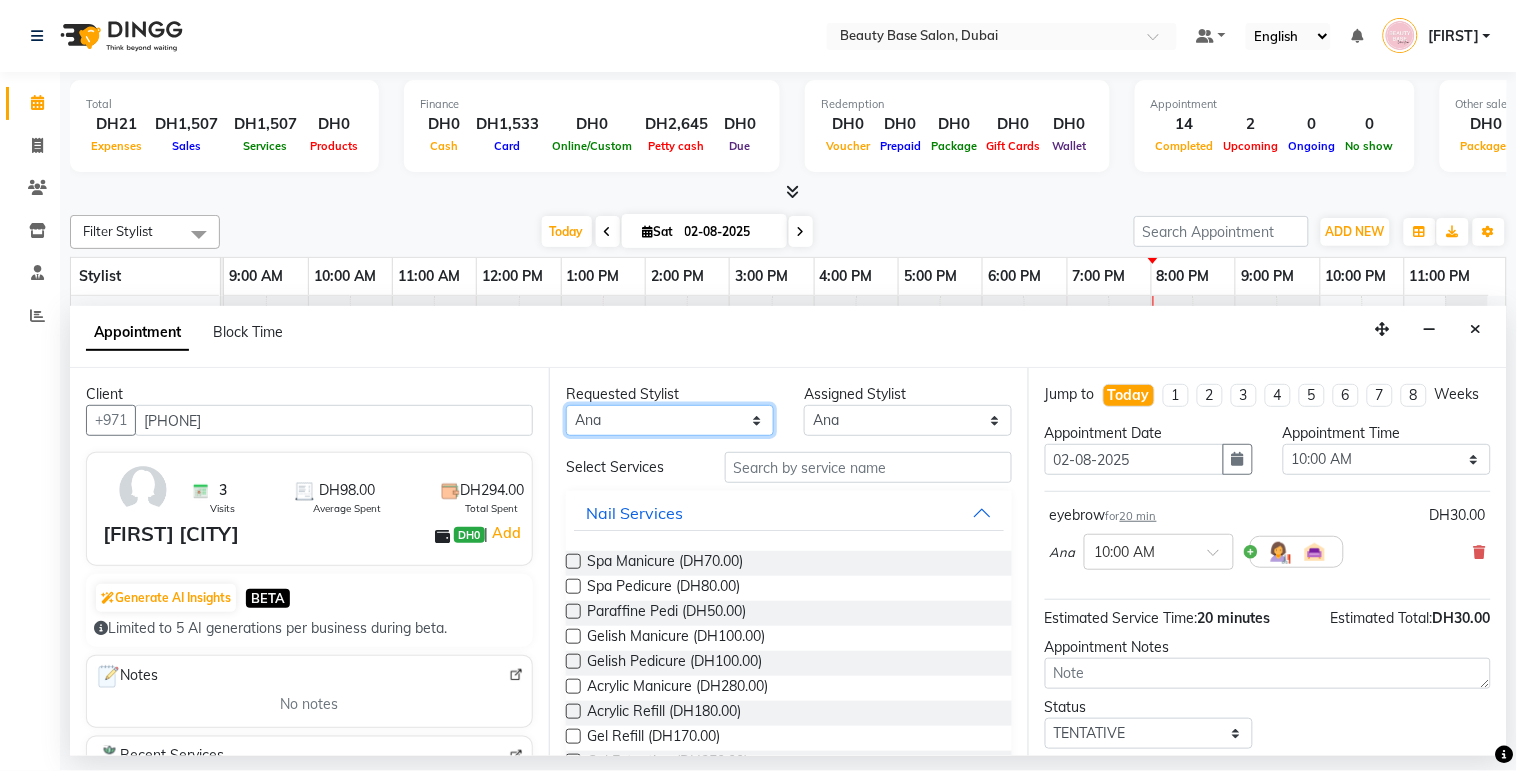 click on "Any Ana Ghizlane Grace jenny Lama Rachel Ramila tina yasmin Zai" at bounding box center [670, 420] 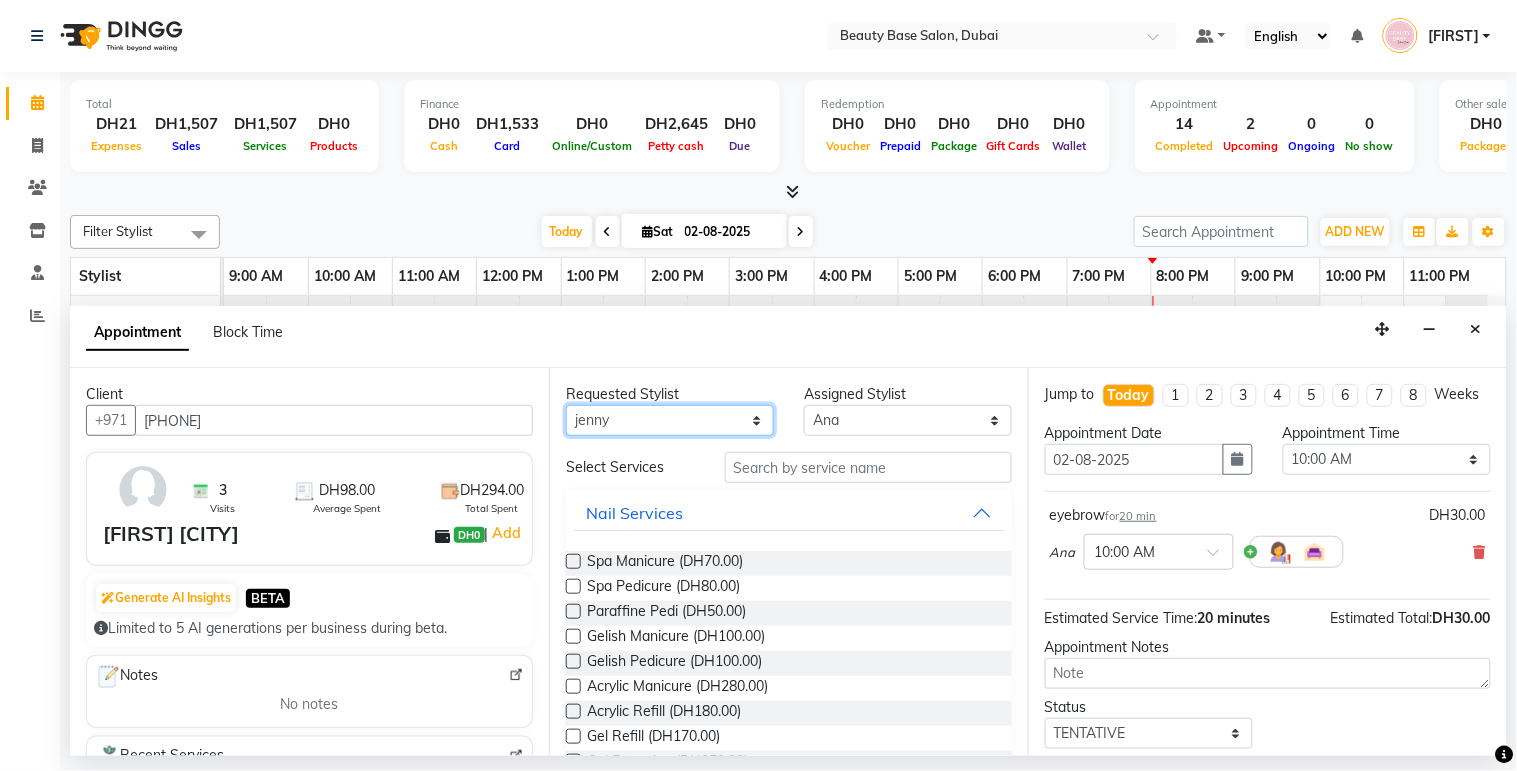 click on "Any Ana Ghizlane Grace jenny Lama Rachel Ramila tina yasmin Zai" at bounding box center (670, 420) 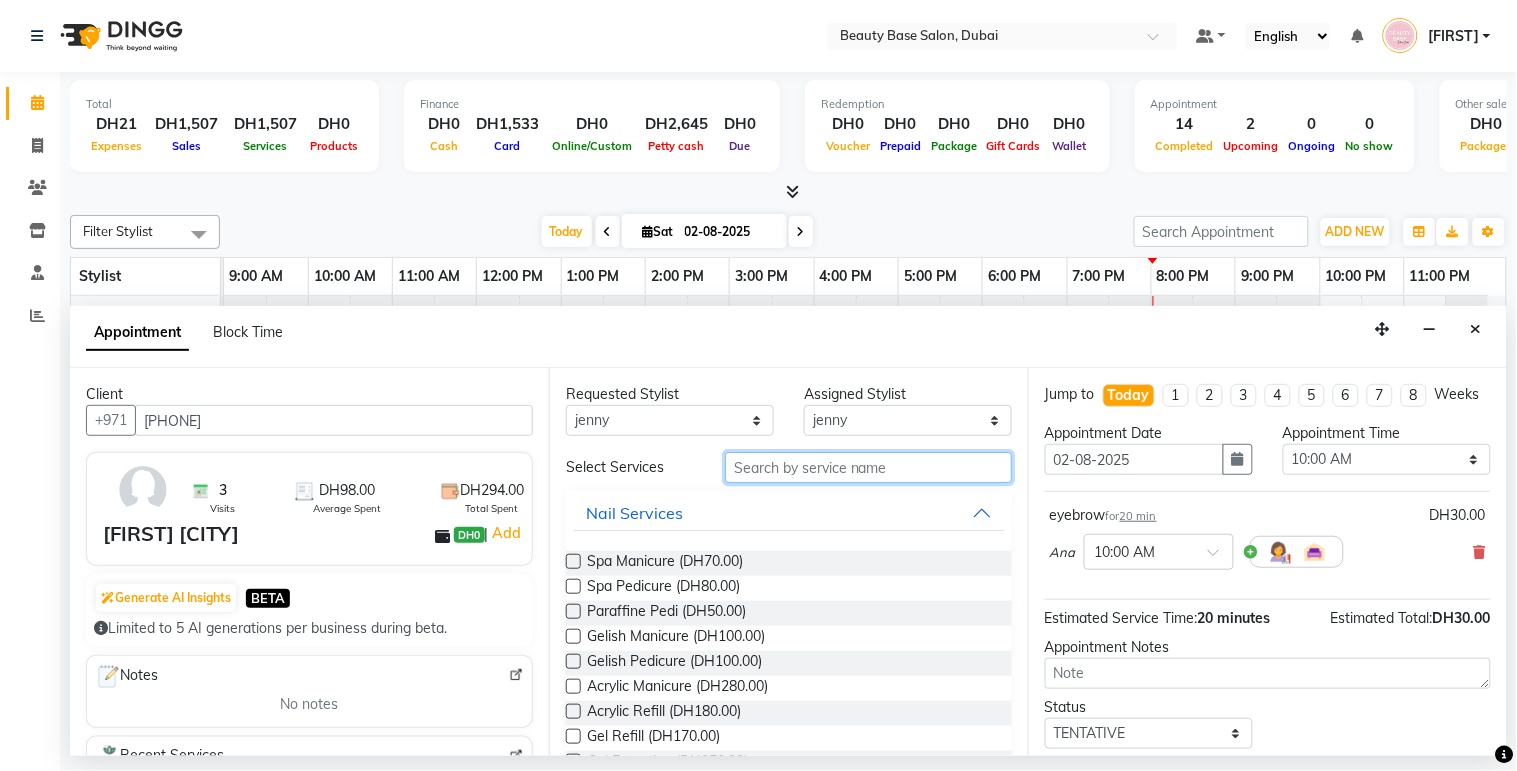 click at bounding box center (868, 467) 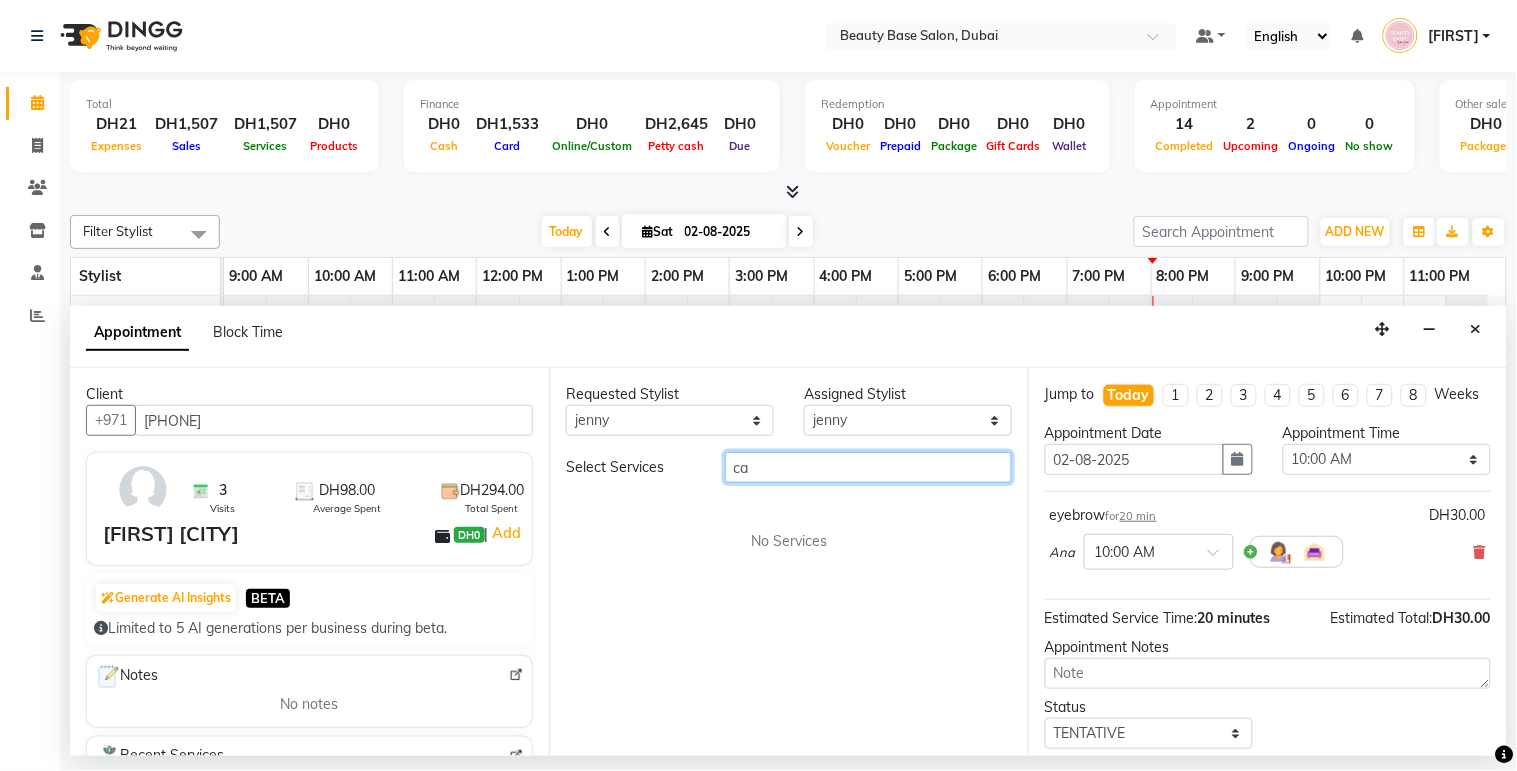 type on "c" 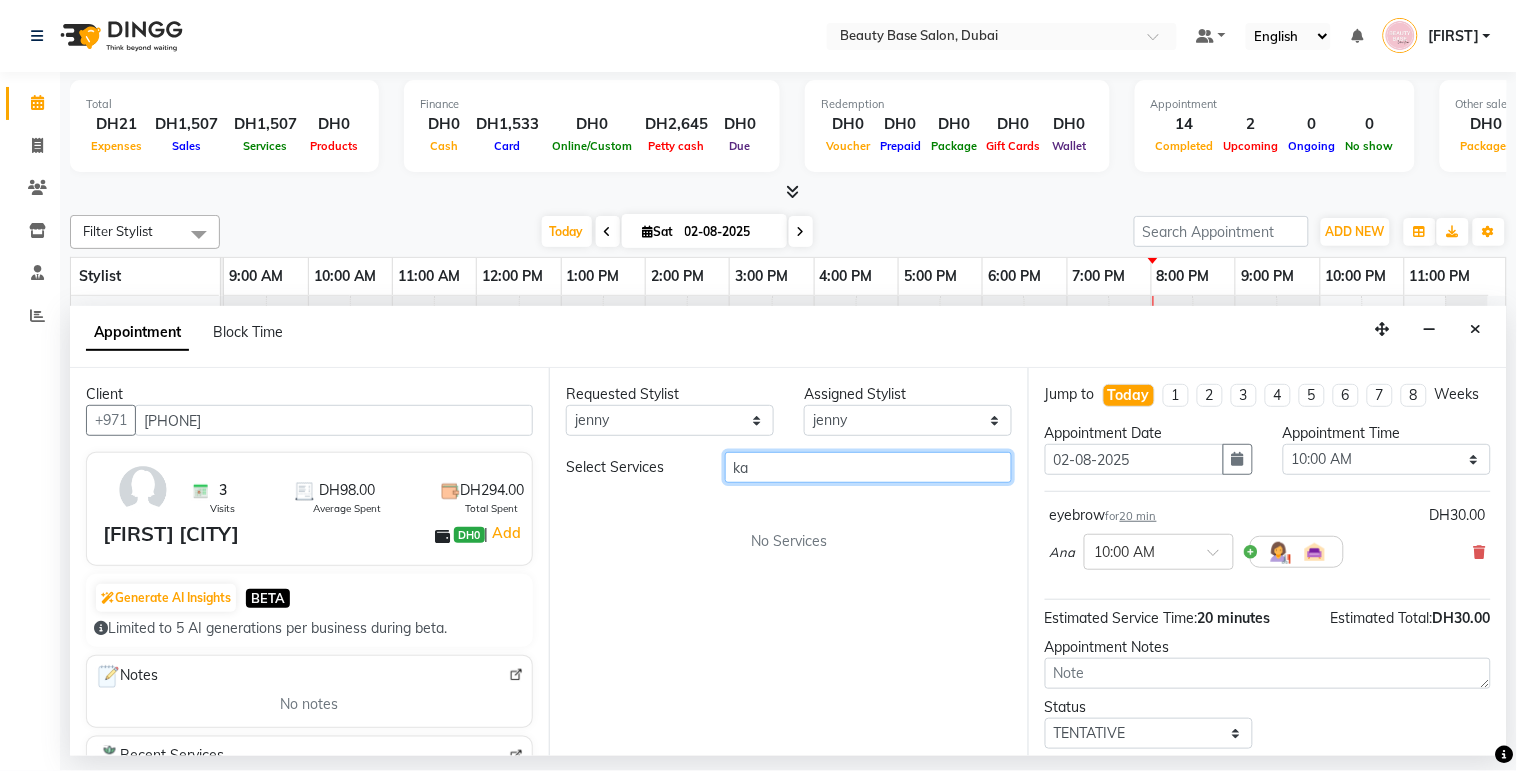 type on "k" 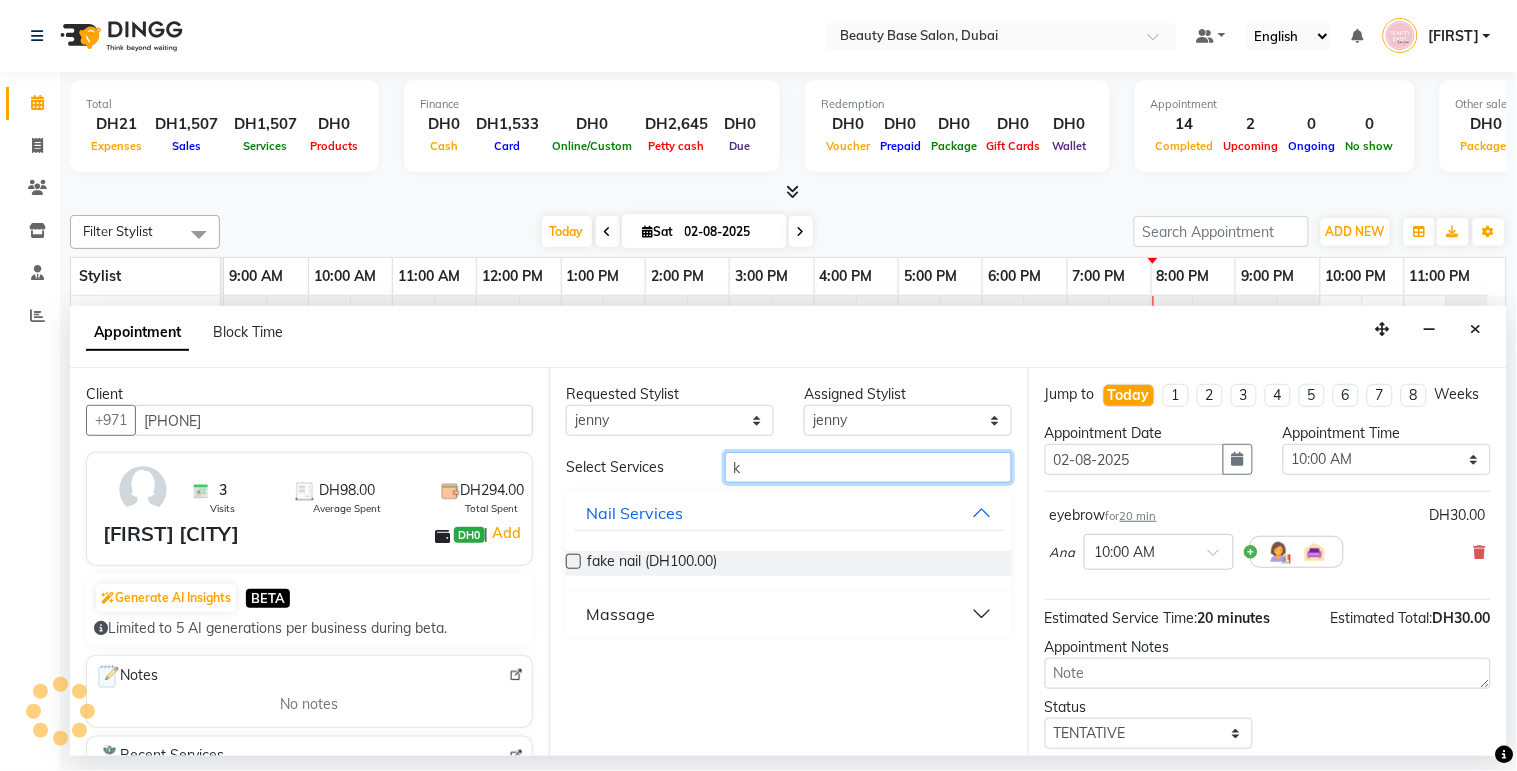 type 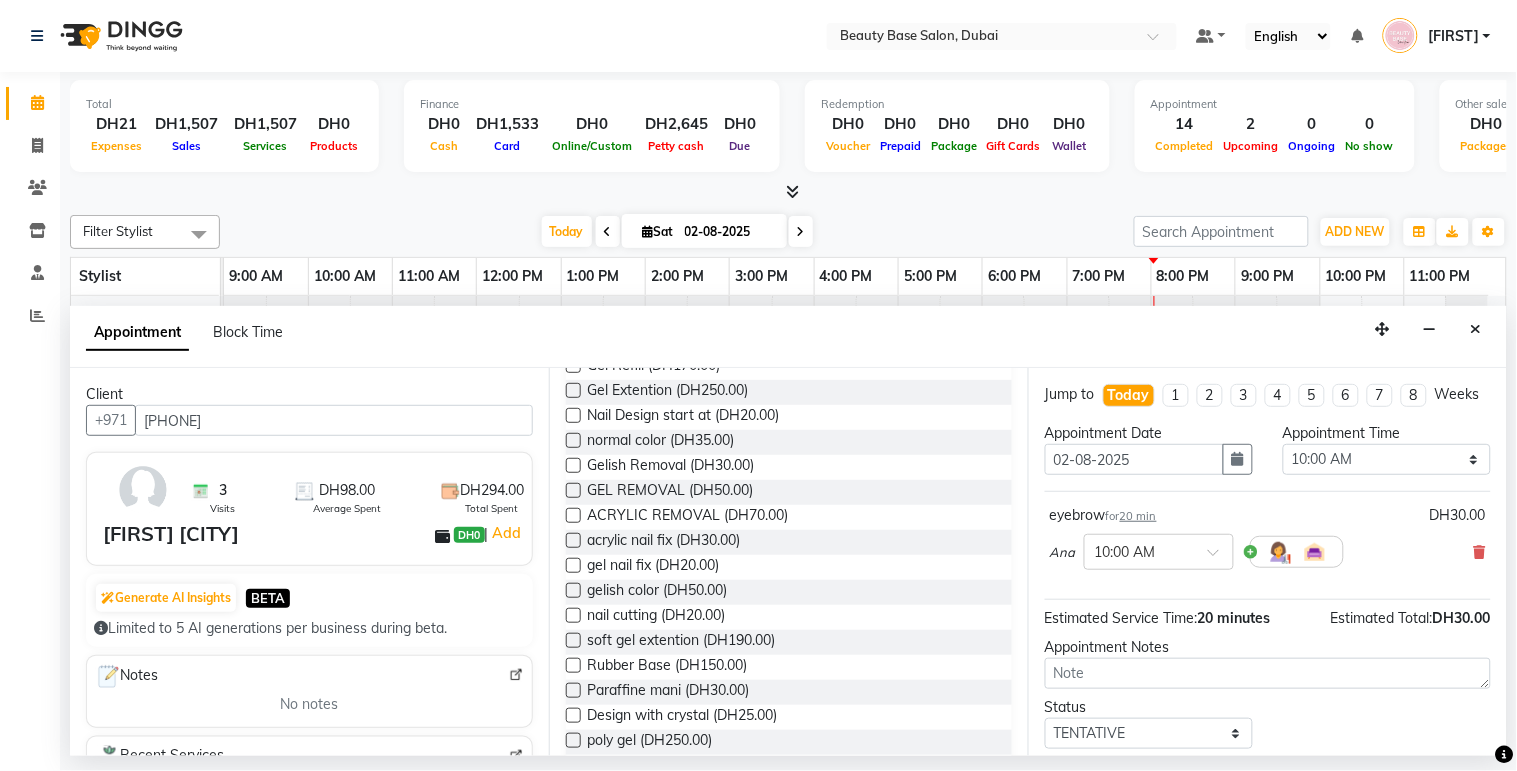 scroll, scrollTop: 372, scrollLeft: 0, axis: vertical 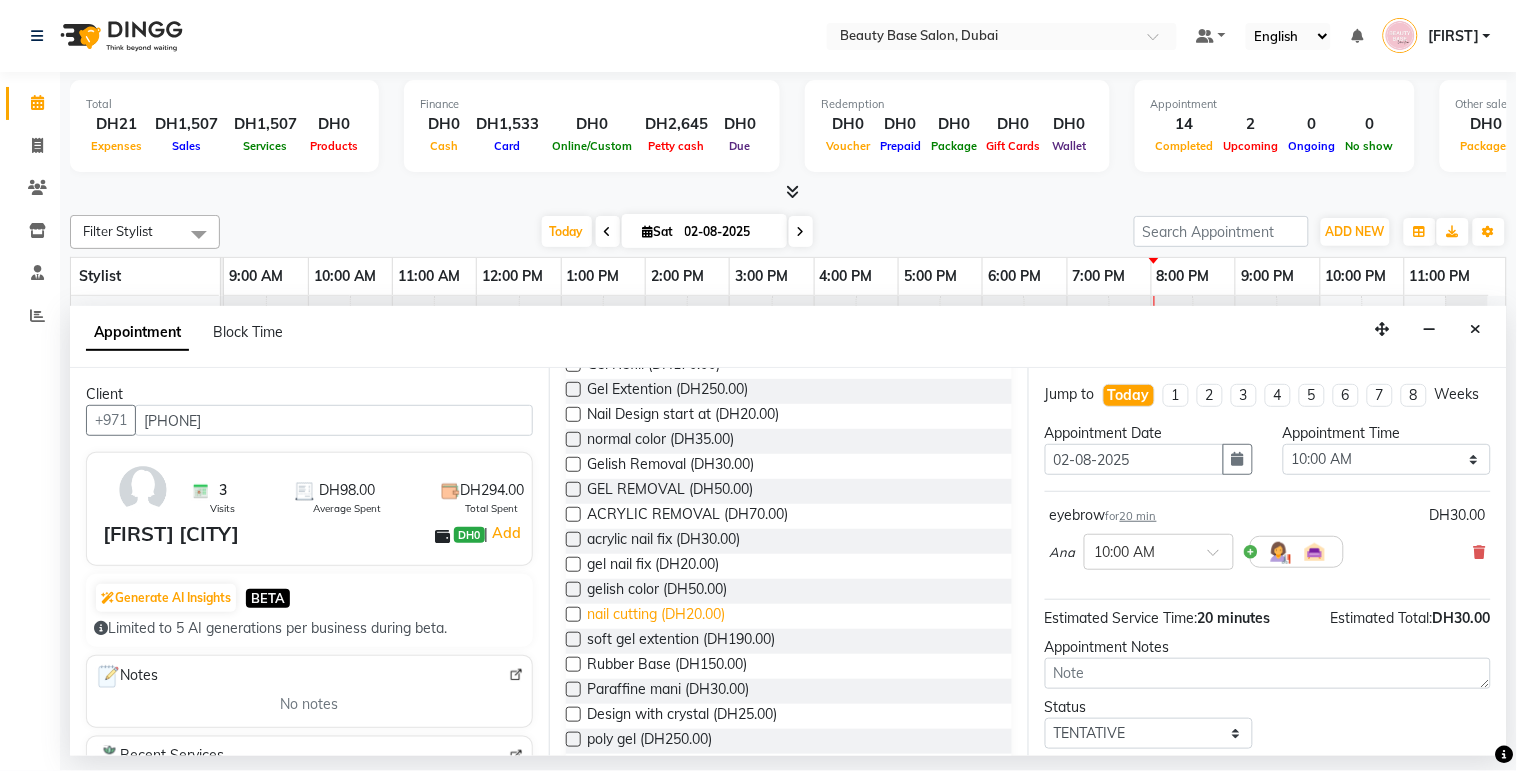 click on "nail cutting (DH20.00)" at bounding box center (656, 616) 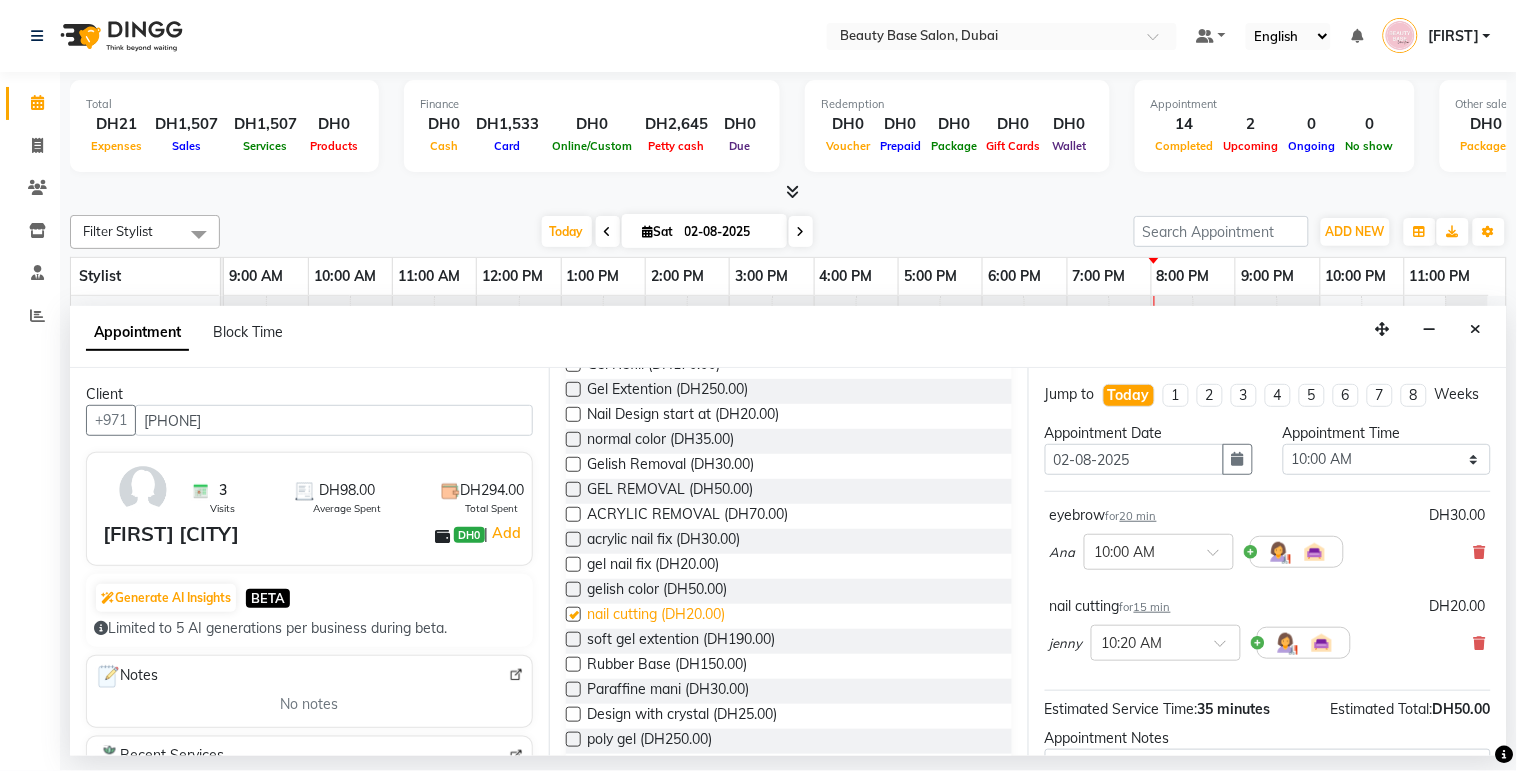 checkbox on "false" 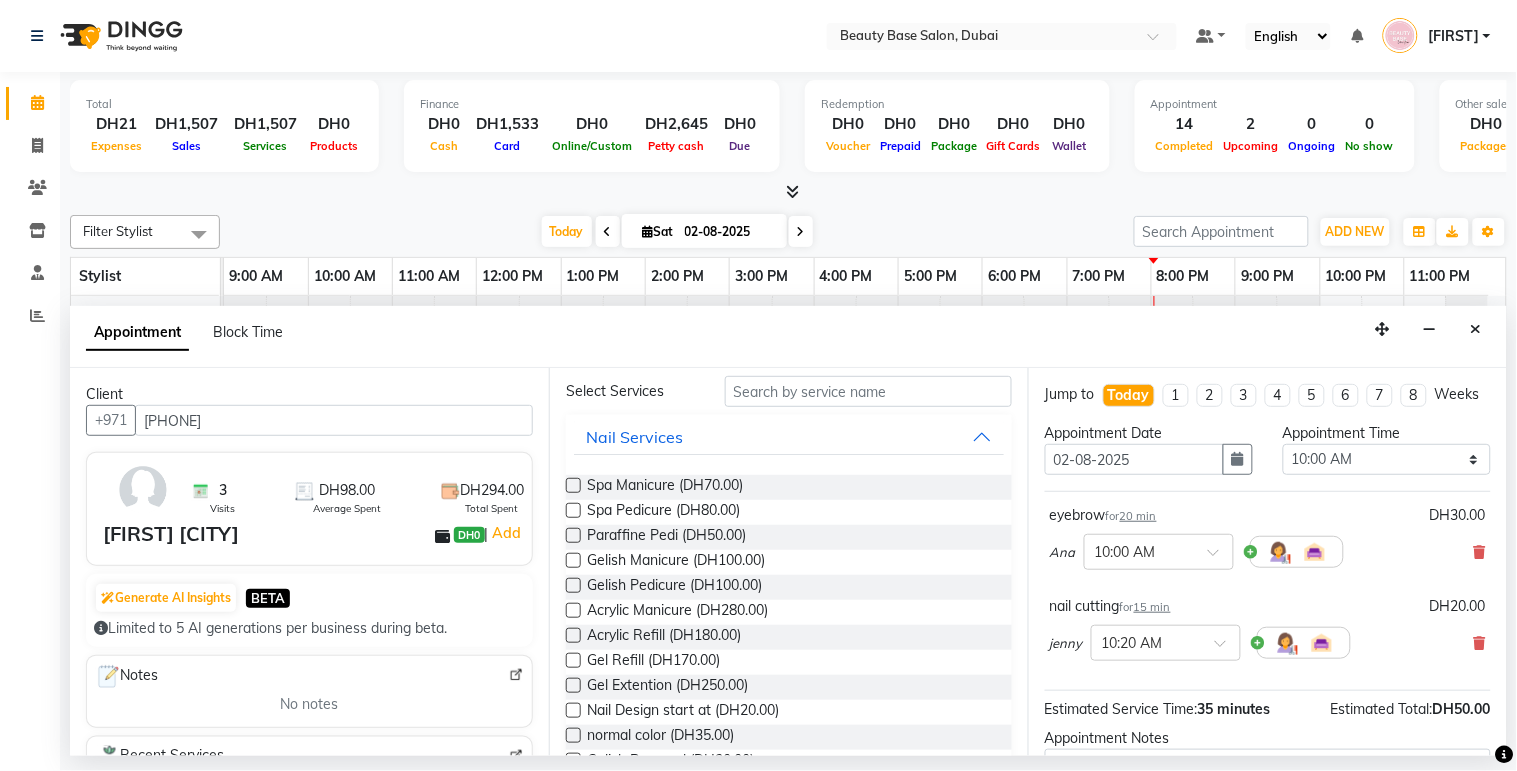 scroll, scrollTop: 0, scrollLeft: 0, axis: both 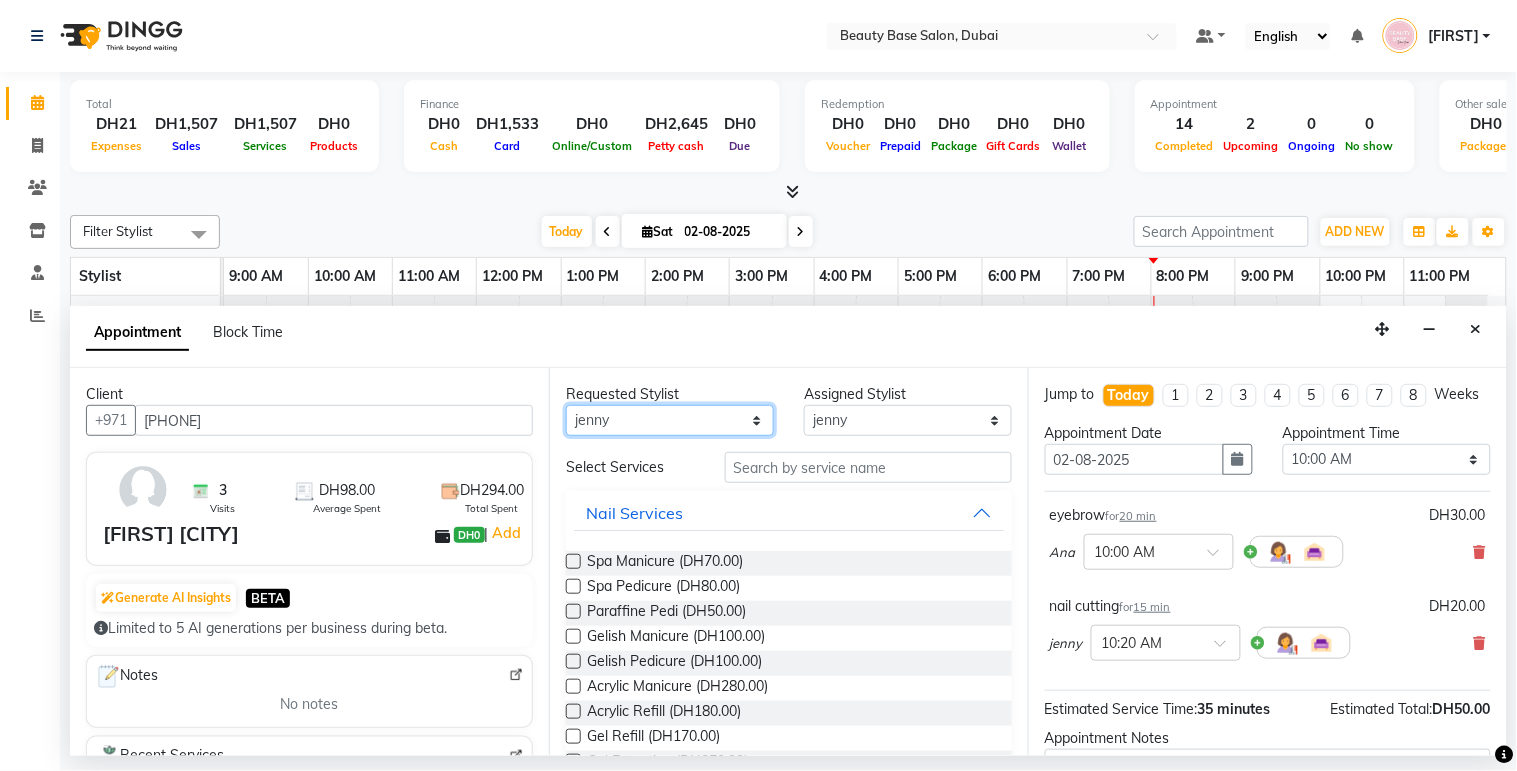 click on "Any Ana Ghizlane Grace jenny Lama Rachel Ramila tina yasmin Zai" at bounding box center [670, 420] 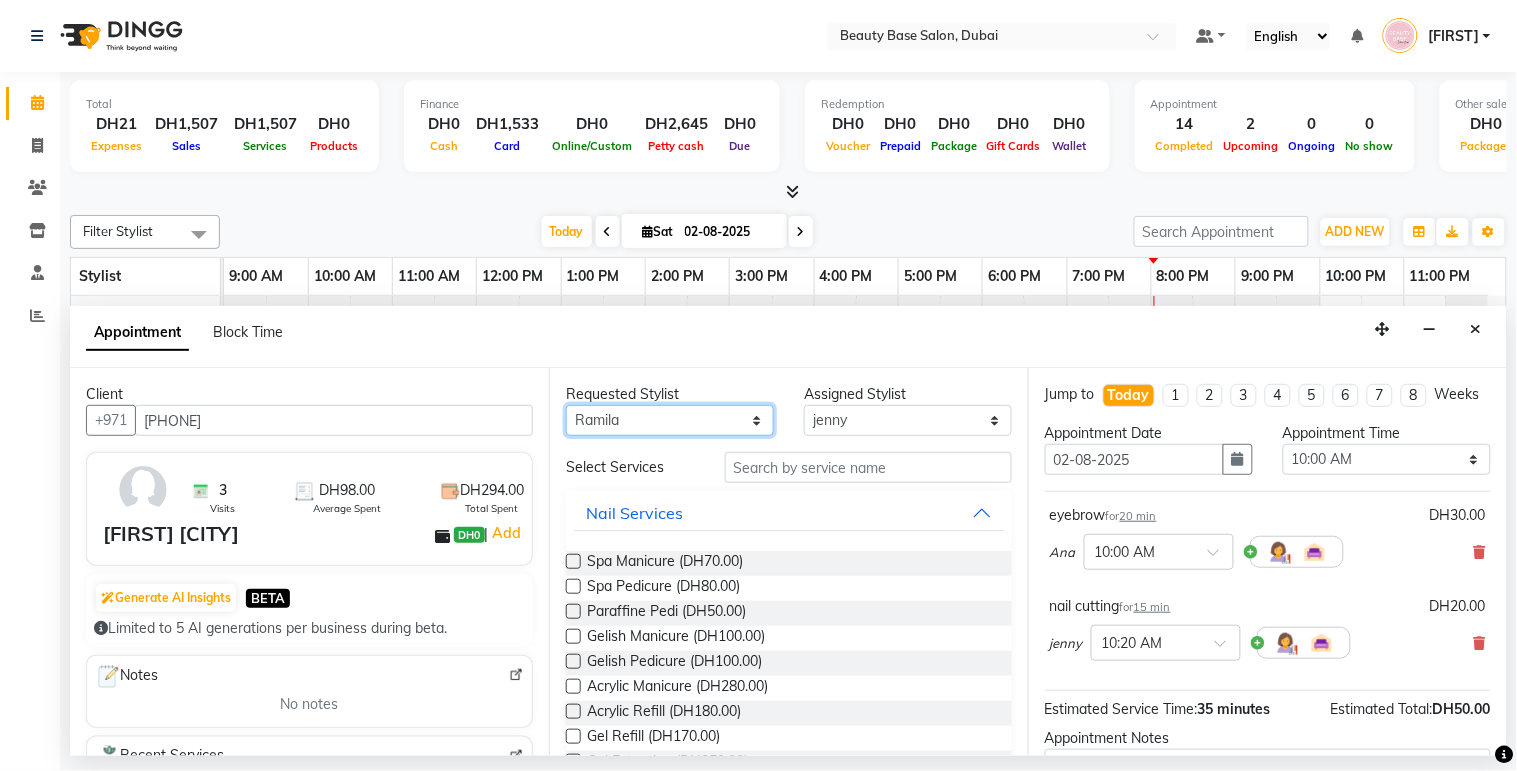 click on "Any Ana Ghizlane Grace jenny Lama Rachel Ramila tina yasmin Zai" at bounding box center [670, 420] 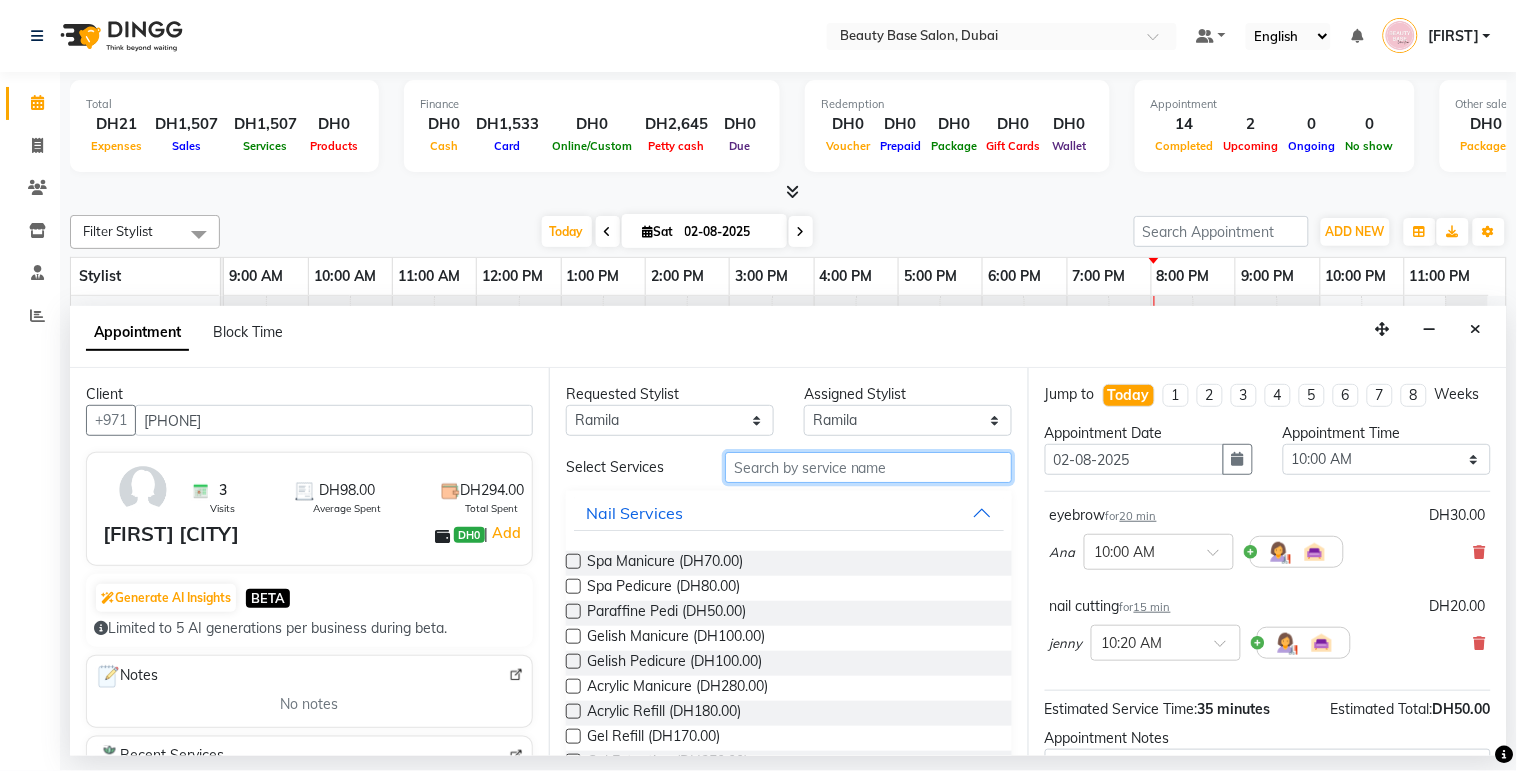 click at bounding box center [868, 467] 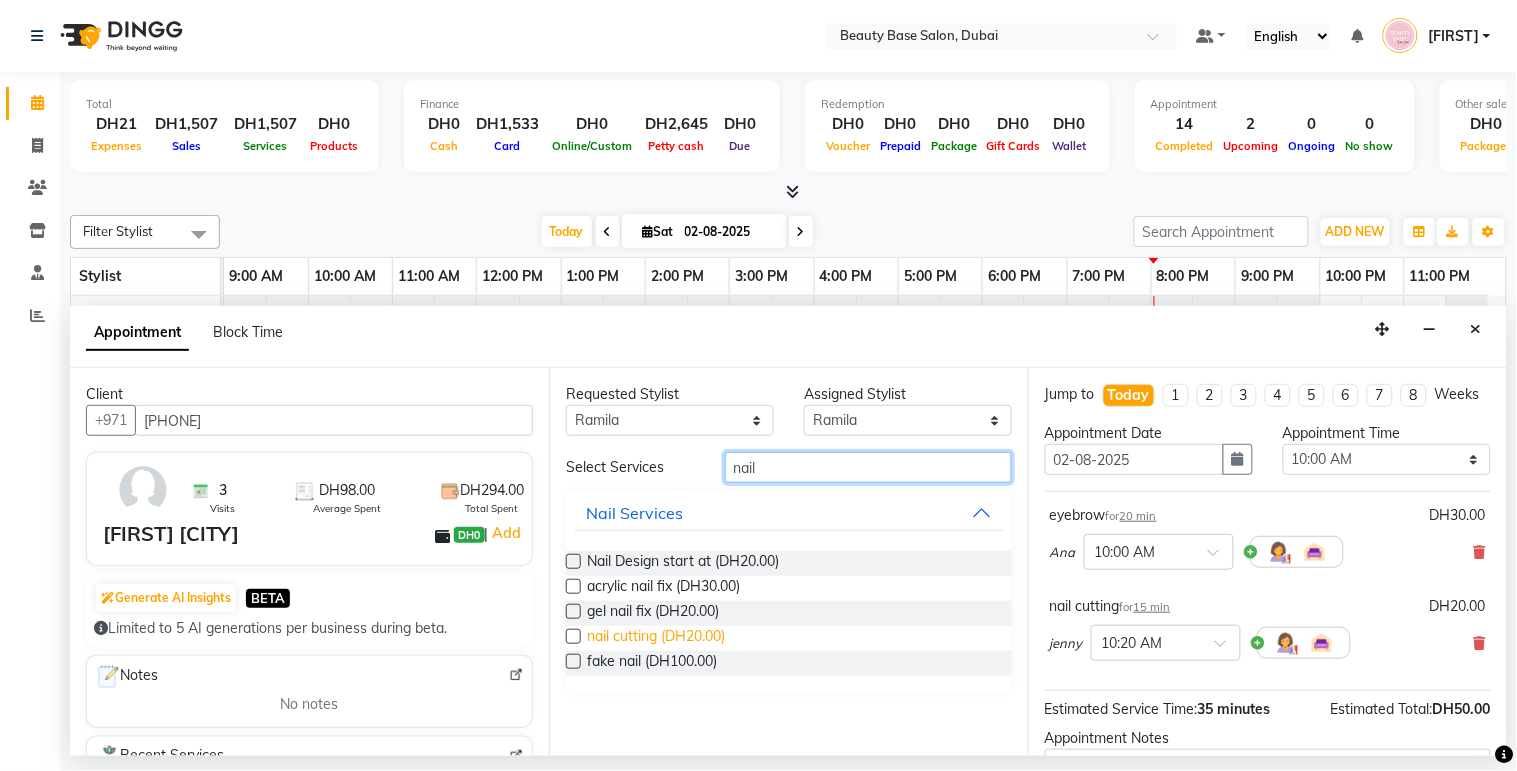 type on "nail" 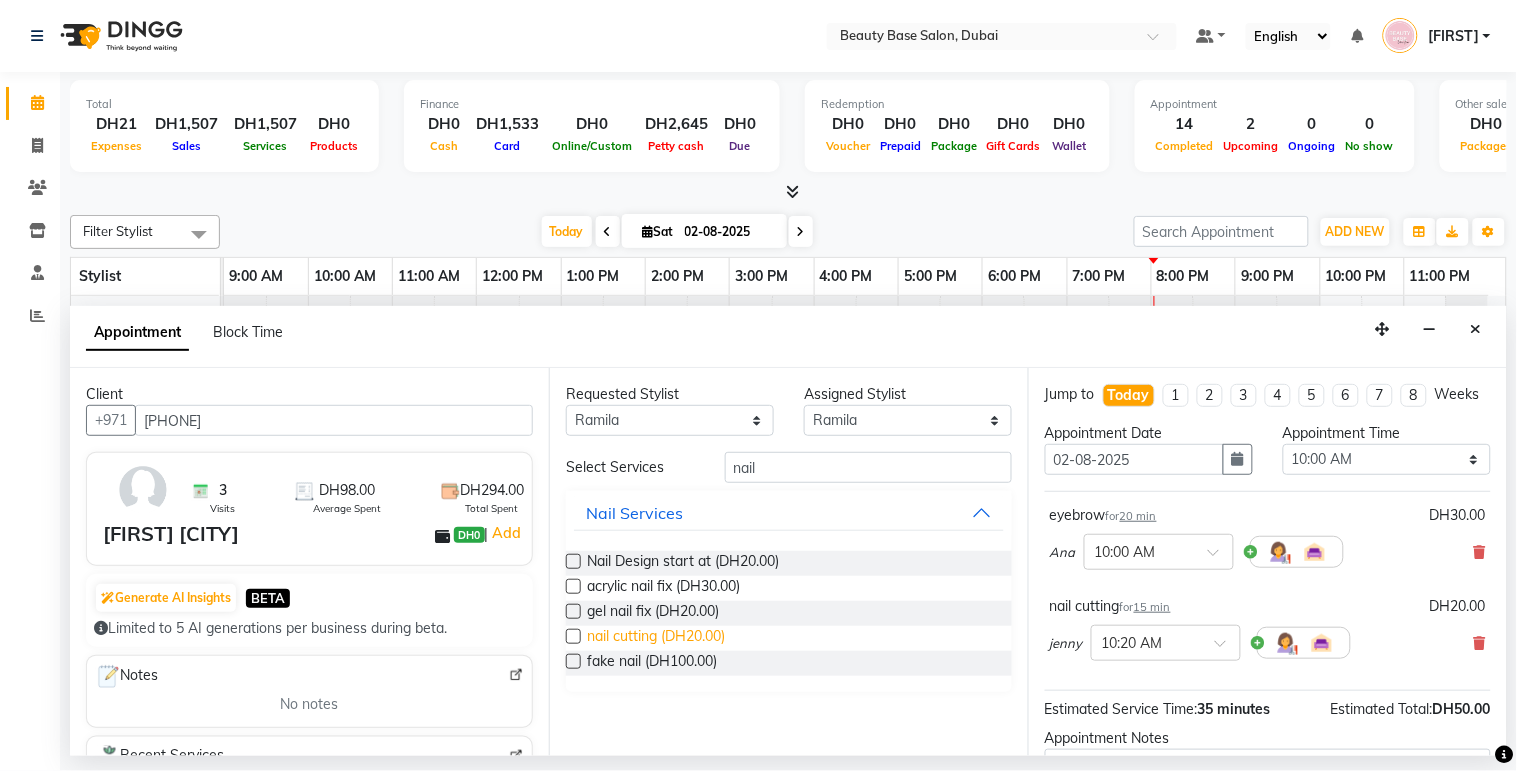 click on "nail cutting (DH20.00)" at bounding box center (656, 638) 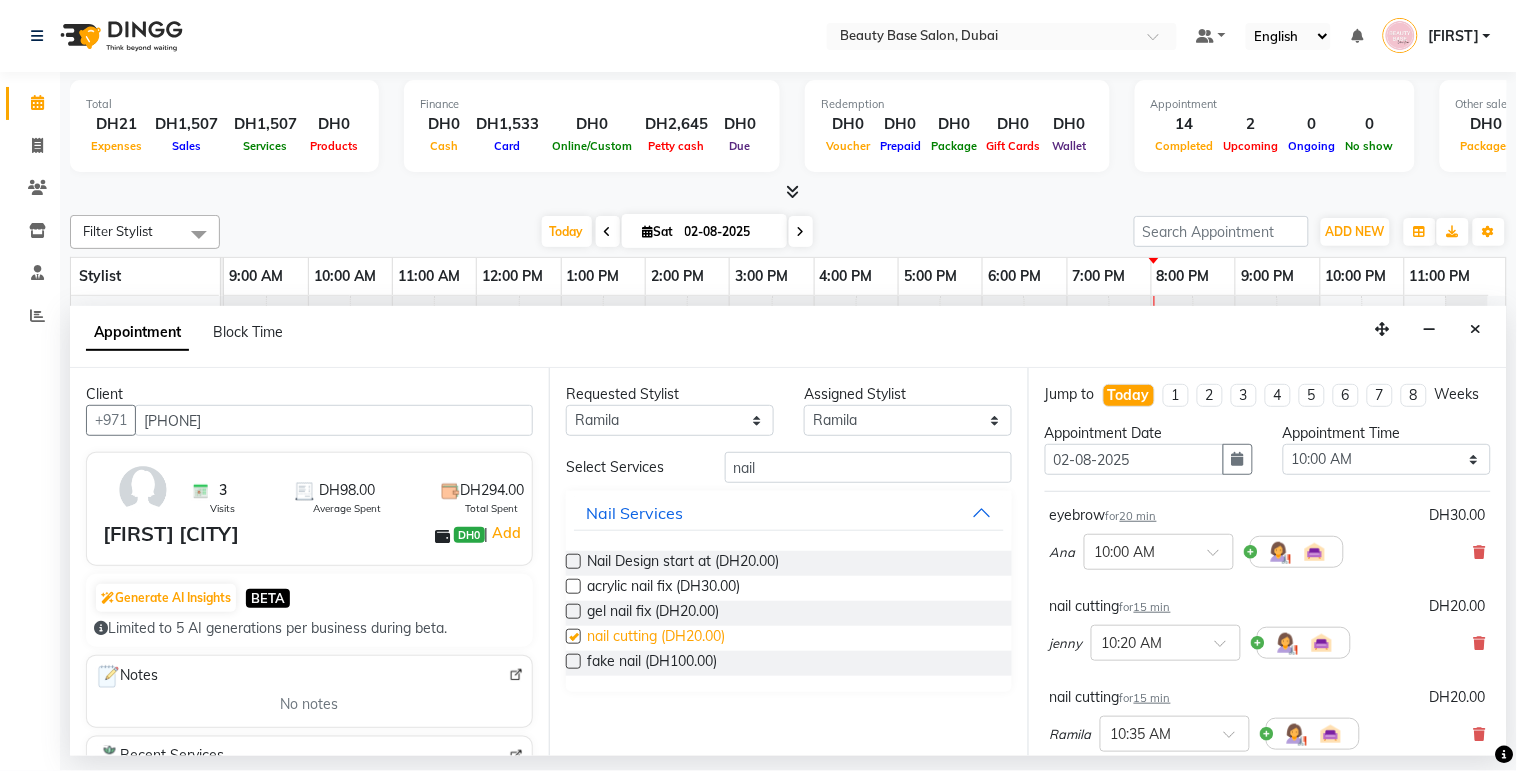 checkbox on "false" 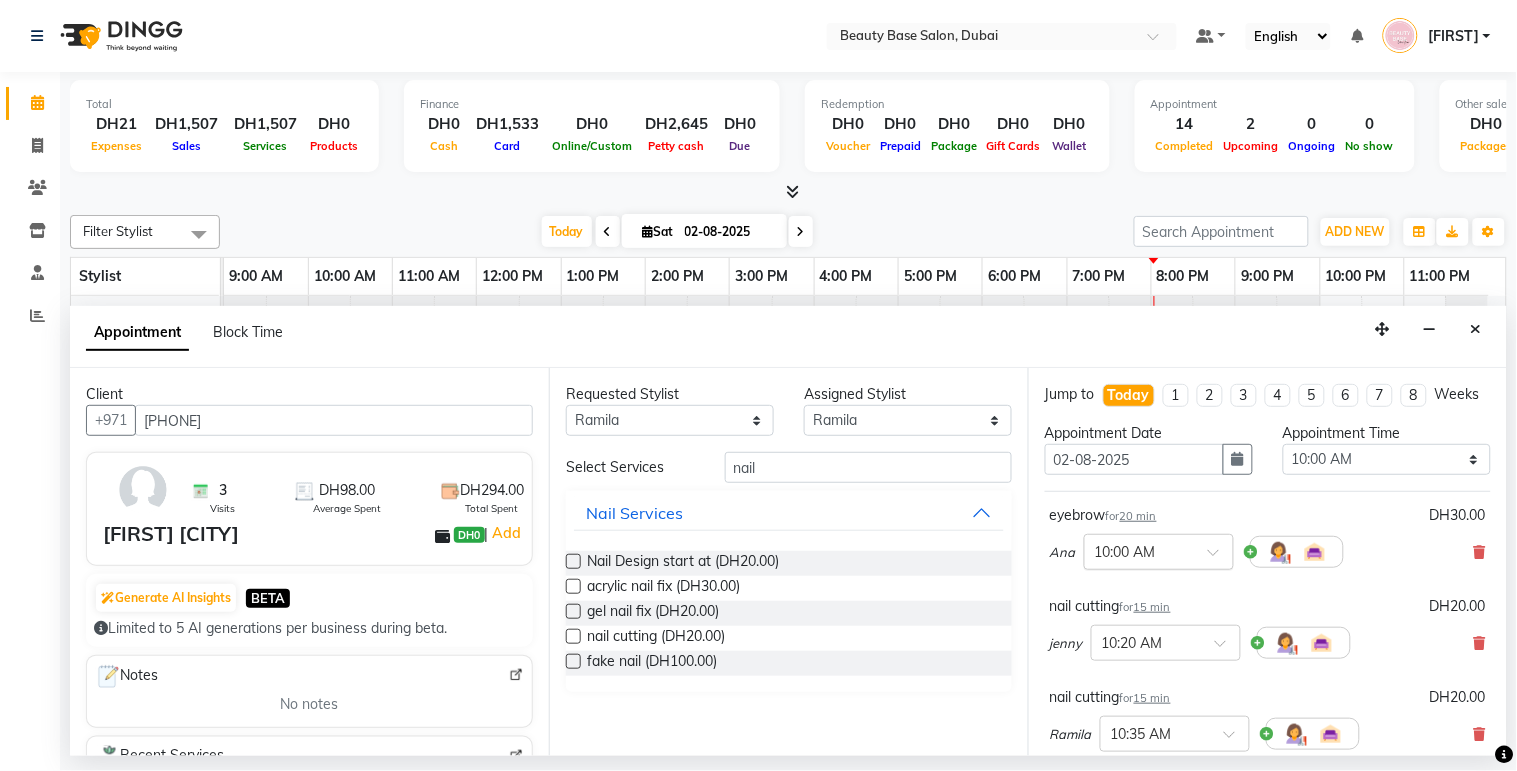 click at bounding box center [1139, 550] 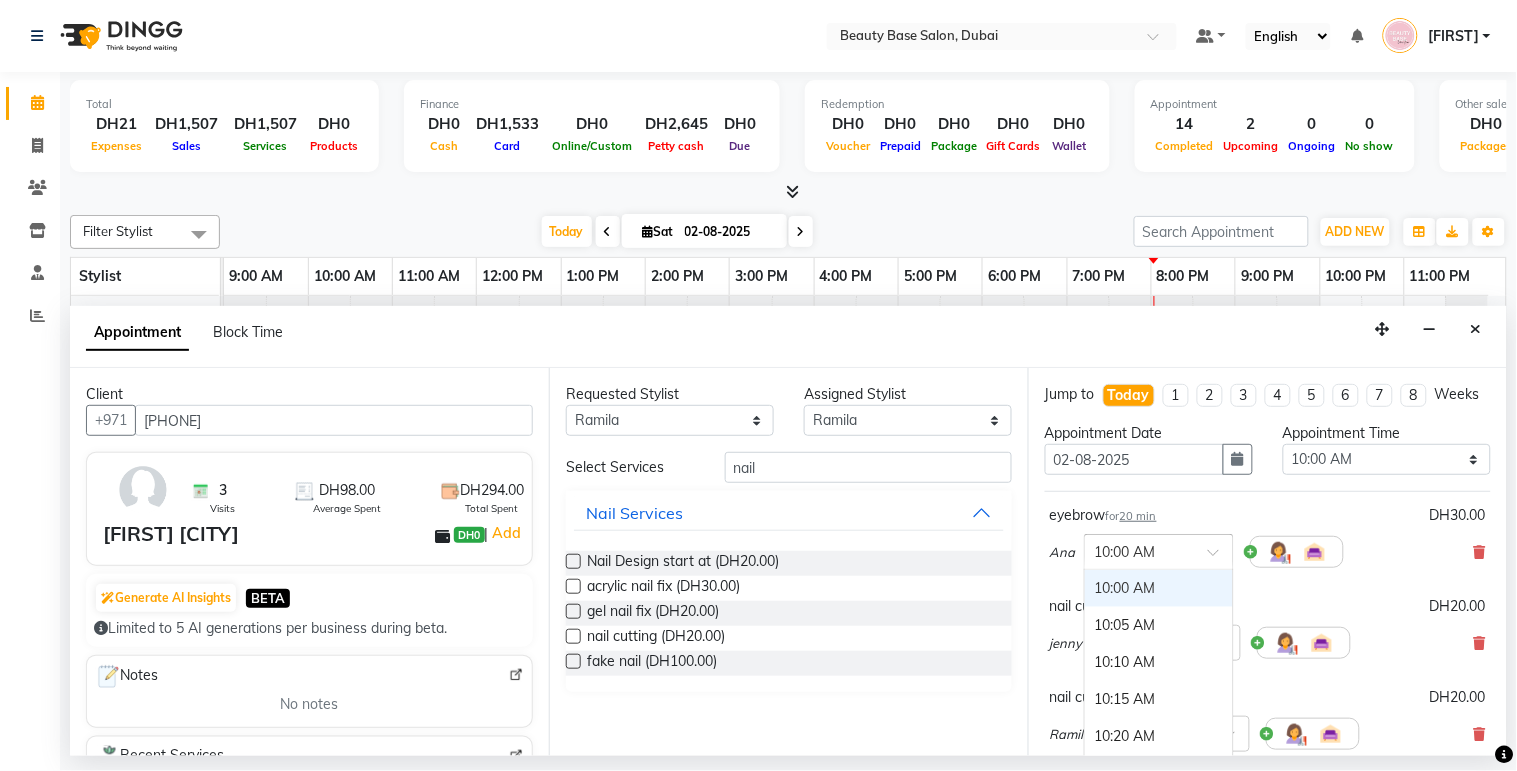 type on "8" 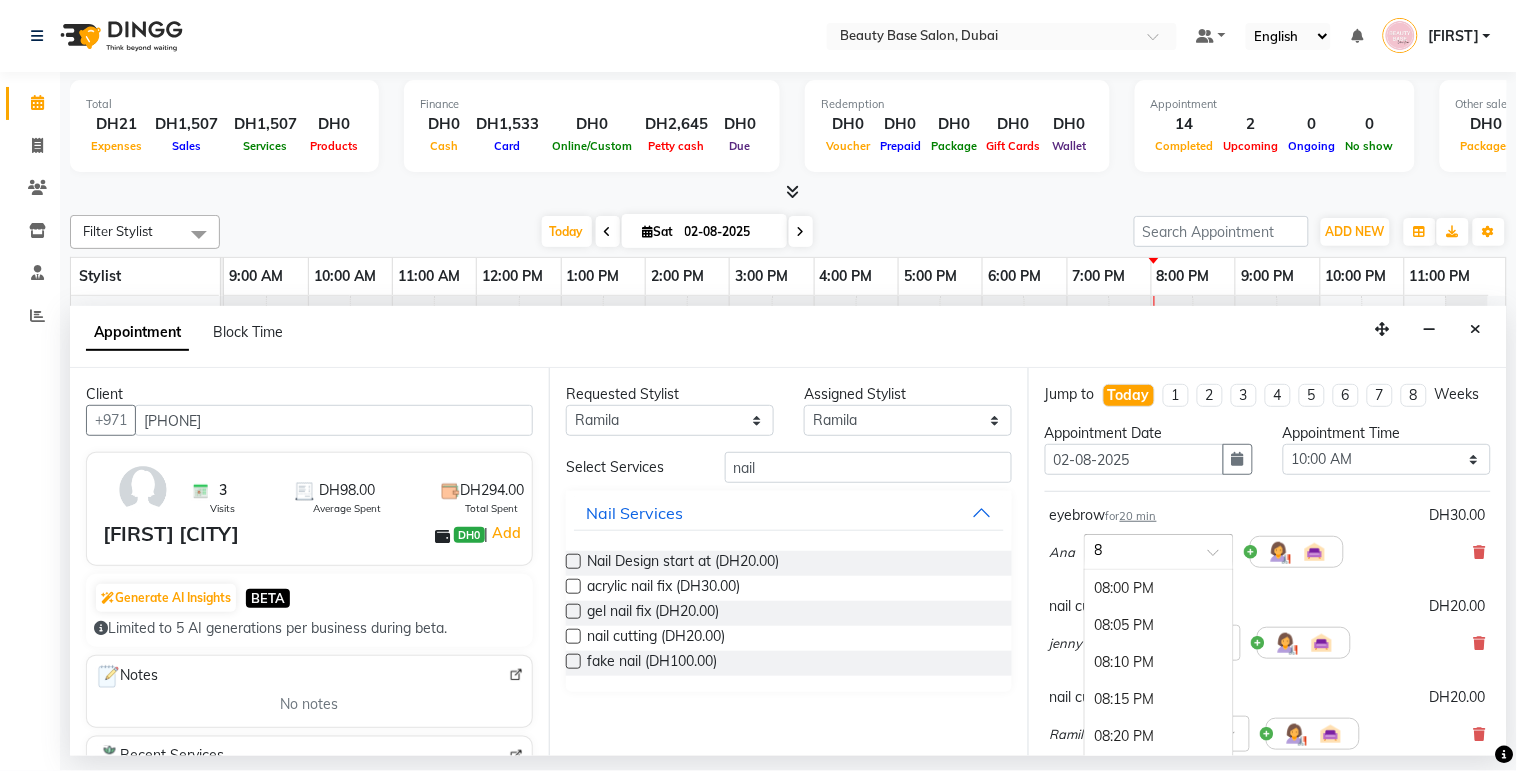 click on "08:00 PM" at bounding box center (1159, 588) 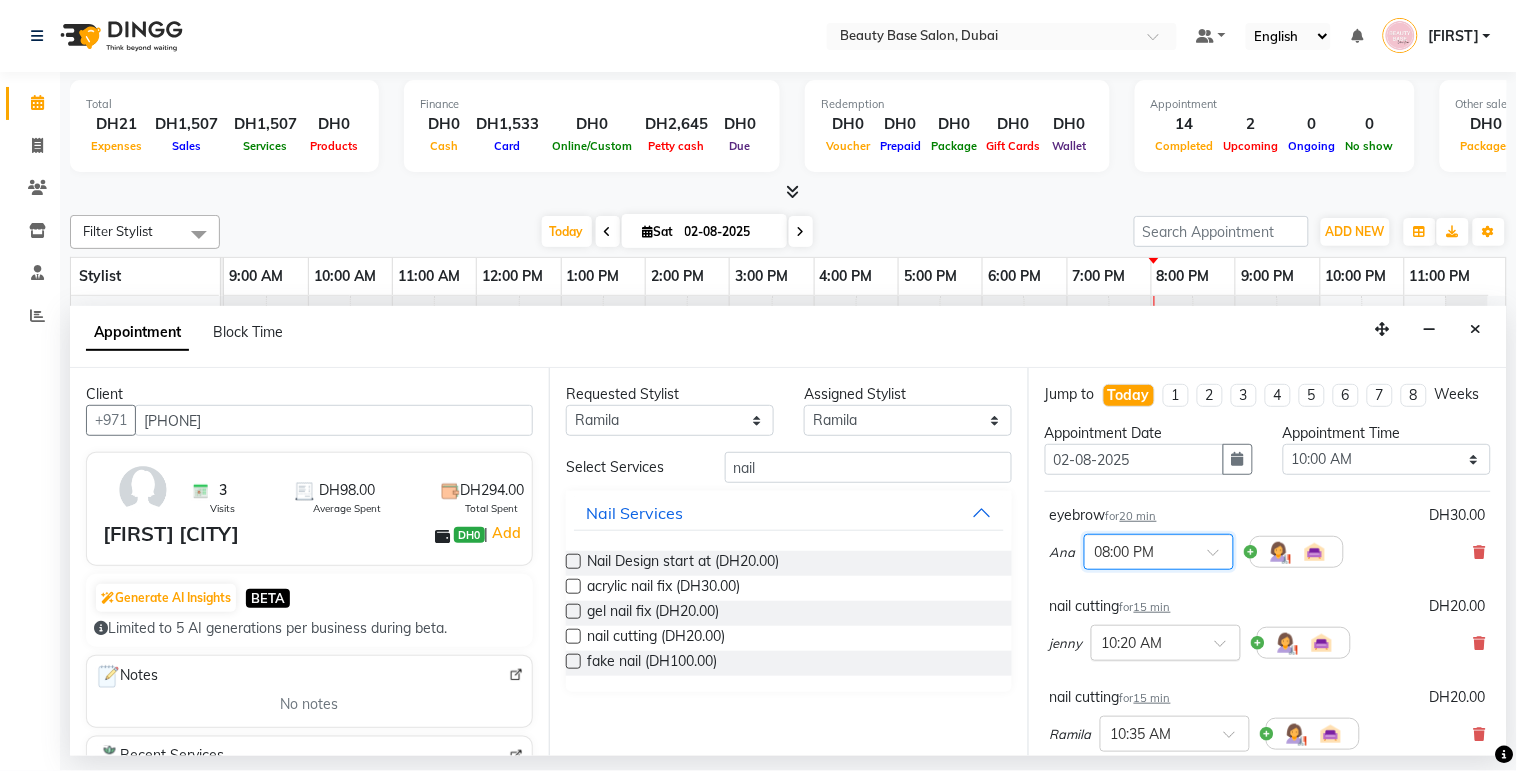 click at bounding box center [1146, 641] 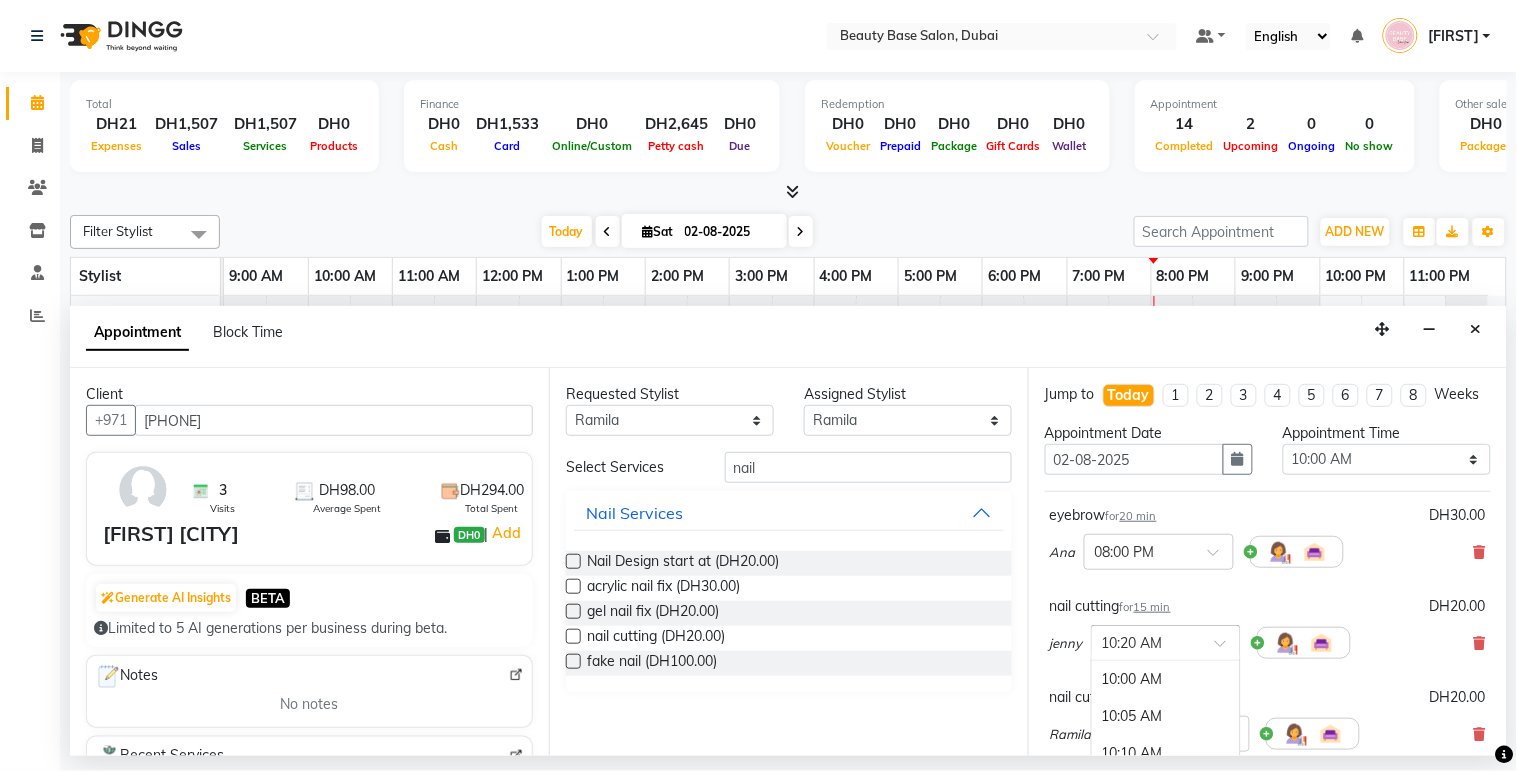 type on "8" 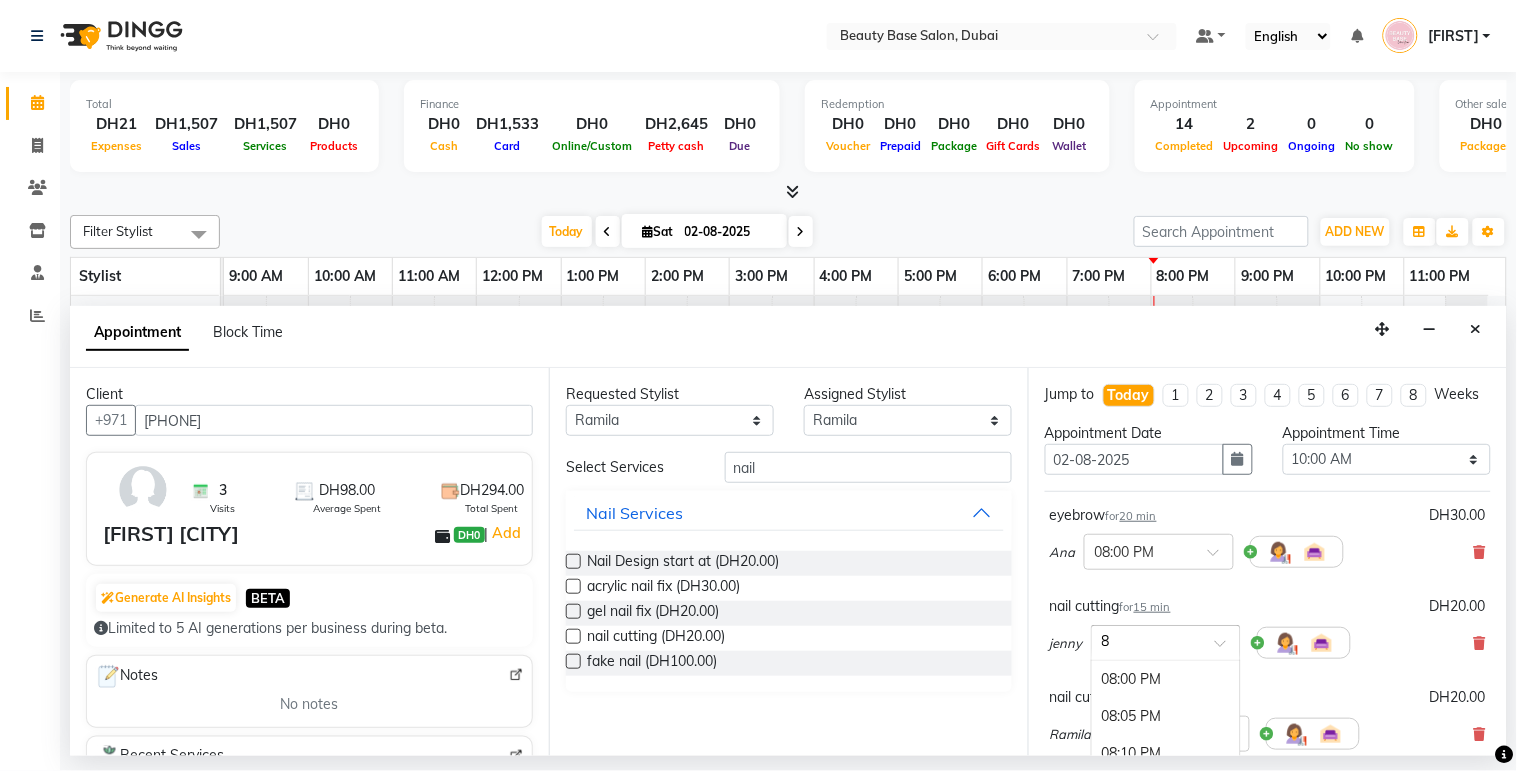 click on "08:00 PM" at bounding box center [1166, 679] 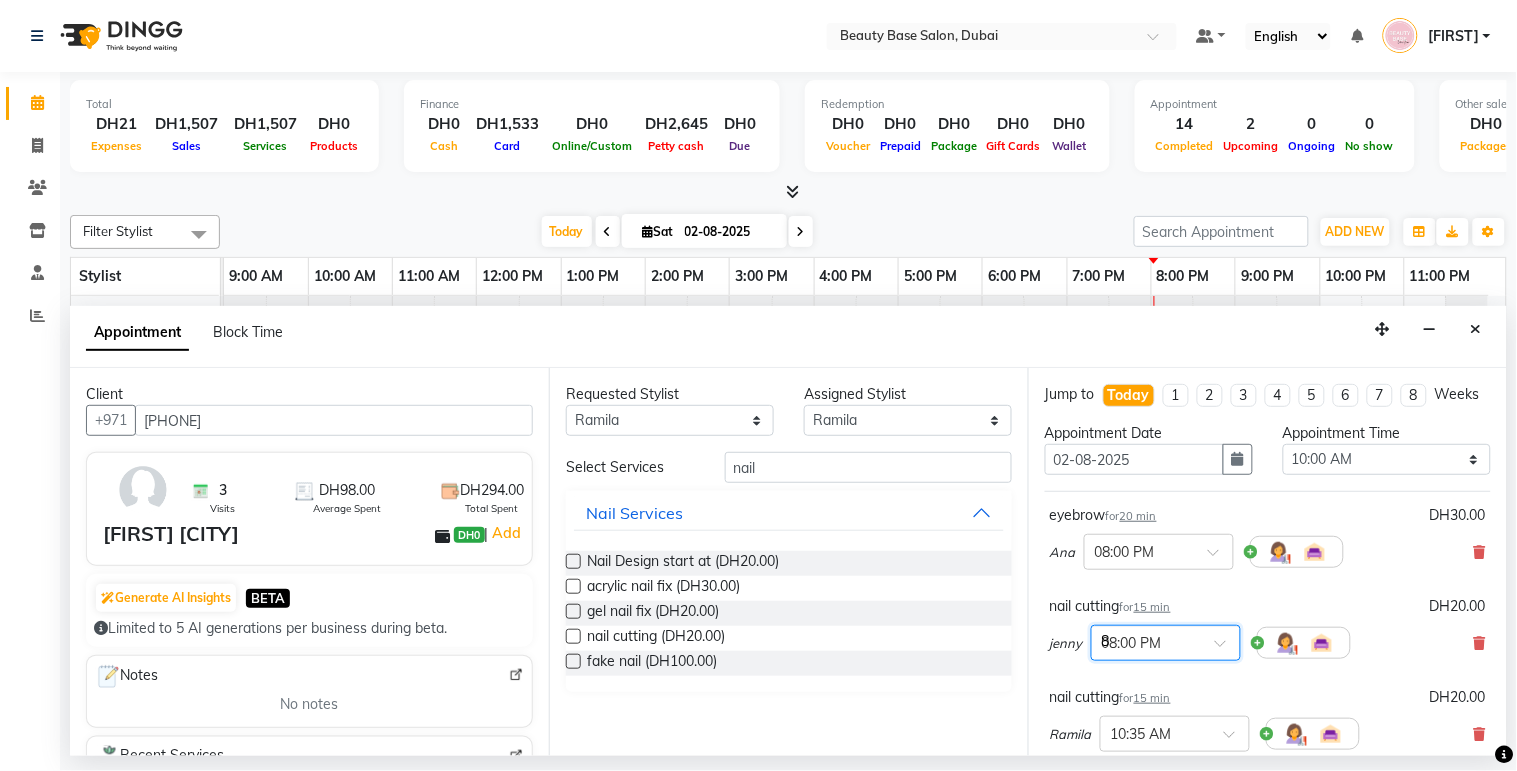 type 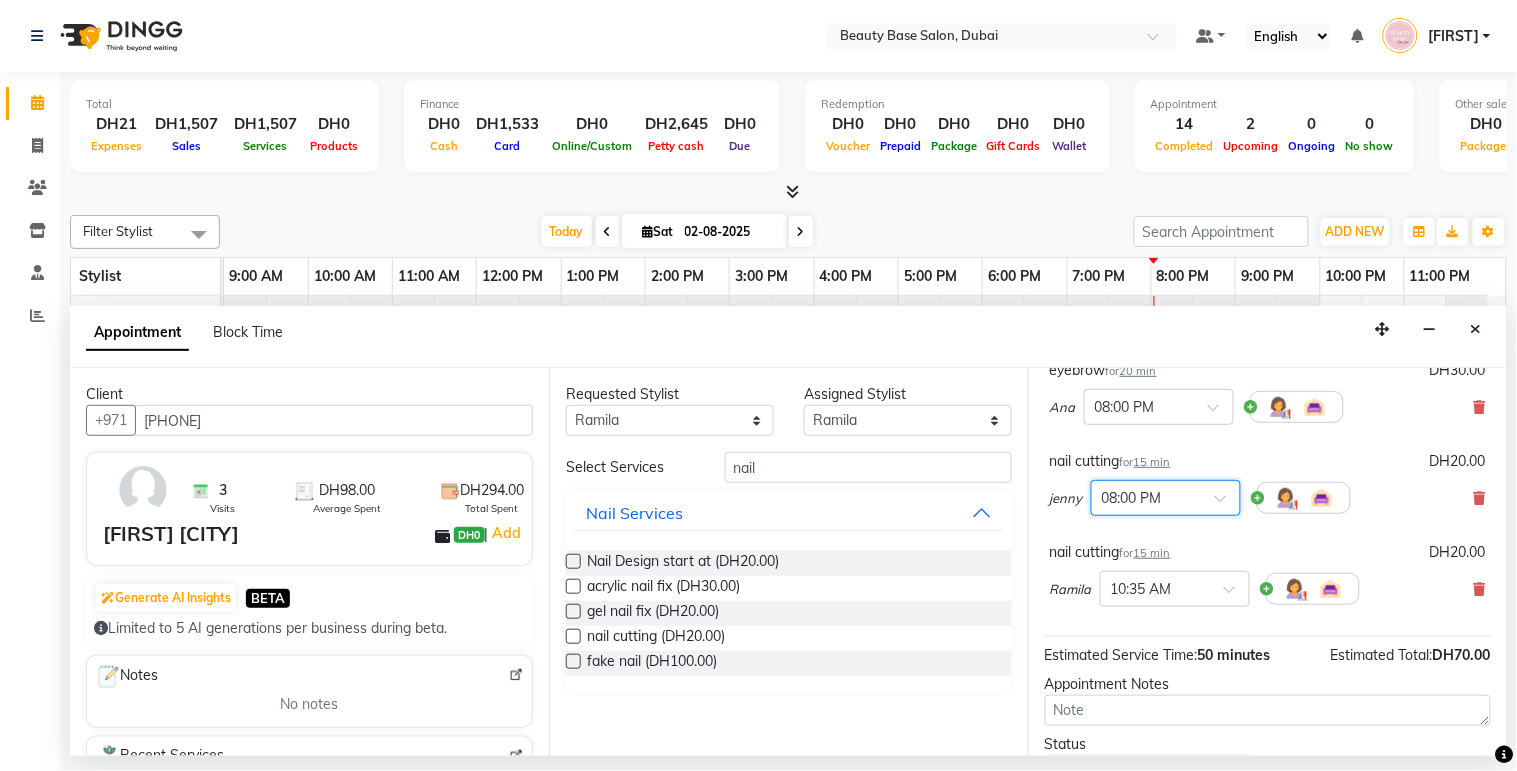 scroll, scrollTop: 157, scrollLeft: 0, axis: vertical 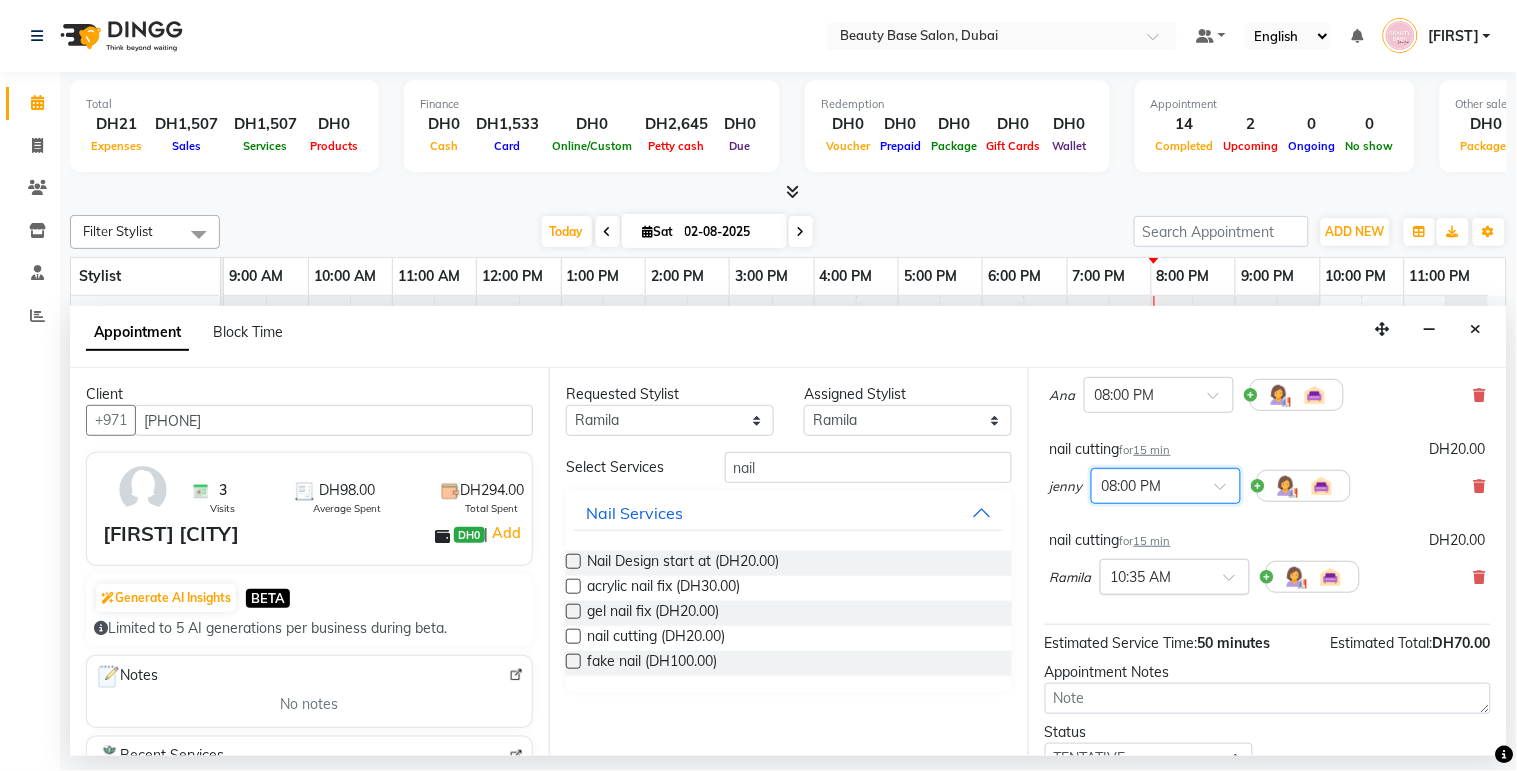 click at bounding box center (1155, 575) 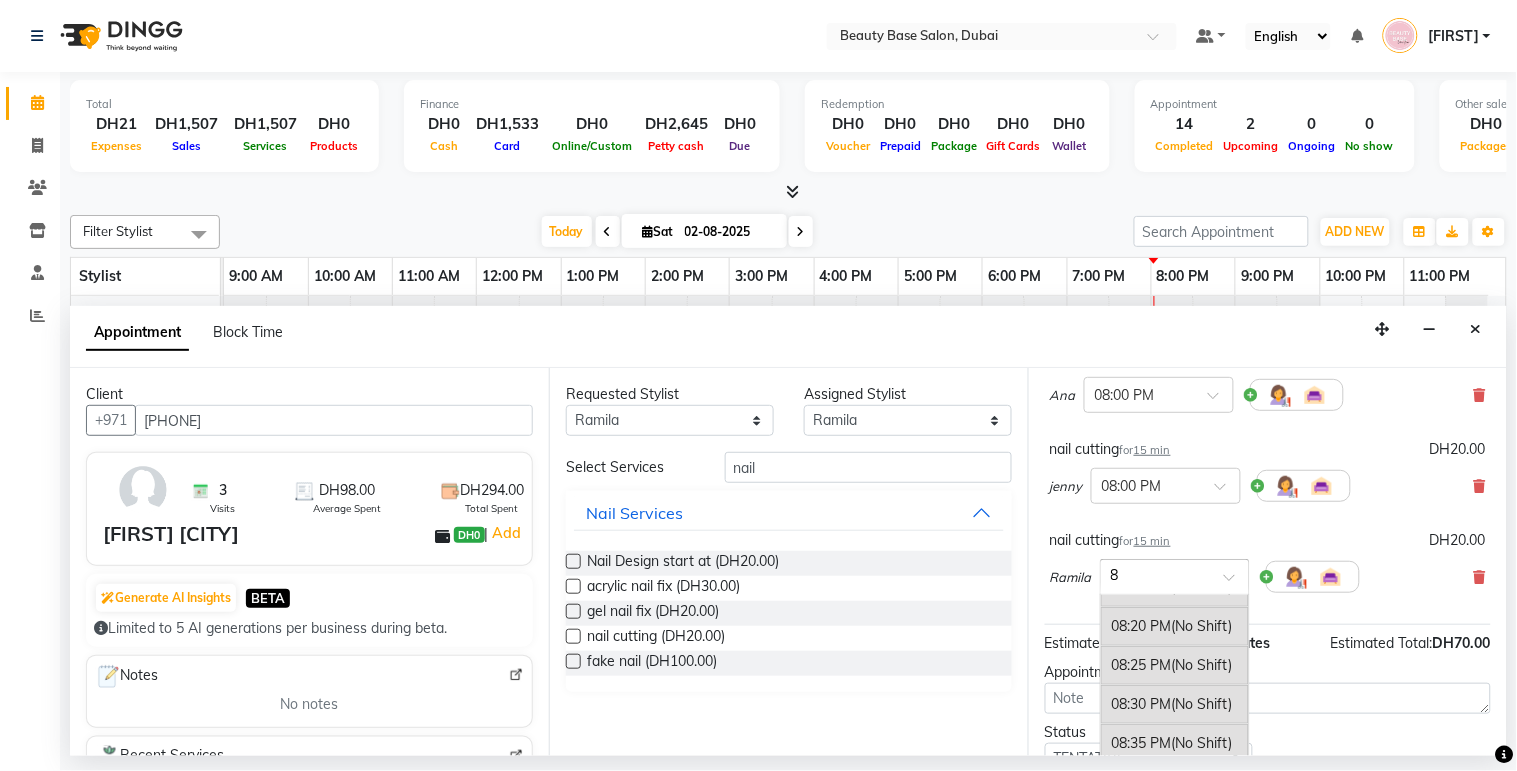 scroll, scrollTop: 136, scrollLeft: 0, axis: vertical 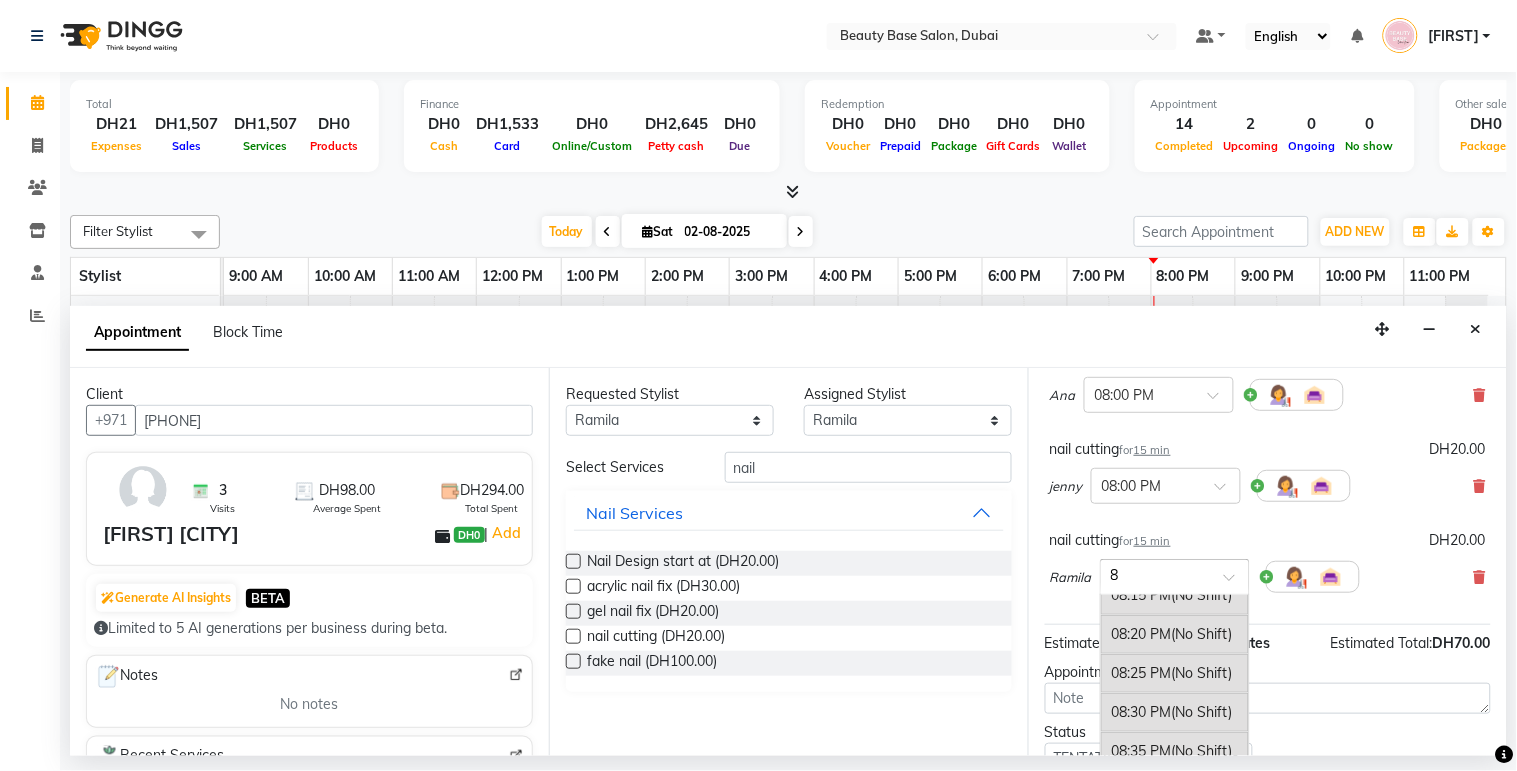type on "8" 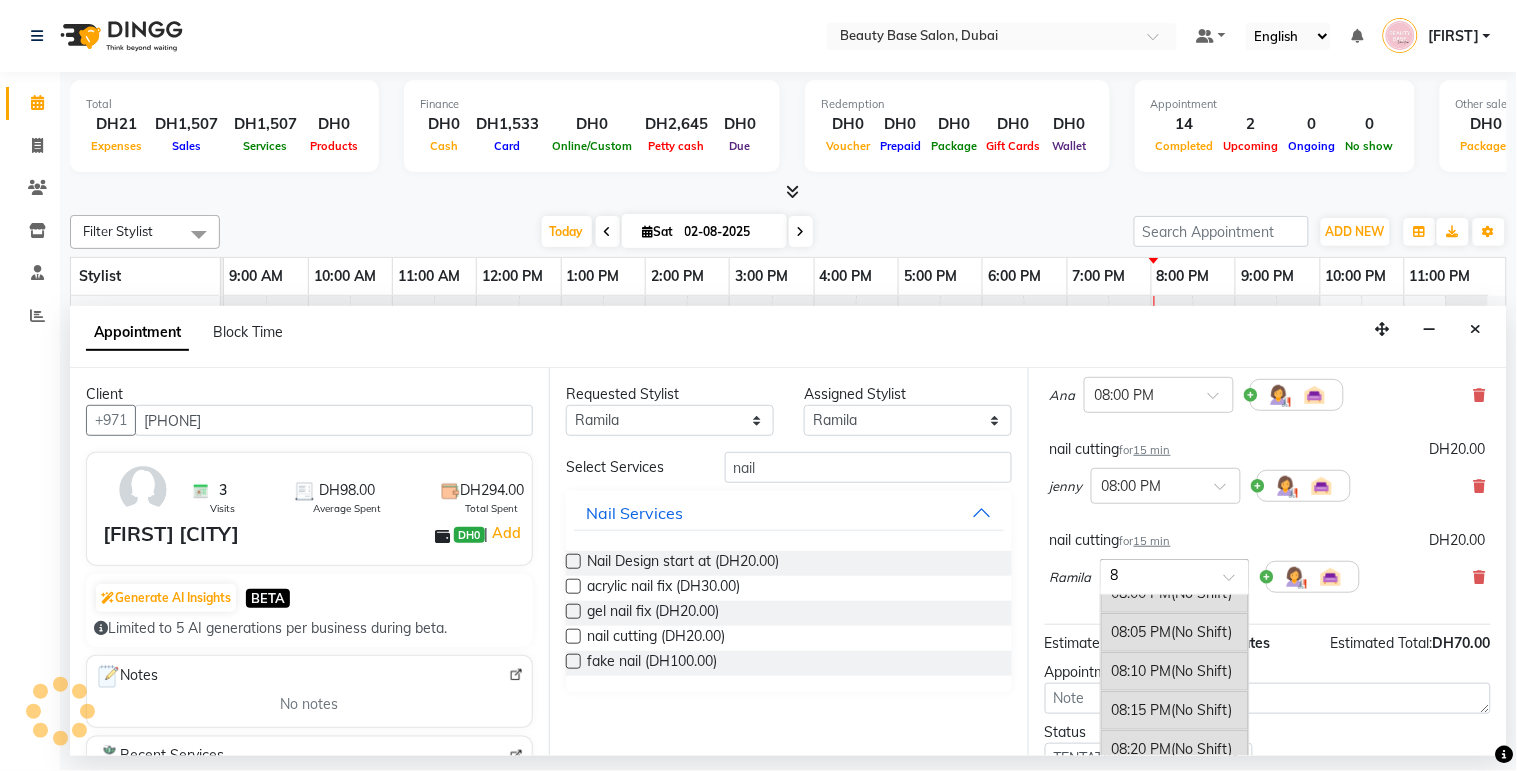 scroll, scrollTop: 0, scrollLeft: 0, axis: both 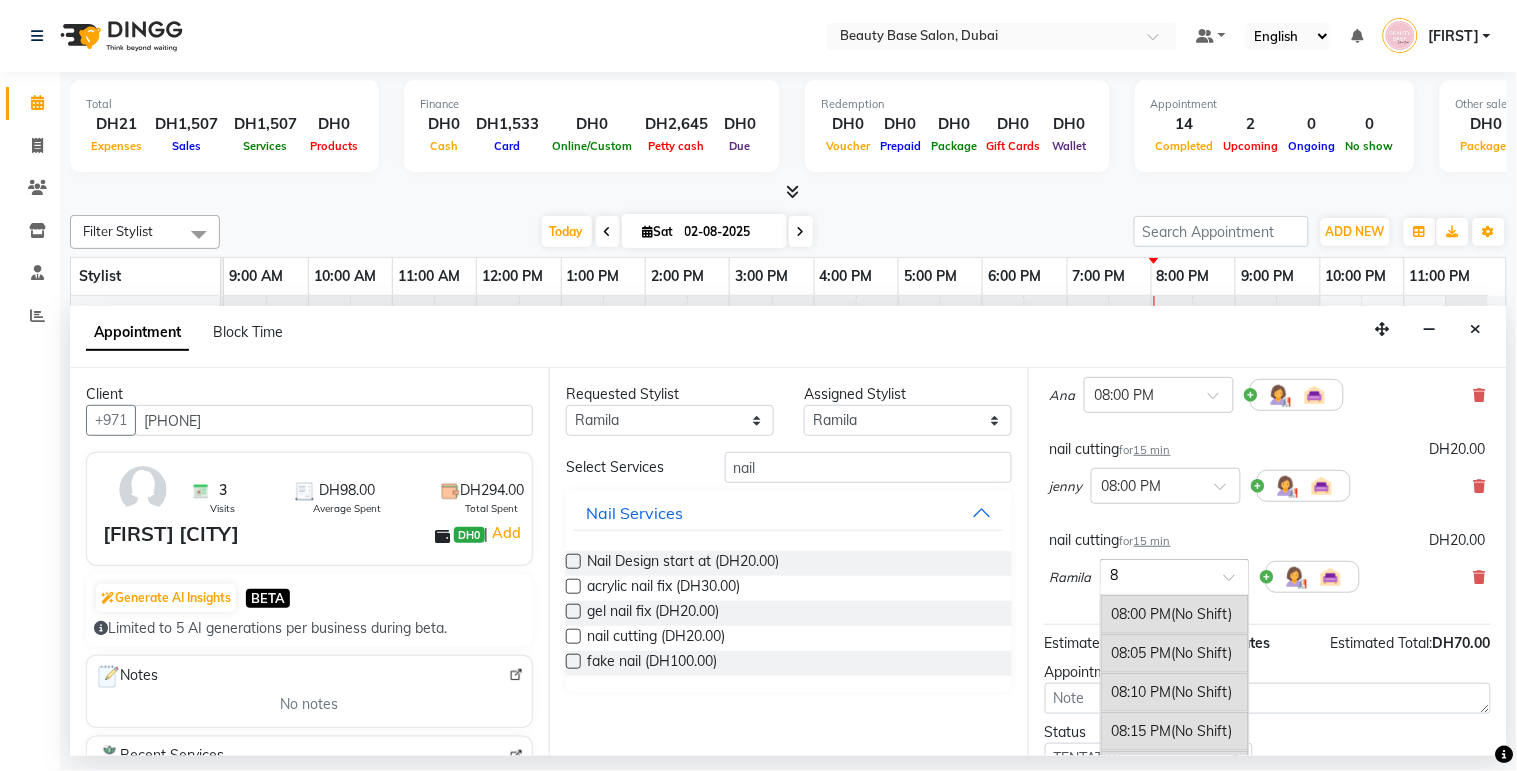 click on "(No Shift)" at bounding box center (1202, 614) 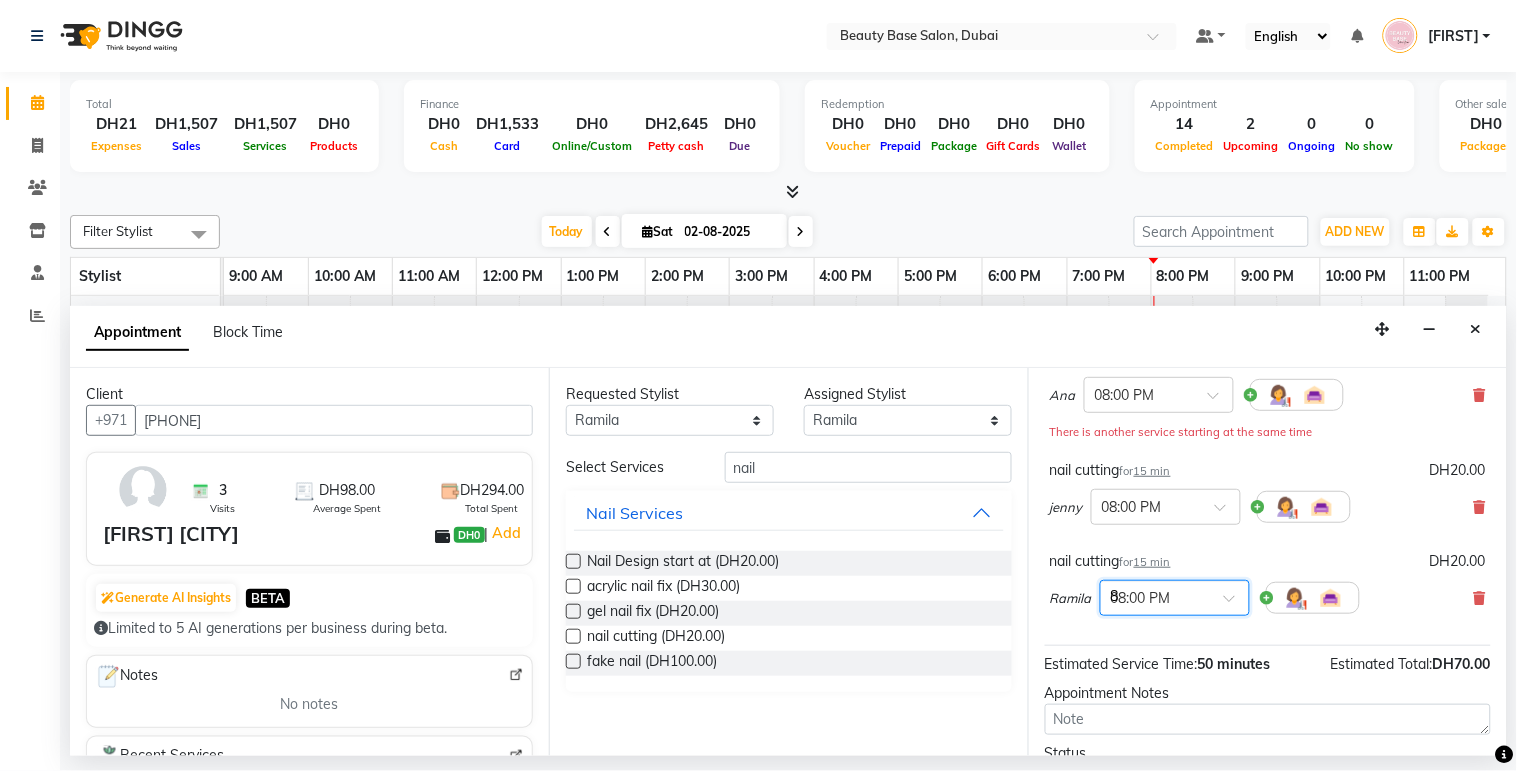 type 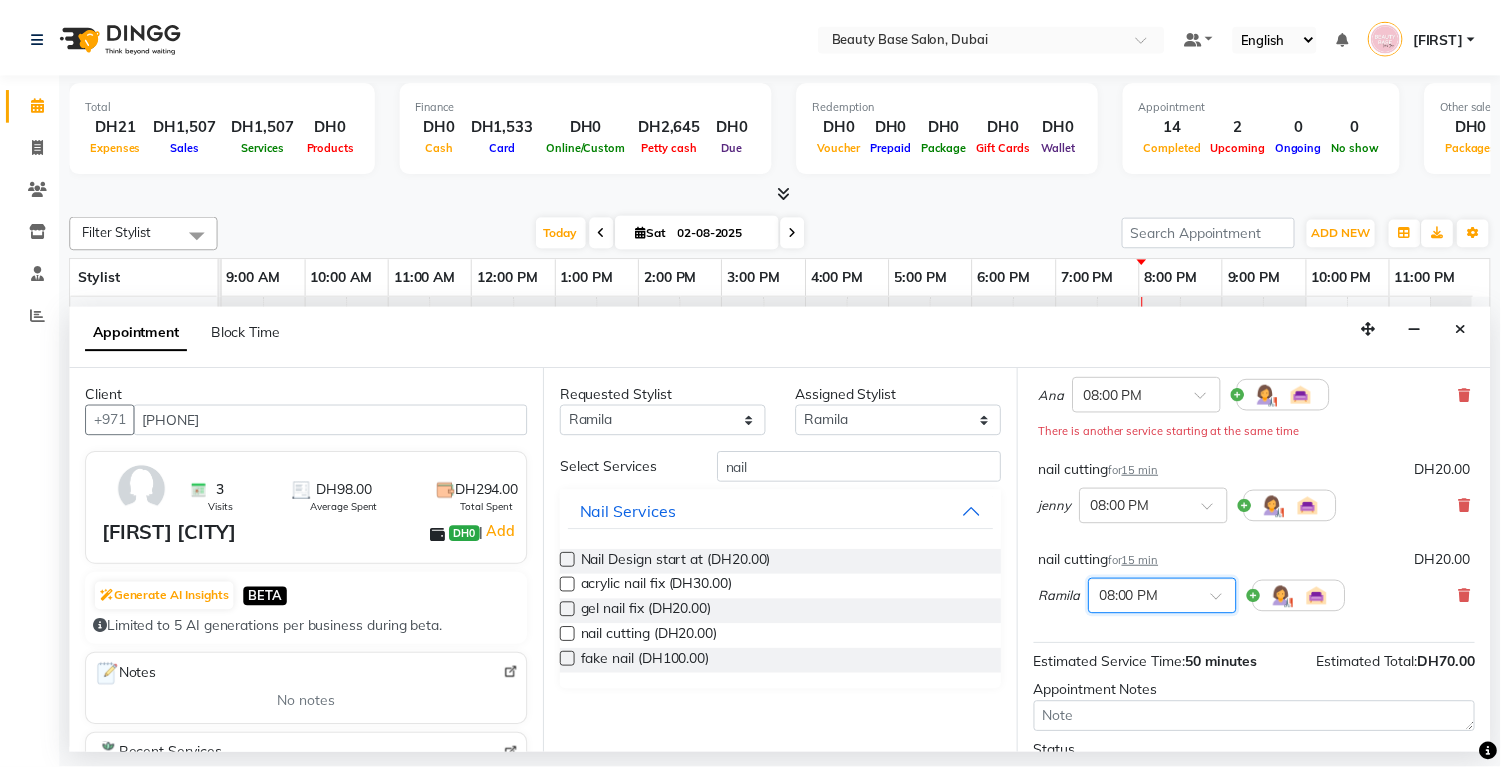 scroll, scrollTop: 341, scrollLeft: 0, axis: vertical 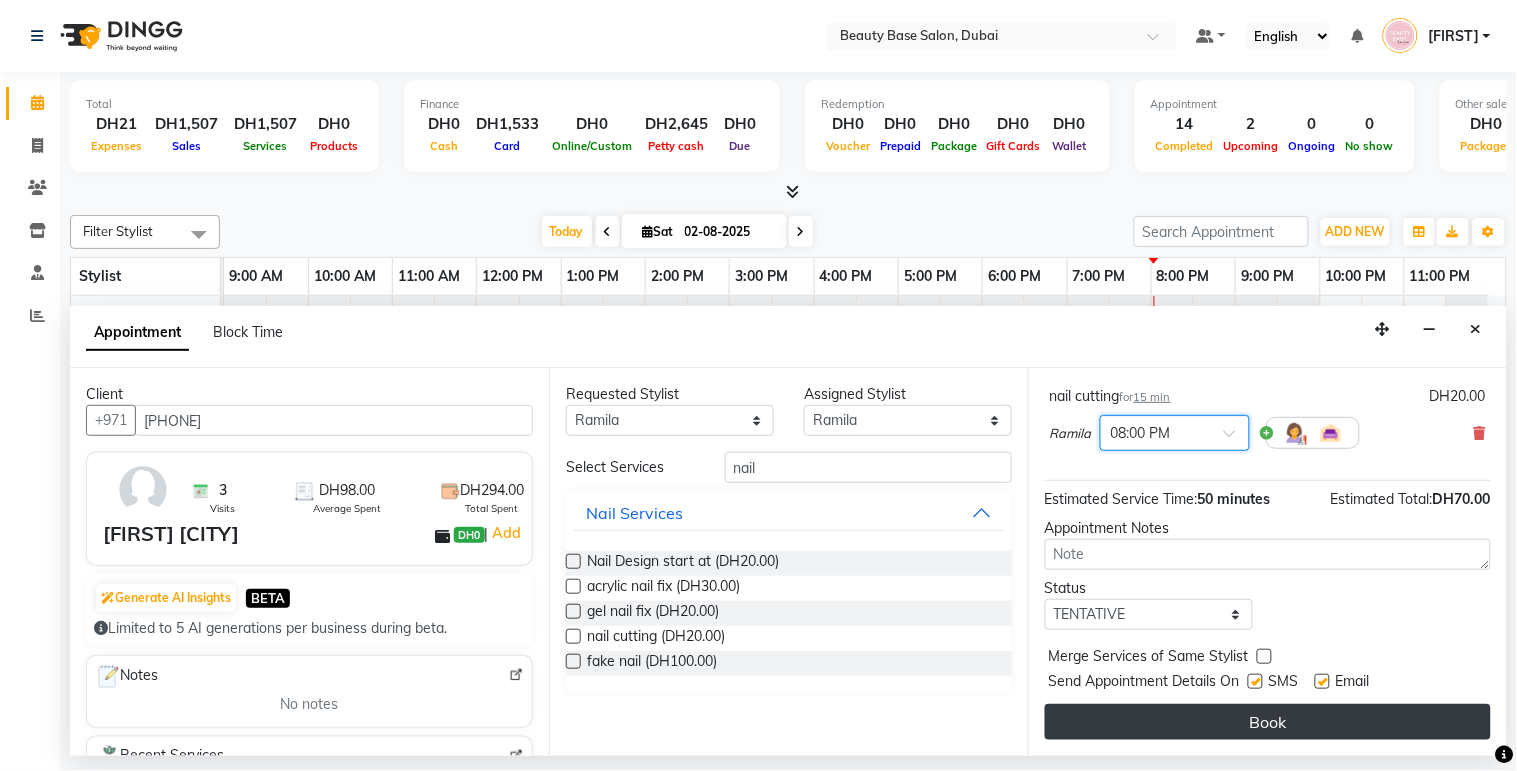click on "Book" at bounding box center [1268, 722] 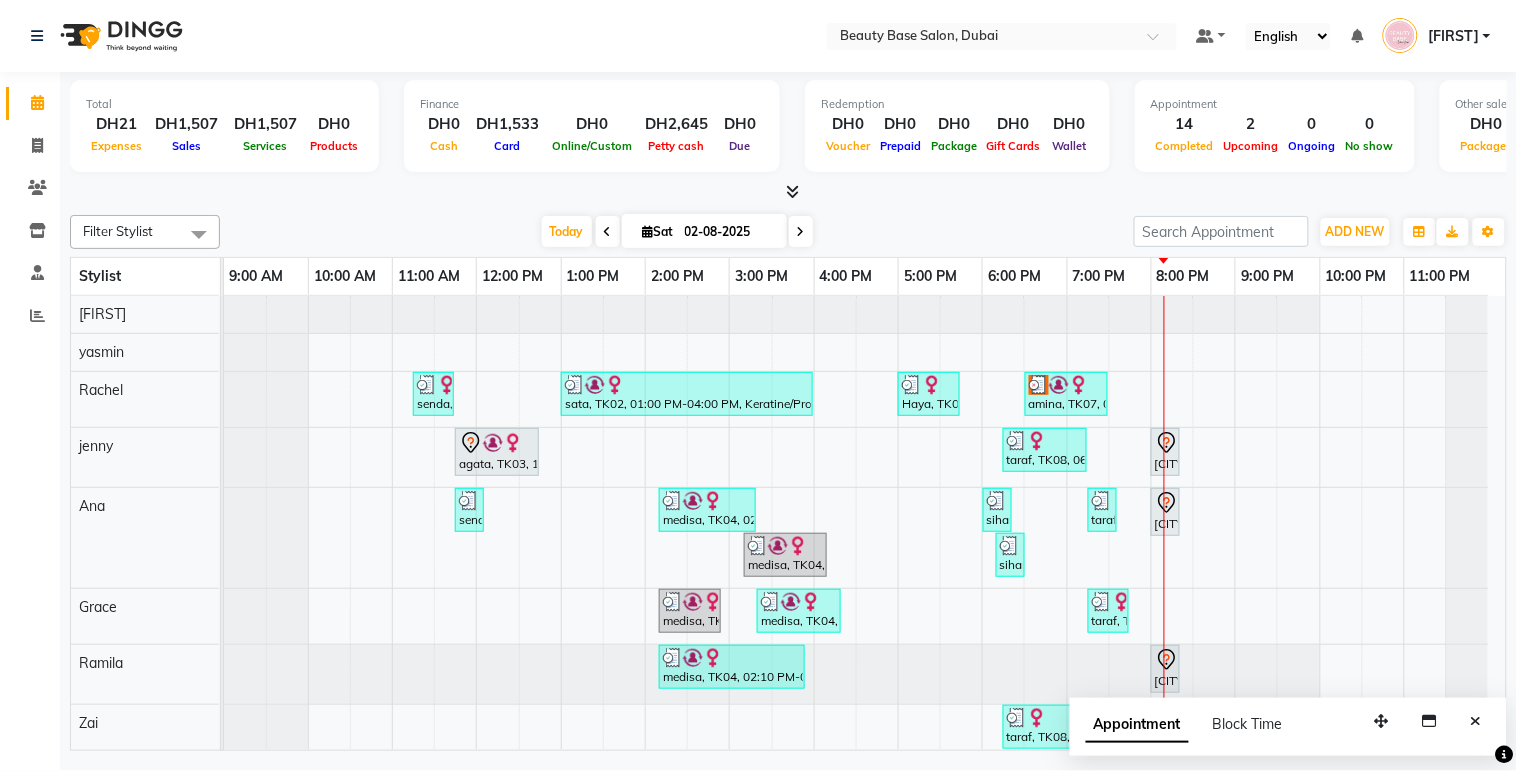 click 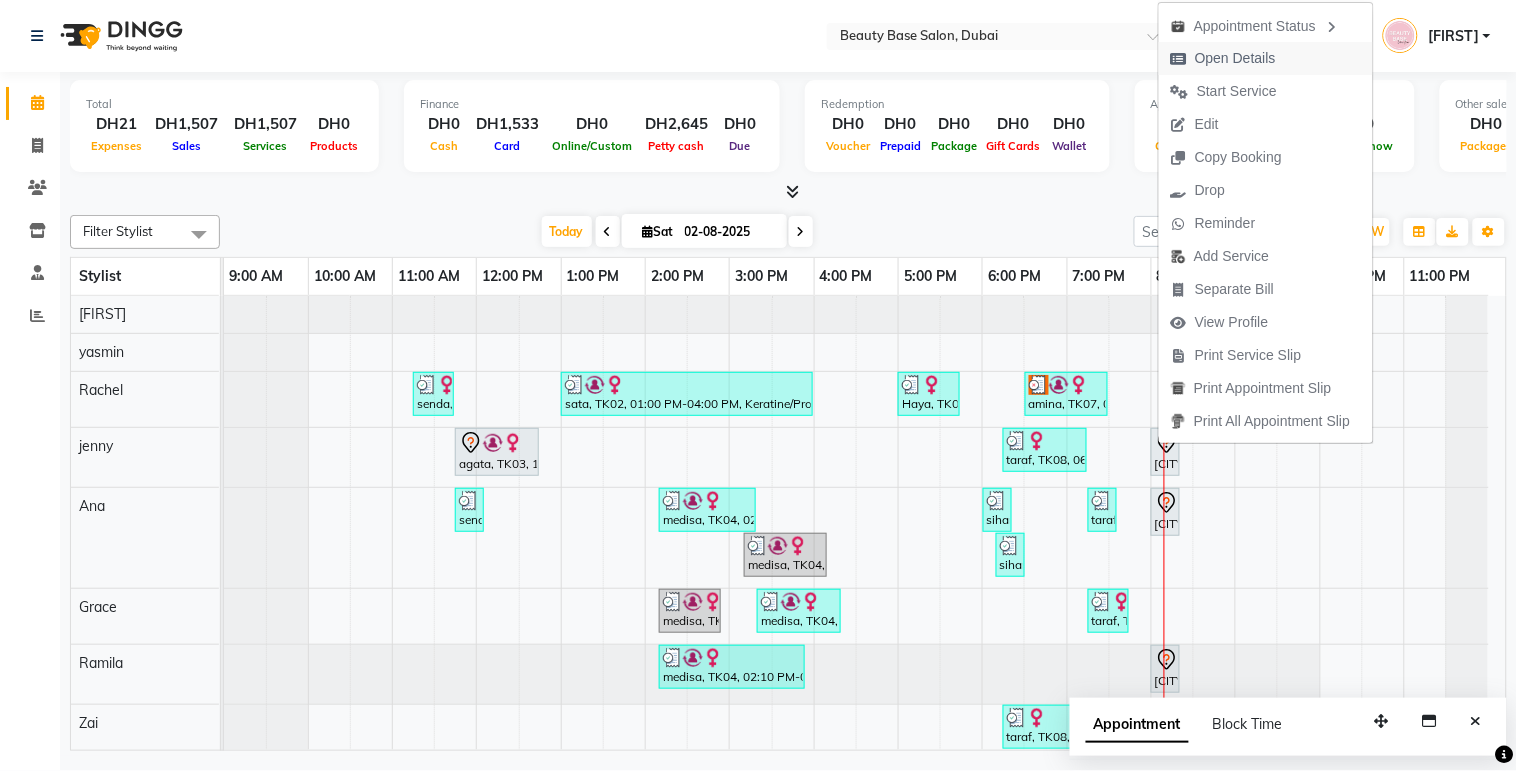 click on "Open Details" at bounding box center (1223, 58) 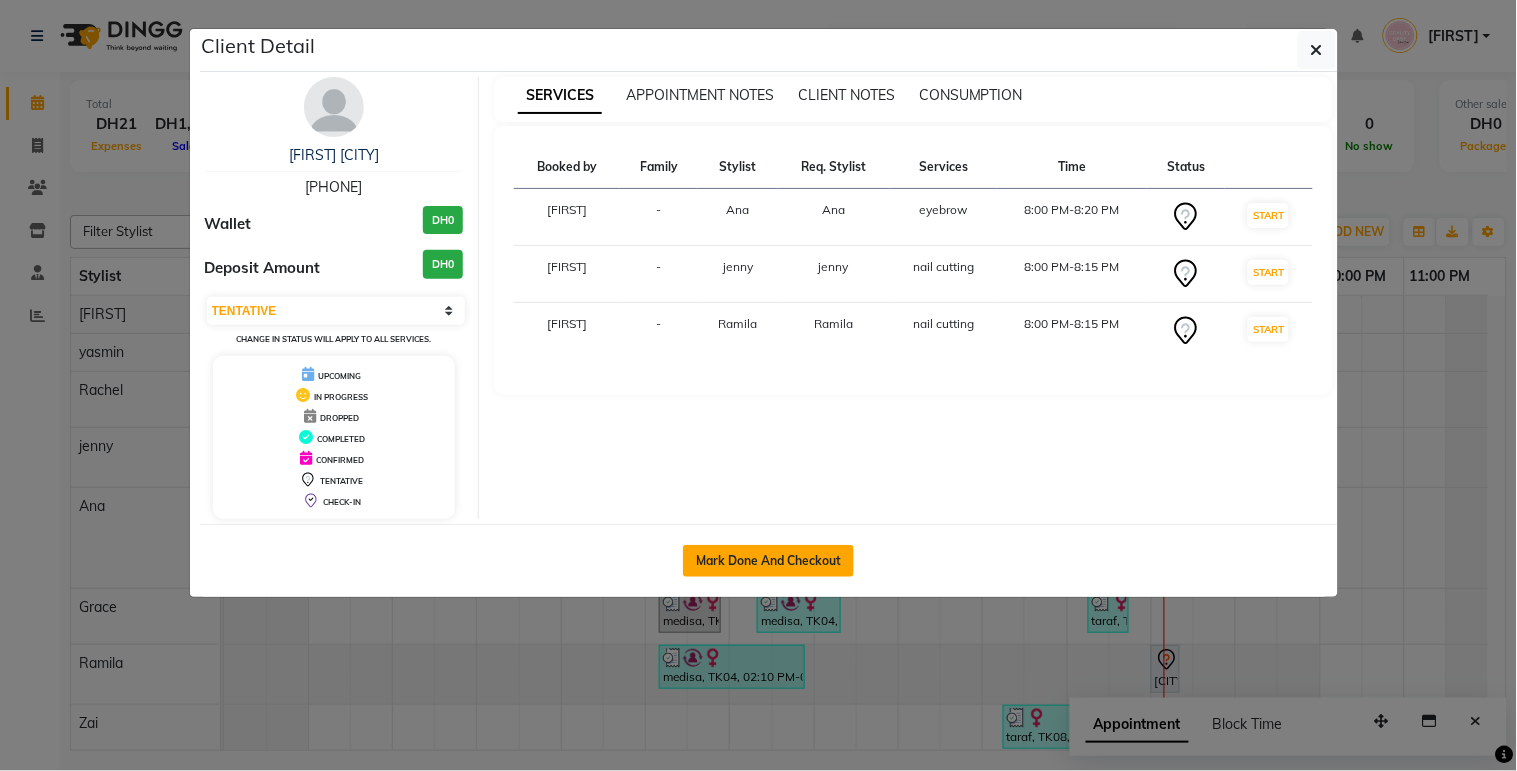 click on "Mark Done And Checkout" 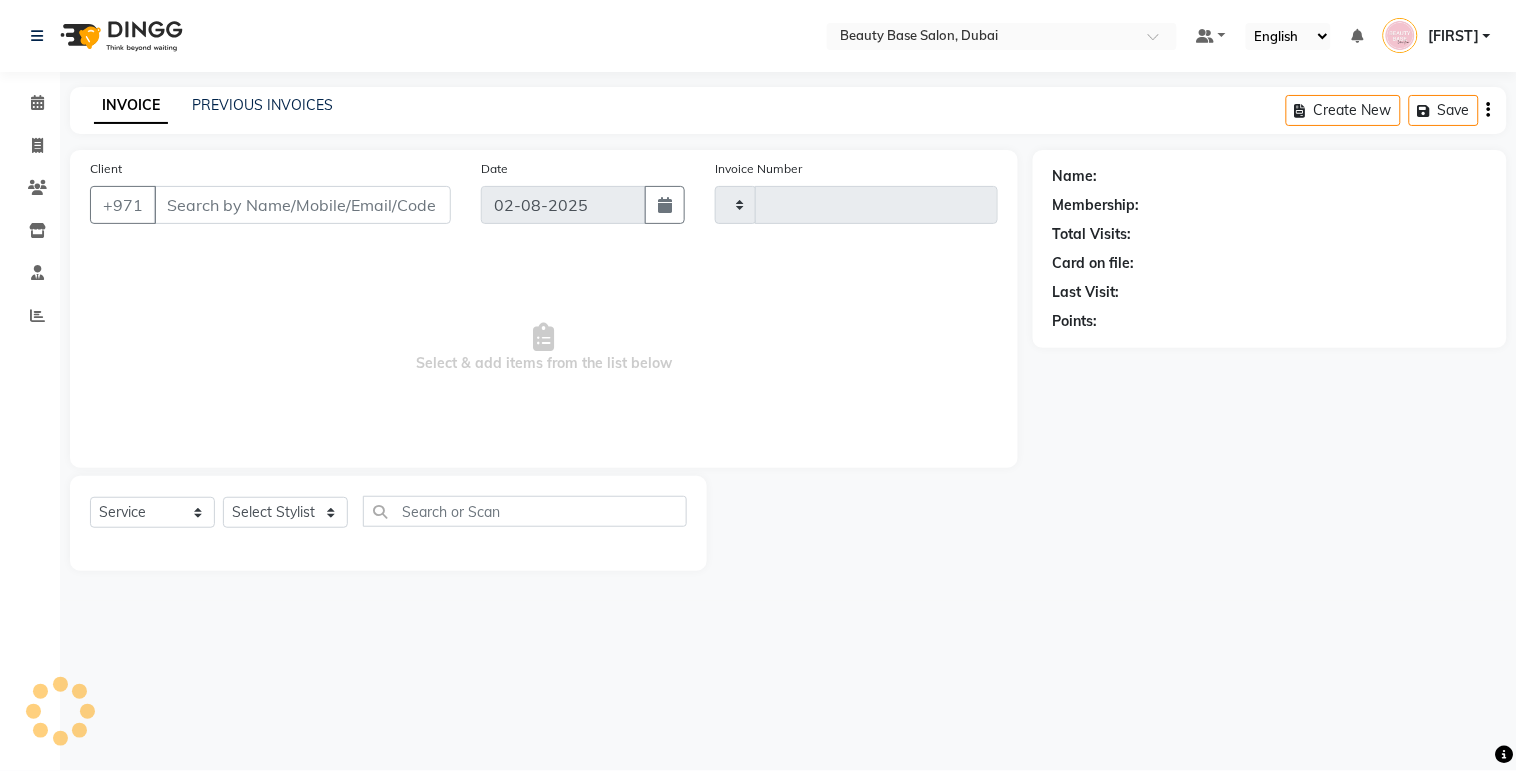 type on "1704" 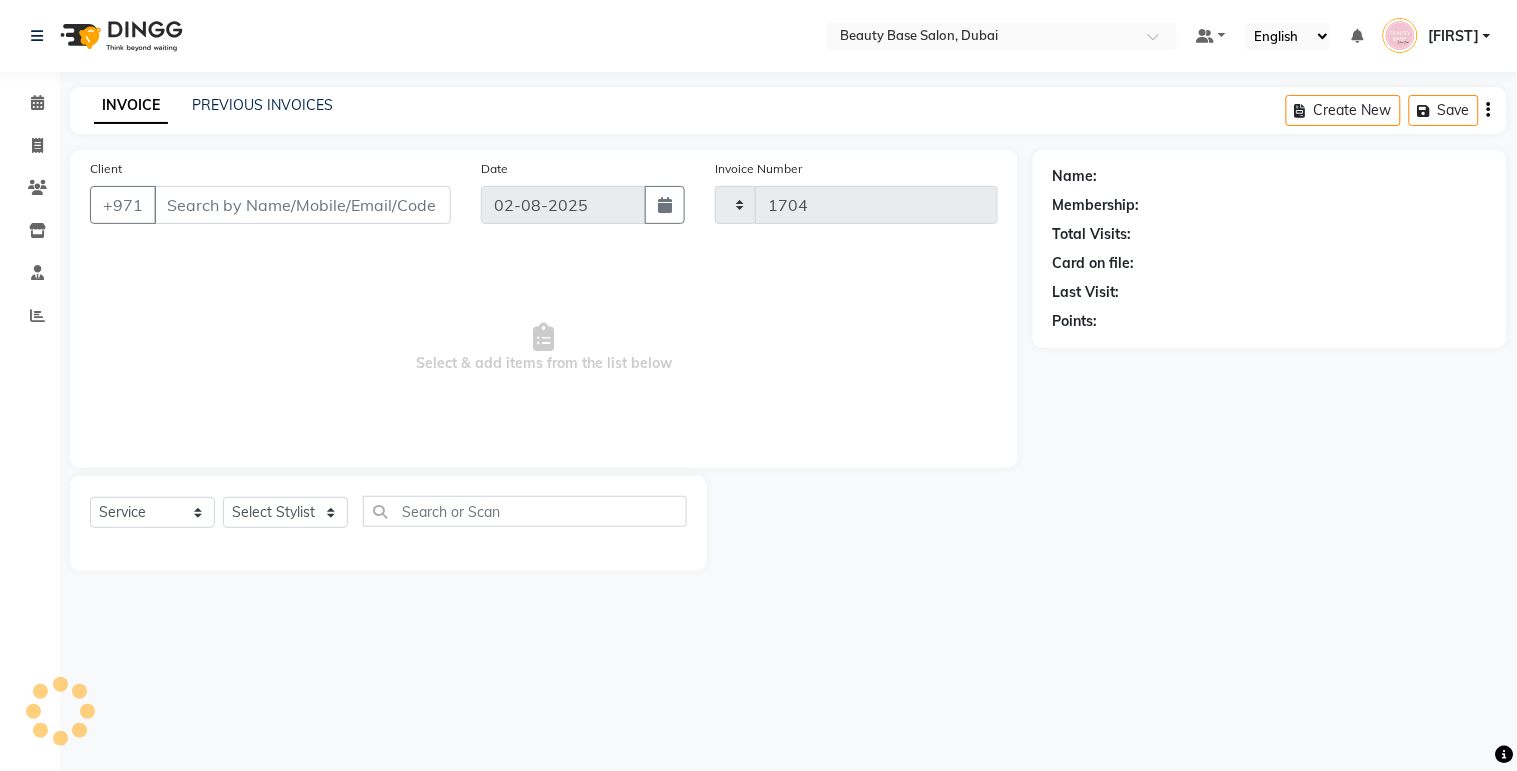 select on "813" 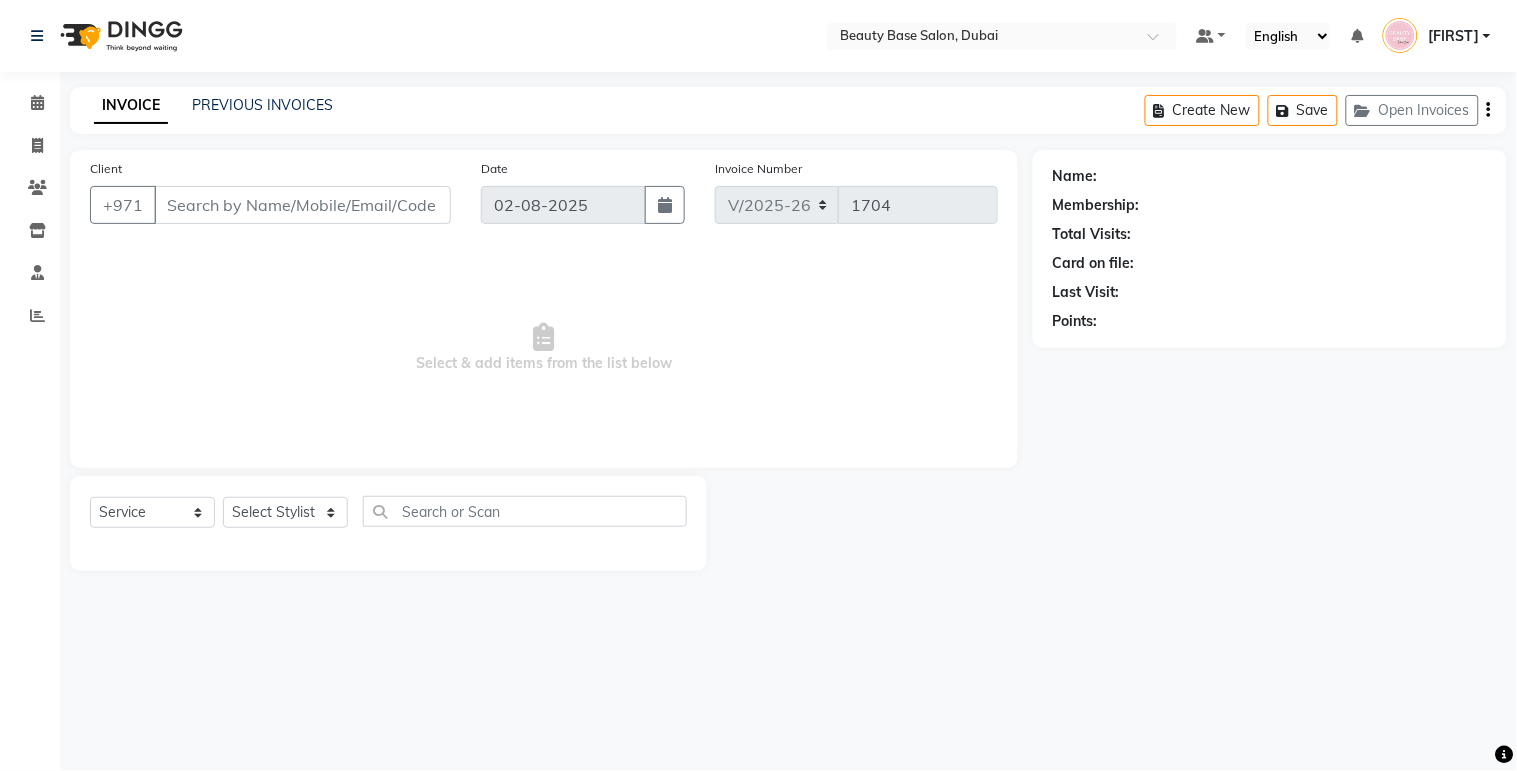 type on "507102482" 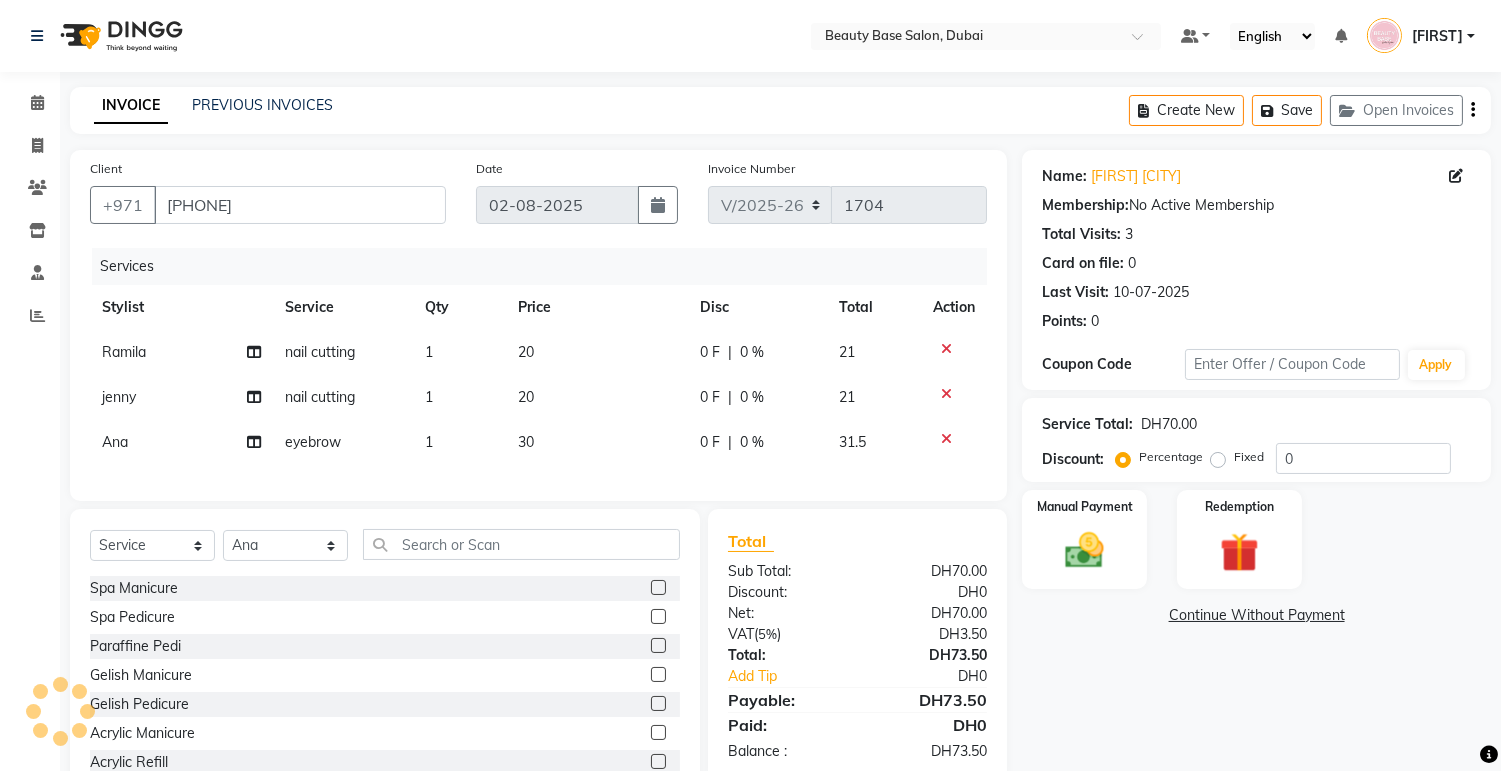scroll, scrollTop: 80, scrollLeft: 0, axis: vertical 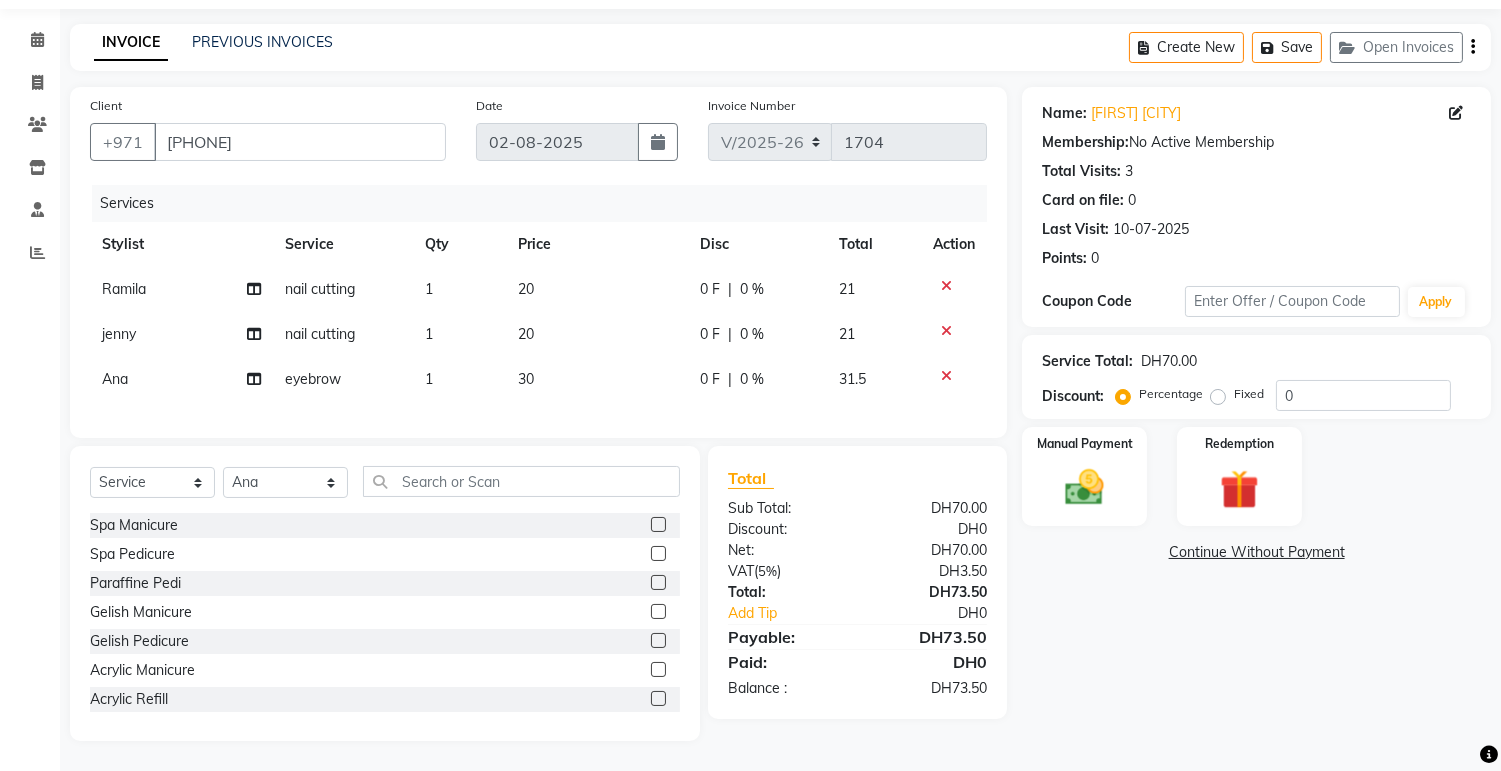 click on "Fixed" 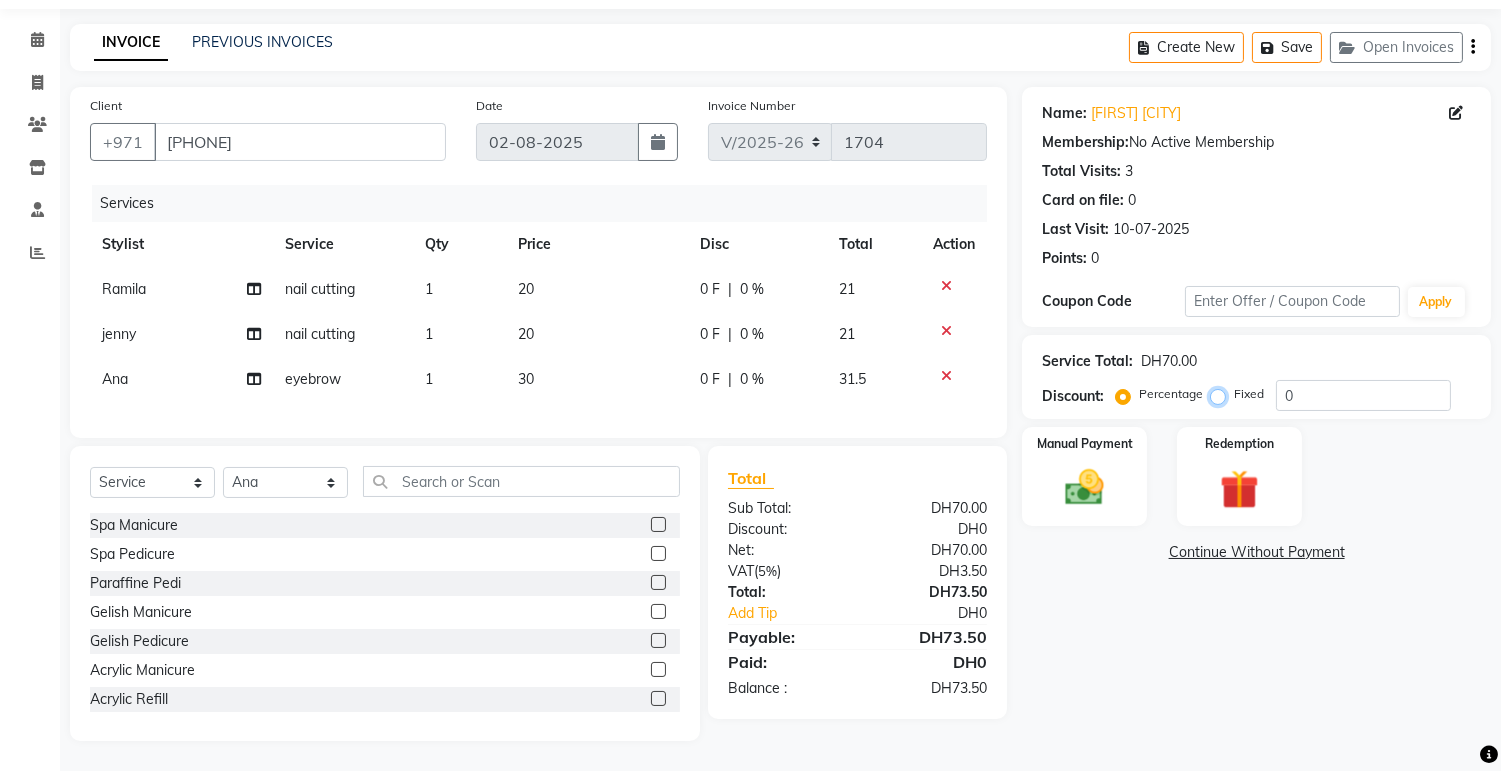 click on "Fixed" at bounding box center (1222, 394) 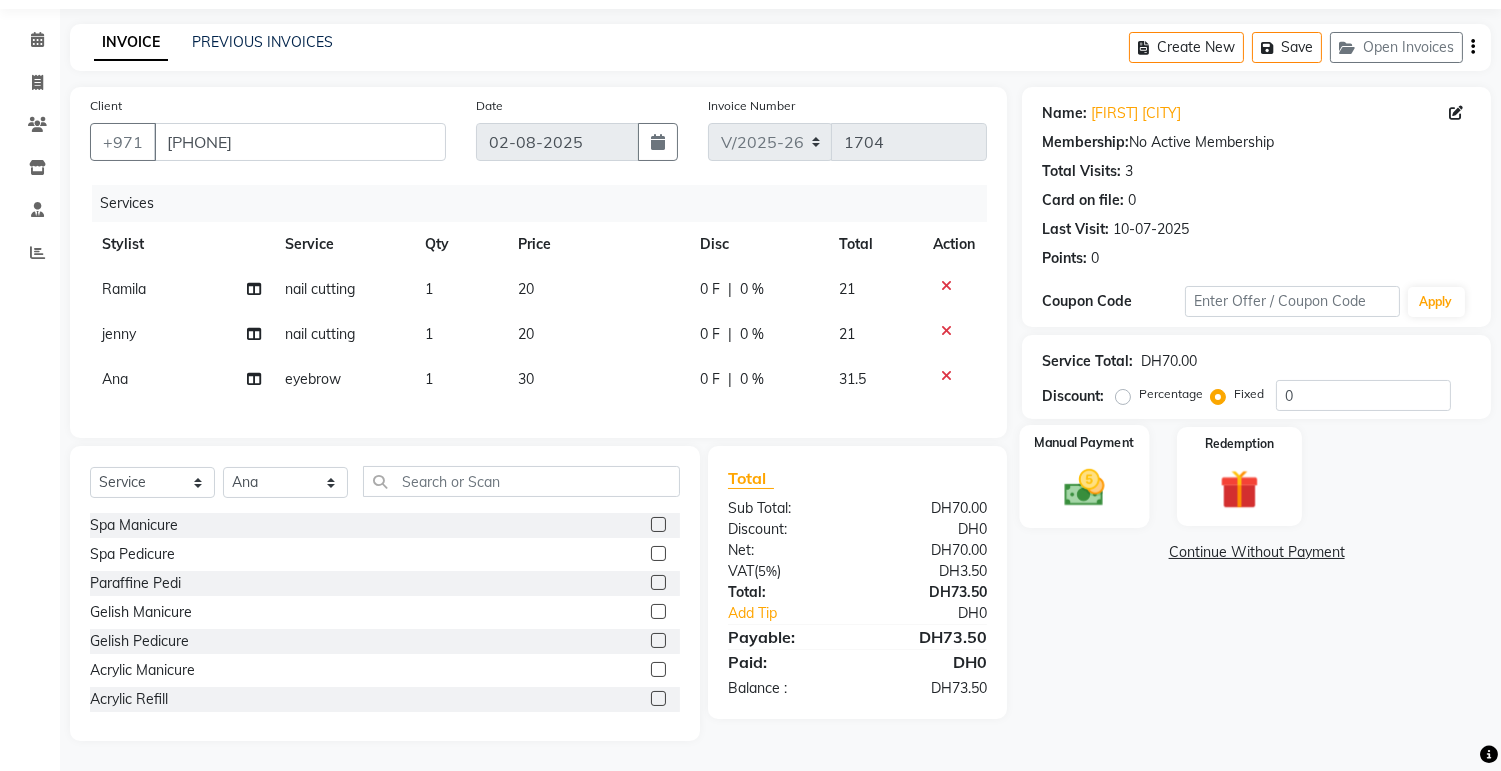 click on "Manual Payment" 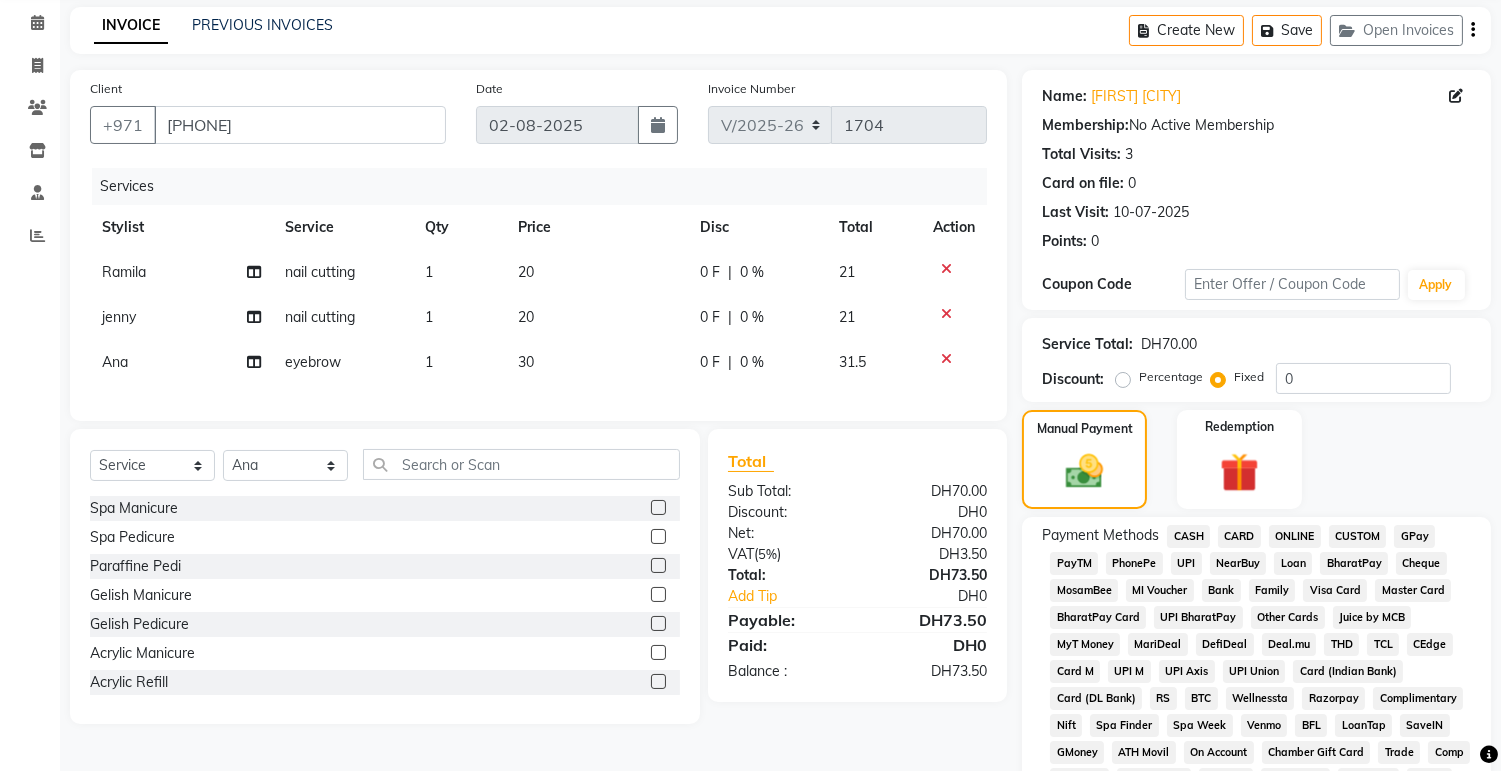 click on "CARD" 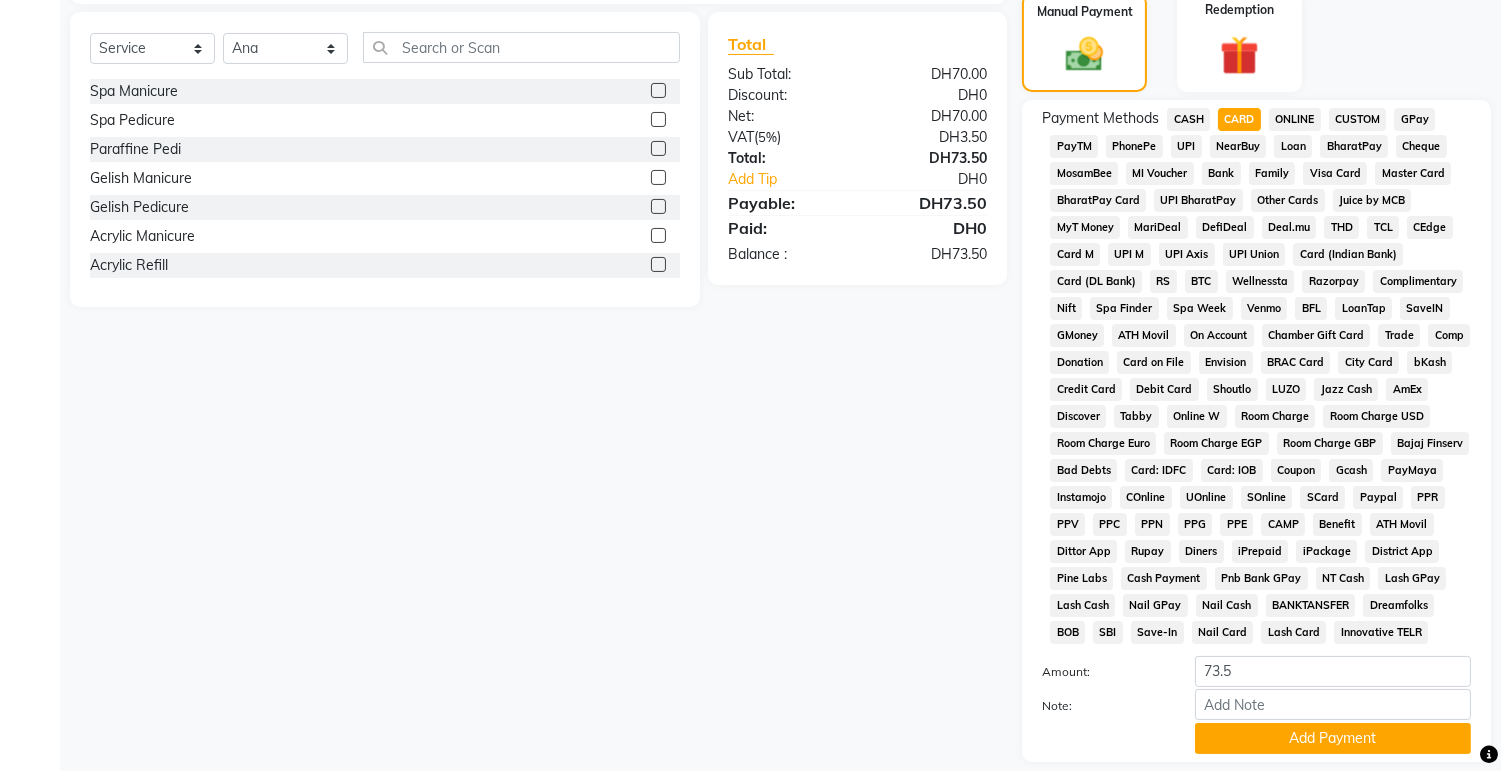 scroll, scrollTop: 563, scrollLeft: 0, axis: vertical 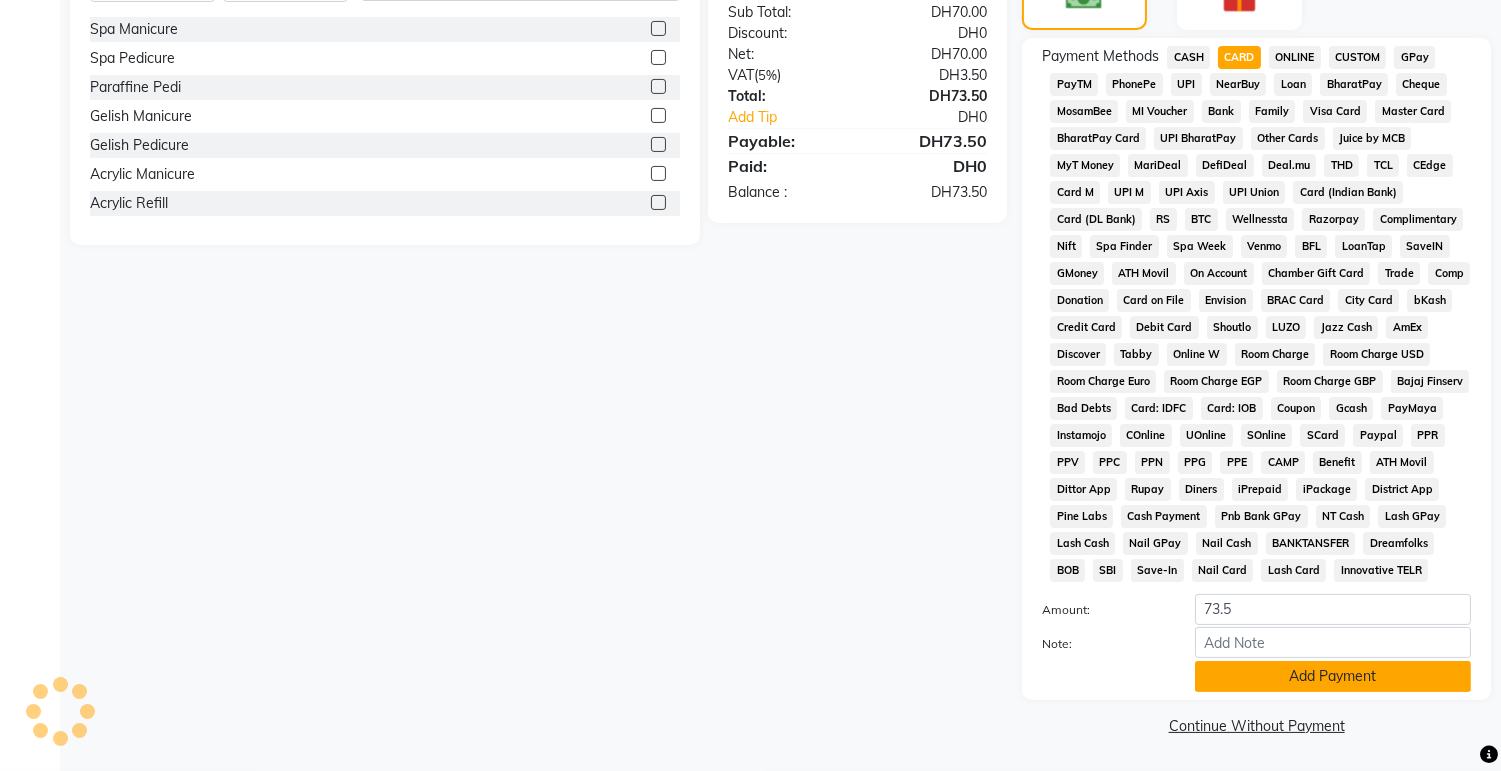 click on "Add Payment" 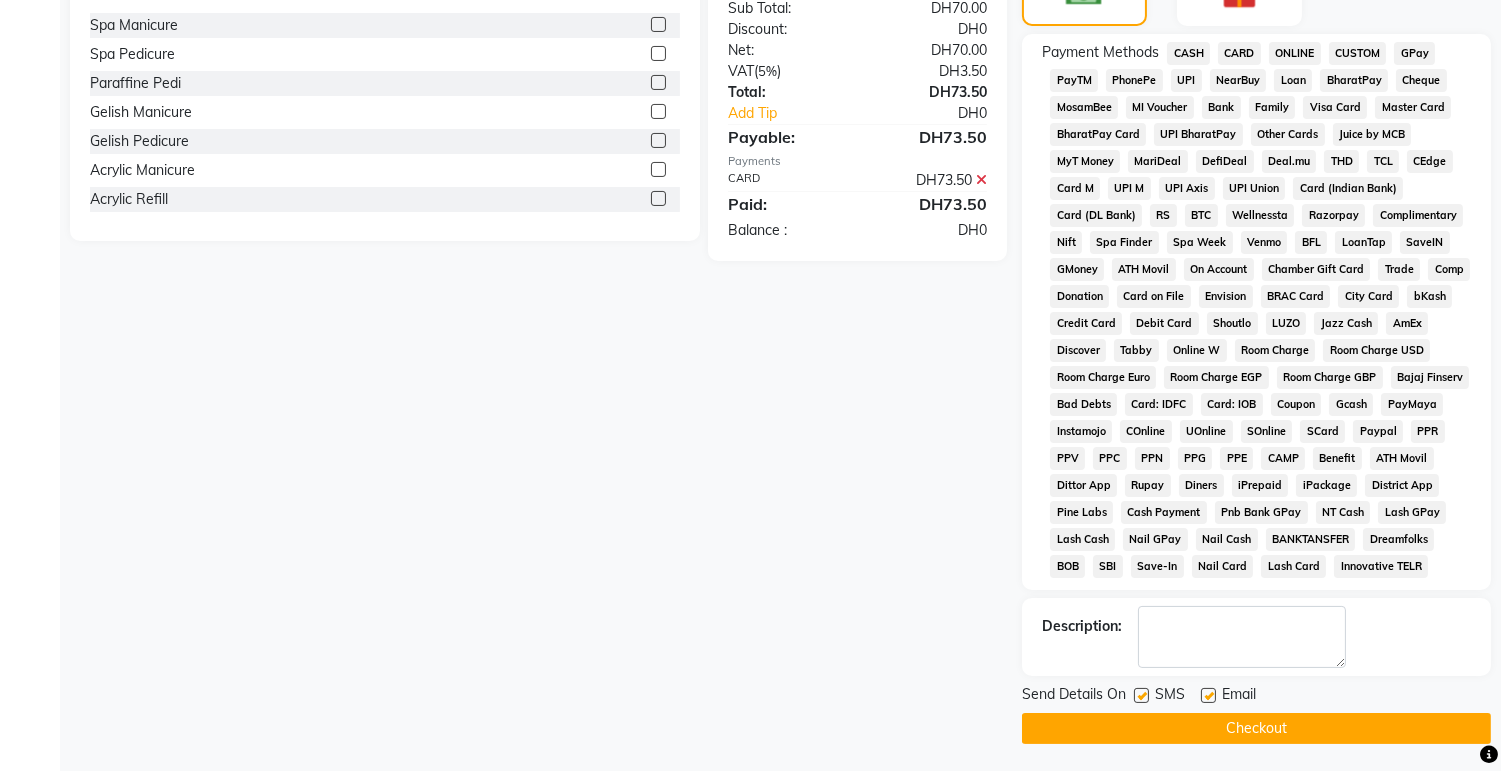 click on "Checkout" 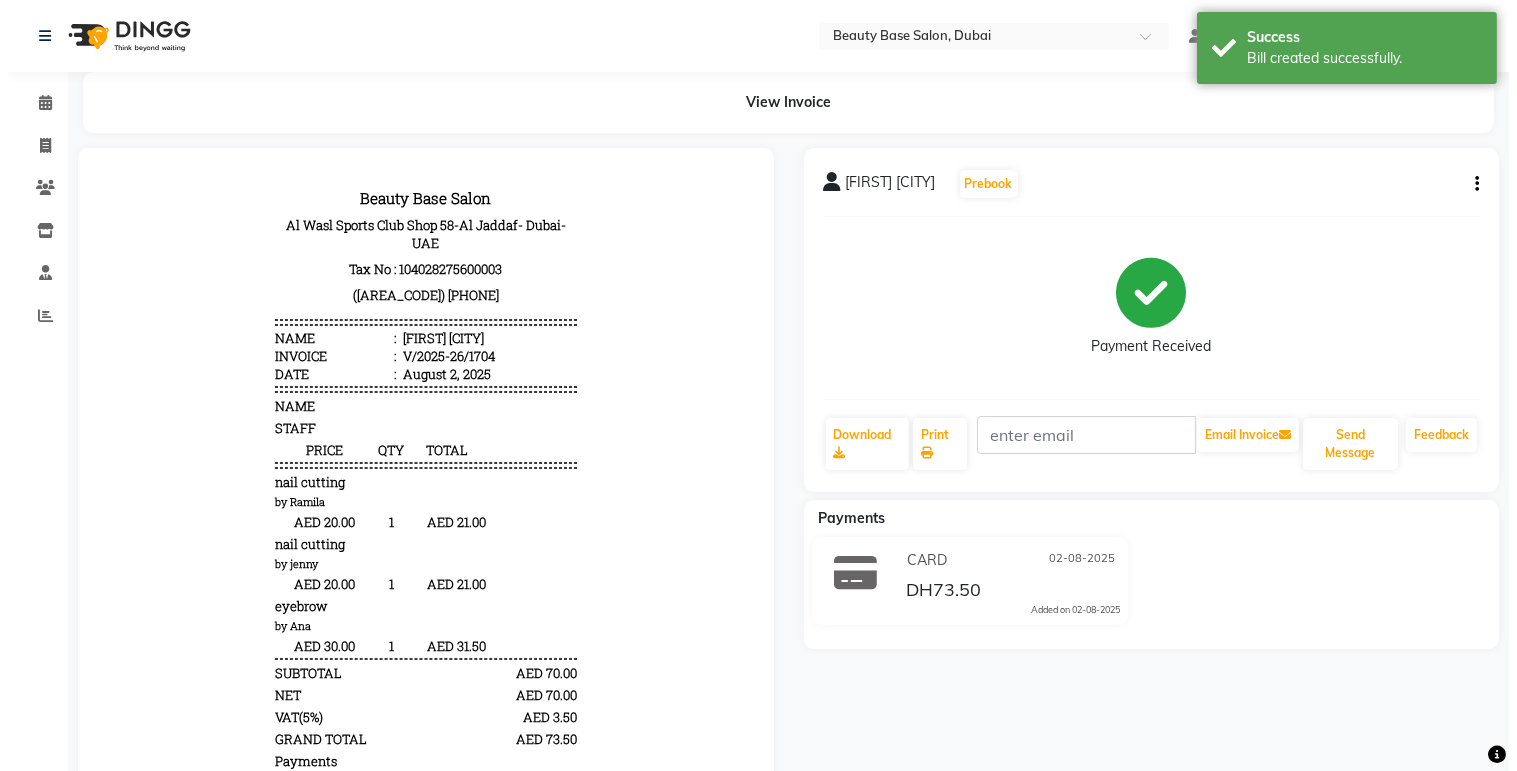 scroll, scrollTop: 0, scrollLeft: 0, axis: both 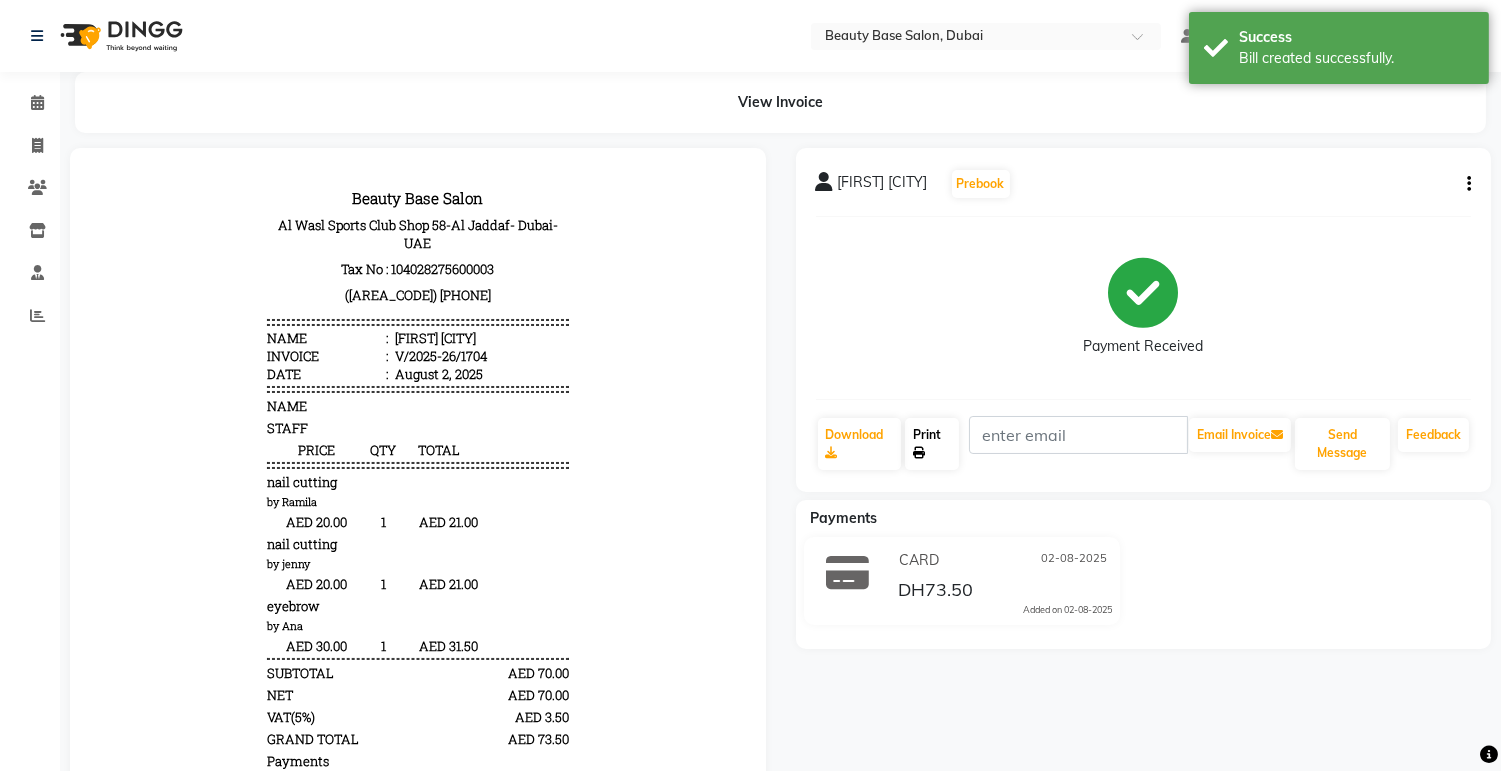 click on "Print" 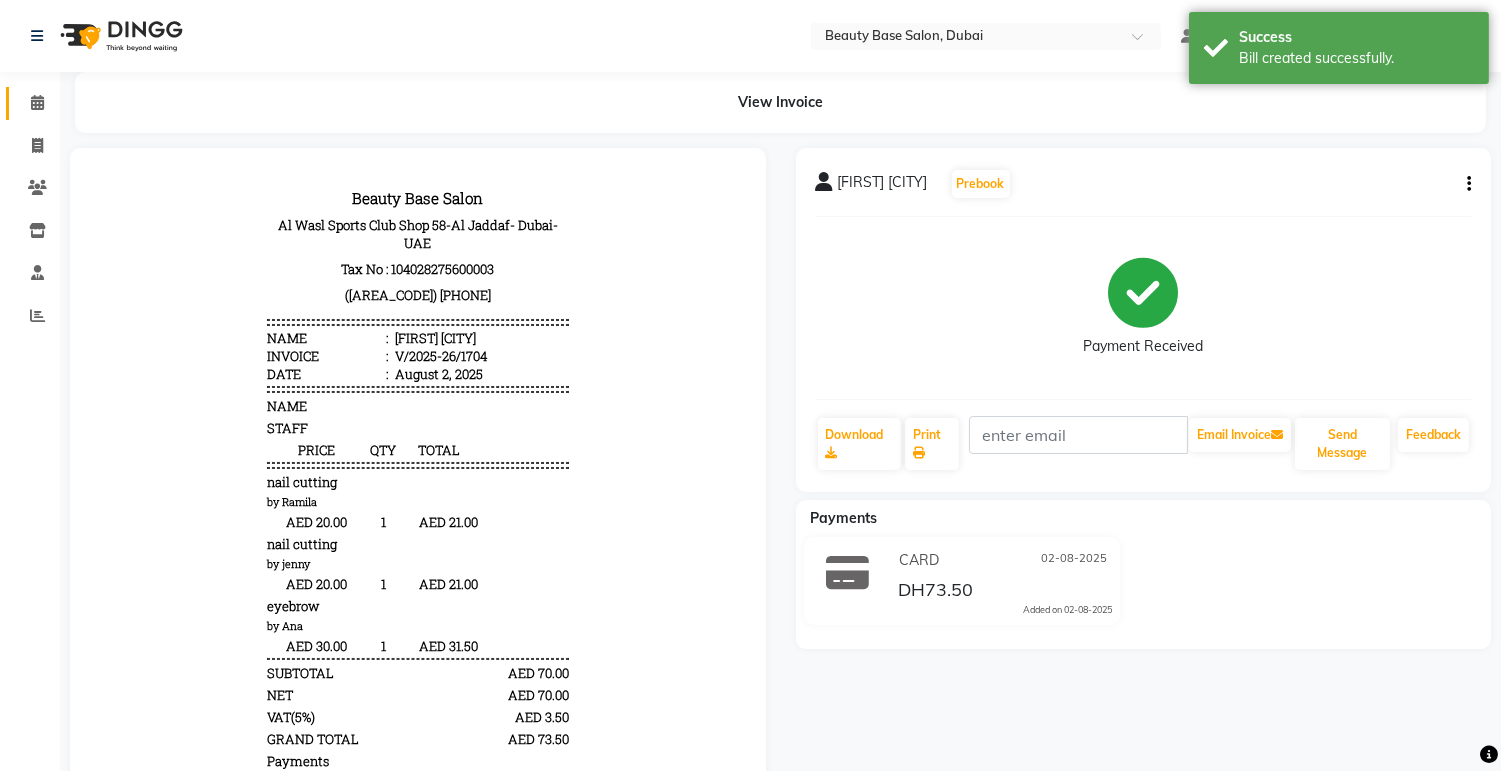 click 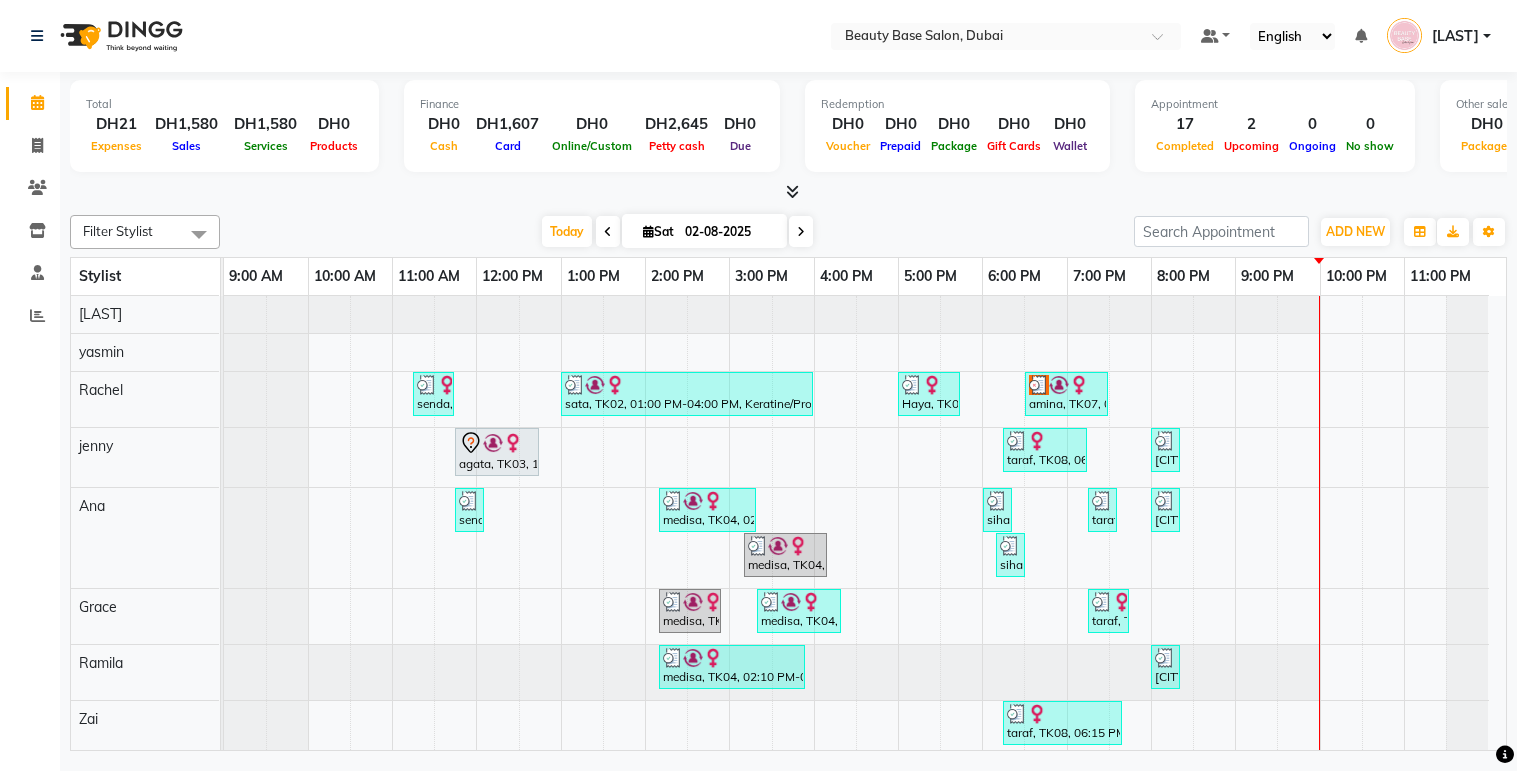 scroll, scrollTop: 0, scrollLeft: 0, axis: both 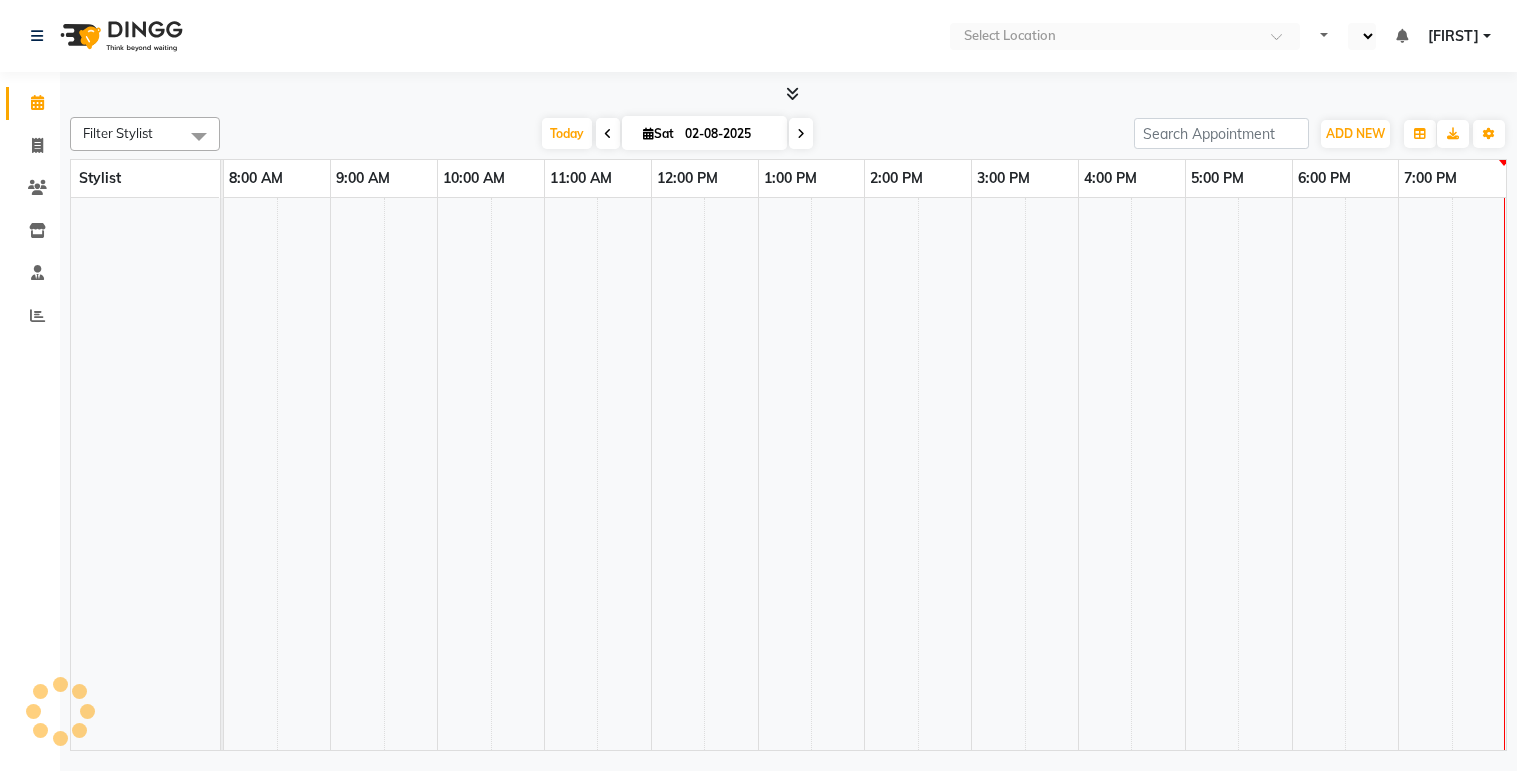select on "en" 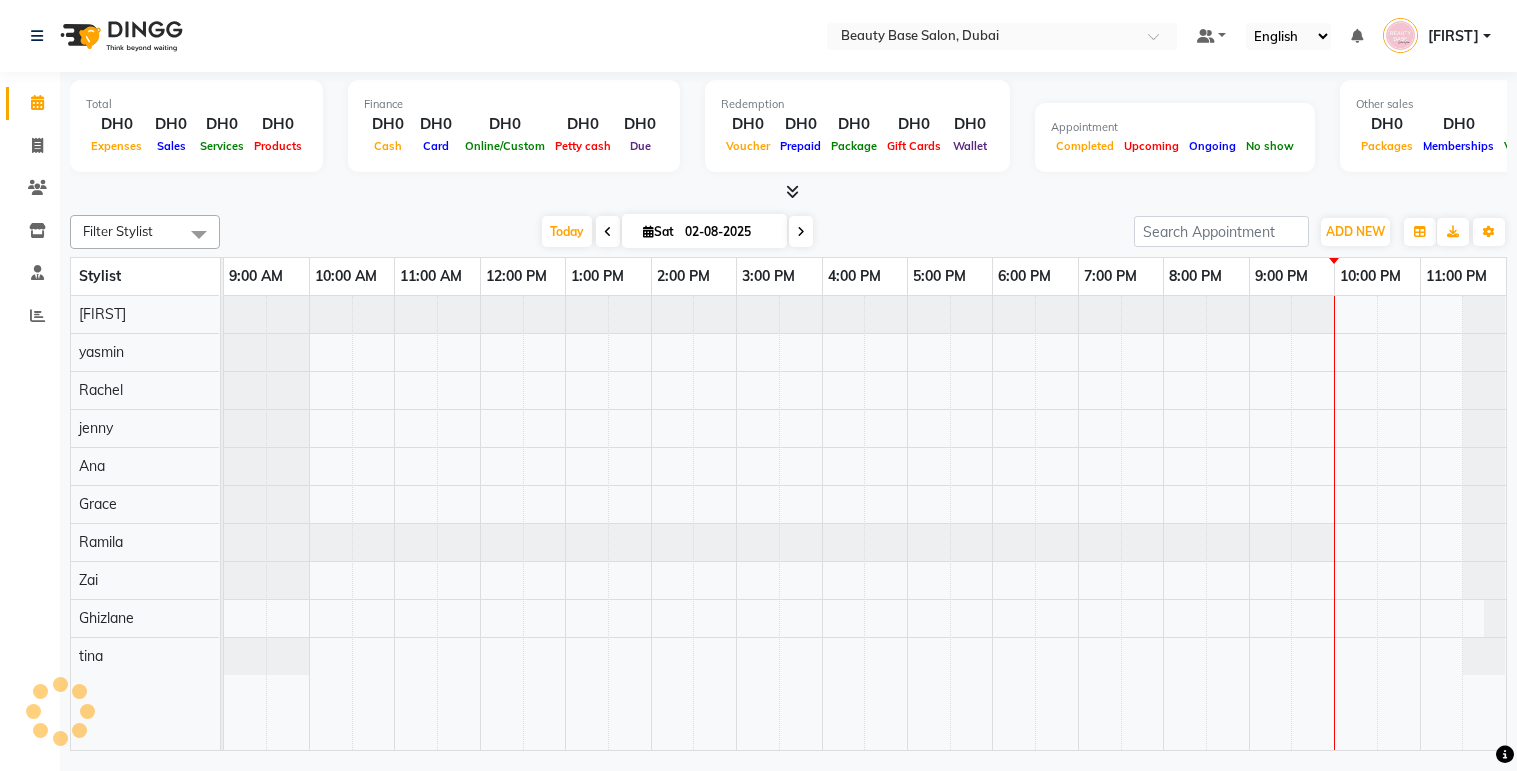 scroll, scrollTop: 0, scrollLeft: 0, axis: both 